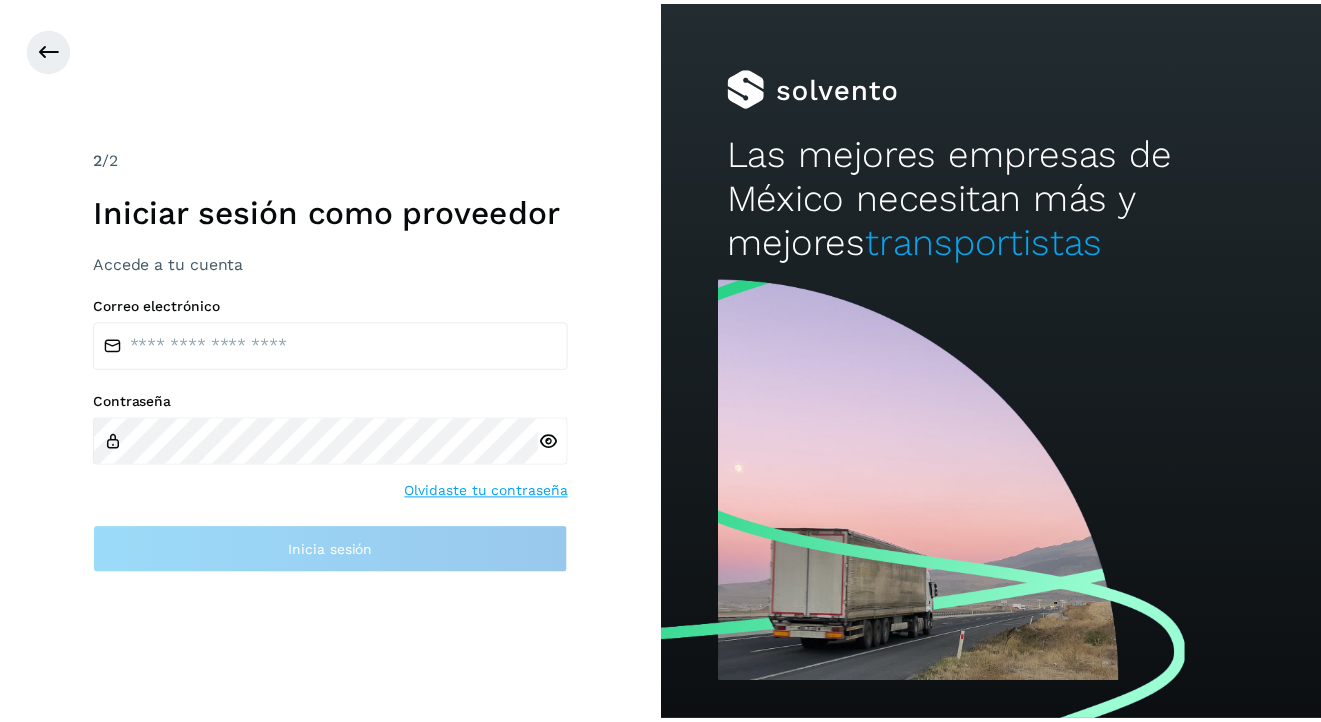 scroll, scrollTop: 0, scrollLeft: 0, axis: both 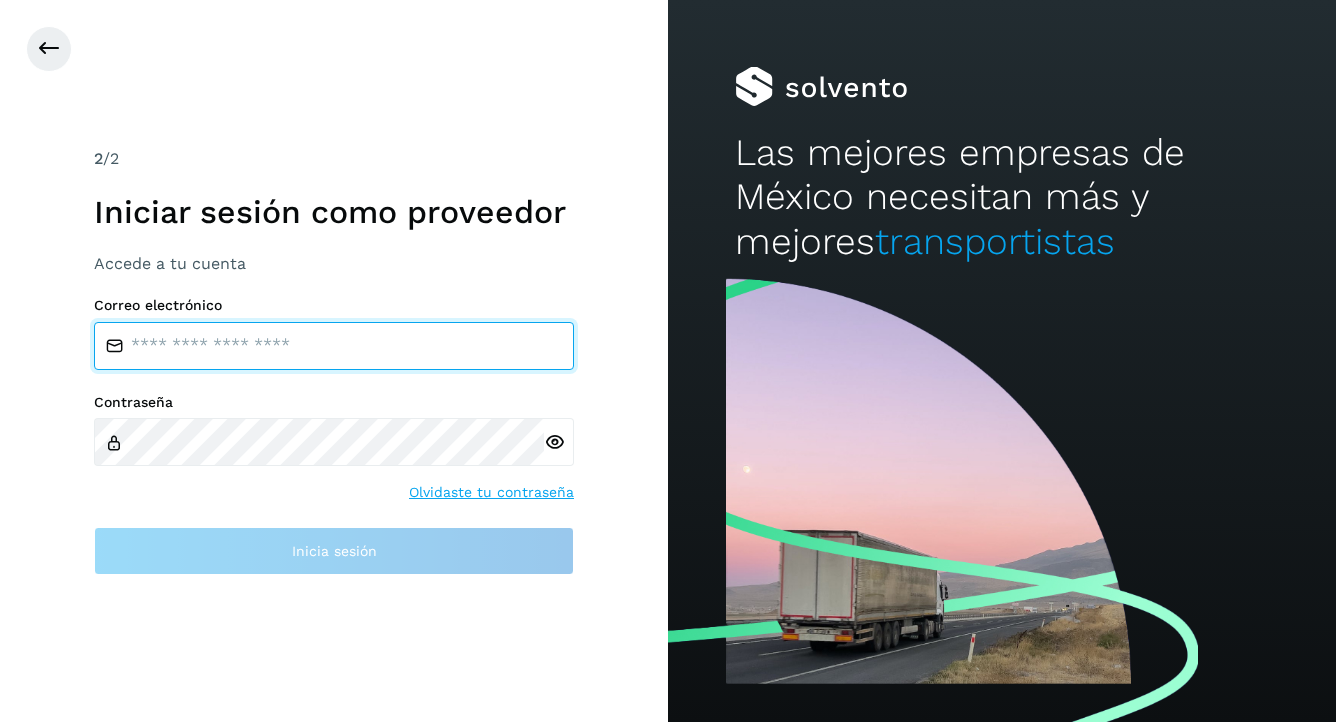 click at bounding box center (334, 346) 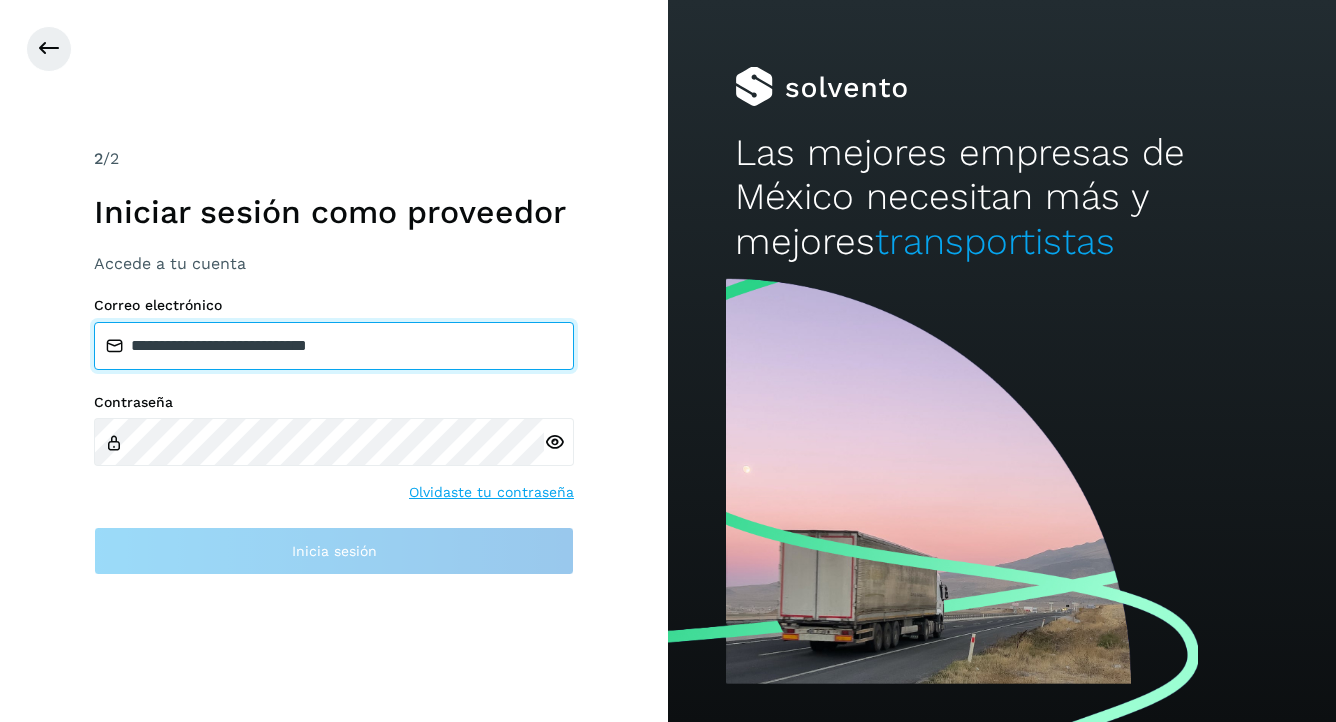 type on "**********" 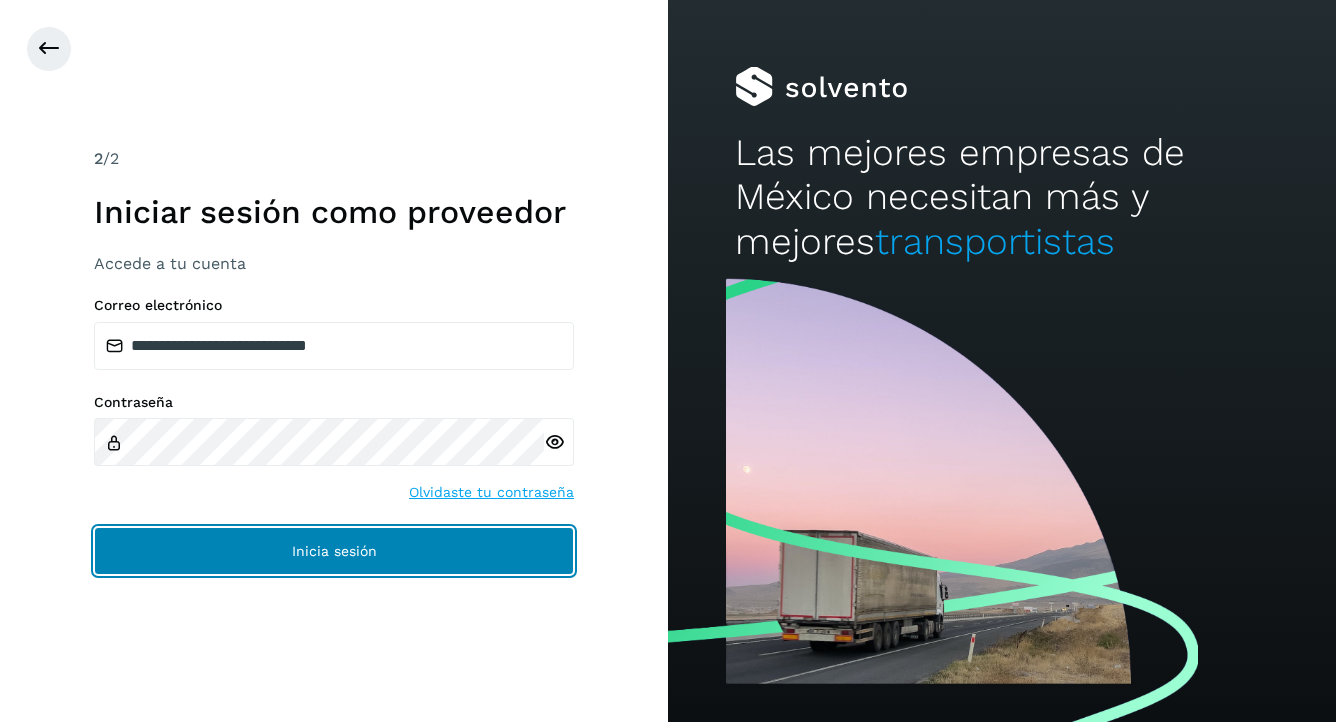 click on "Inicia sesión" 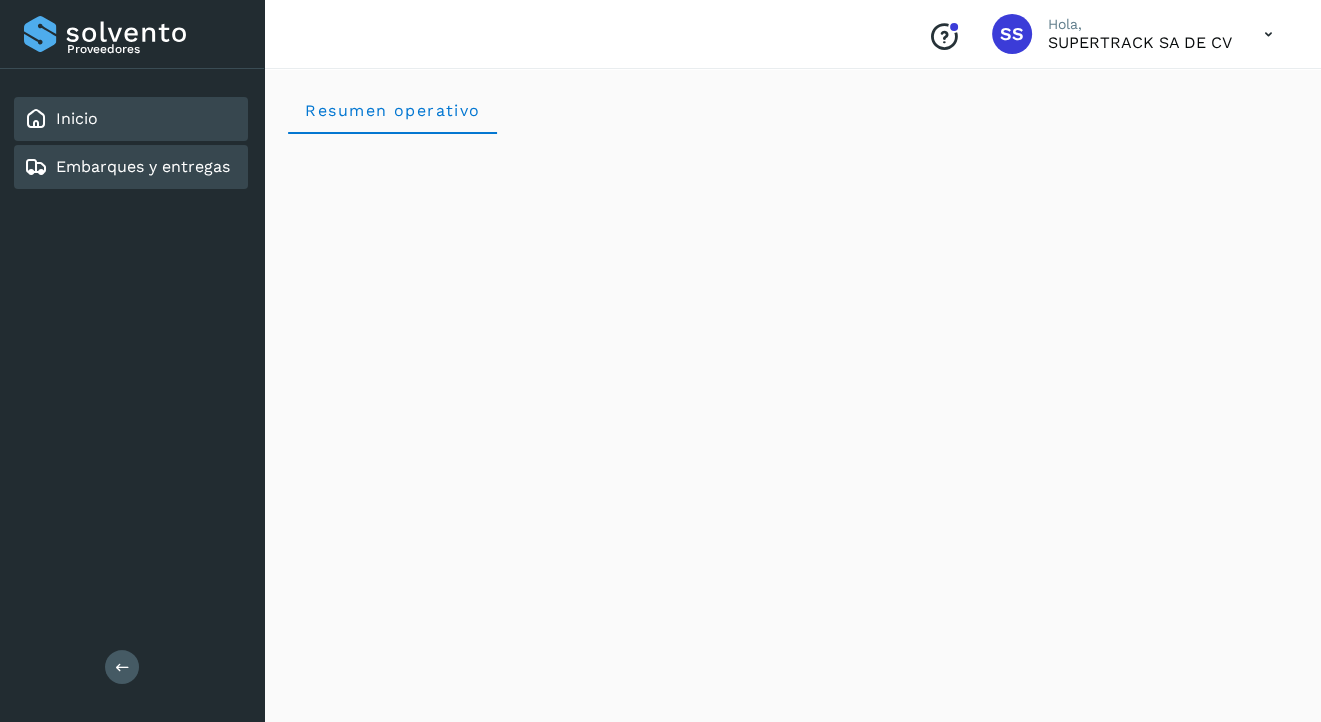 click on "Embarques y entregas" at bounding box center [143, 166] 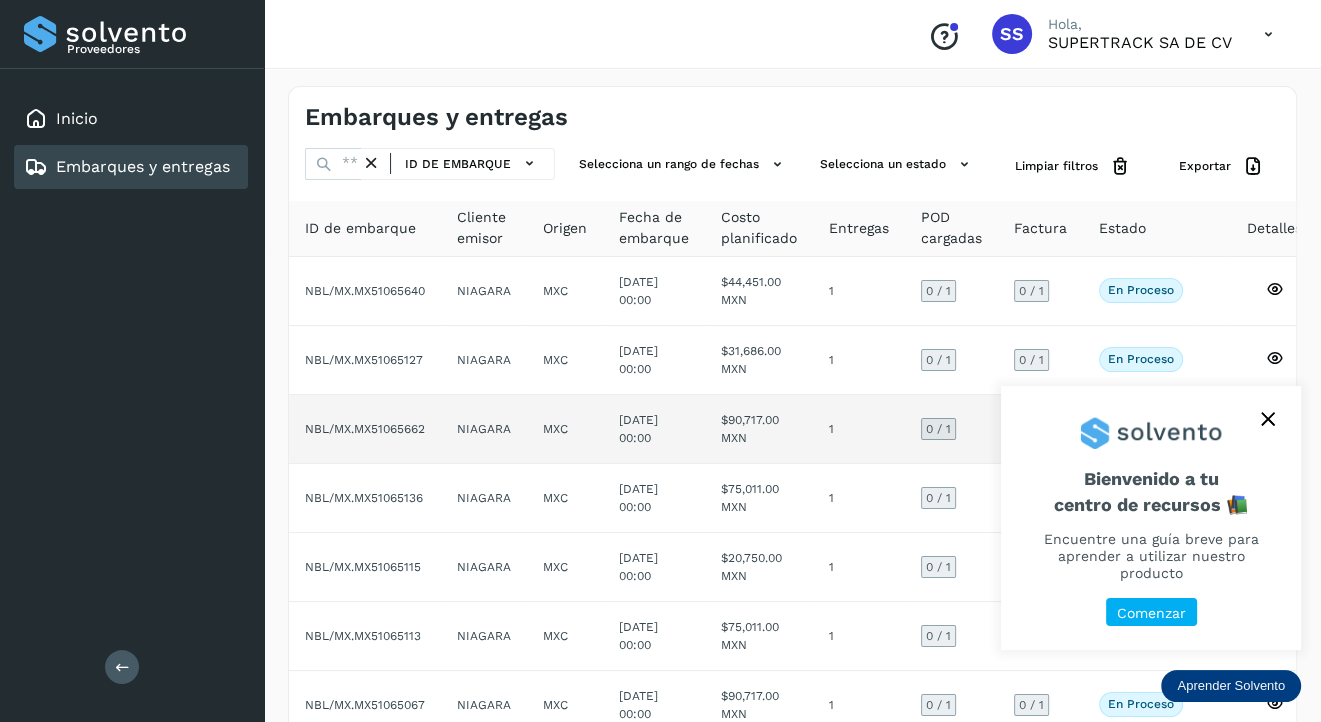 scroll, scrollTop: 332, scrollLeft: 0, axis: vertical 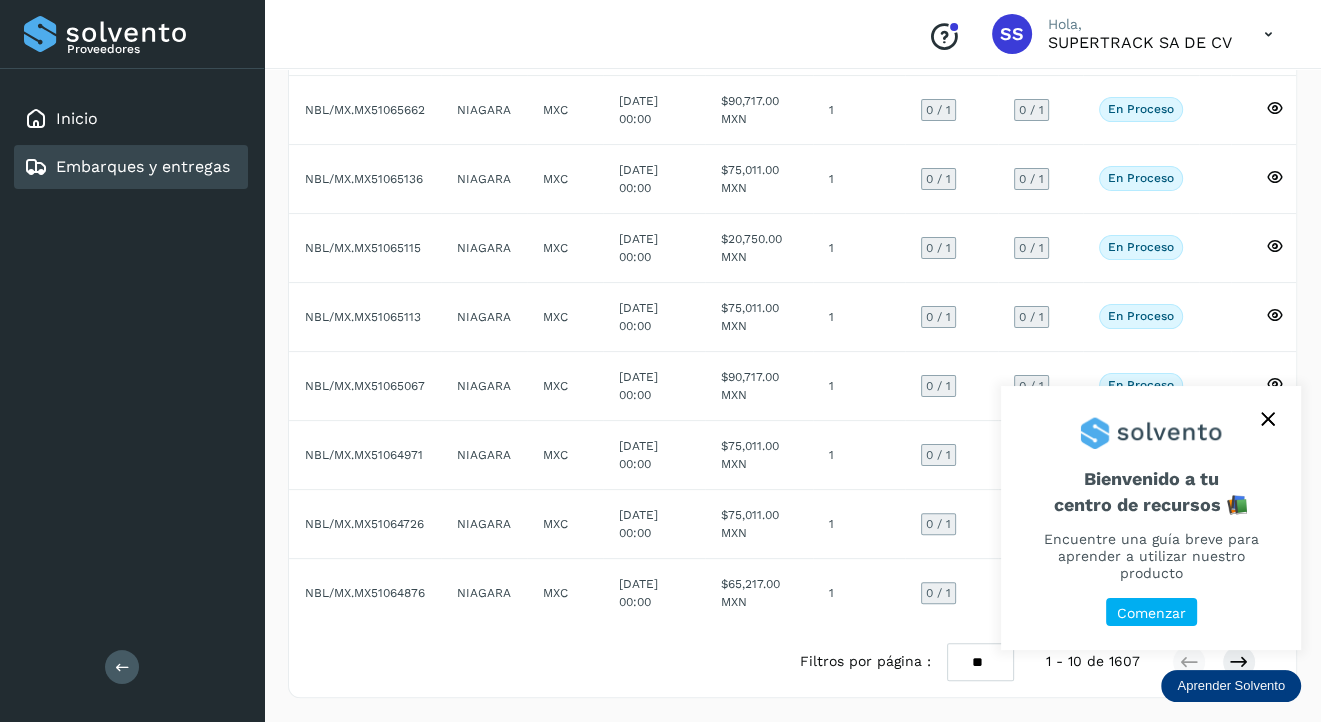 click 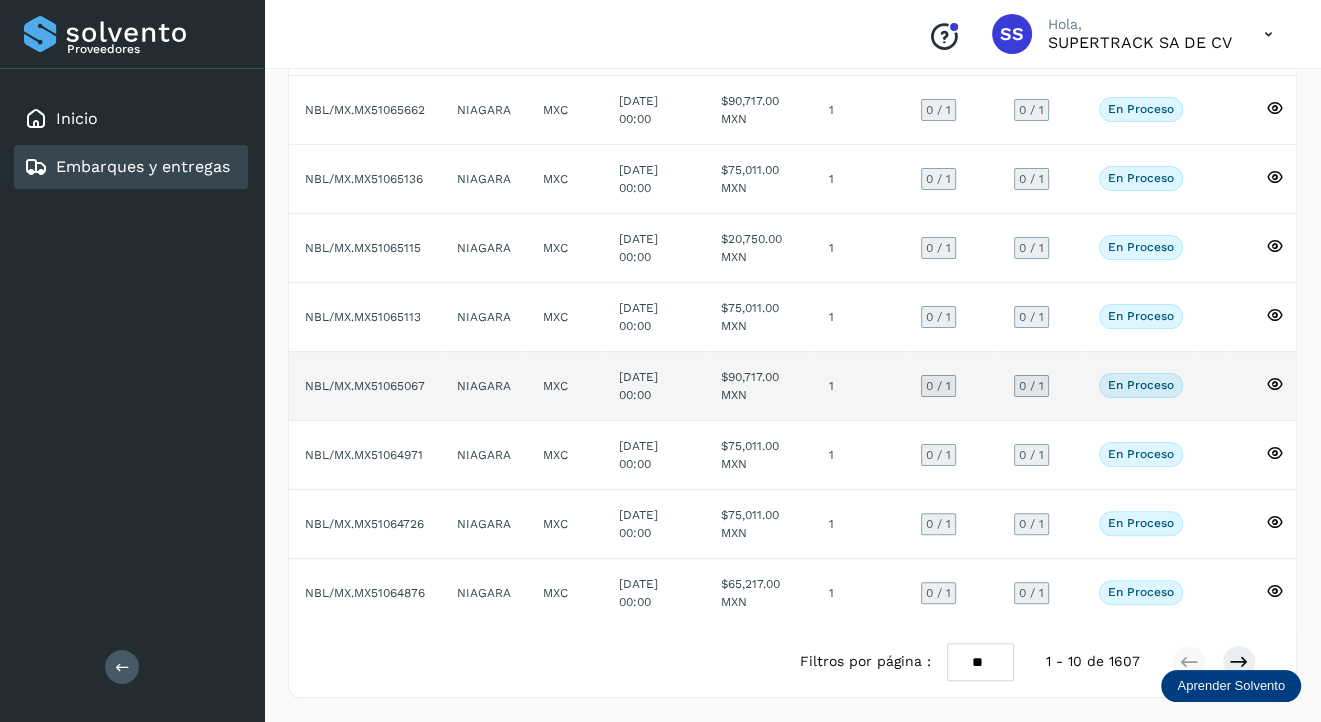 scroll, scrollTop: 0, scrollLeft: 0, axis: both 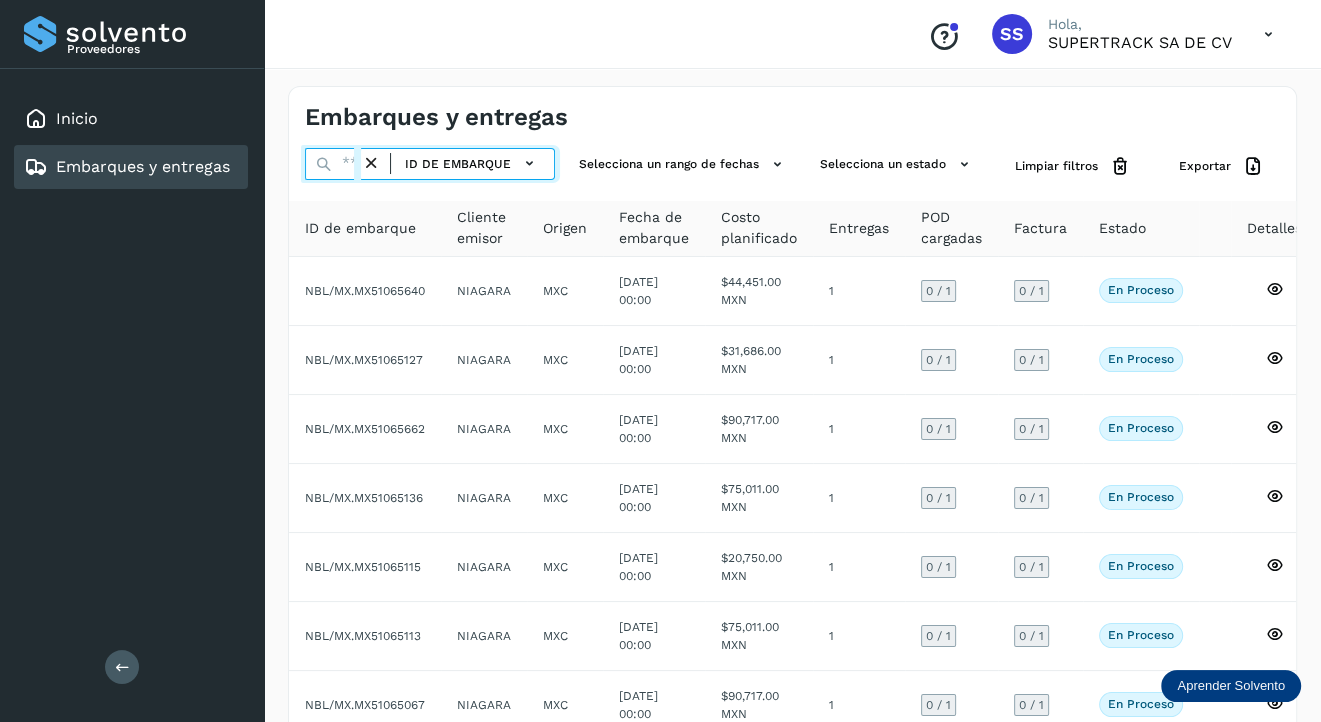click at bounding box center (333, 164) 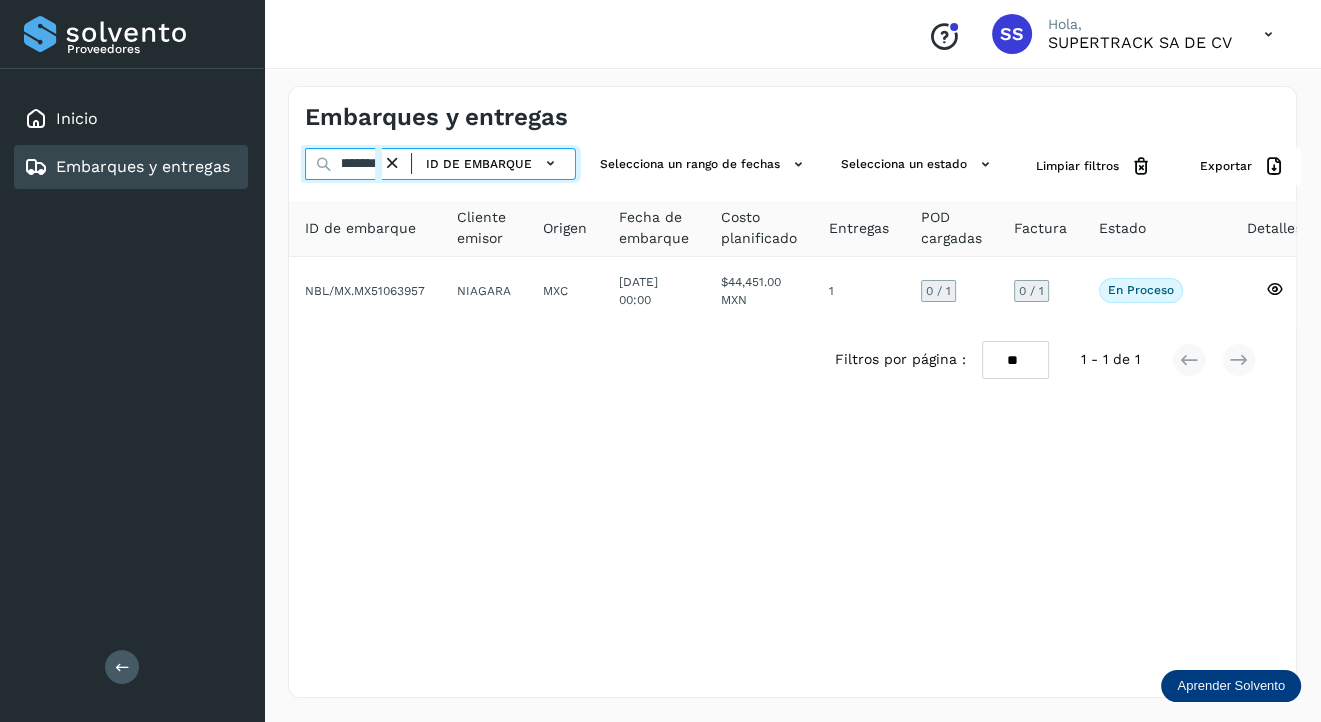 scroll, scrollTop: 0, scrollLeft: 28, axis: horizontal 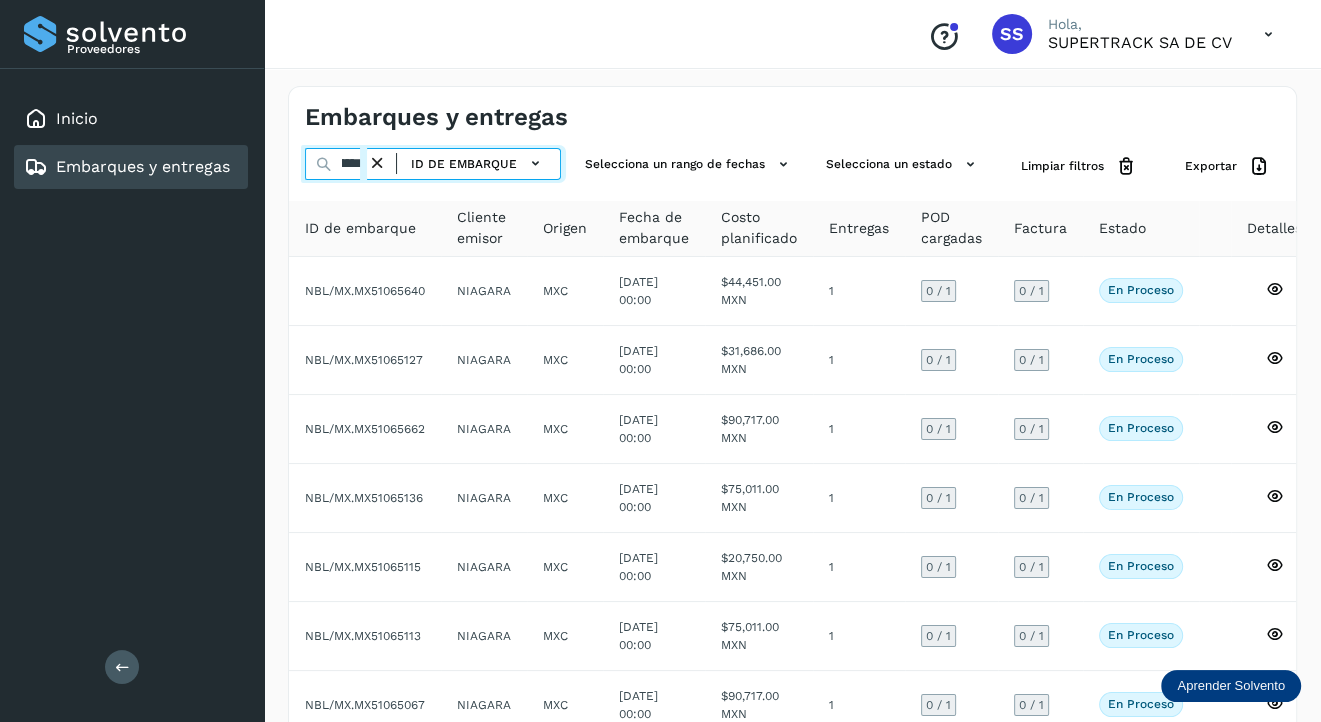 click on "********" at bounding box center [336, 164] 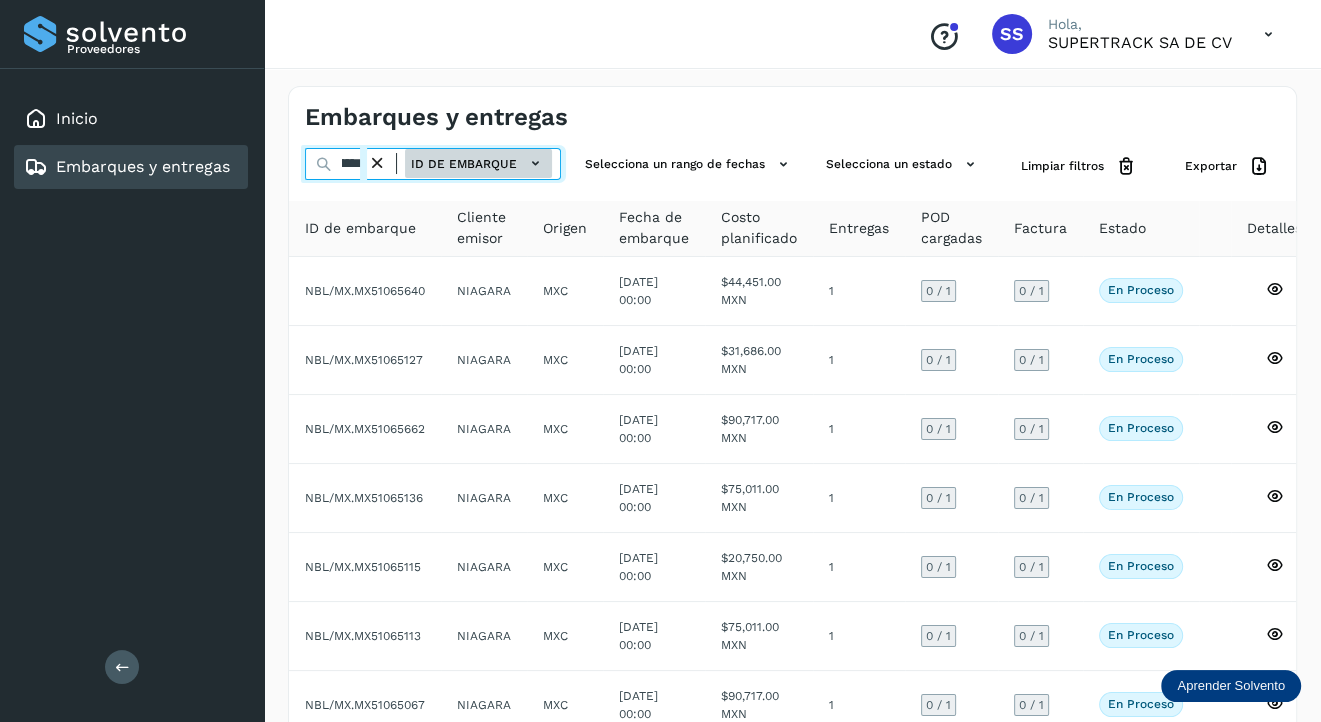 type on "********" 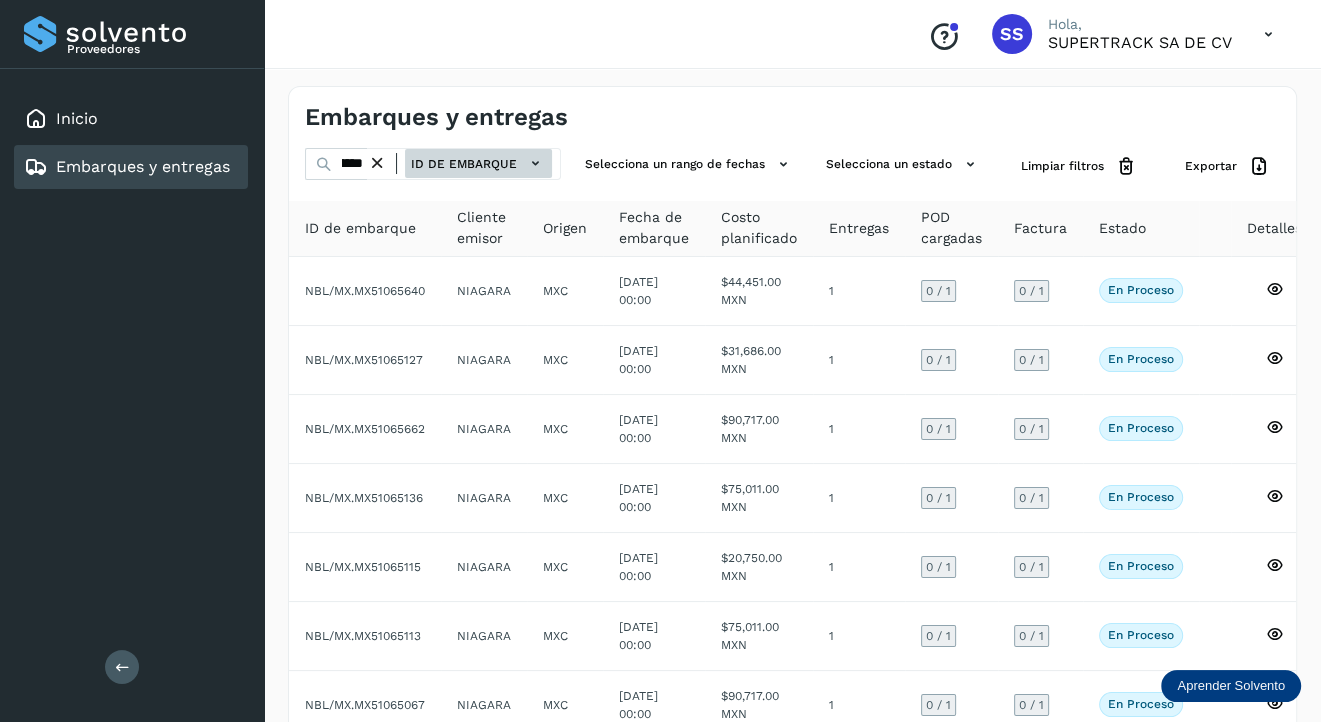 scroll, scrollTop: 0, scrollLeft: 0, axis: both 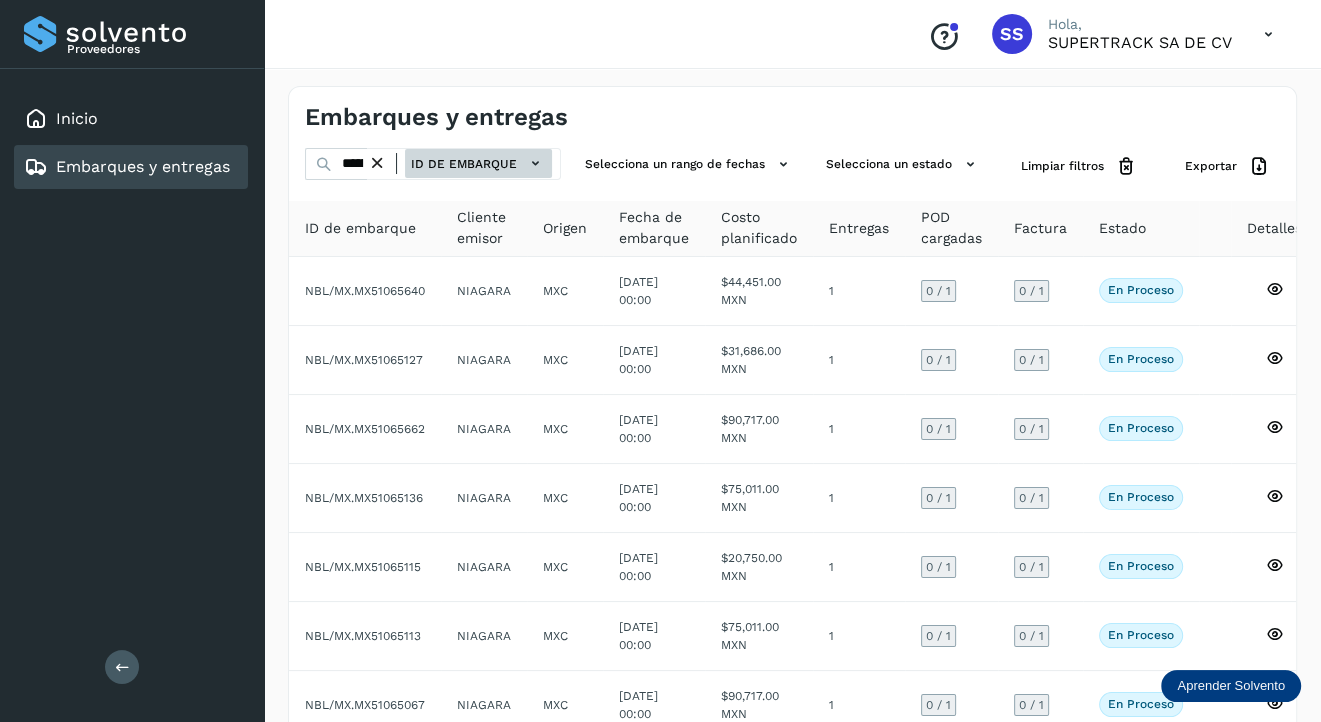 click on "ID de embarque" 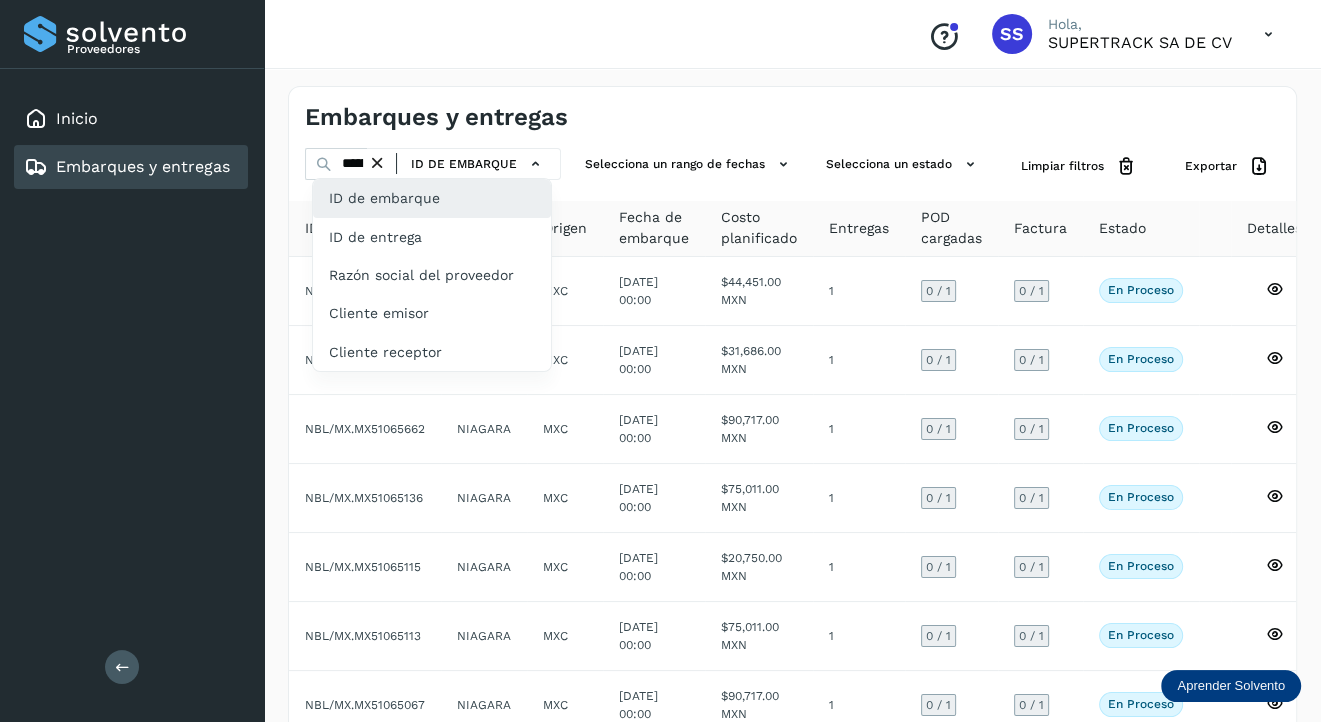 click on "ID de embarque" 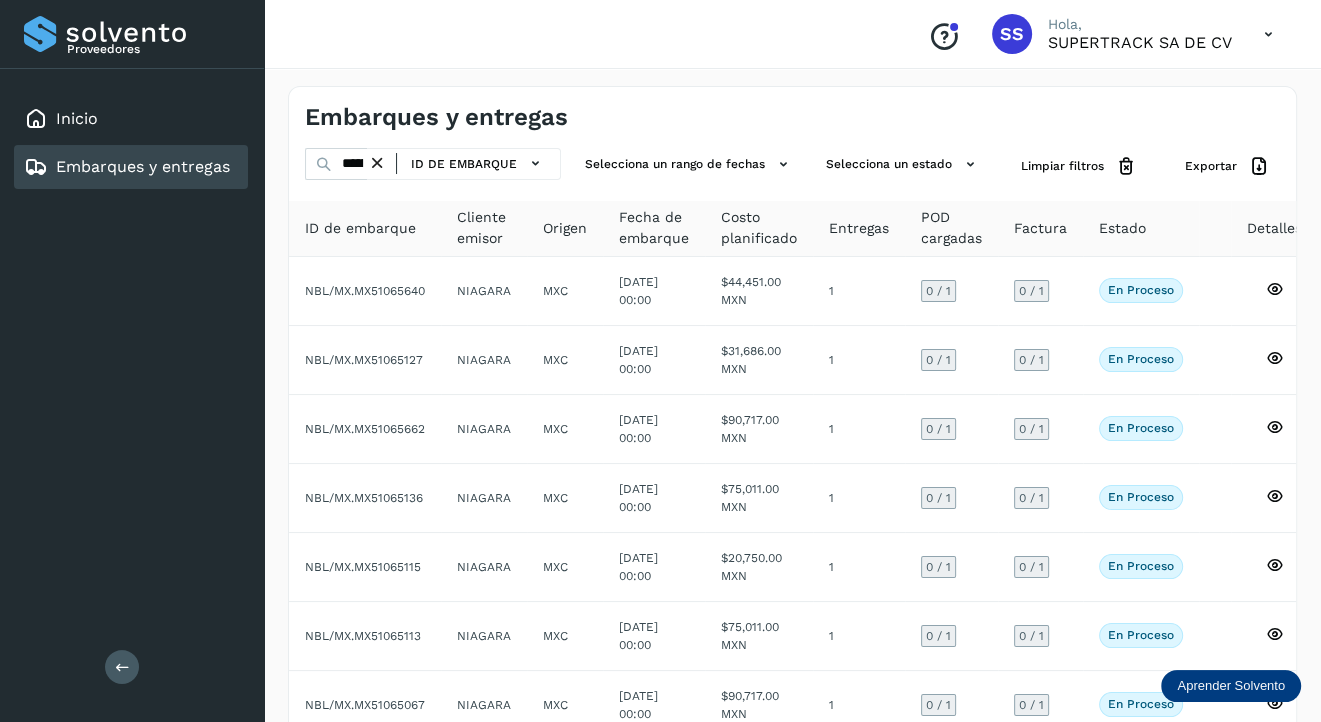 click at bounding box center (324, 164) 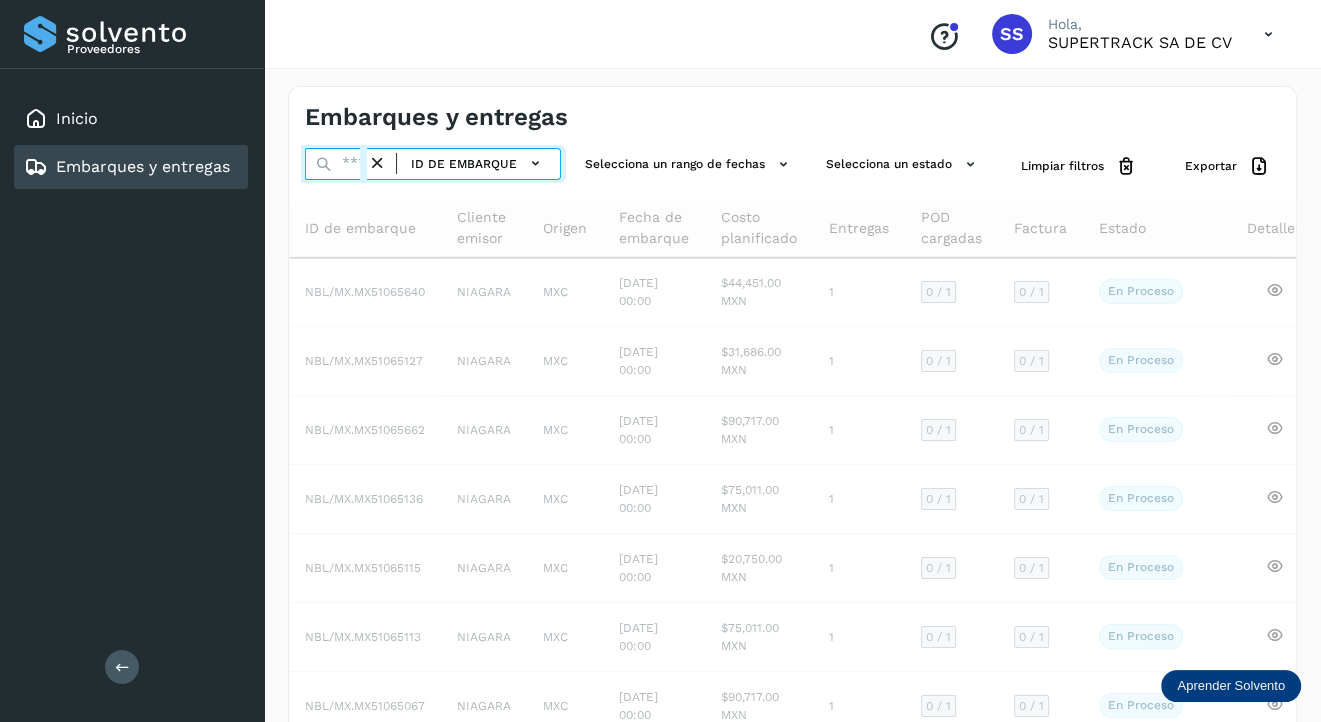 click at bounding box center [336, 164] 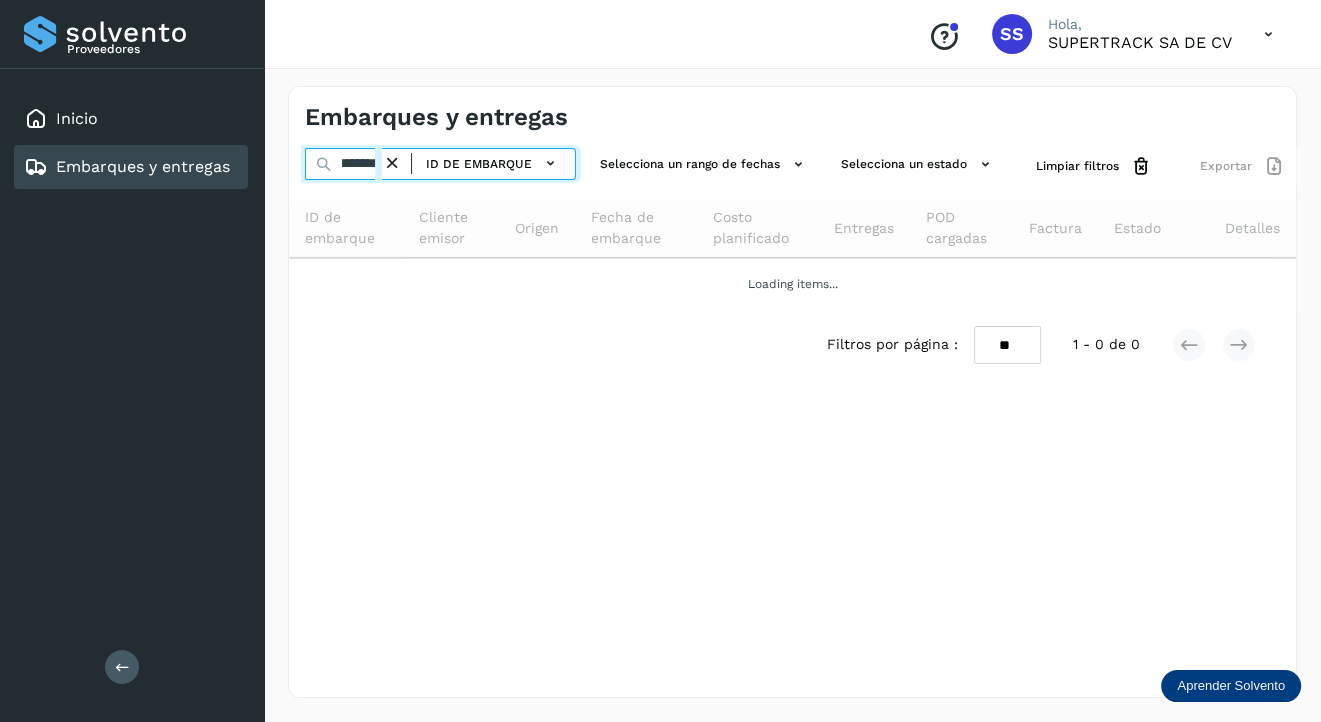 scroll, scrollTop: 0, scrollLeft: 28, axis: horizontal 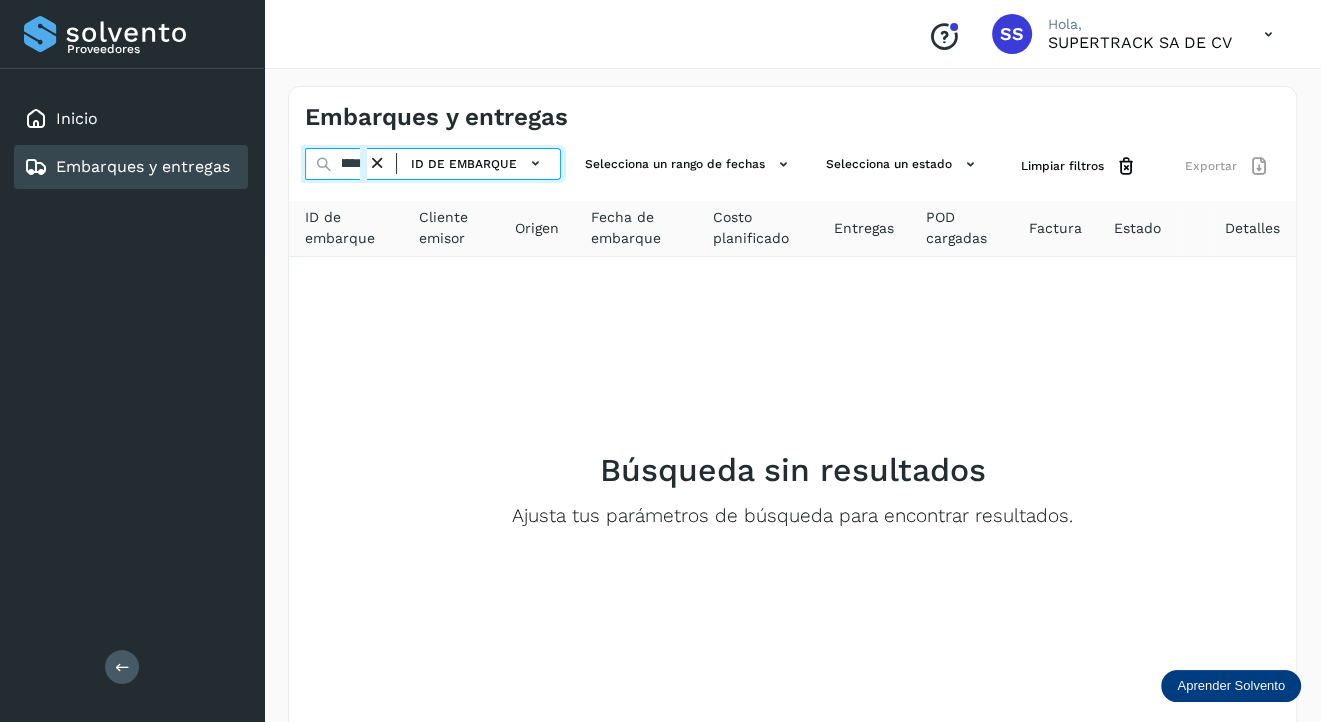 type on "********" 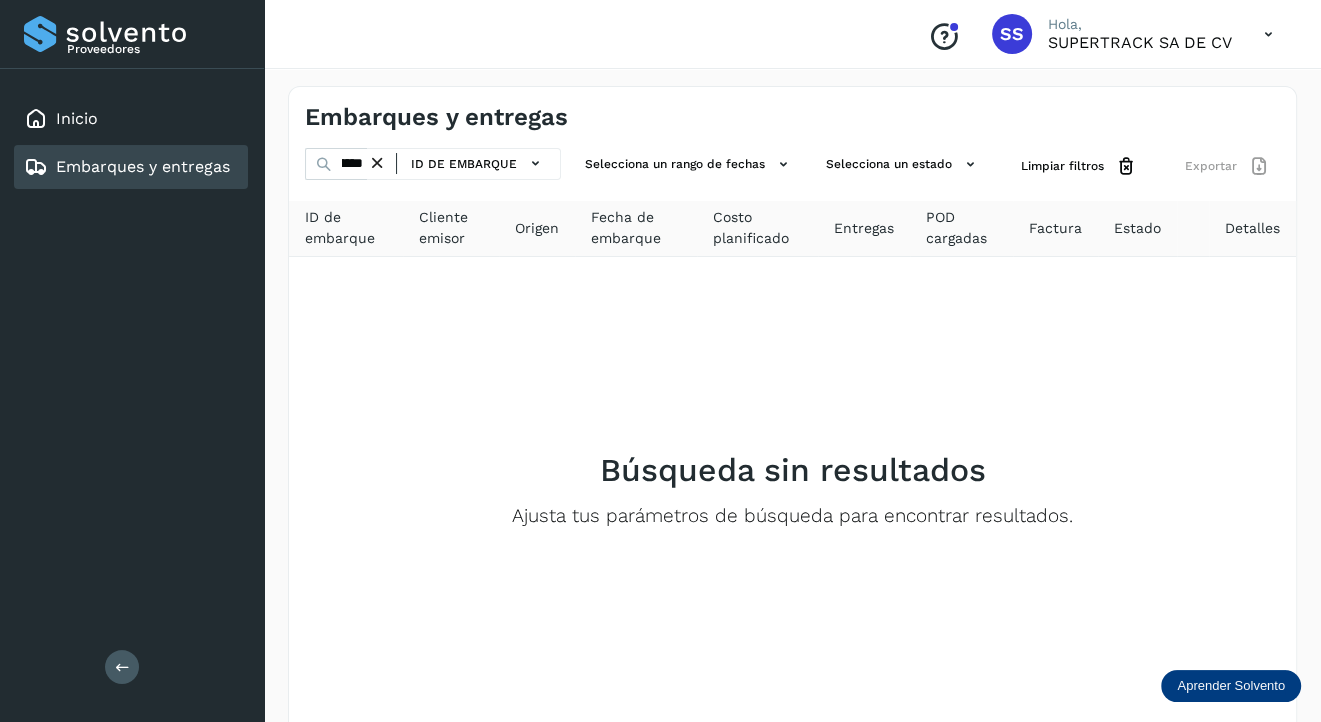 scroll, scrollTop: 0, scrollLeft: 0, axis: both 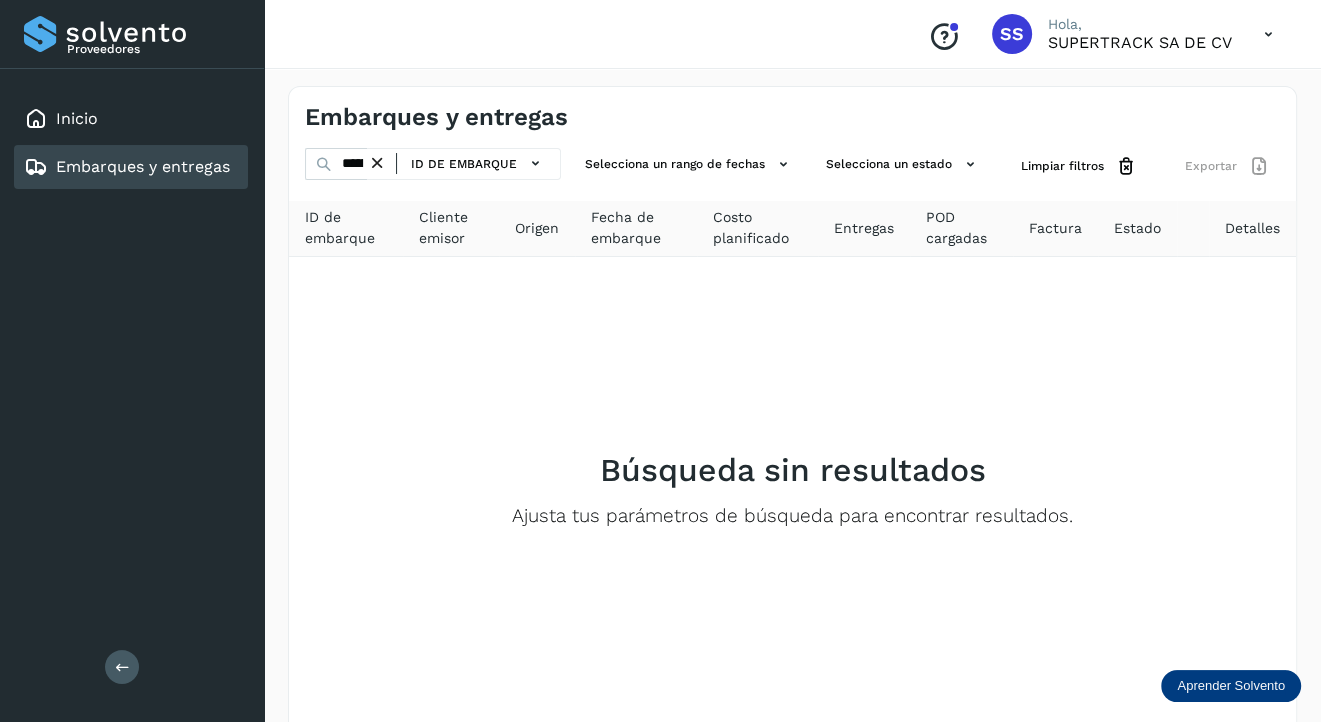 click at bounding box center (377, 163) 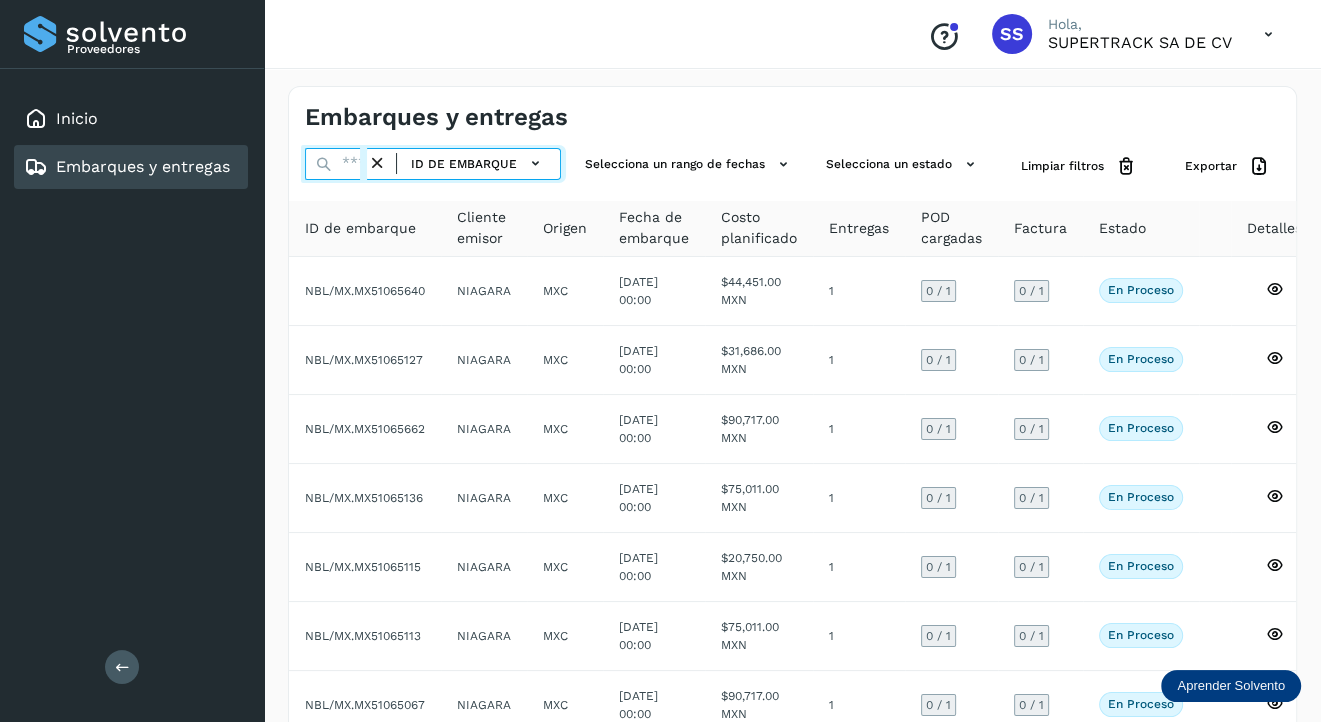 click at bounding box center [336, 164] 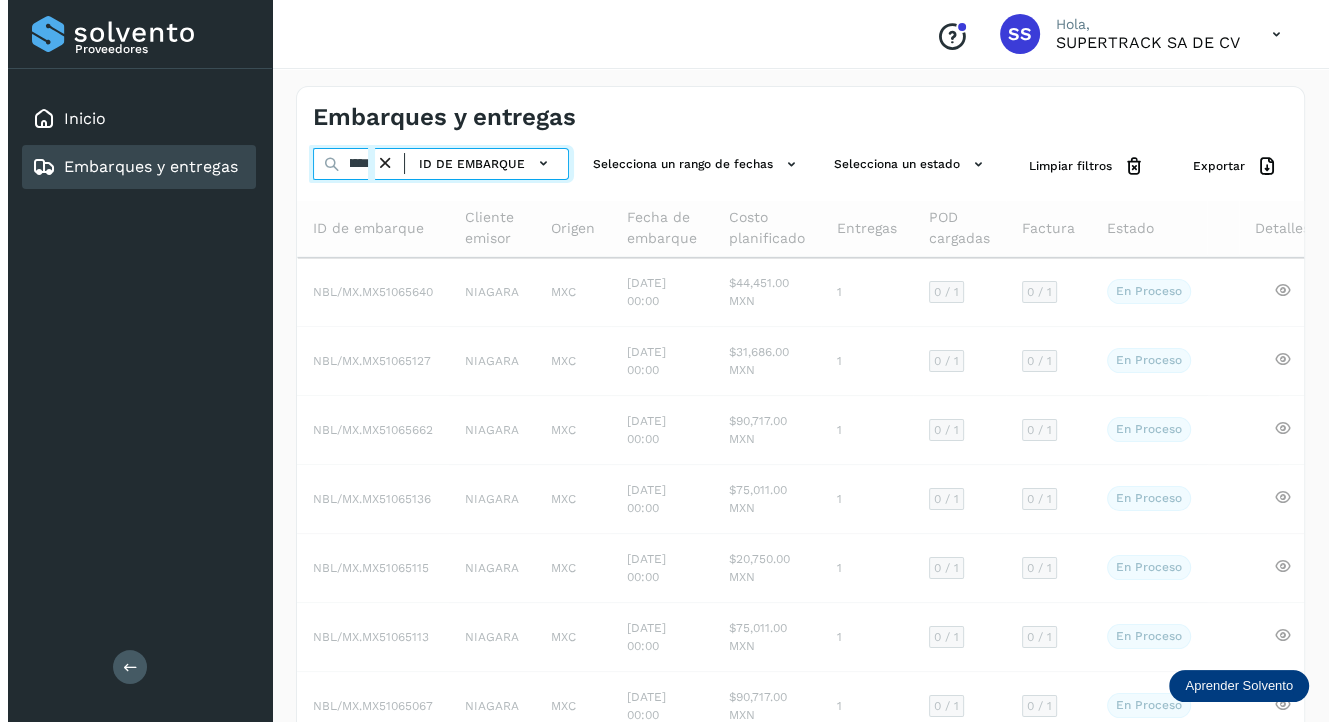 scroll, scrollTop: 0, scrollLeft: 48, axis: horizontal 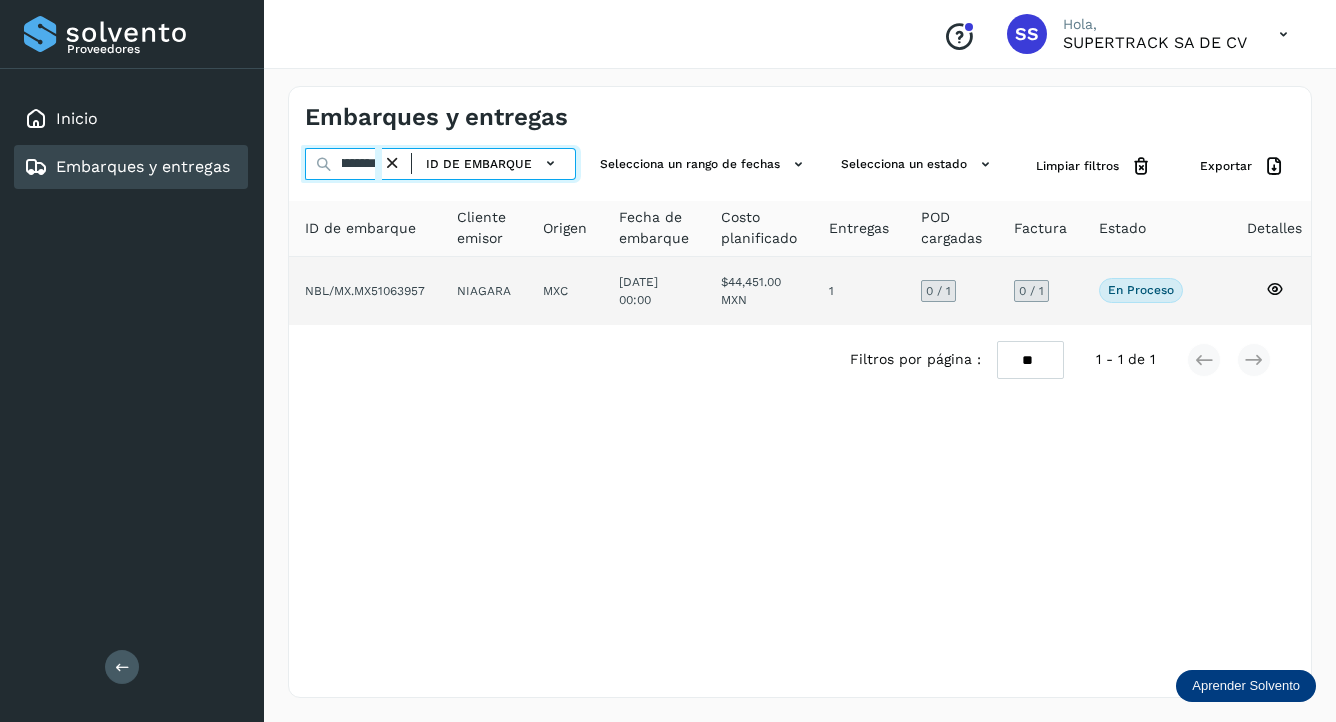 type on "**********" 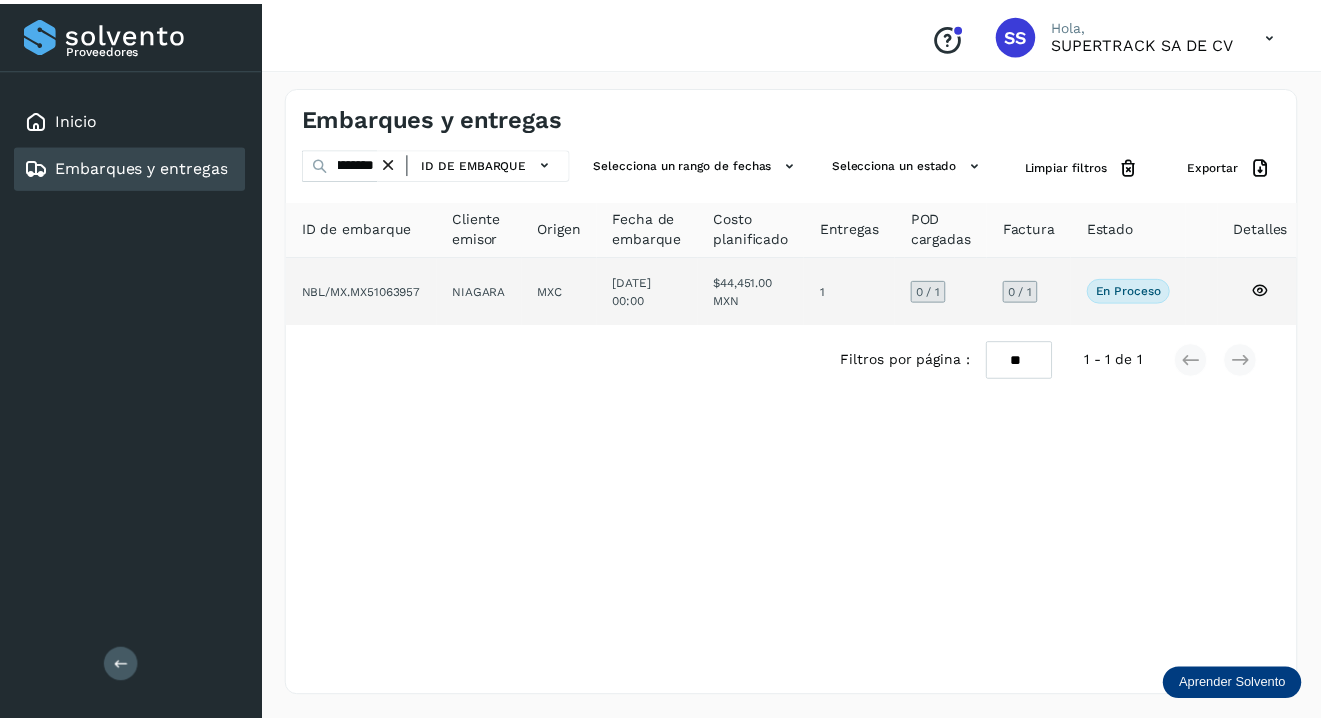 scroll, scrollTop: 0, scrollLeft: 0, axis: both 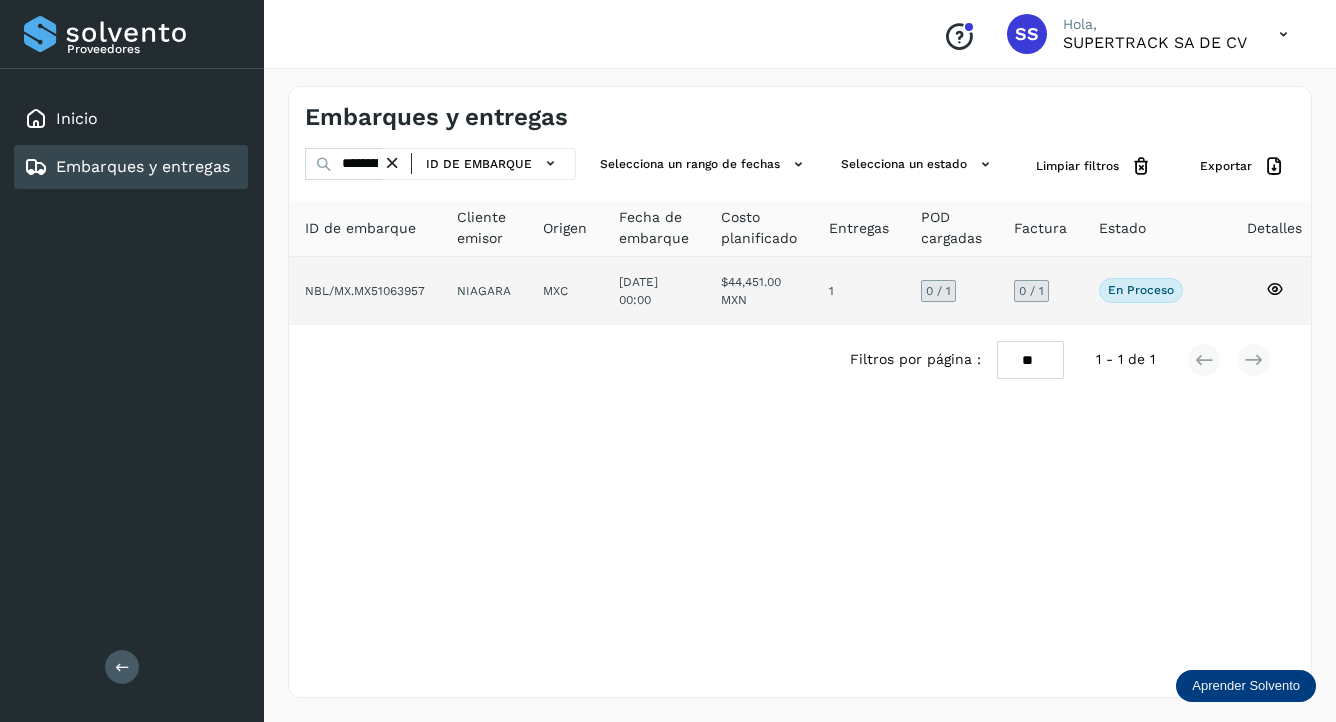 click on "MXC" 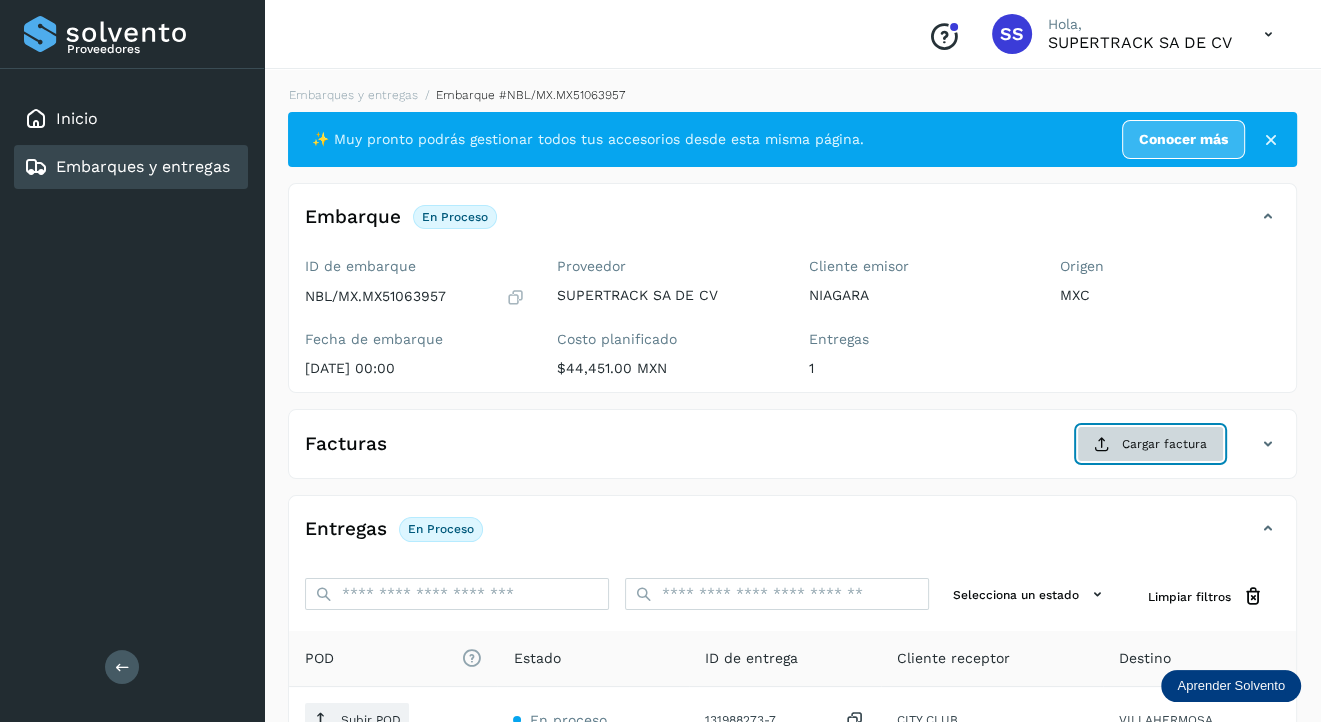 click on "Cargar factura" 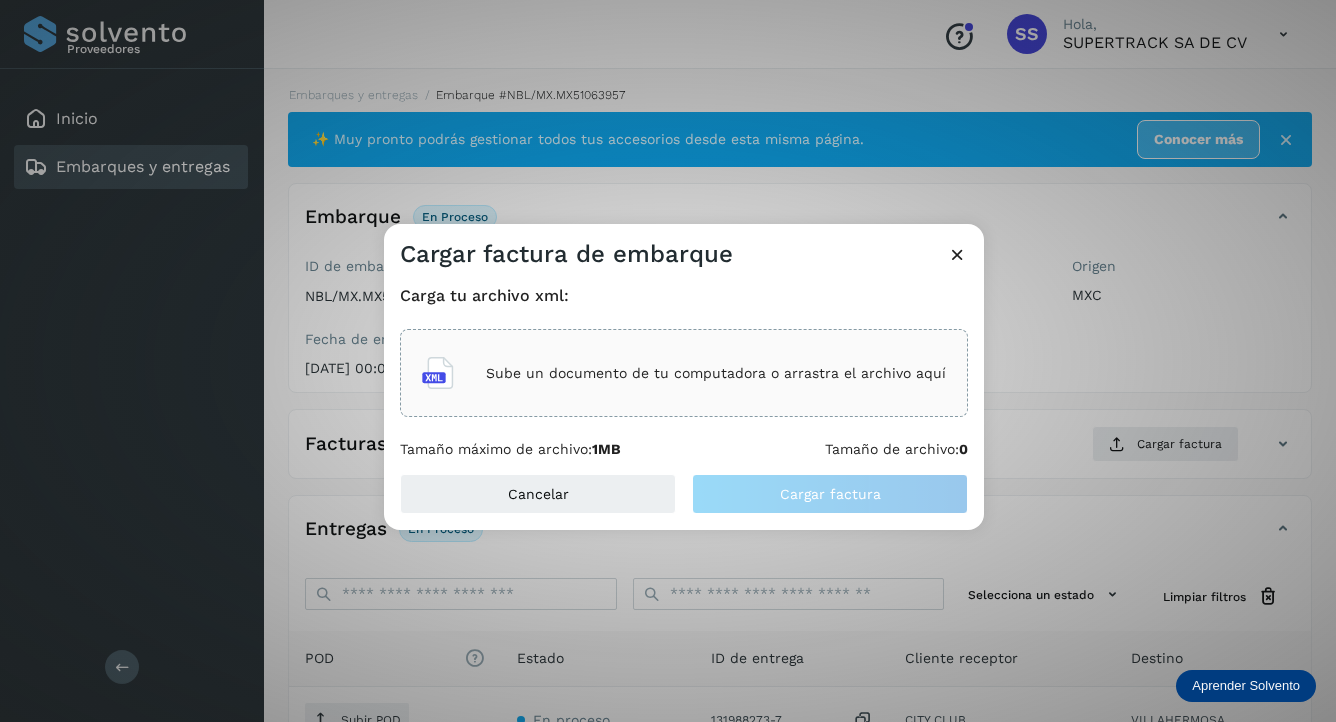 click on "Sube un documento de tu computadora o arrastra el archivo aquí" at bounding box center [716, 373] 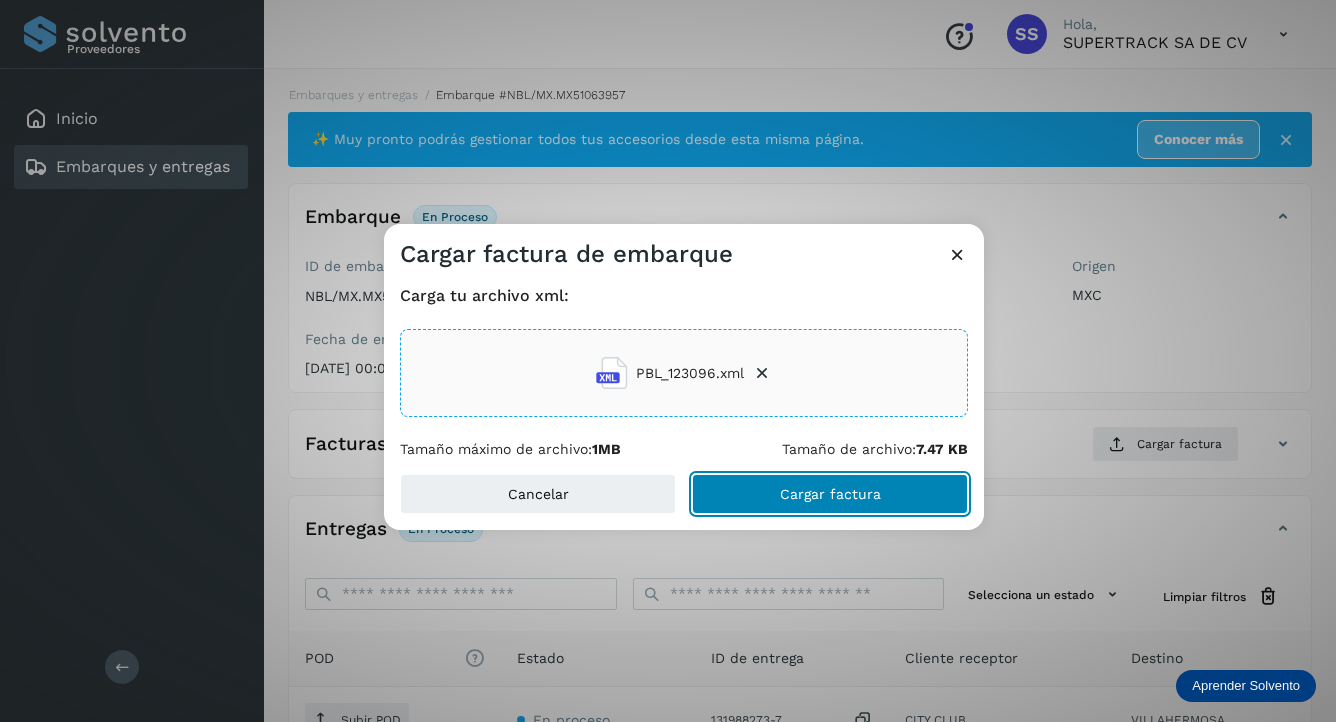 click on "Cargar factura" 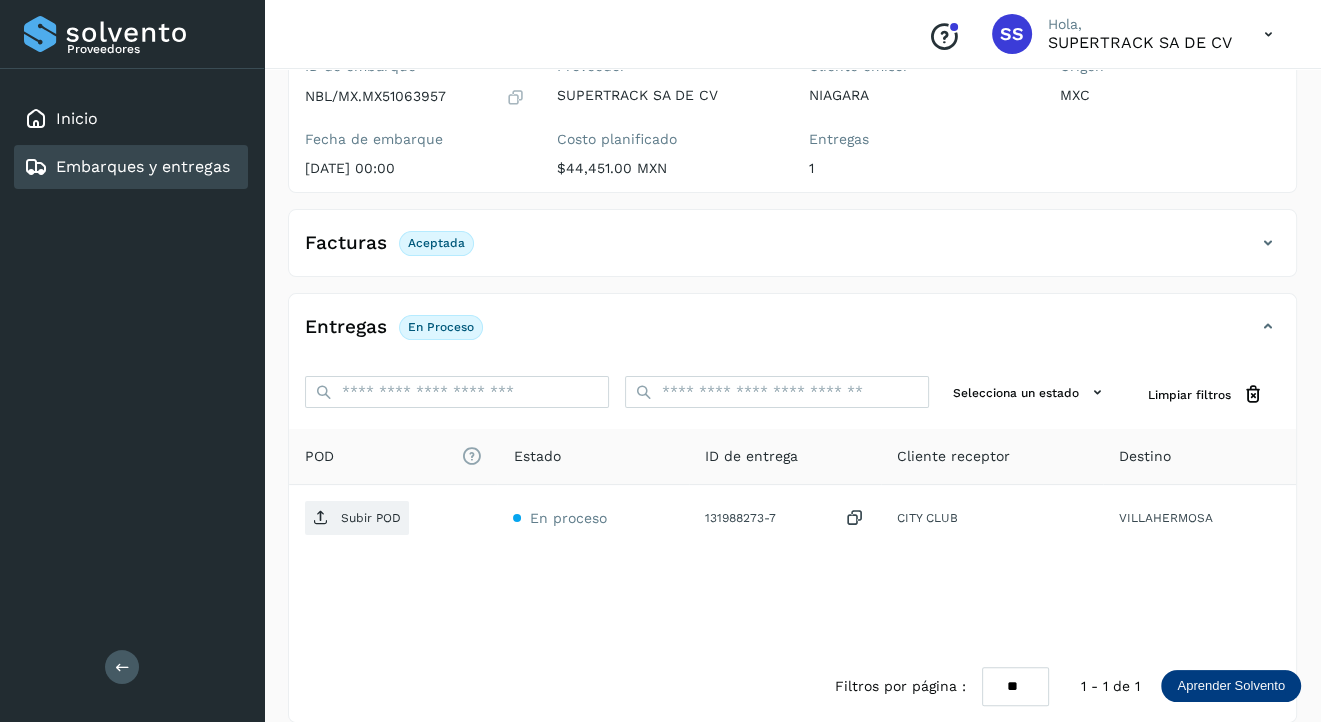scroll, scrollTop: 223, scrollLeft: 0, axis: vertical 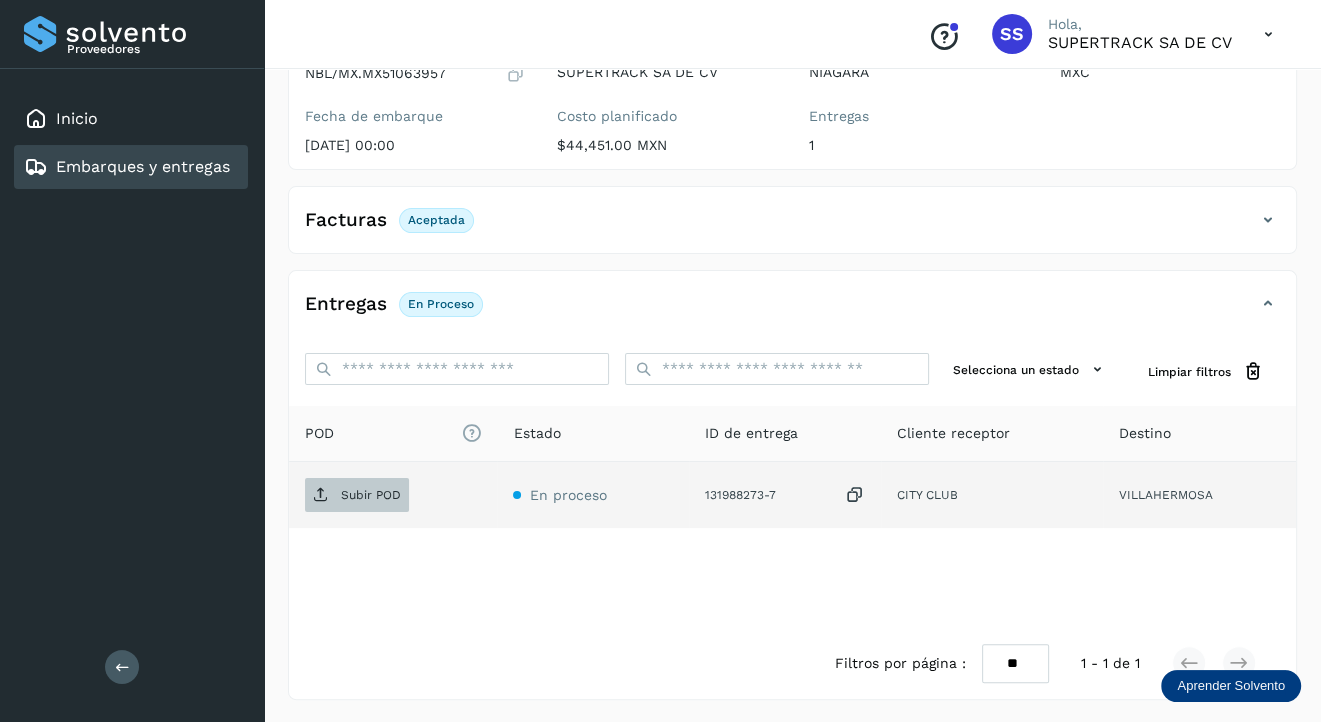 click on "Subir POD" at bounding box center [371, 495] 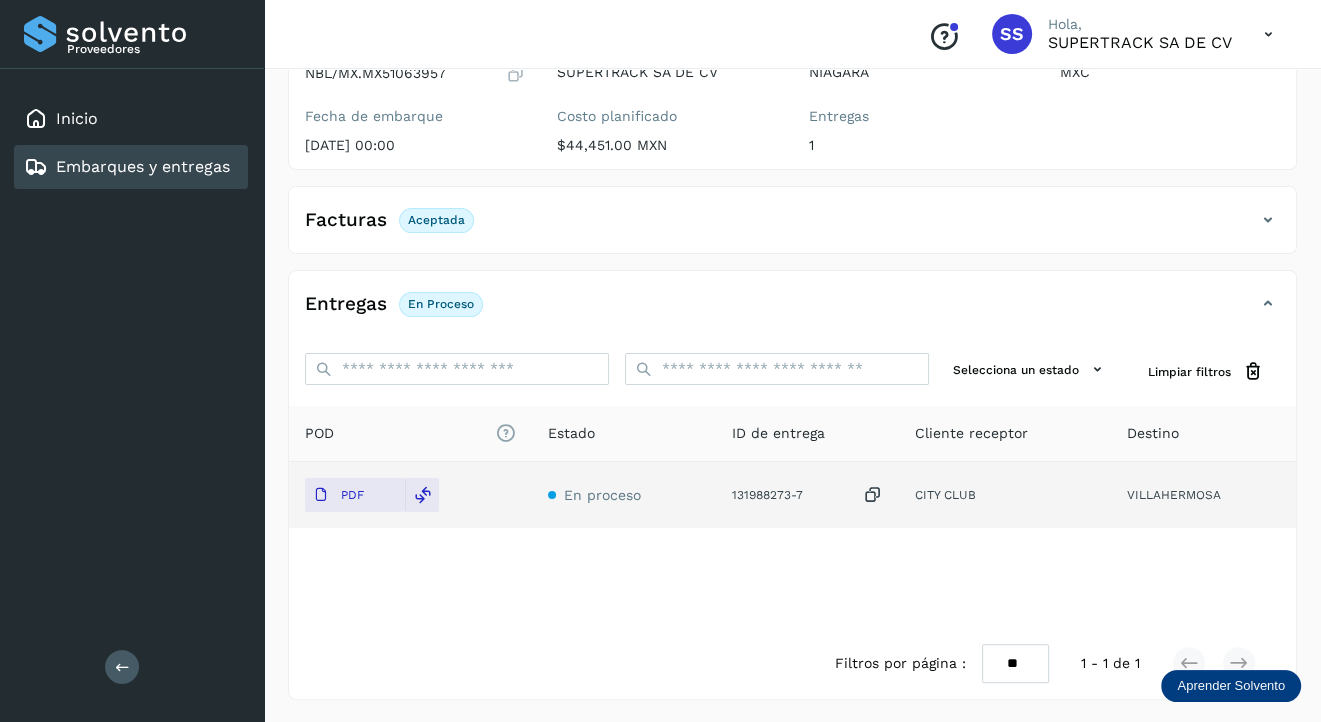 scroll, scrollTop: 0, scrollLeft: 0, axis: both 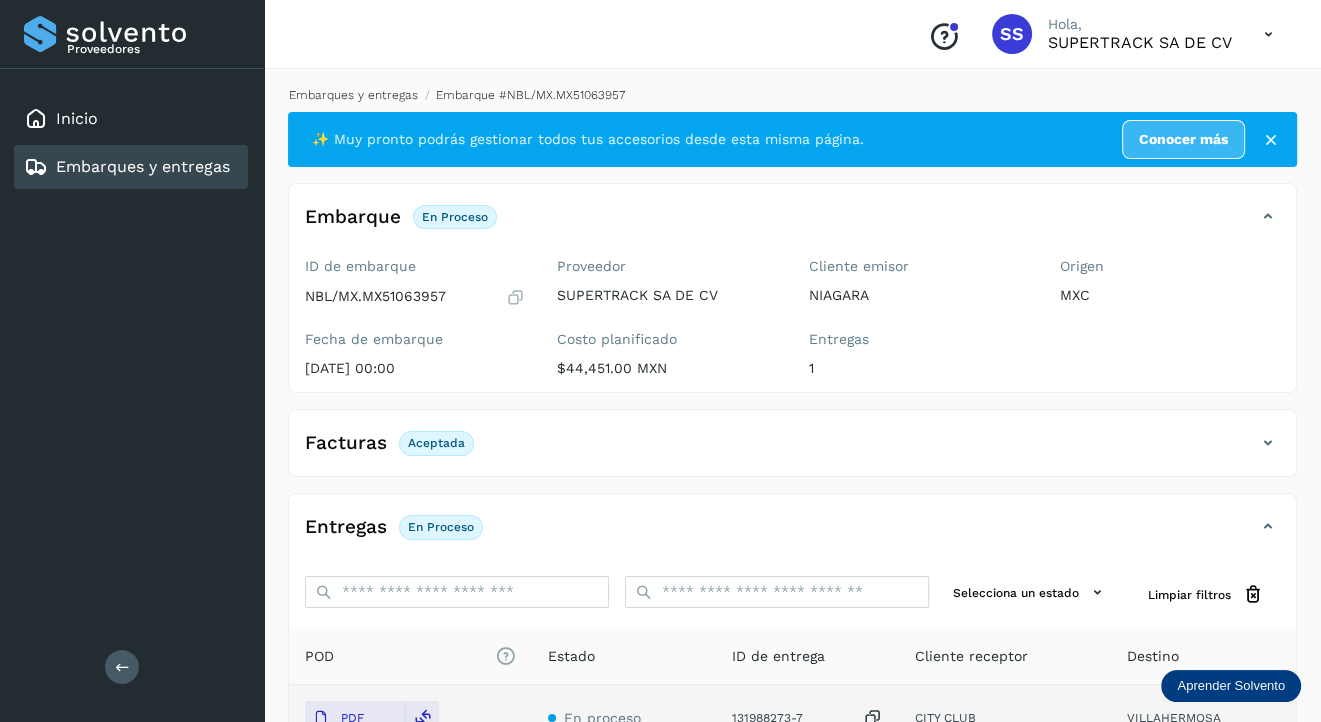 click on "Embarques y entregas" at bounding box center (353, 95) 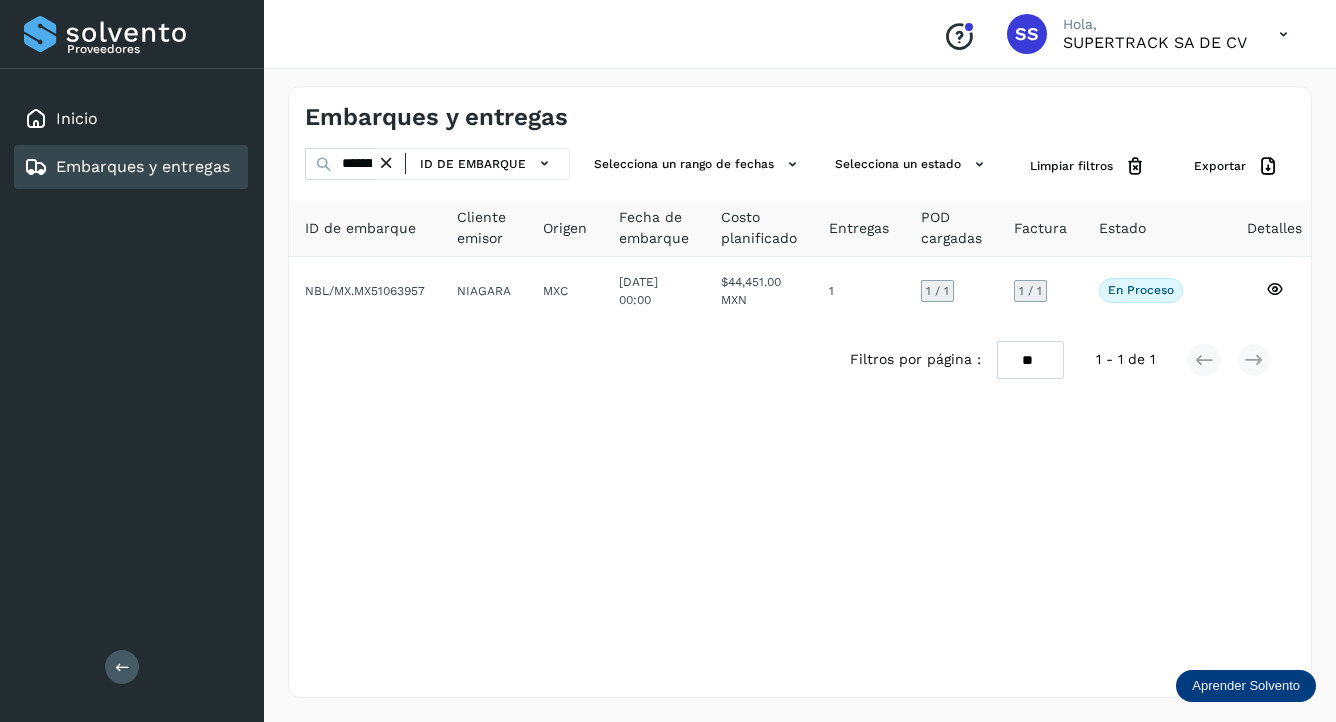 click at bounding box center (386, 163) 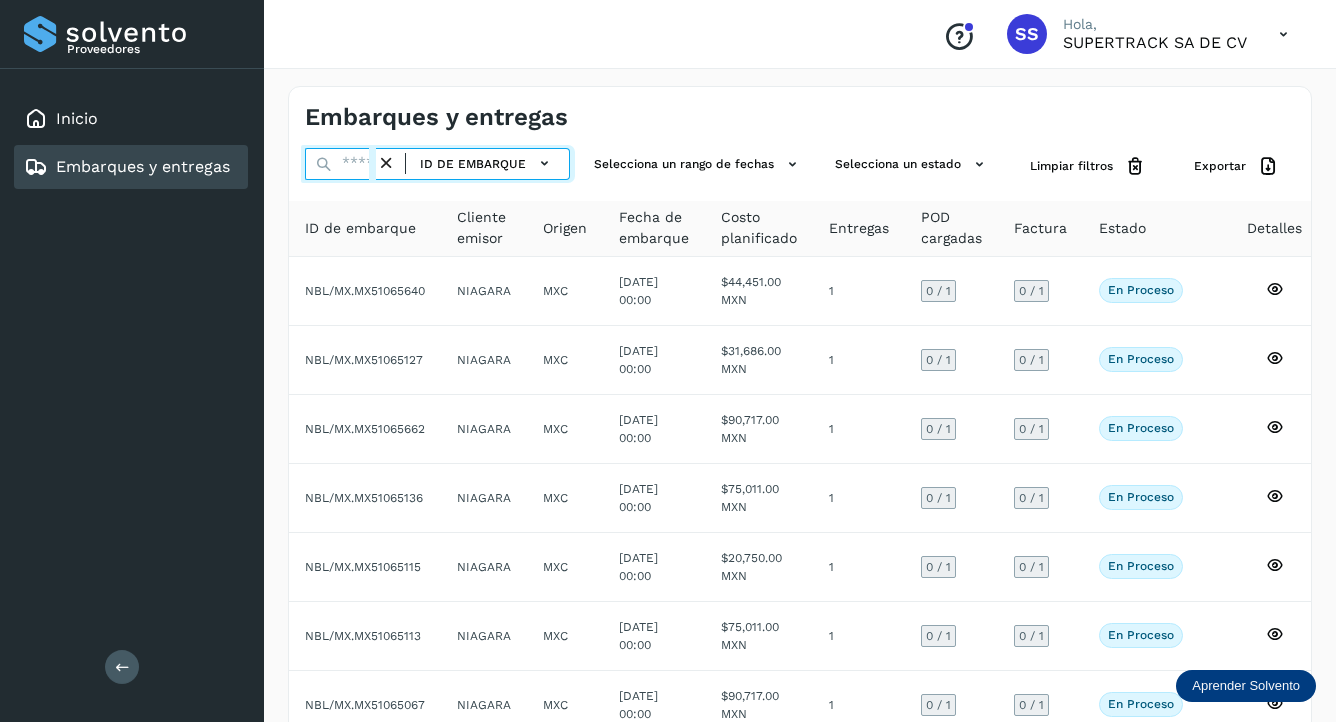 click at bounding box center (340, 164) 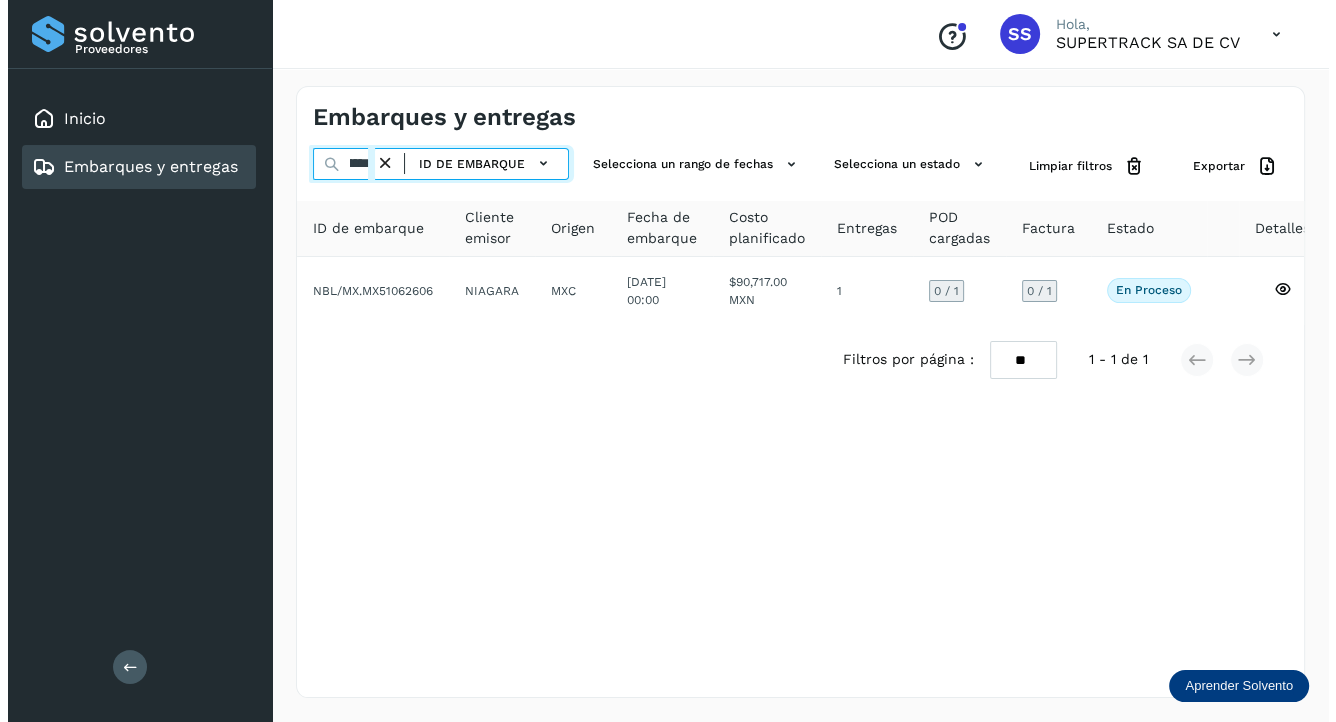 scroll, scrollTop: 0, scrollLeft: 48, axis: horizontal 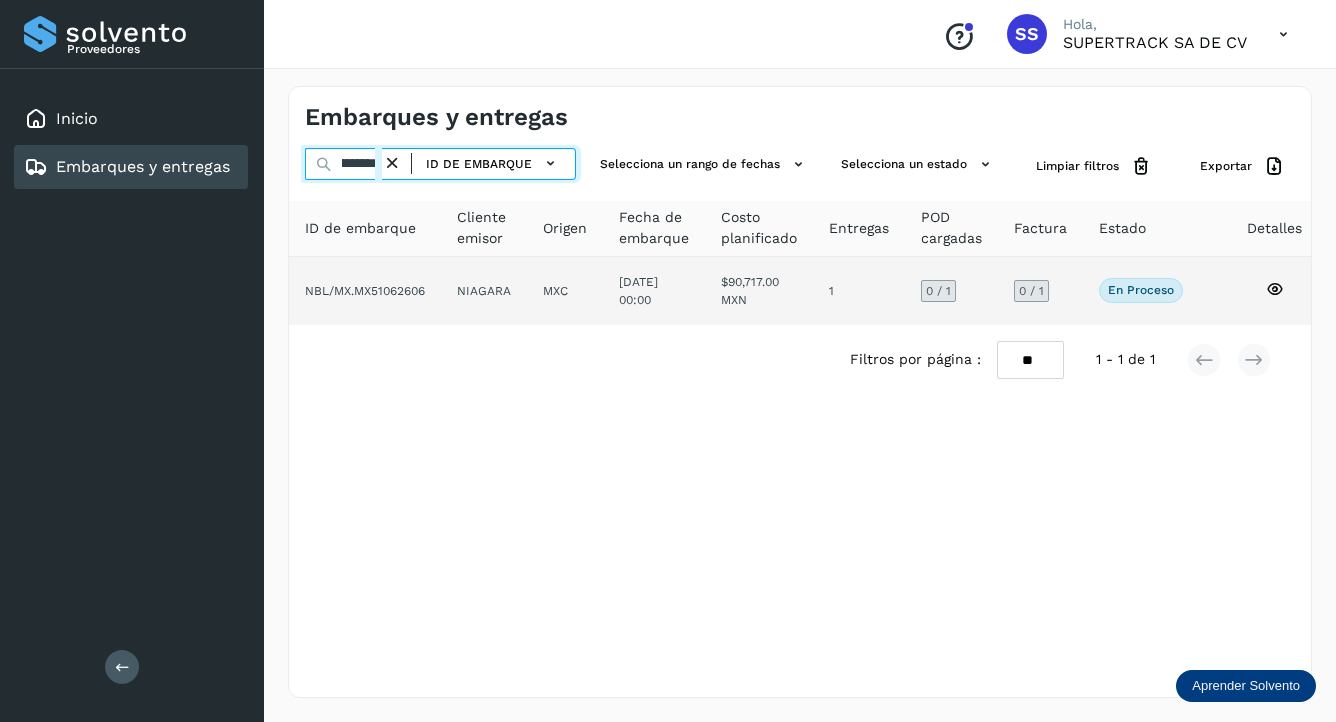 type on "**********" 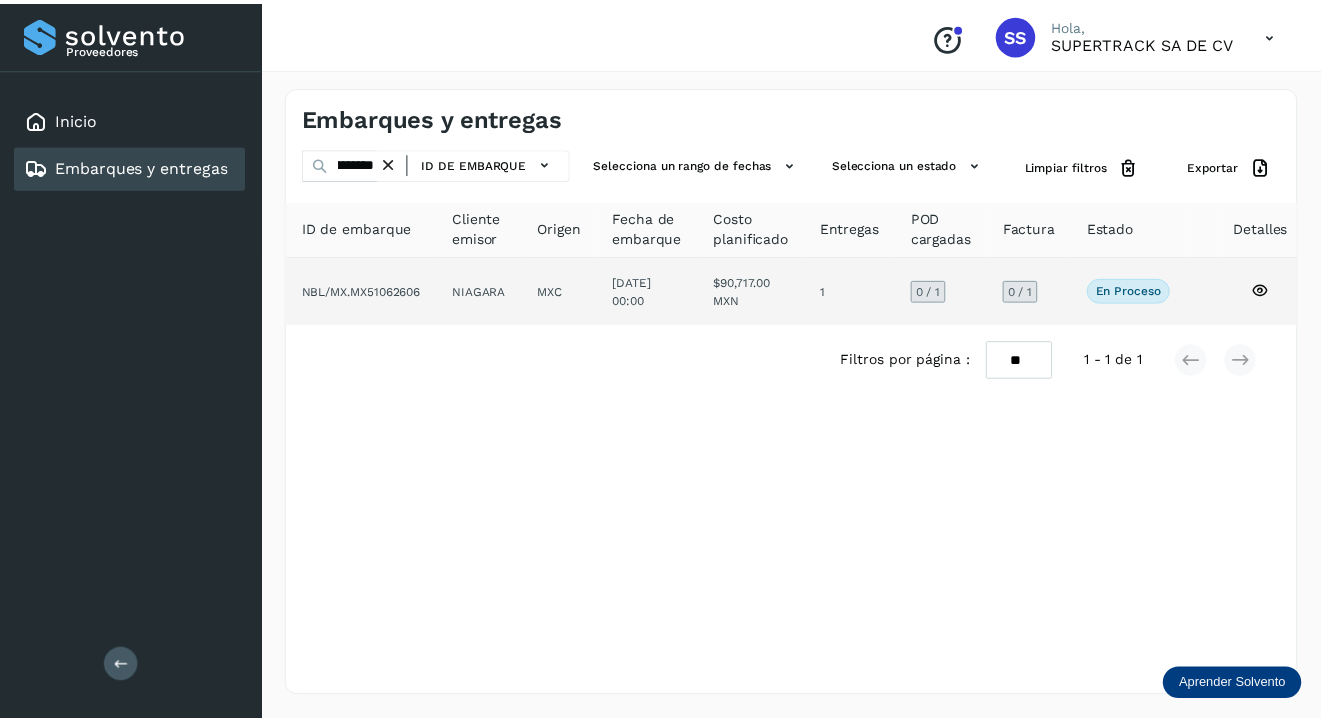 scroll, scrollTop: 0, scrollLeft: 0, axis: both 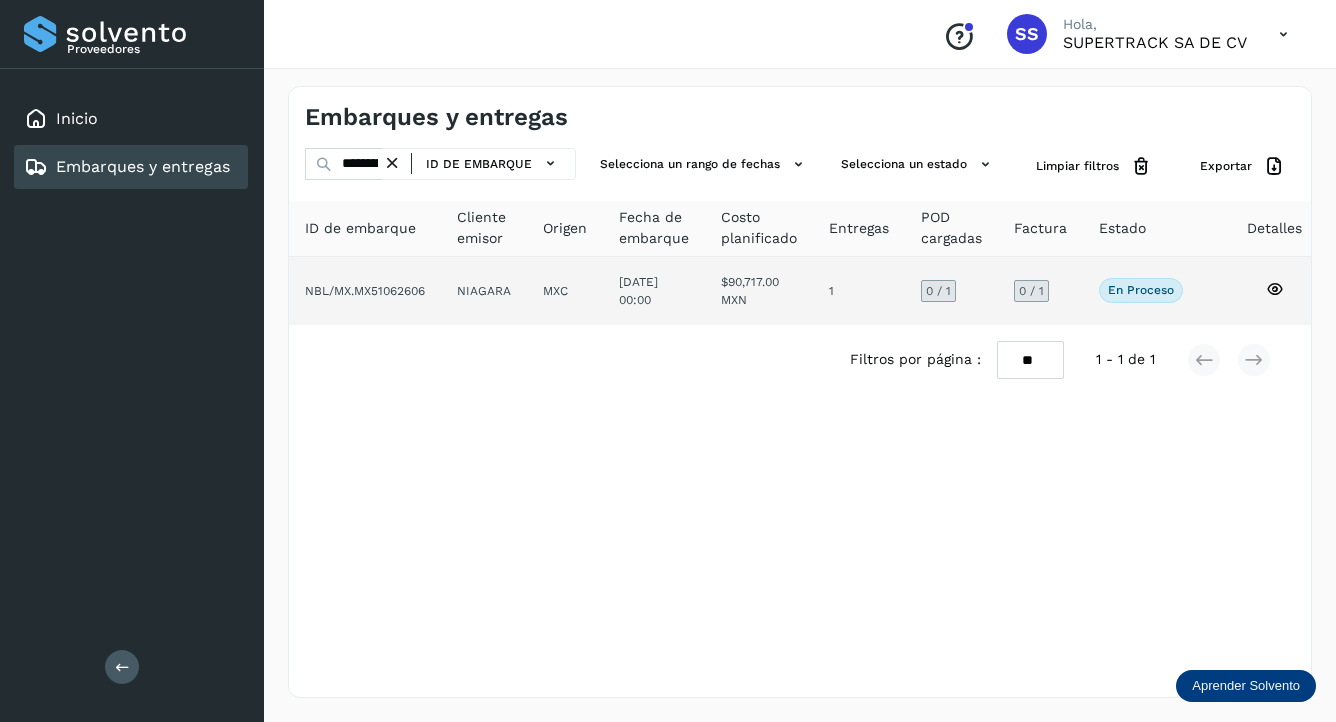 click on "NBL/MX.MX51062606" 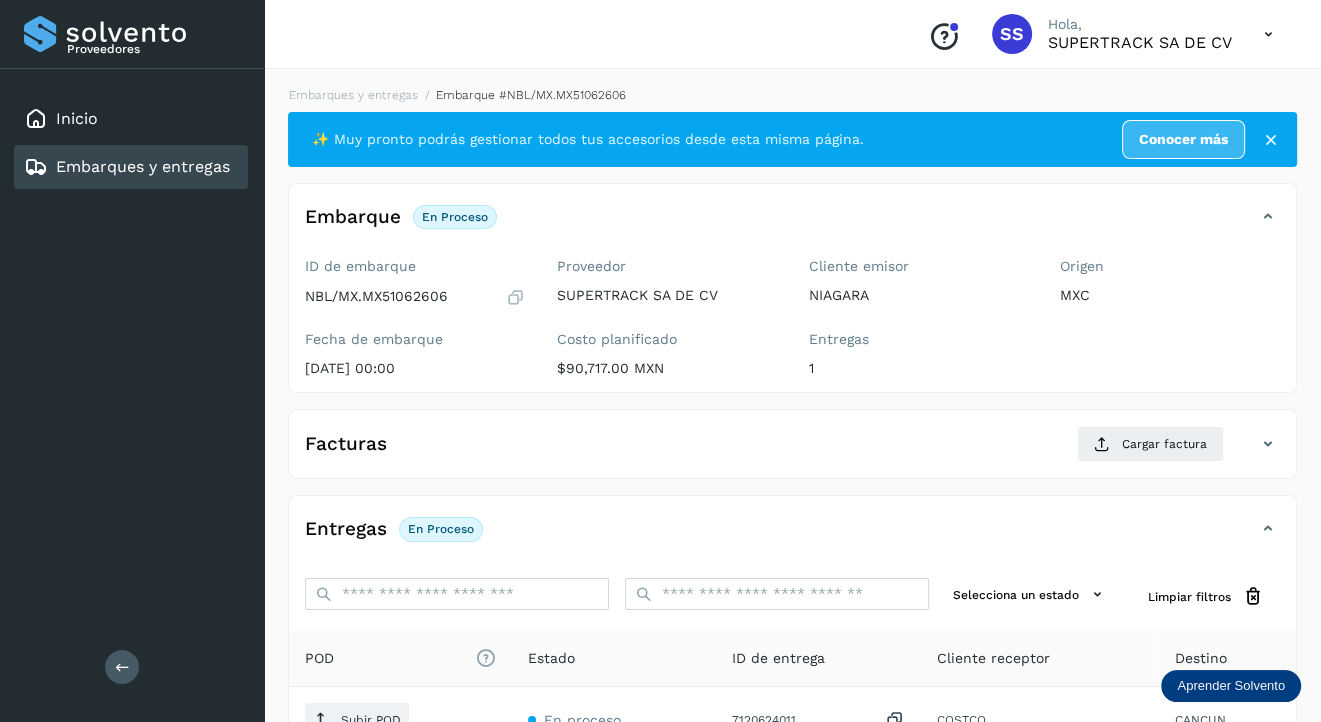 scroll, scrollTop: 200, scrollLeft: 0, axis: vertical 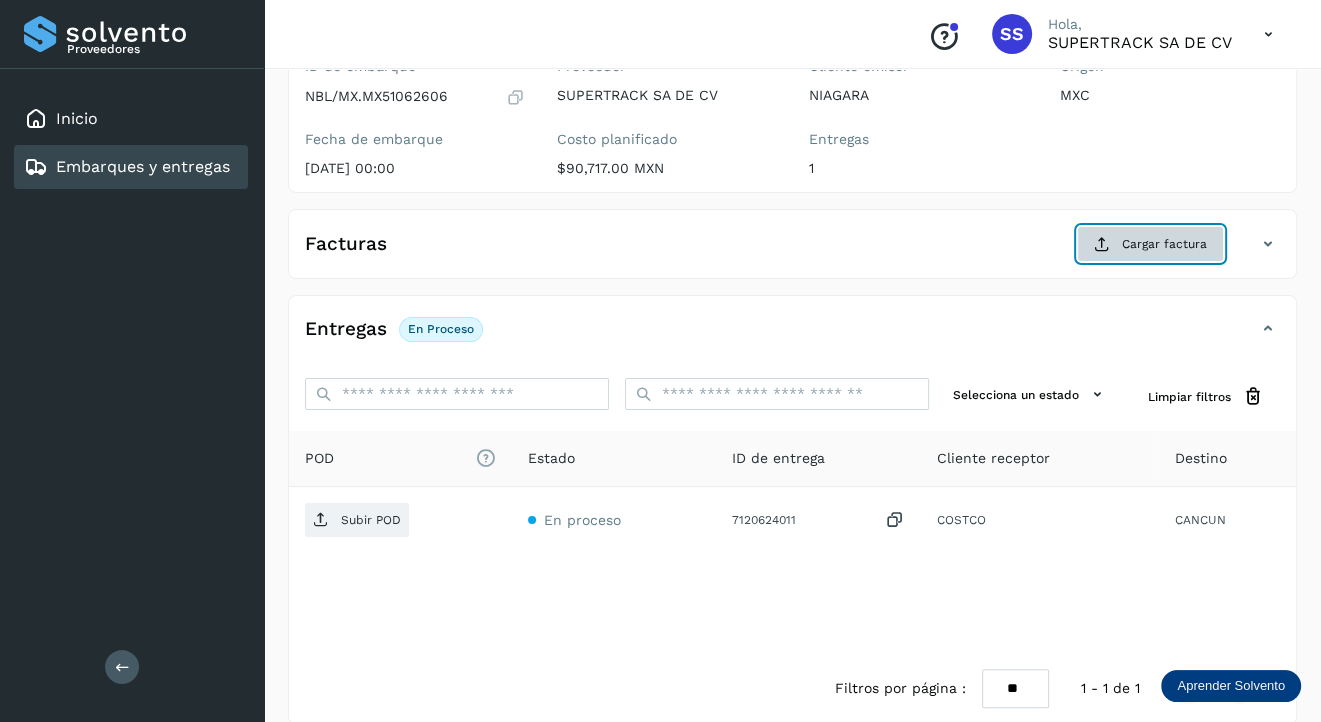 click on "Cargar factura" 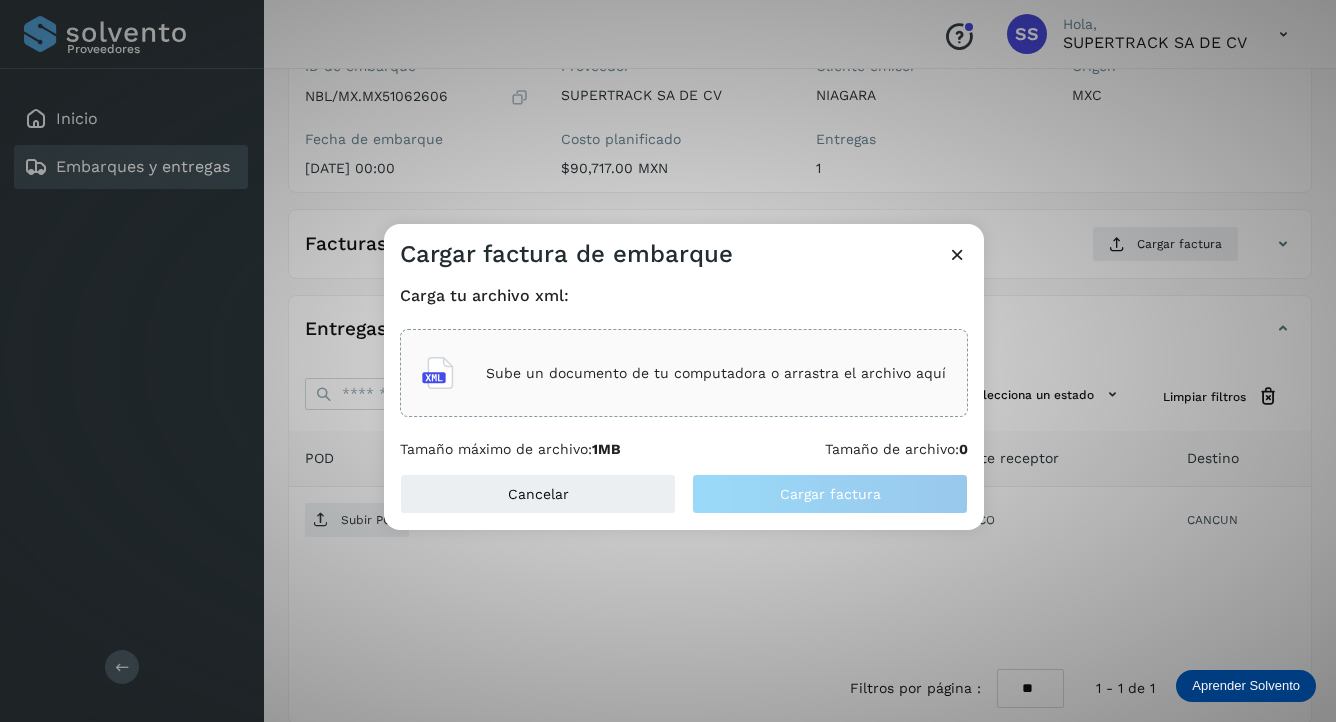click on "Sube un documento de tu computadora o arrastra el archivo aquí" at bounding box center (716, 373) 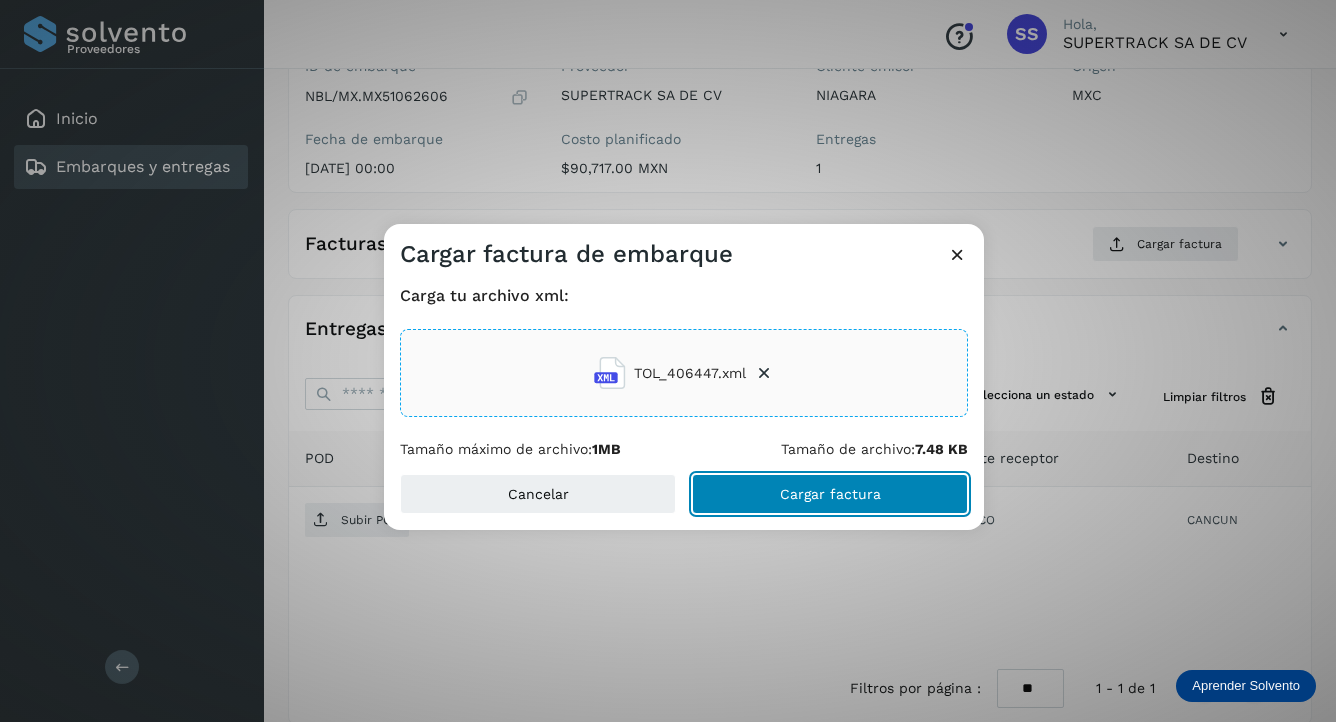 click on "Cargar factura" 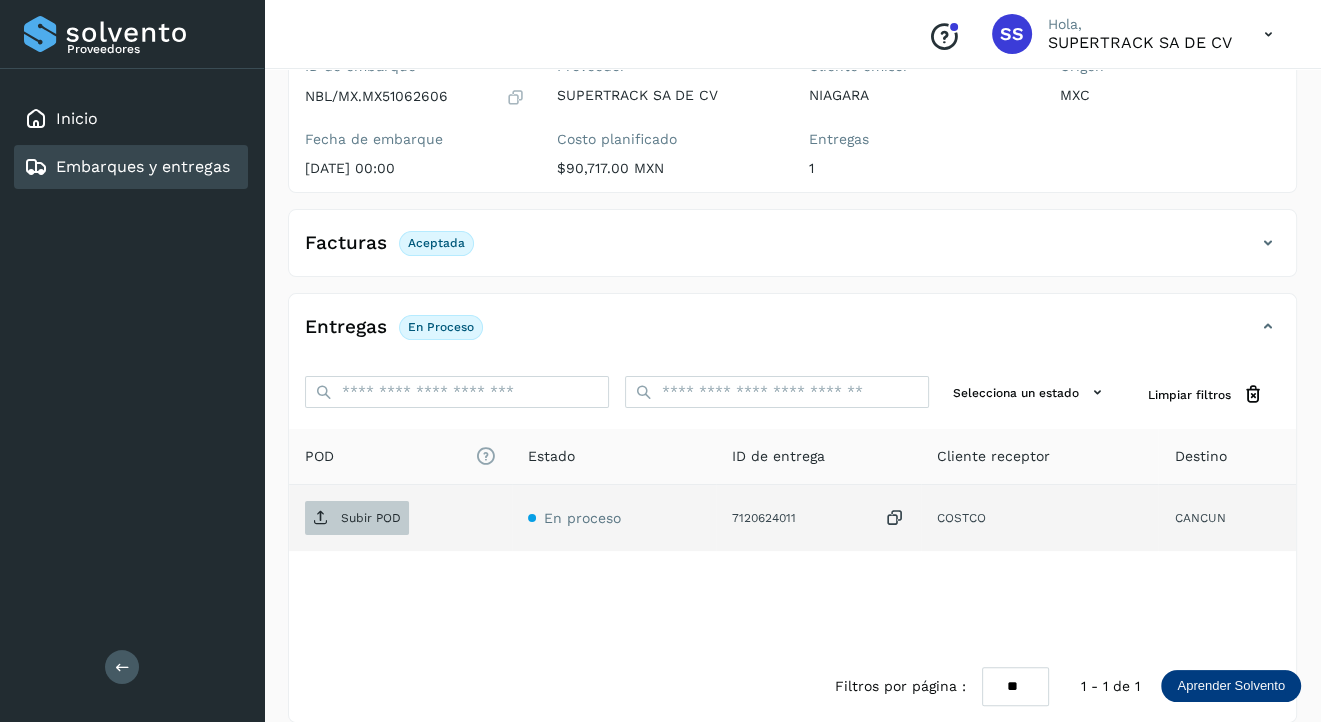 click on "Subir POD" at bounding box center (371, 518) 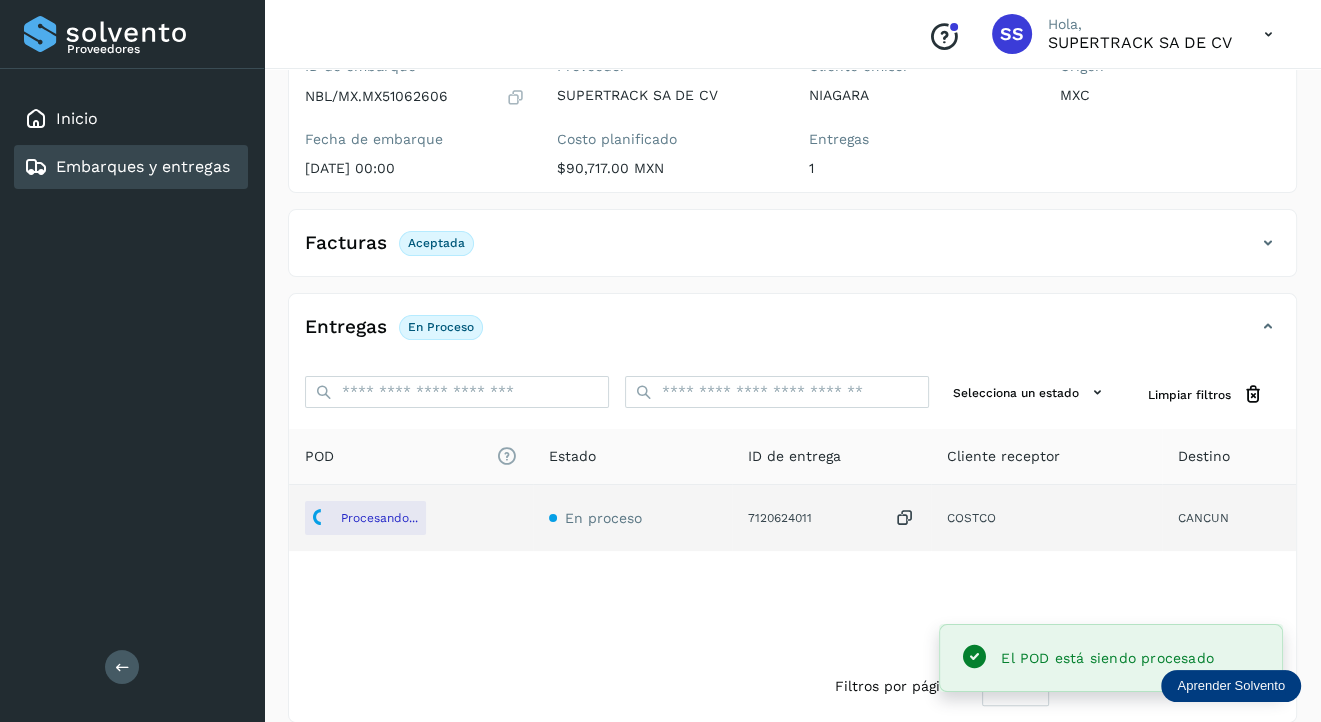 scroll, scrollTop: 0, scrollLeft: 0, axis: both 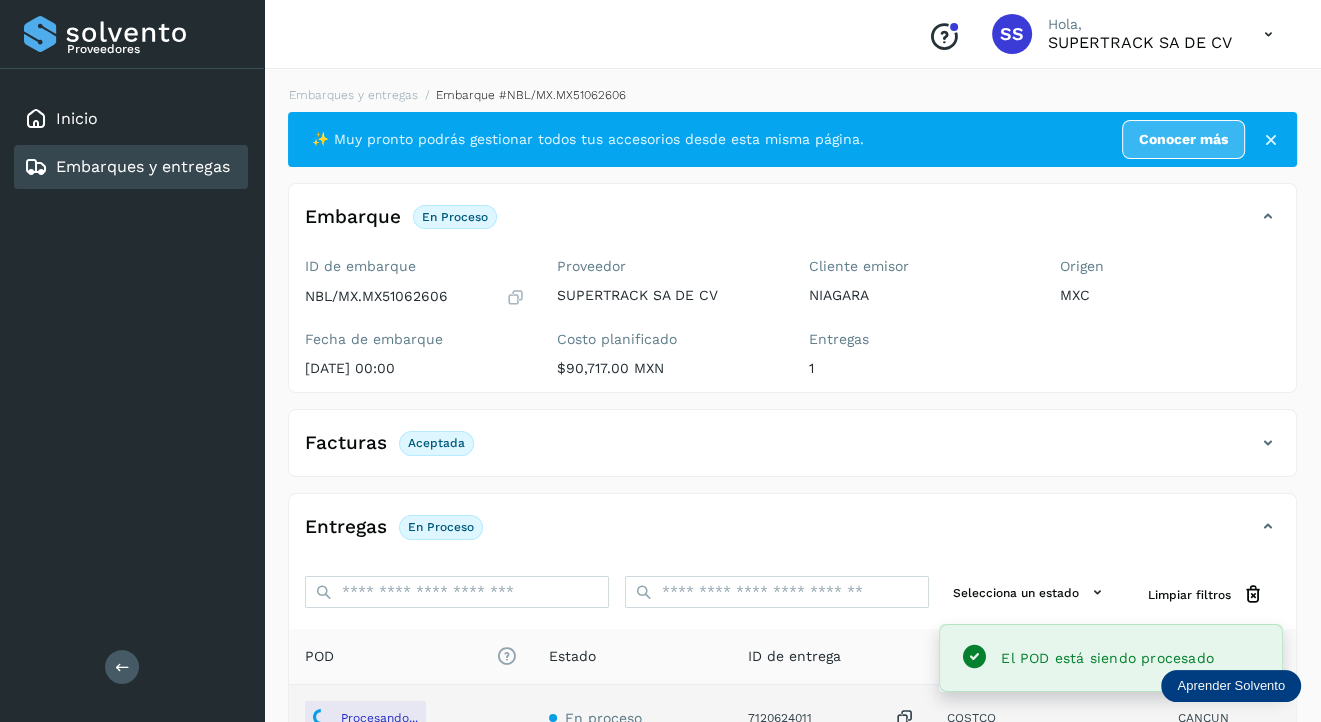 click on "Embarques y entregas" at bounding box center (143, 166) 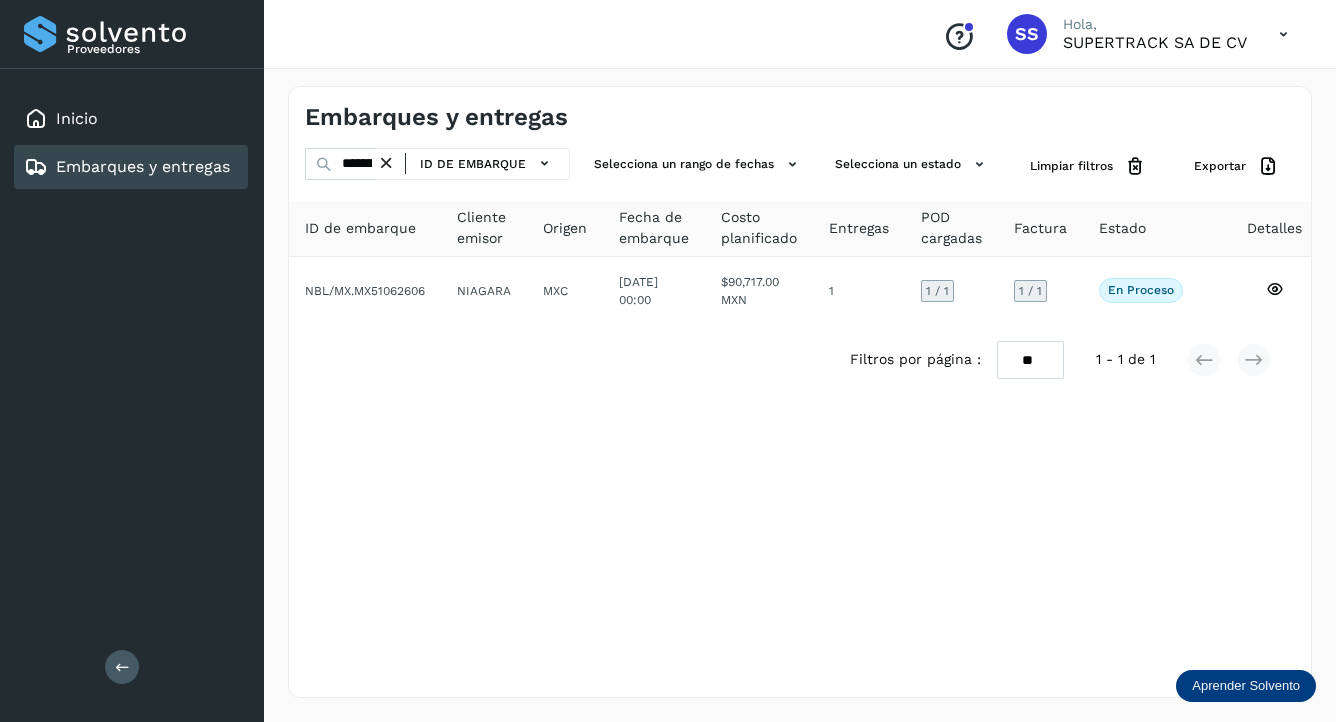 click at bounding box center (386, 163) 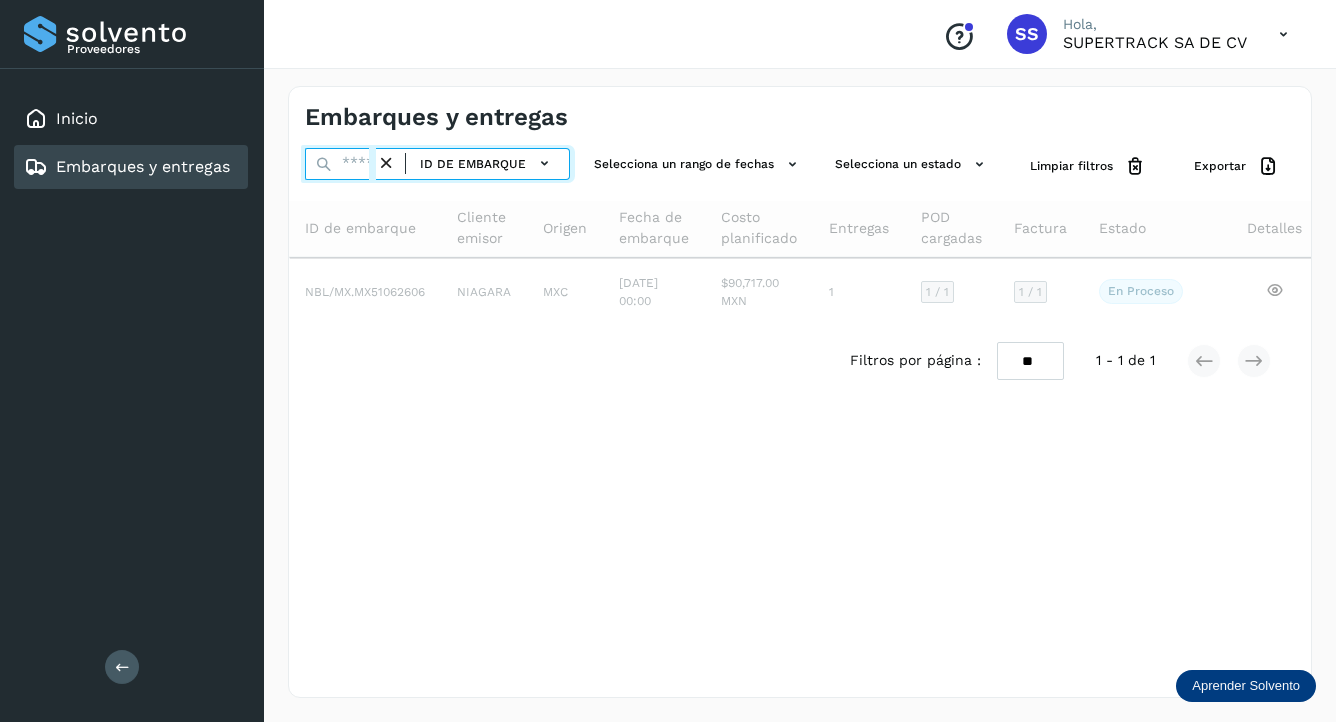 click at bounding box center (340, 164) 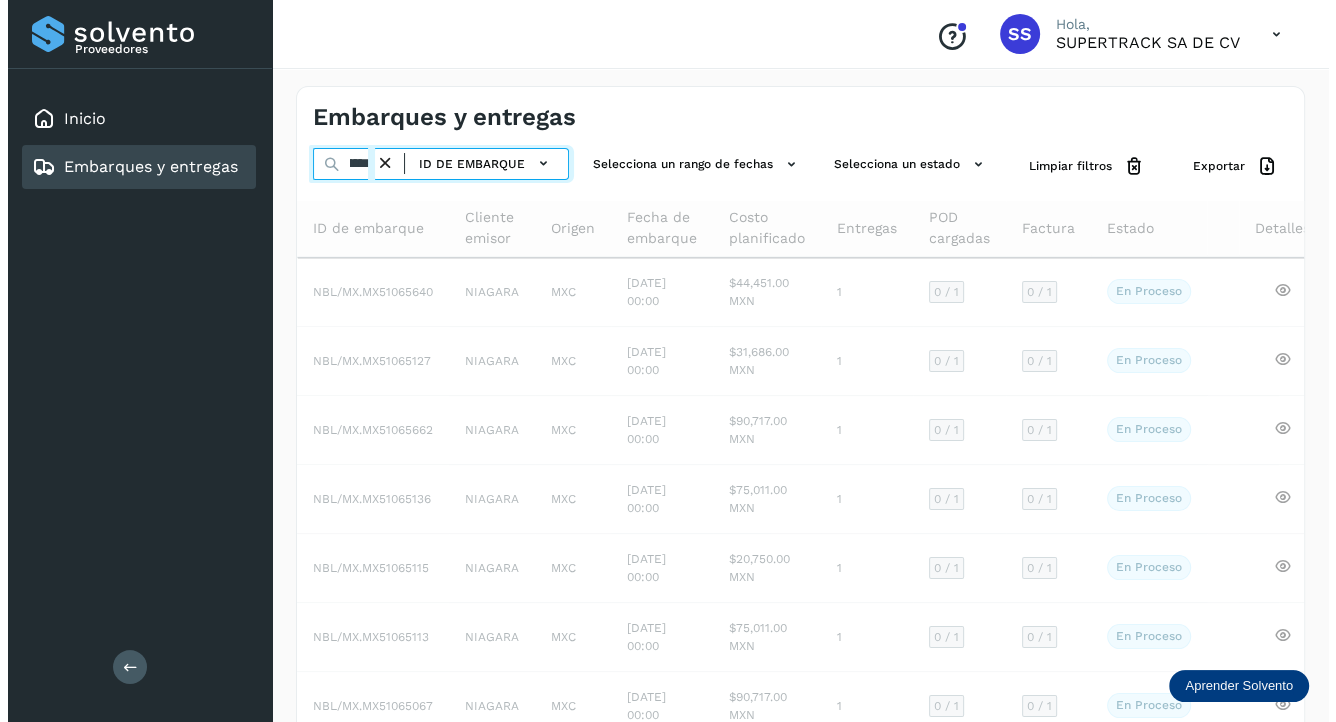 scroll, scrollTop: 0, scrollLeft: 49, axis: horizontal 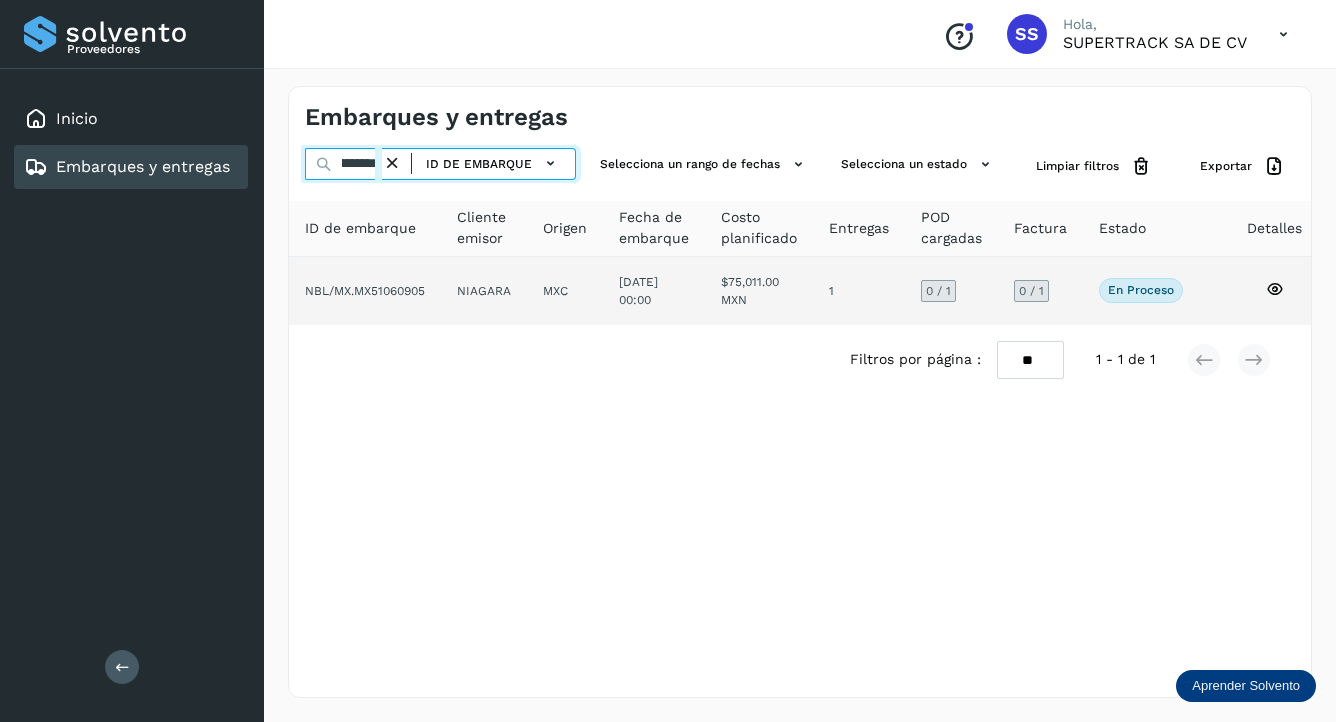 type on "**********" 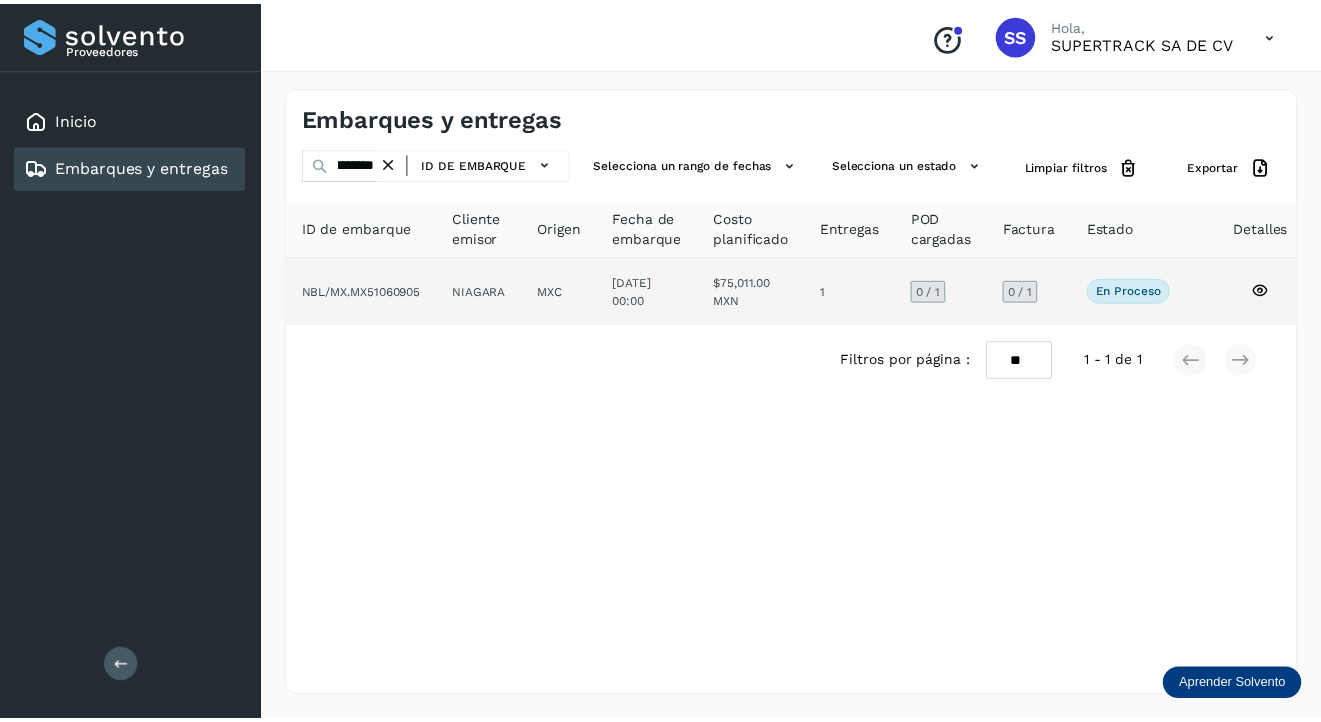 scroll, scrollTop: 0, scrollLeft: 0, axis: both 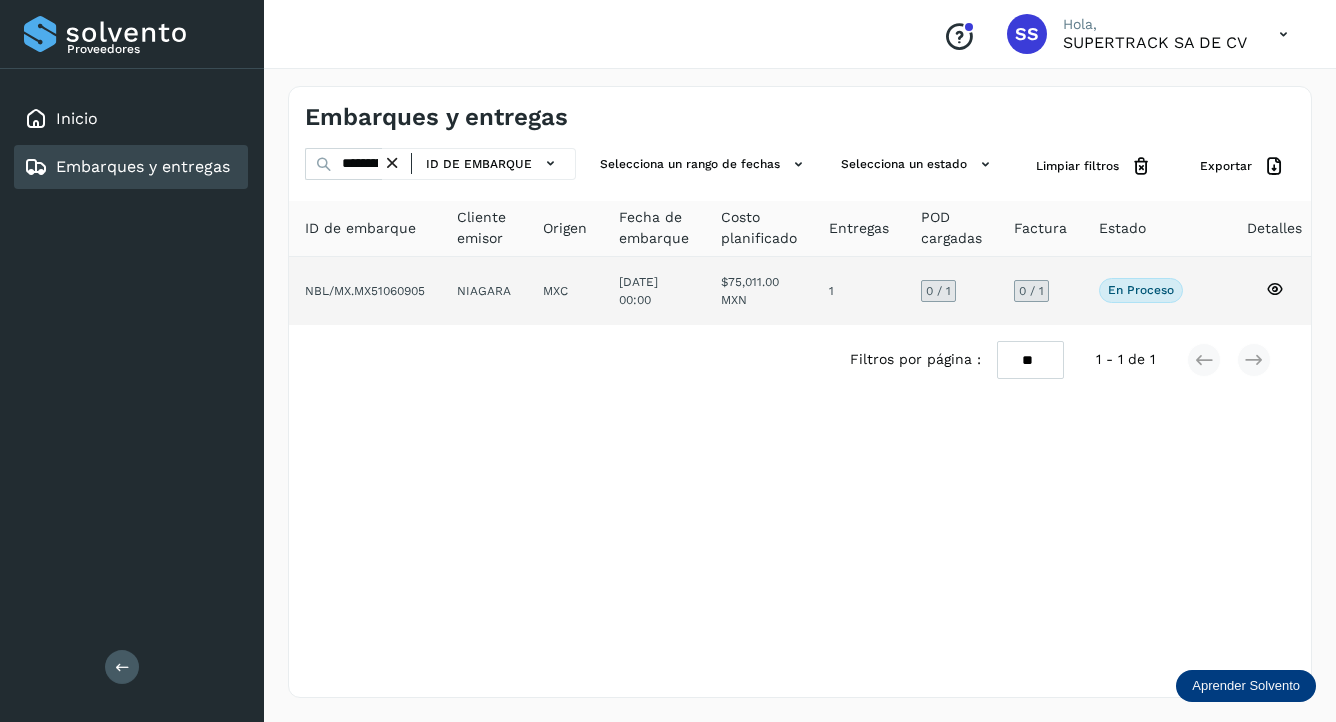 click on "NBL/MX.MX51060905" 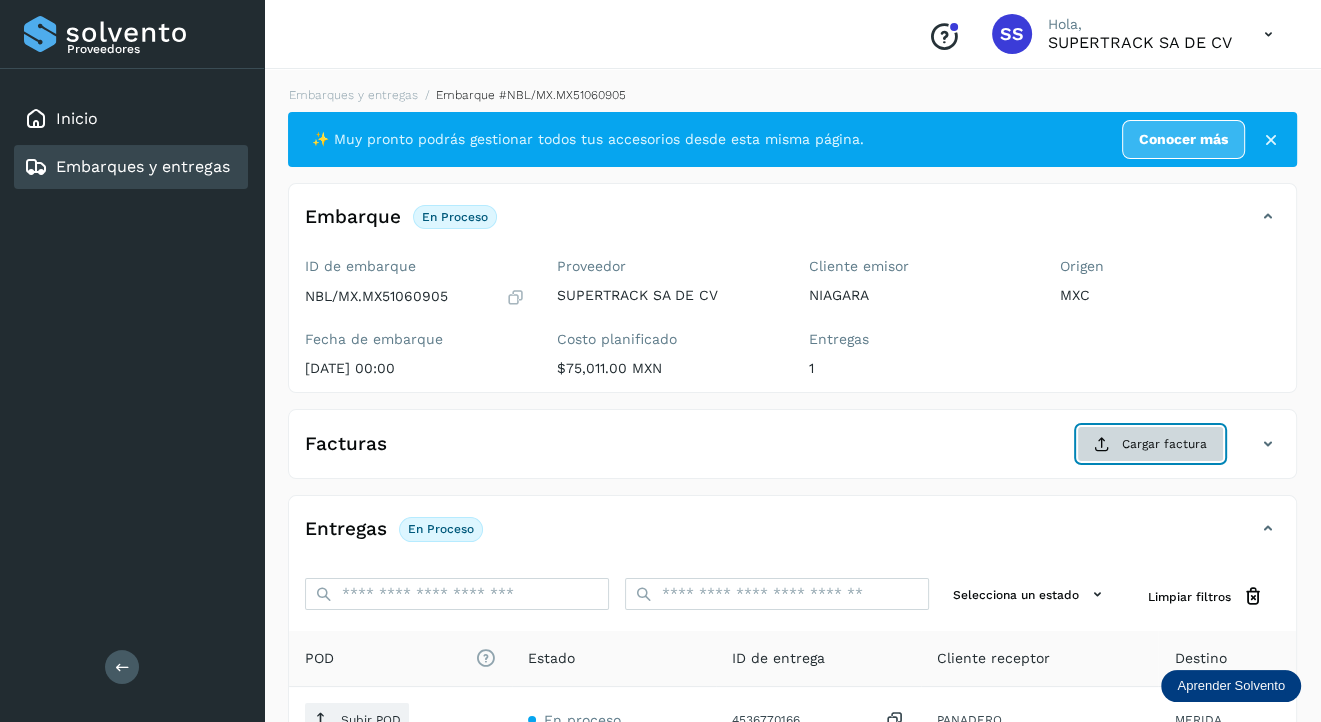 click on "Cargar factura" 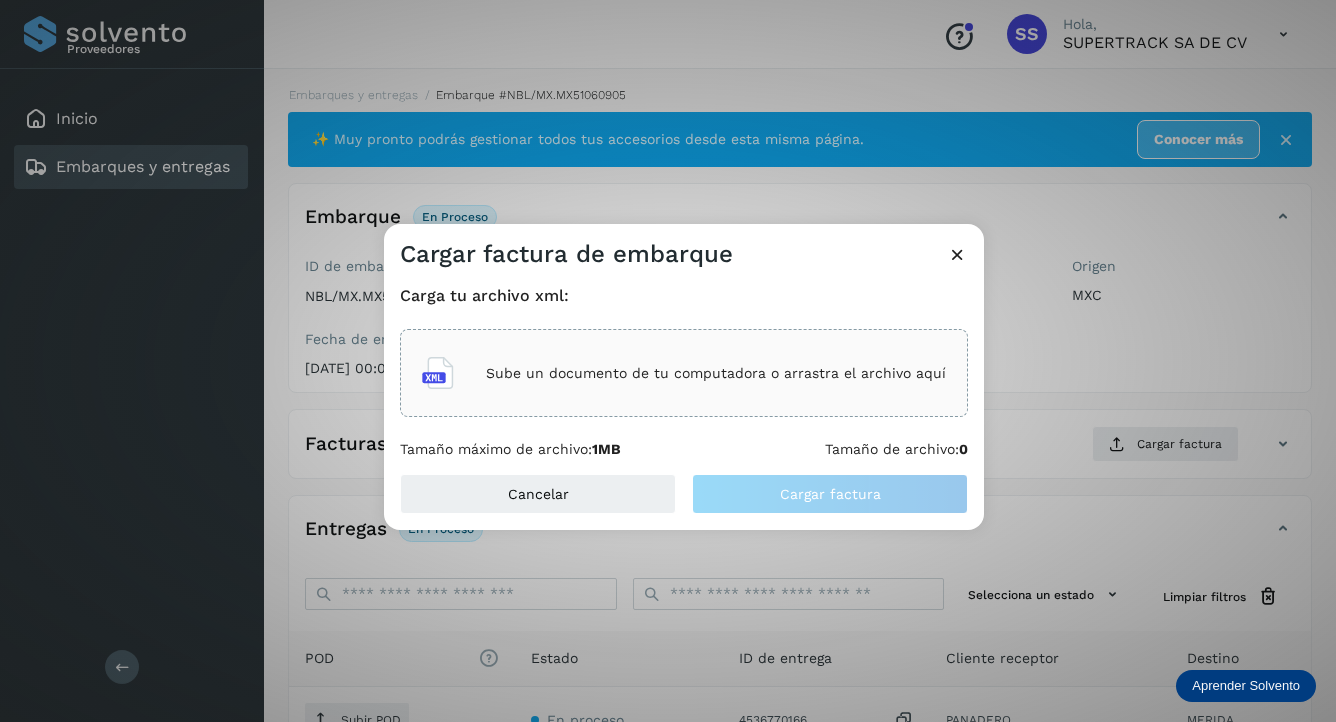 click on "Sube un documento de tu computadora o arrastra el archivo aquí" at bounding box center [716, 373] 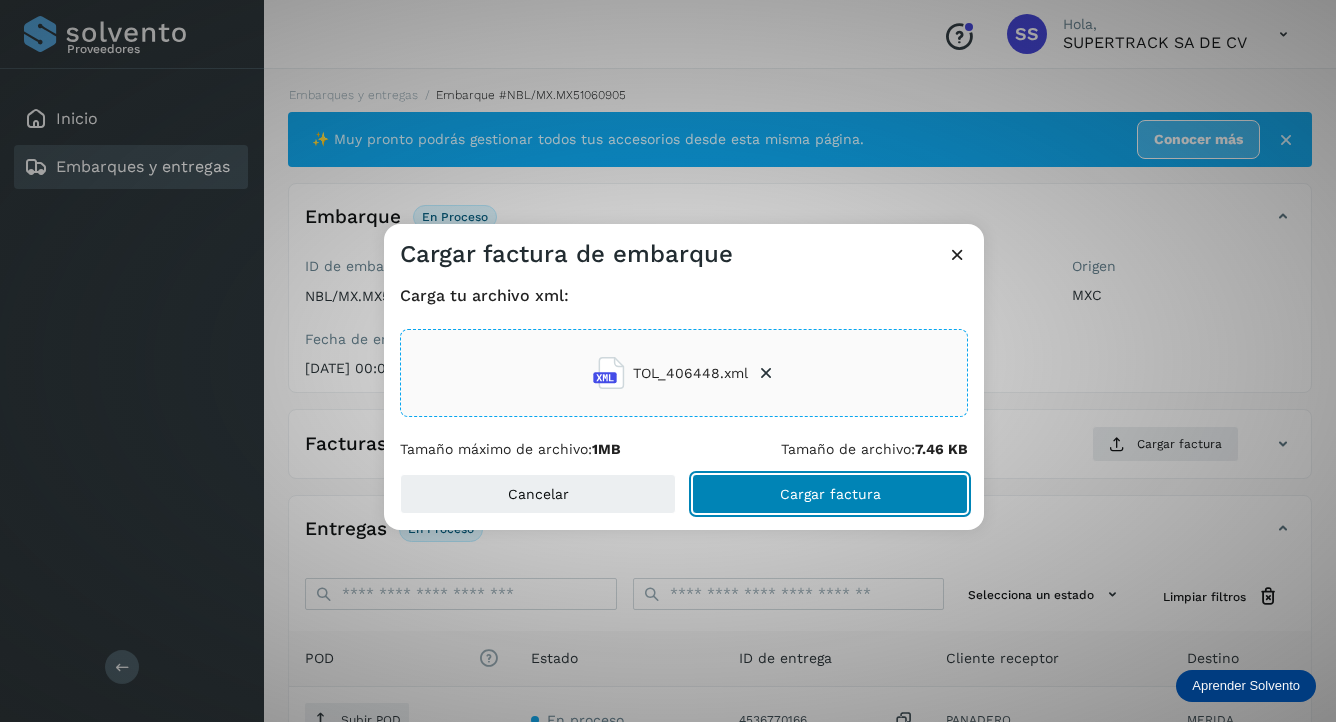 click on "Cargar factura" 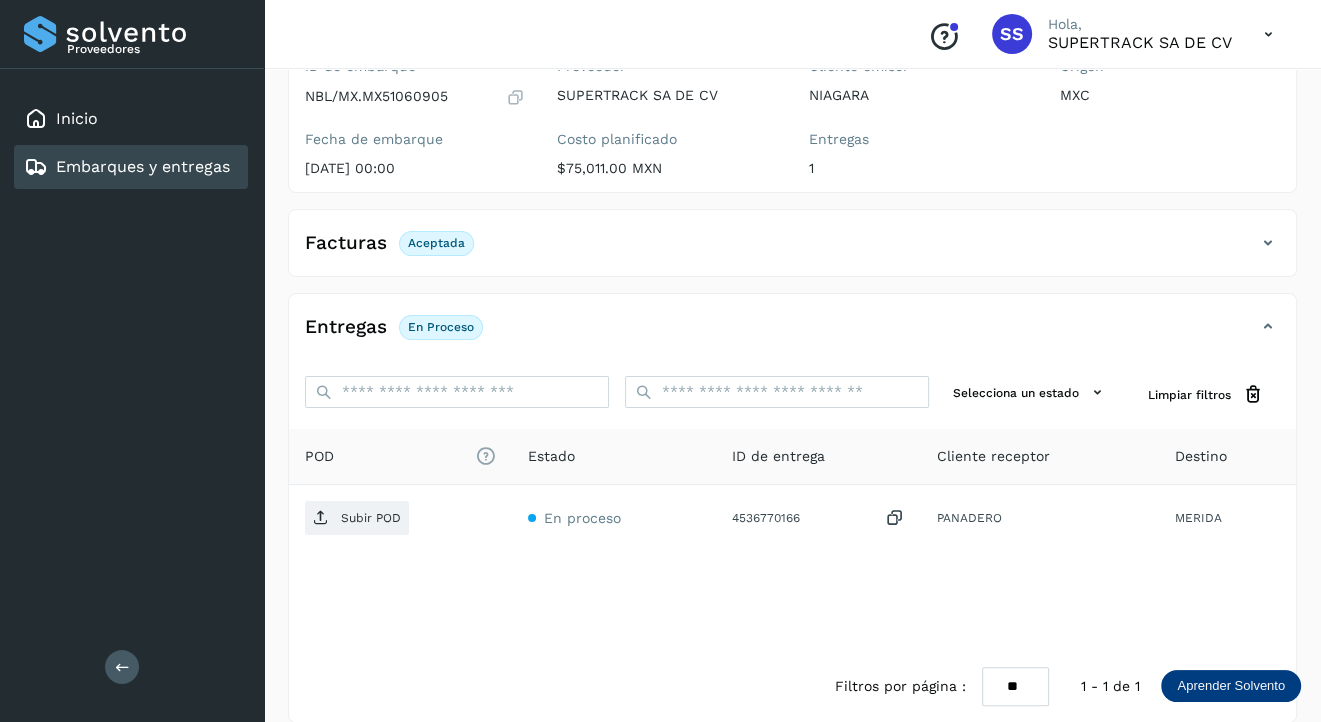 scroll, scrollTop: 223, scrollLeft: 0, axis: vertical 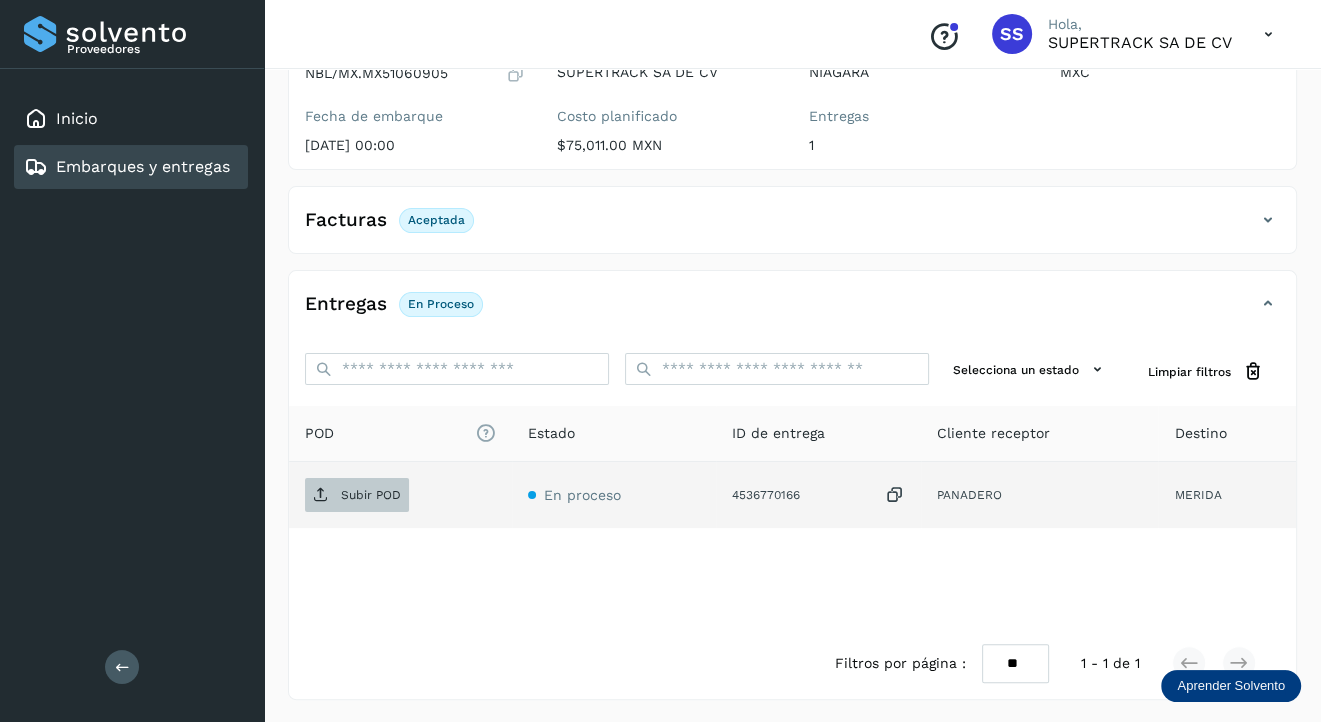 click on "Subir POD" at bounding box center (371, 495) 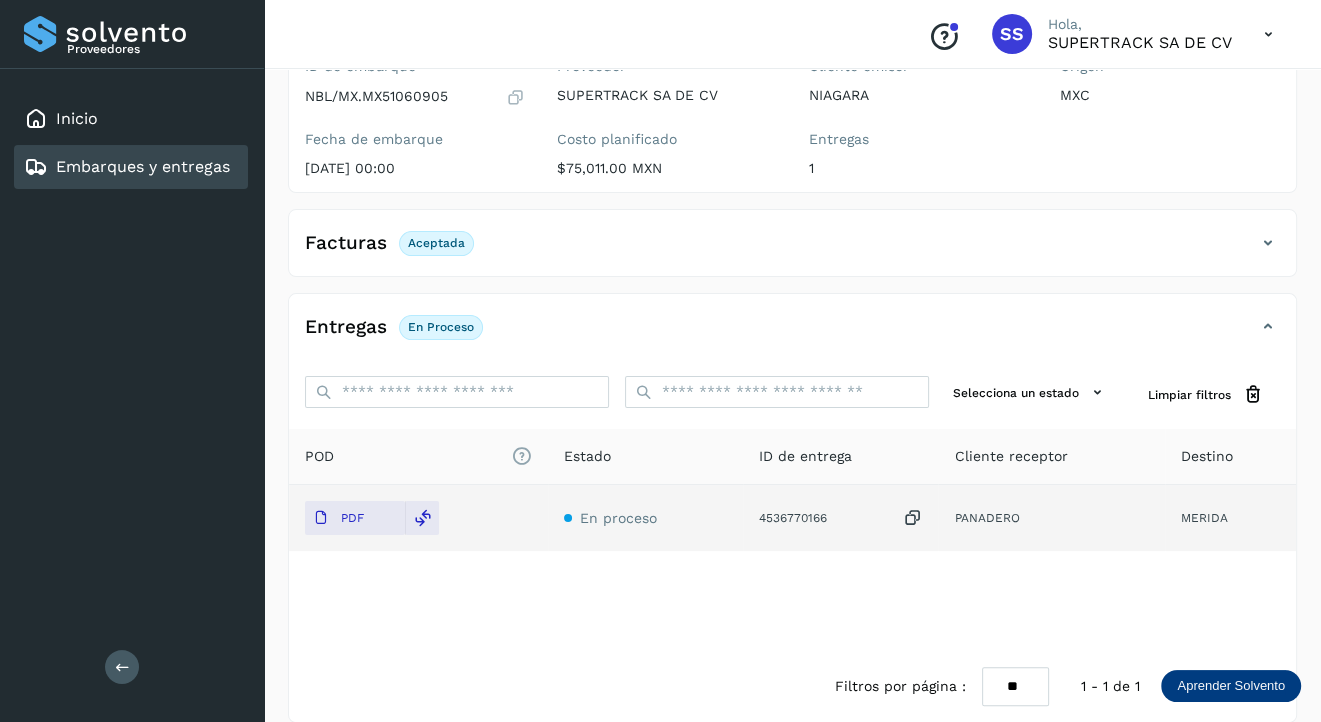 scroll, scrollTop: 100, scrollLeft: 0, axis: vertical 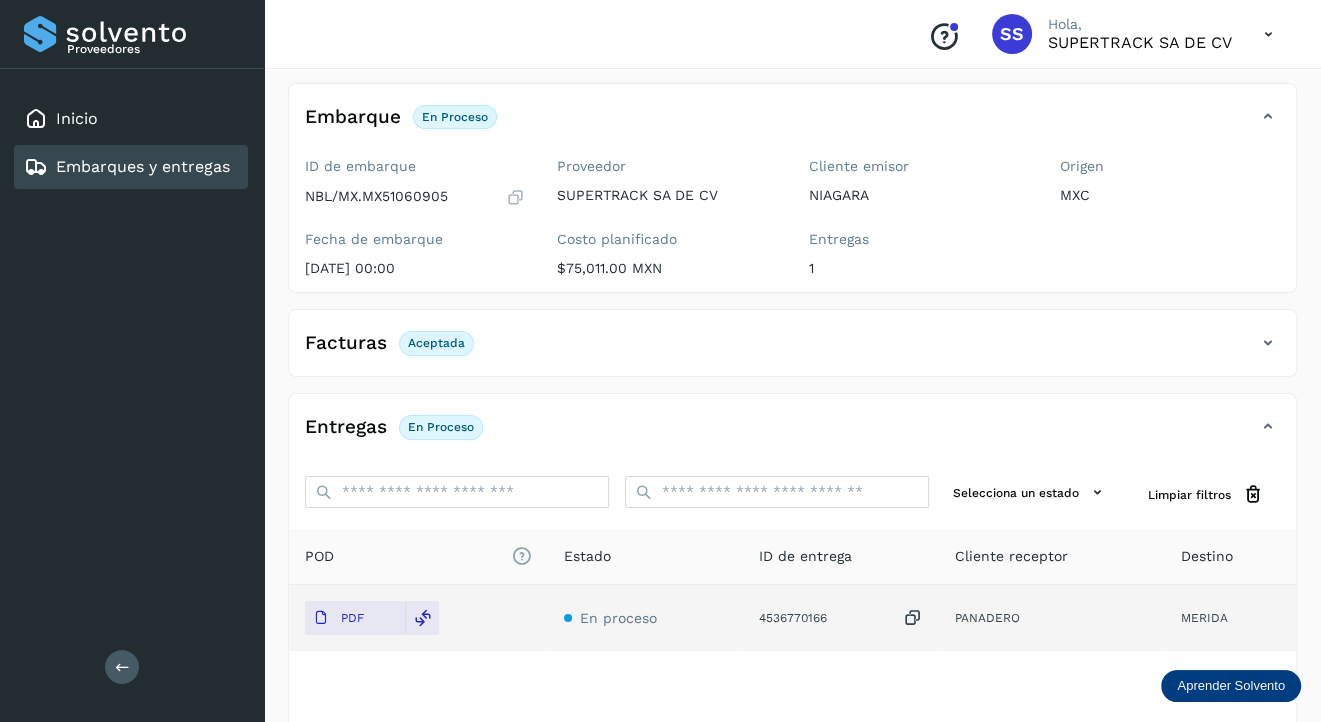 click on "Embarques y entregas" at bounding box center (143, 166) 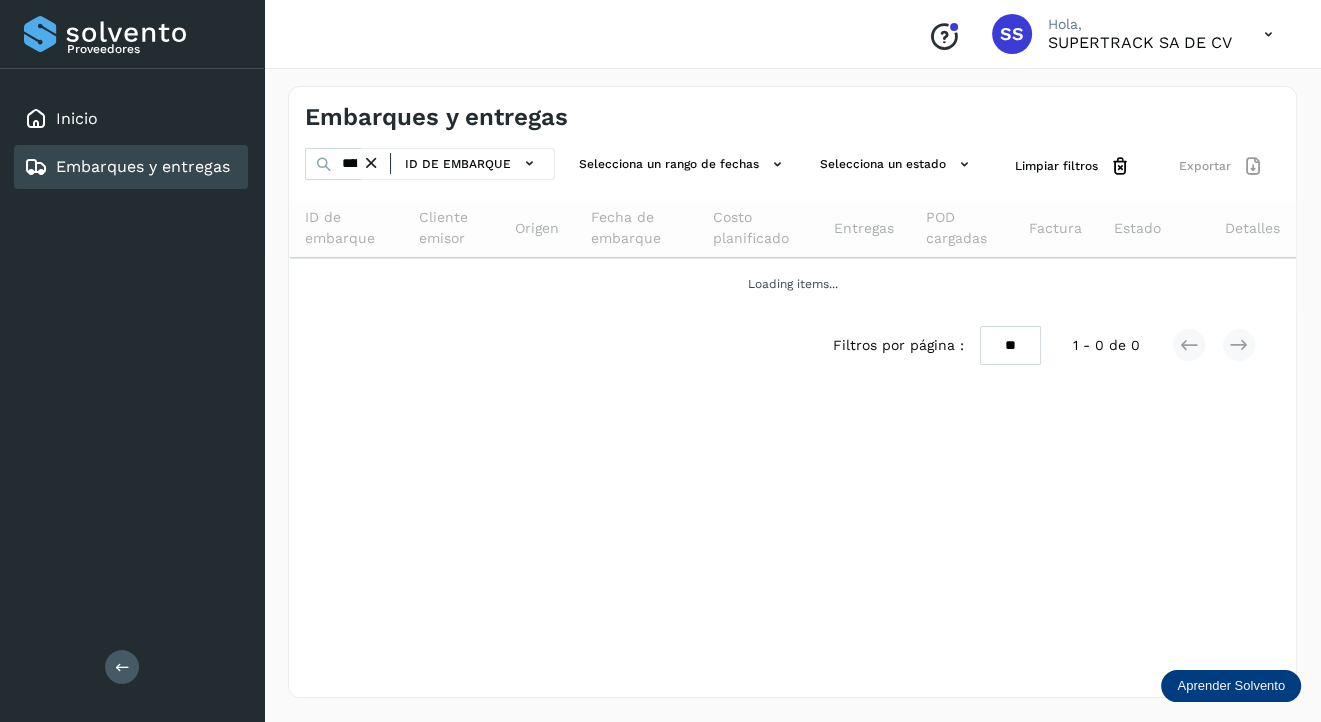 scroll, scrollTop: 0, scrollLeft: 0, axis: both 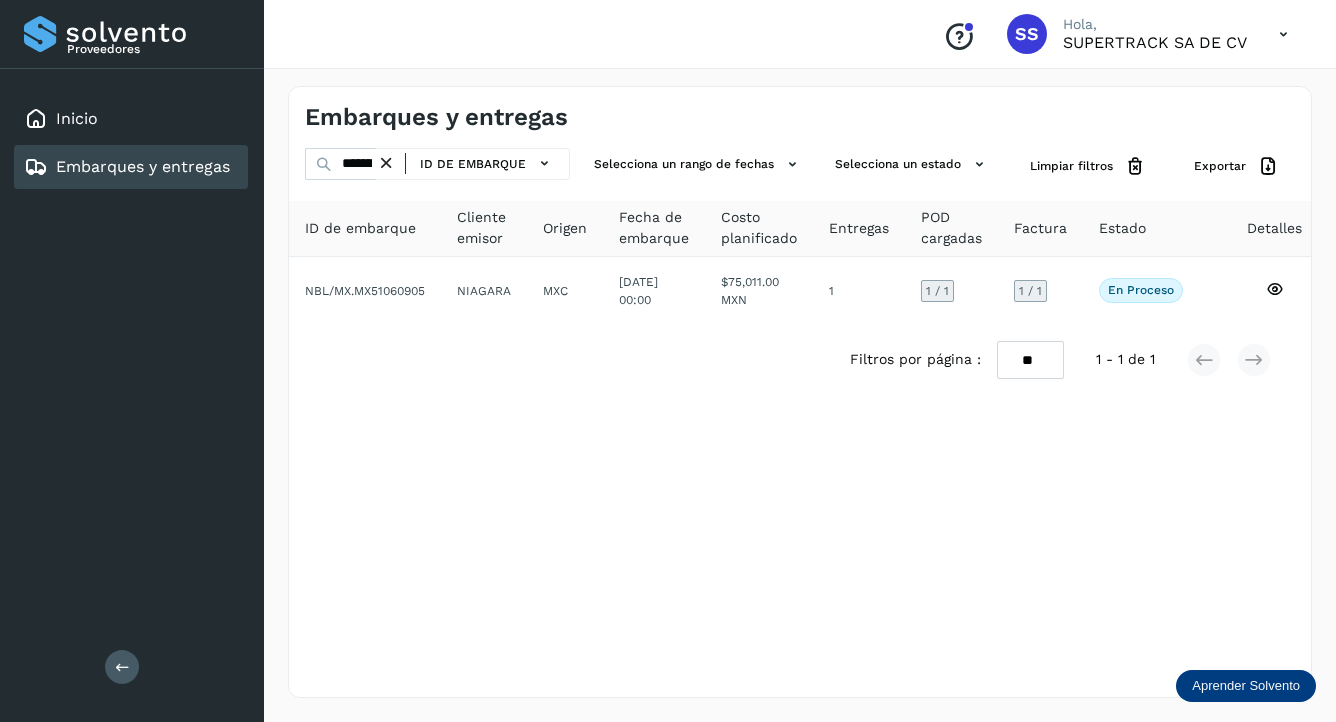 click at bounding box center [386, 163] 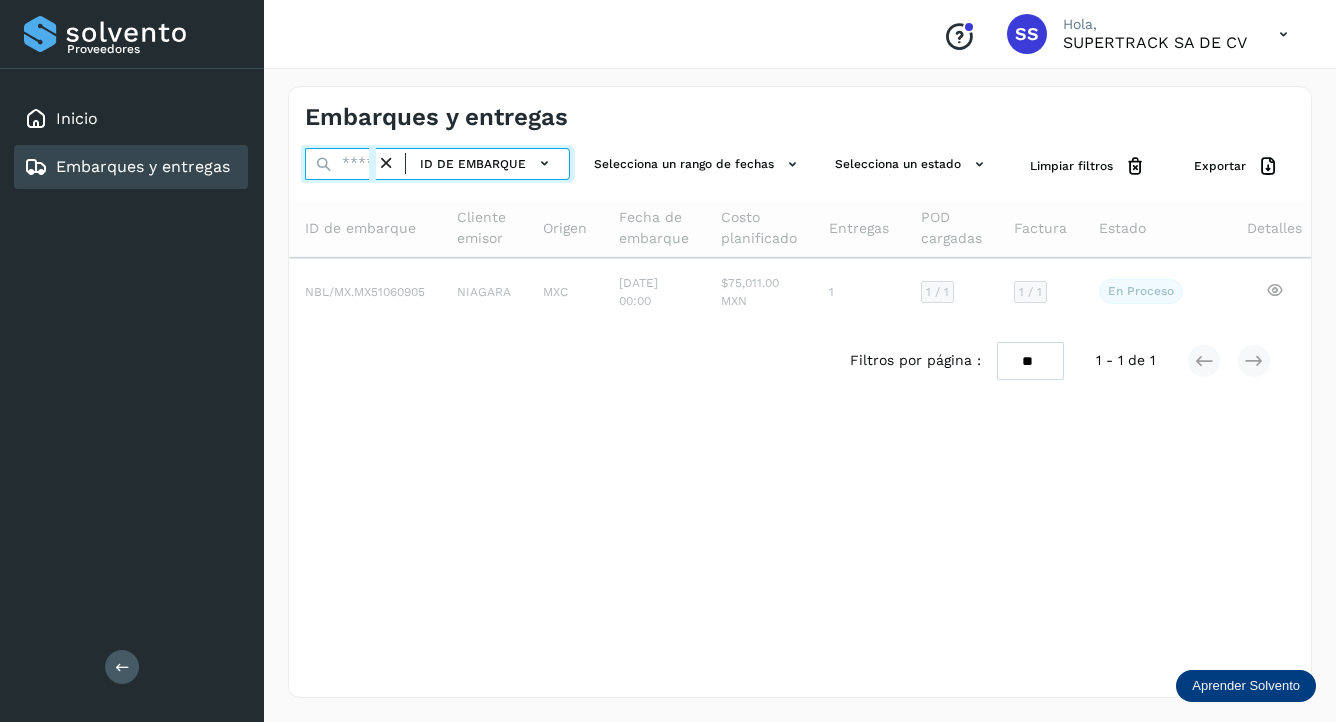 click at bounding box center [340, 164] 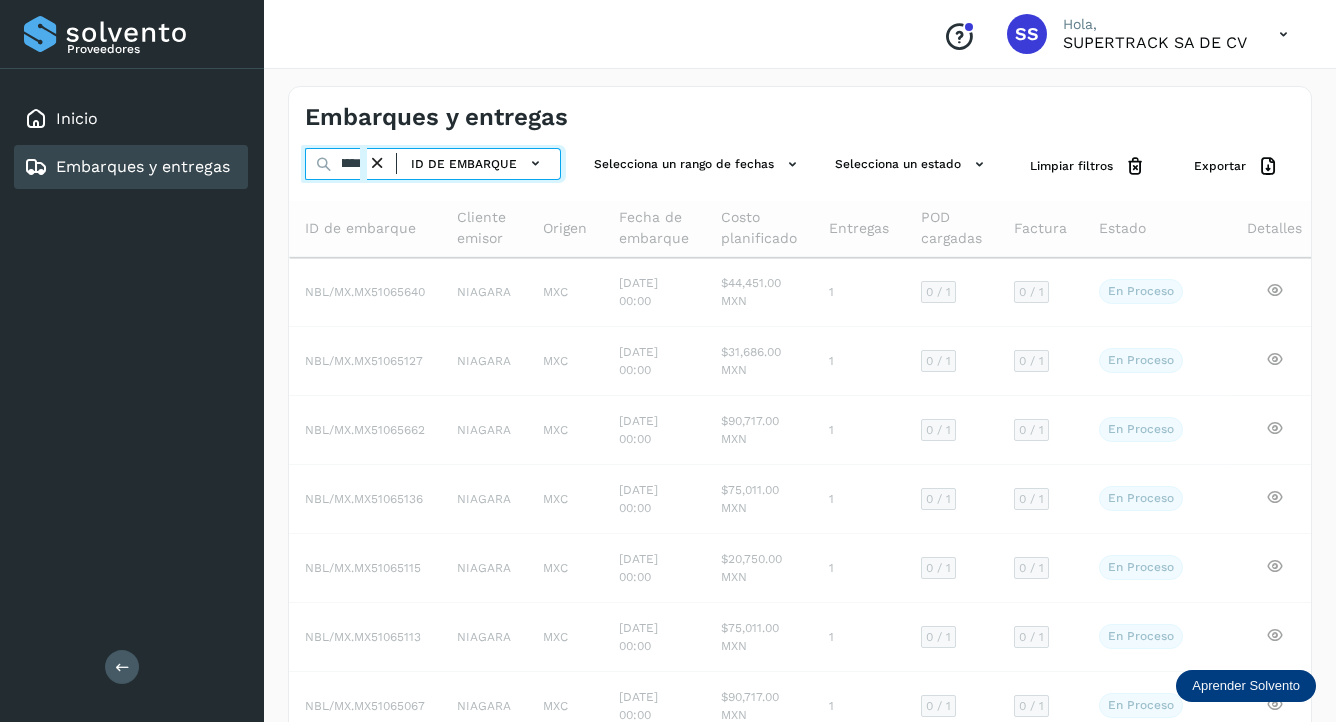 scroll, scrollTop: 0, scrollLeft: 48, axis: horizontal 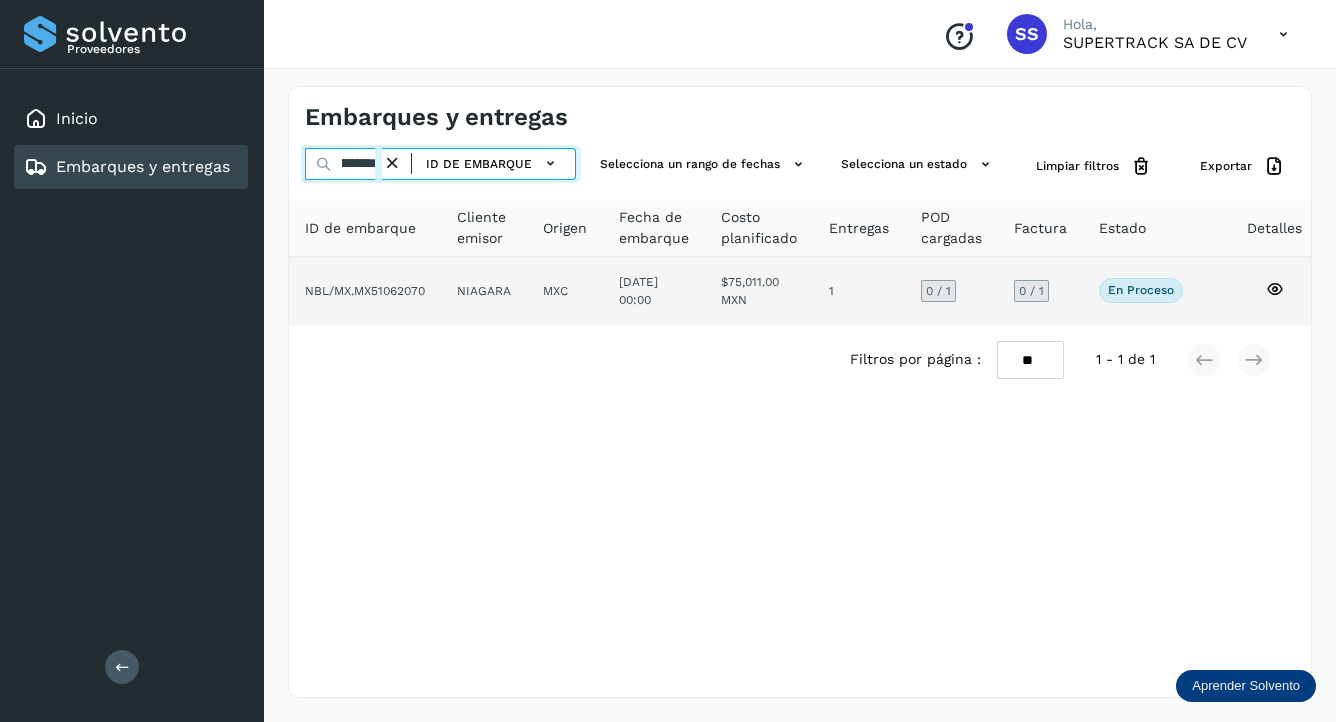 type on "**********" 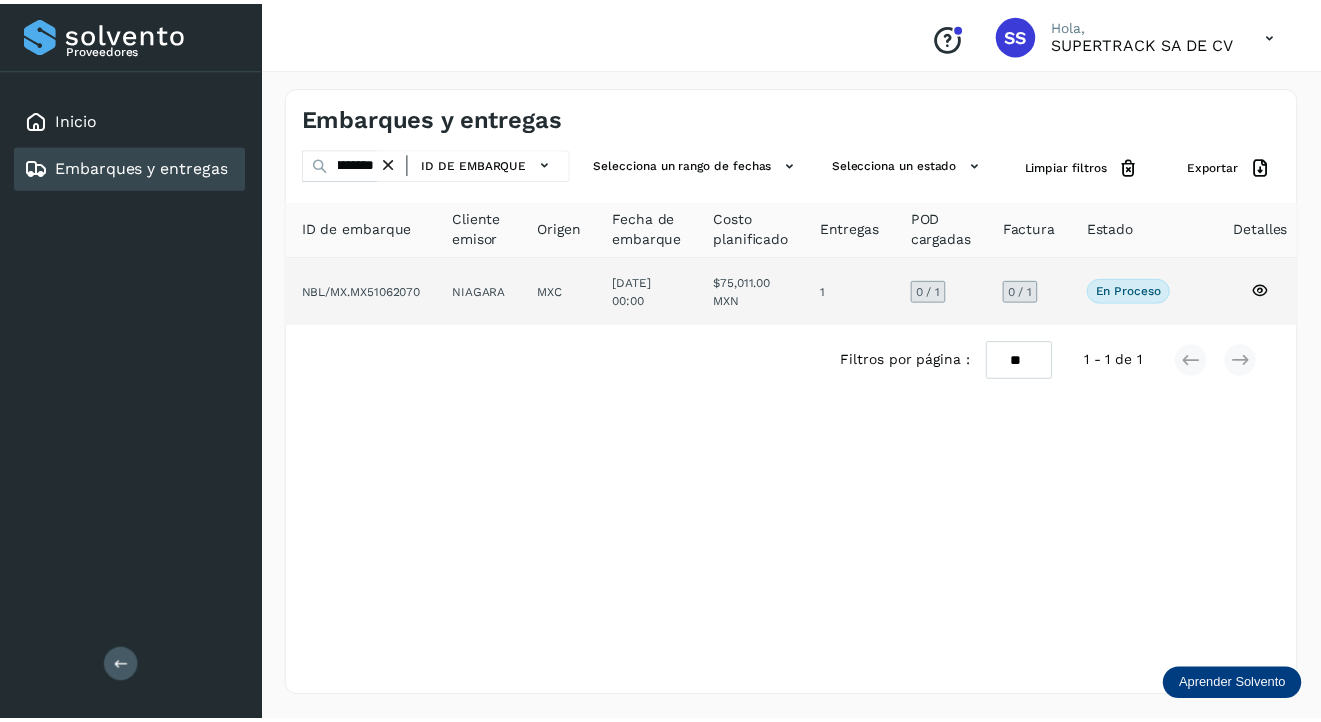 scroll, scrollTop: 0, scrollLeft: 0, axis: both 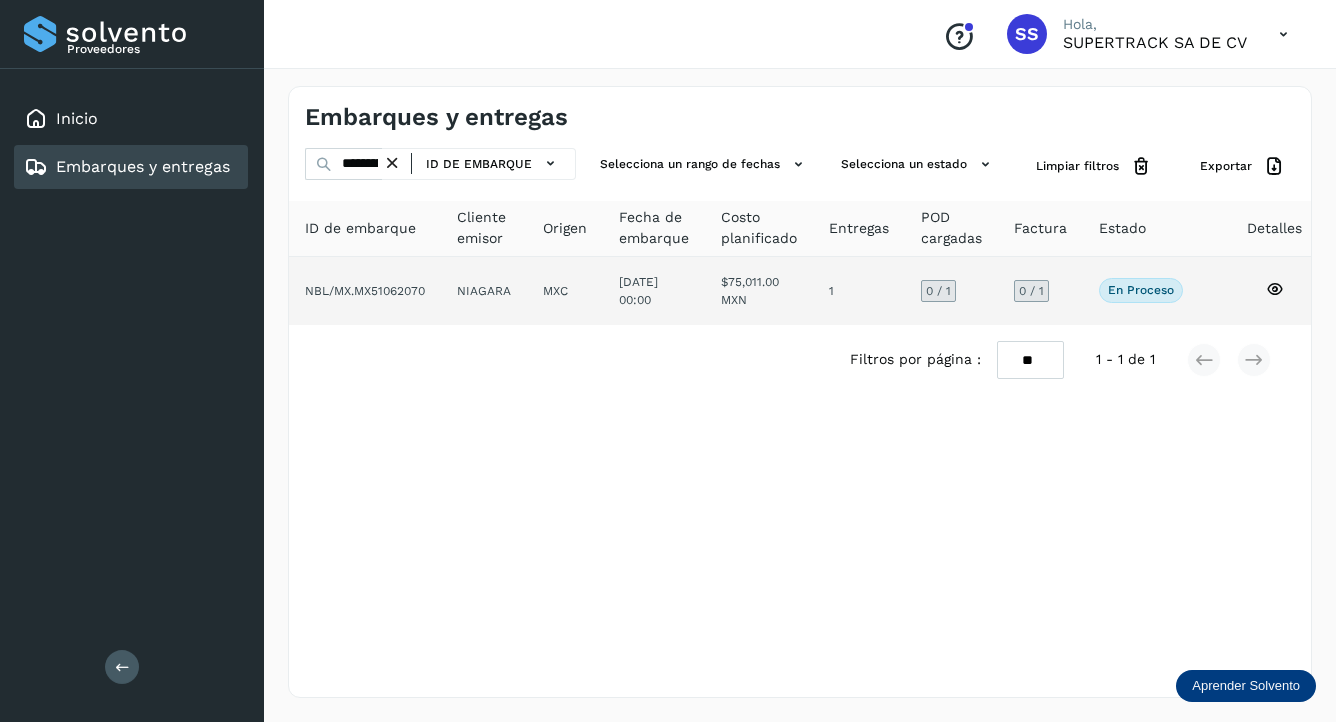 click on "NBL/MX.MX51062070" 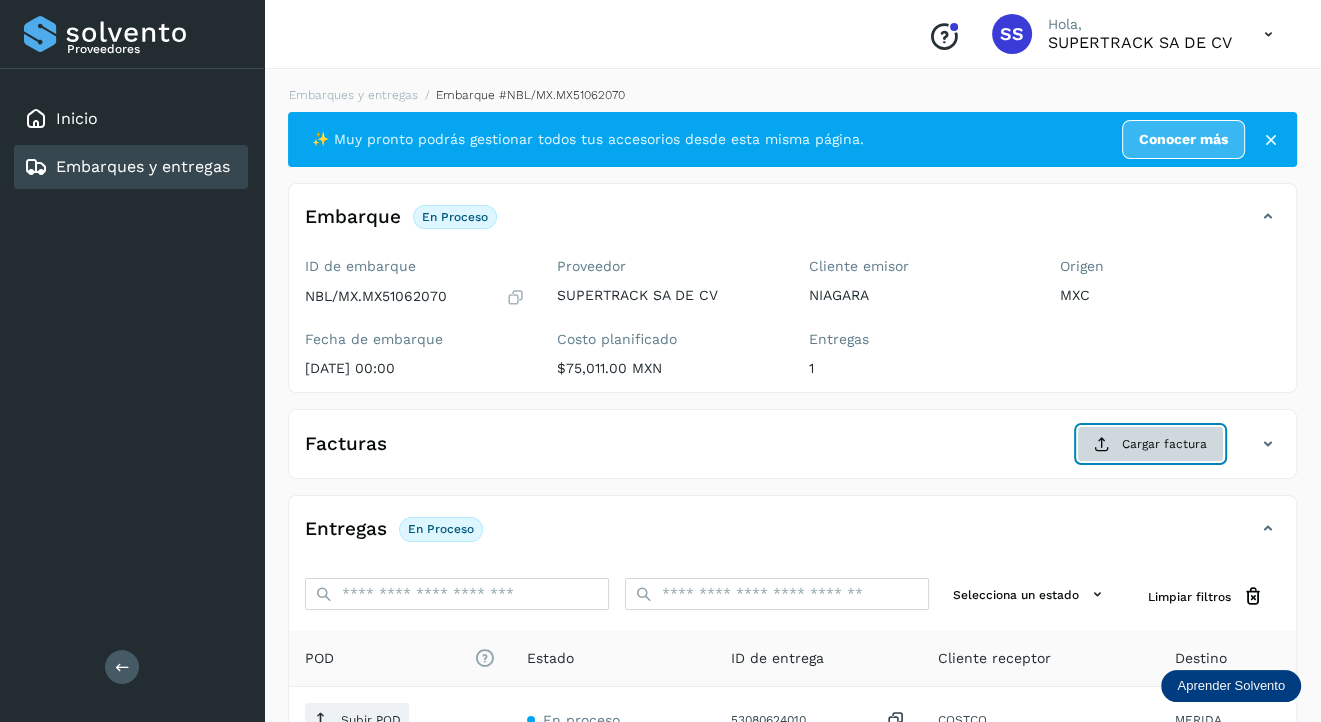 click on "Cargar factura" 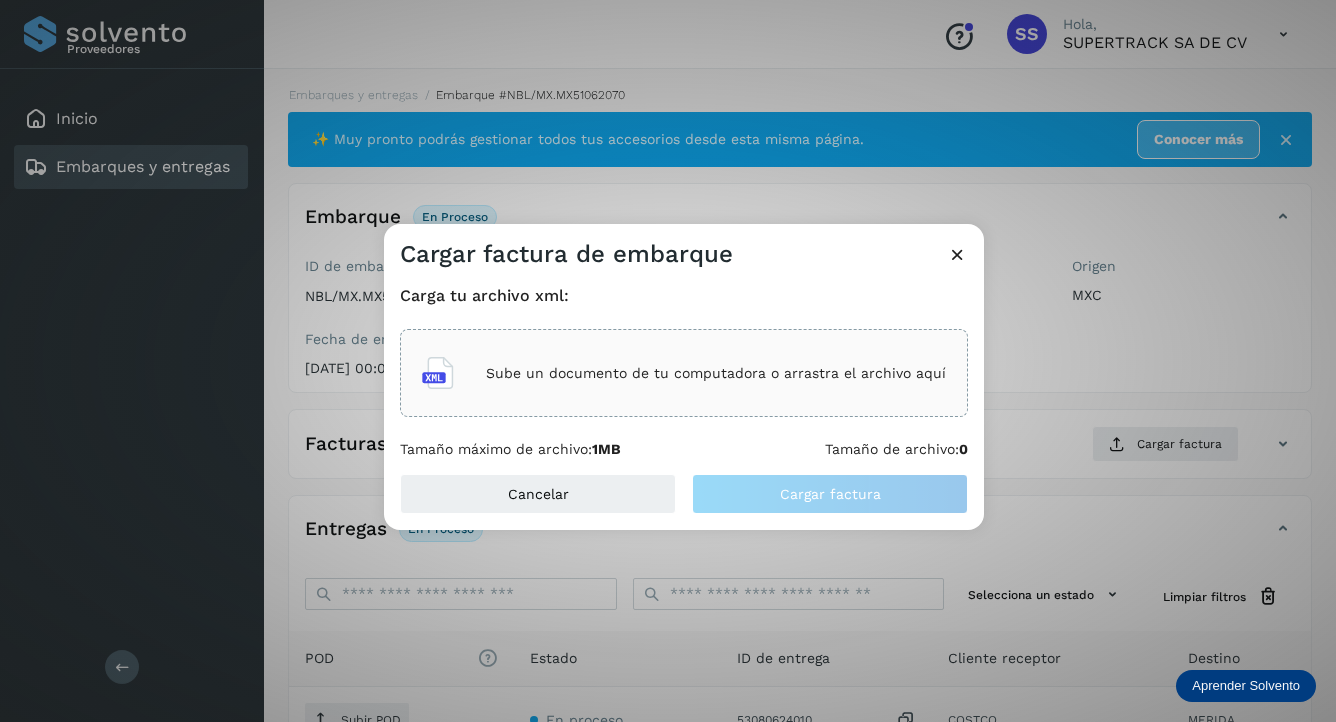 click on "Sube un documento de tu computadora o arrastra el archivo aquí" at bounding box center (716, 373) 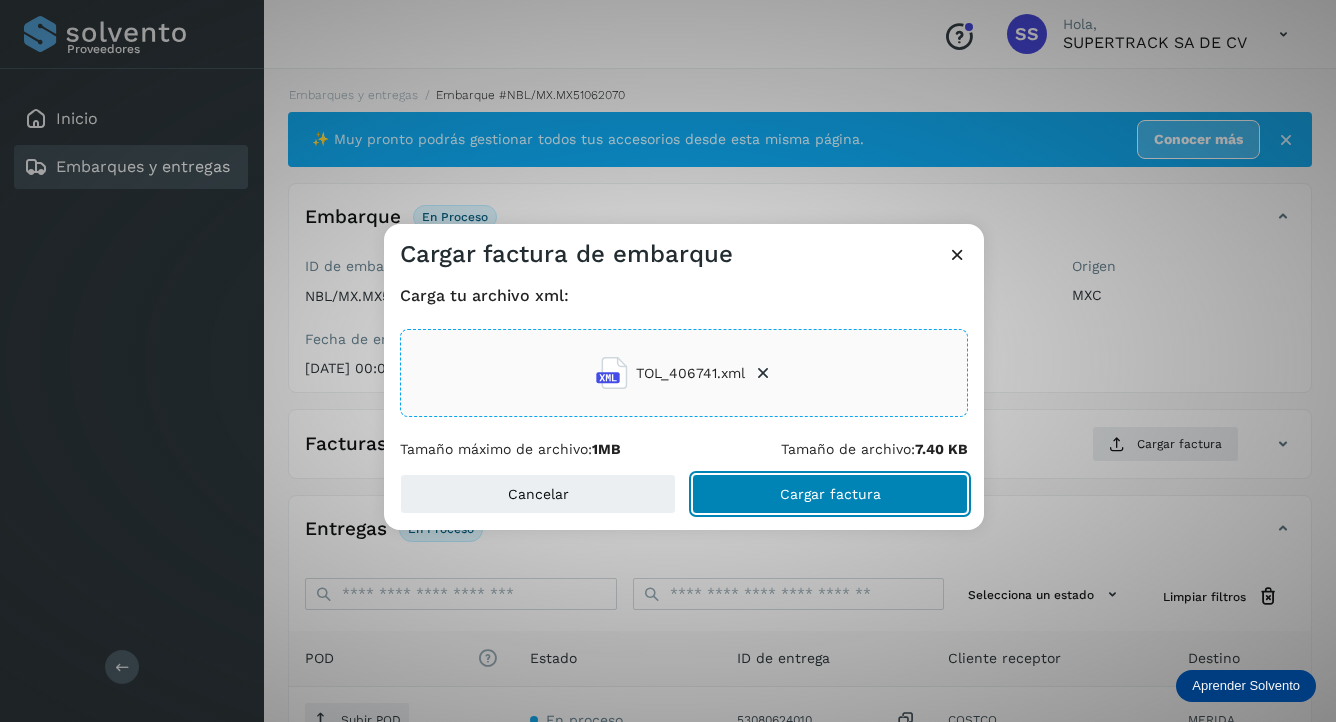 click on "Cargar factura" 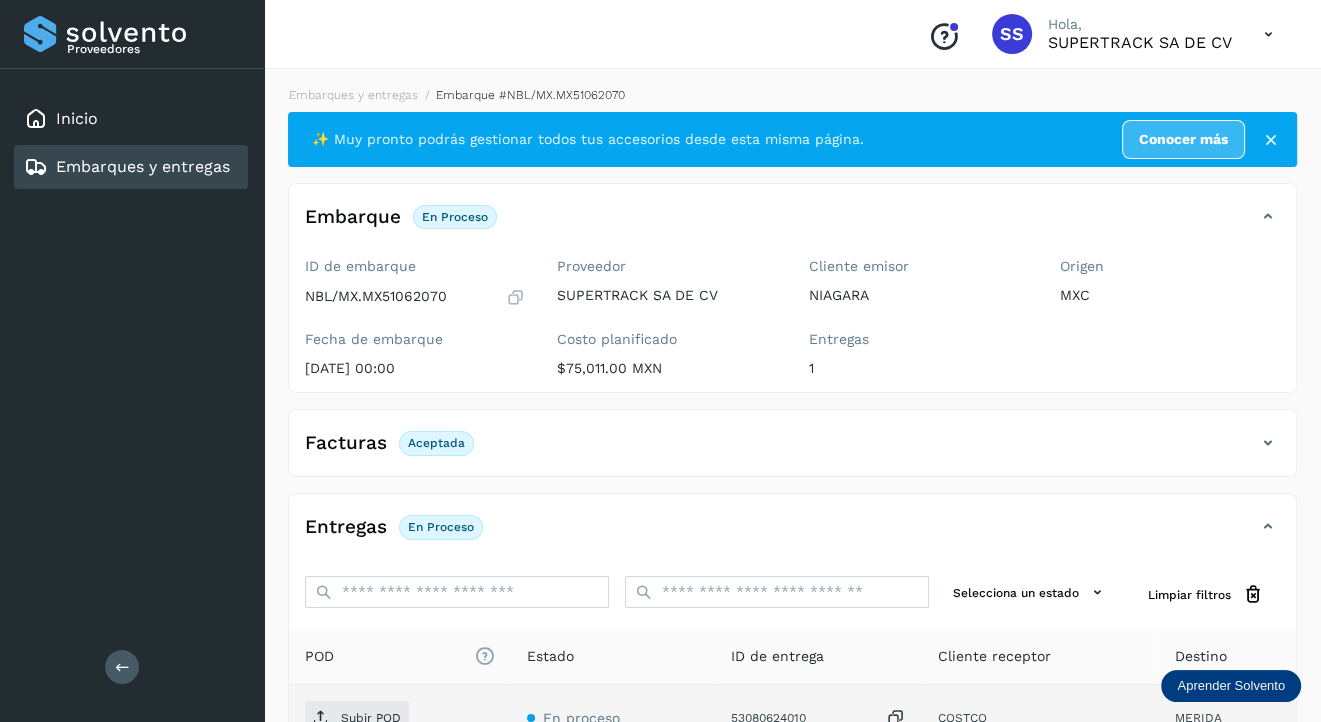 scroll, scrollTop: 100, scrollLeft: 0, axis: vertical 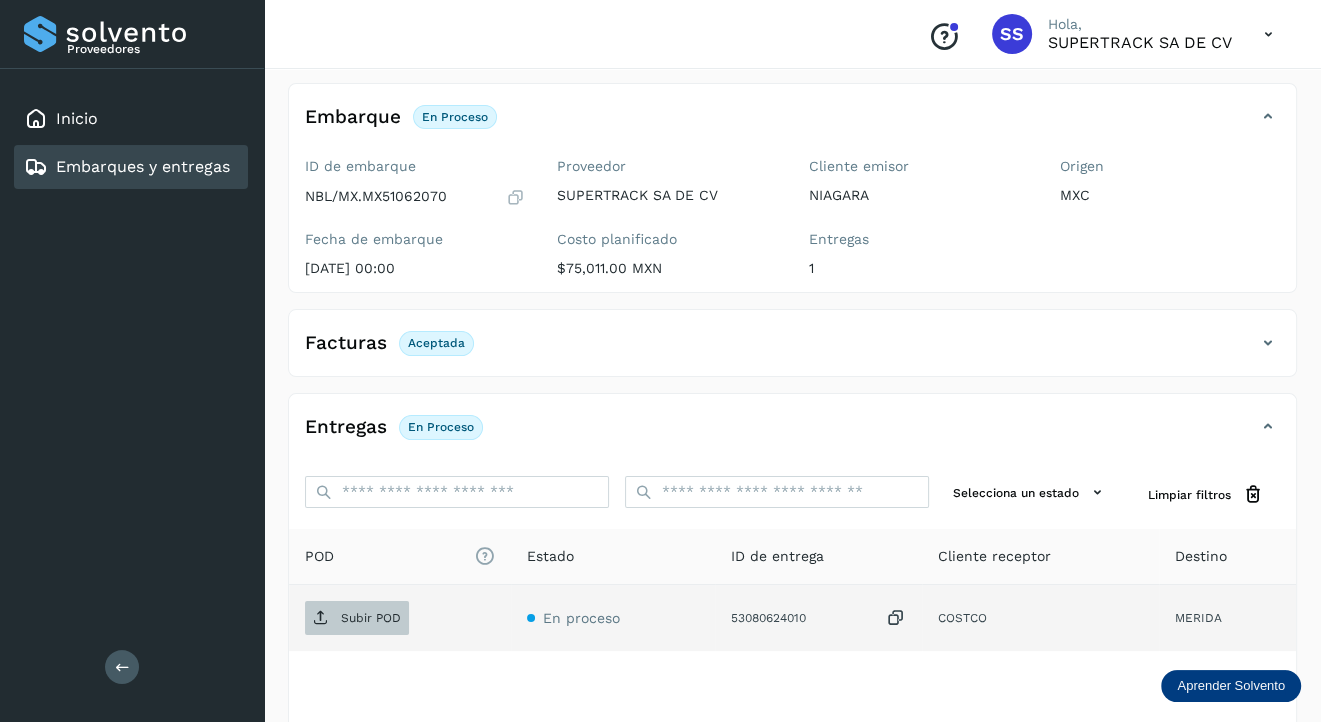 click on "Subir POD" at bounding box center (371, 618) 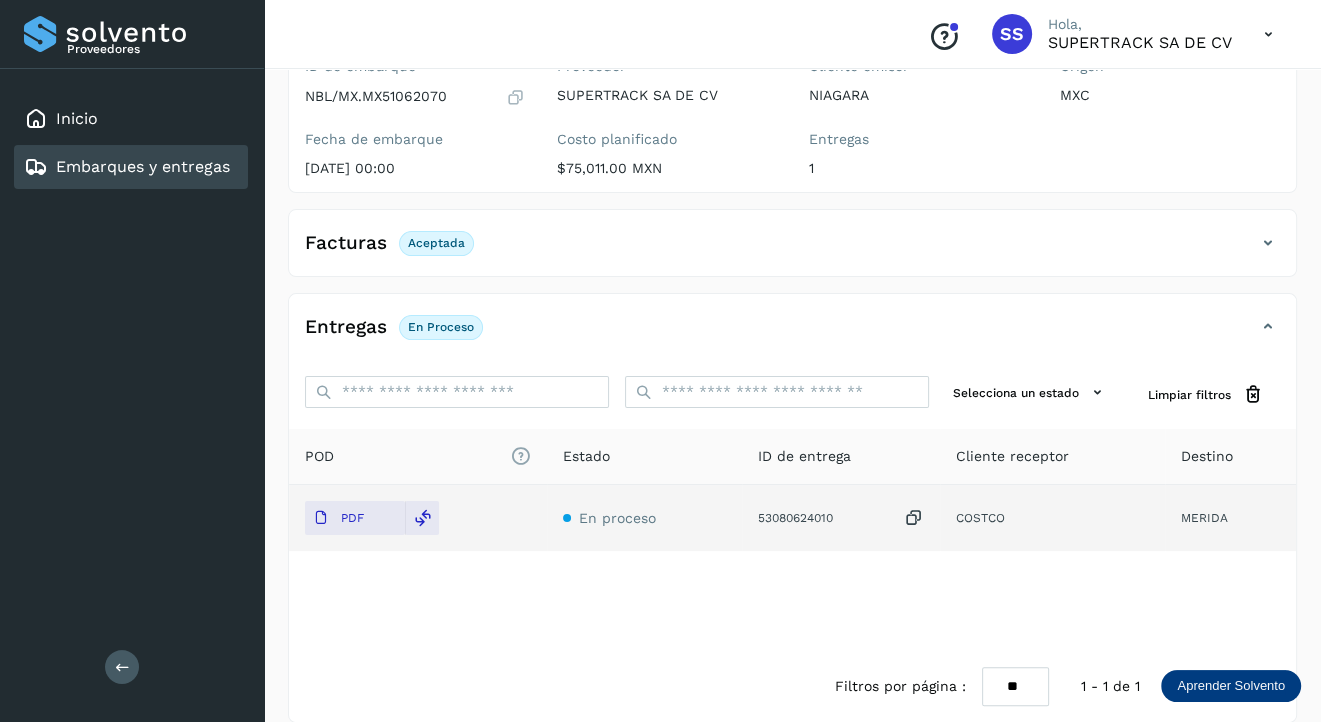 scroll, scrollTop: 0, scrollLeft: 0, axis: both 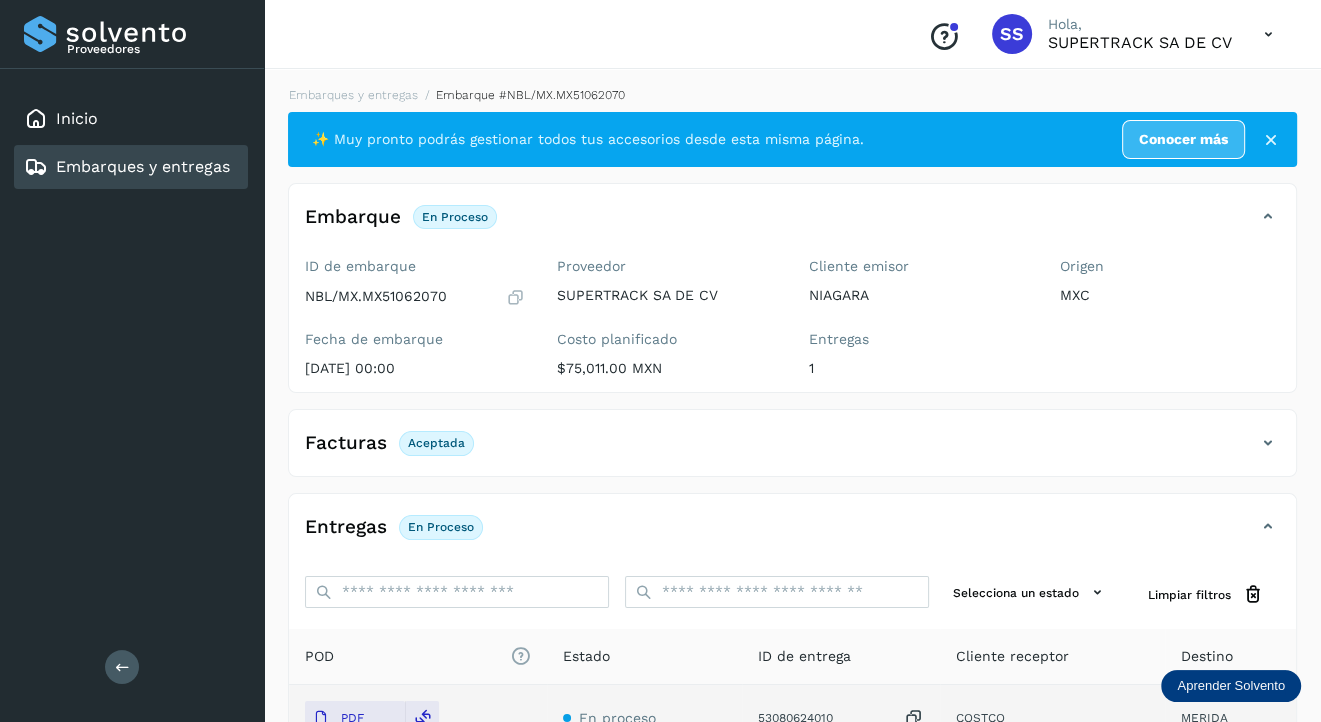 click on "Embarques y entregas" at bounding box center [143, 166] 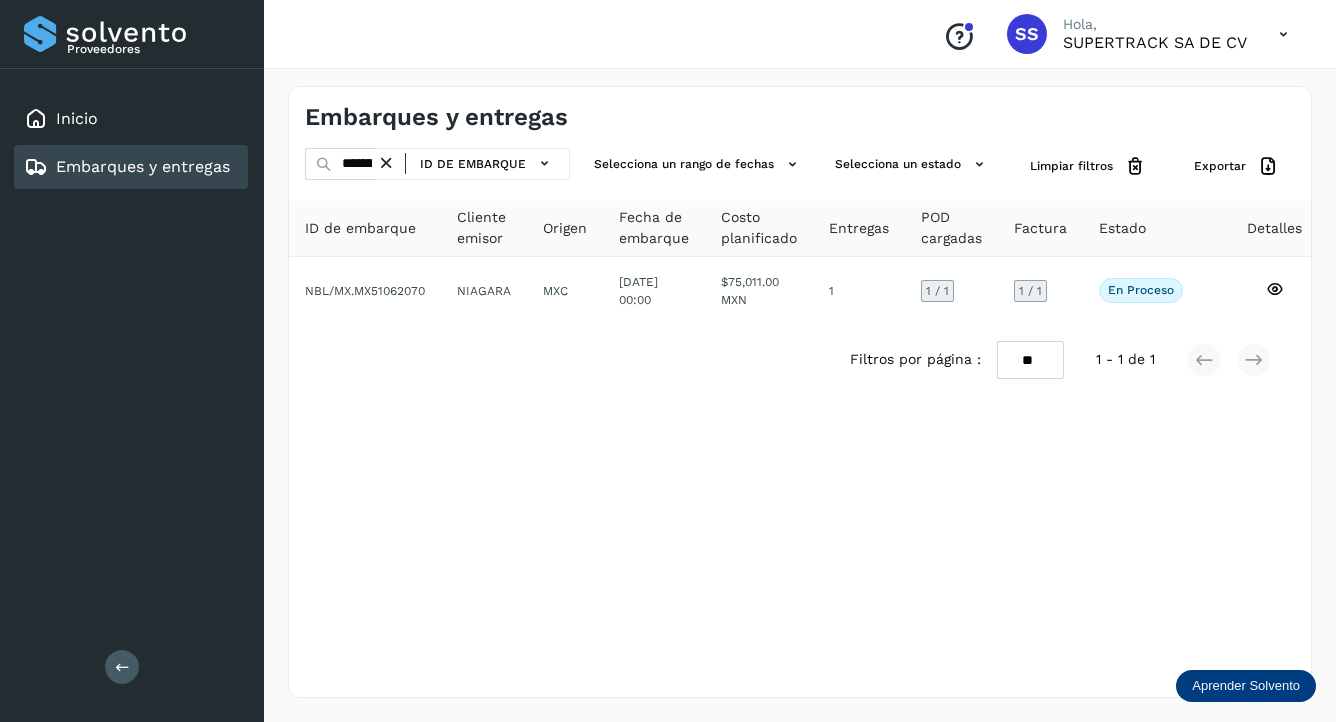 click at bounding box center [386, 163] 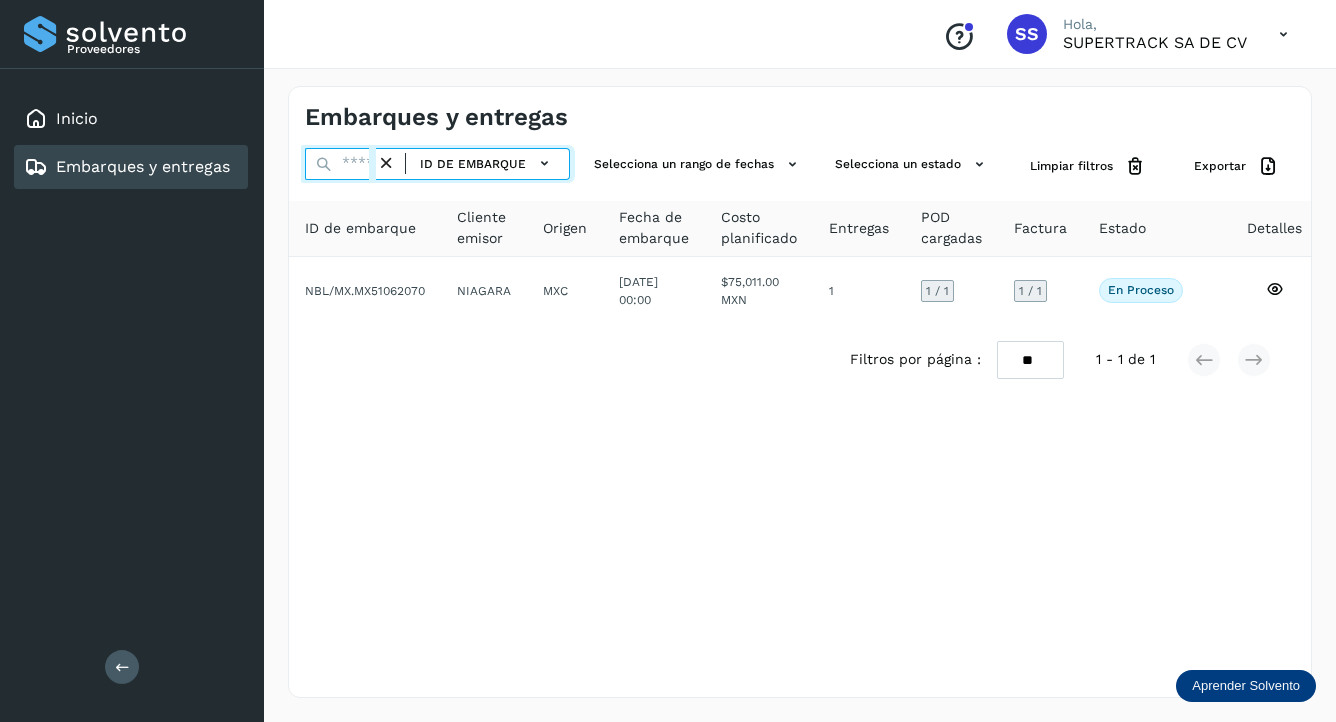 click at bounding box center [340, 164] 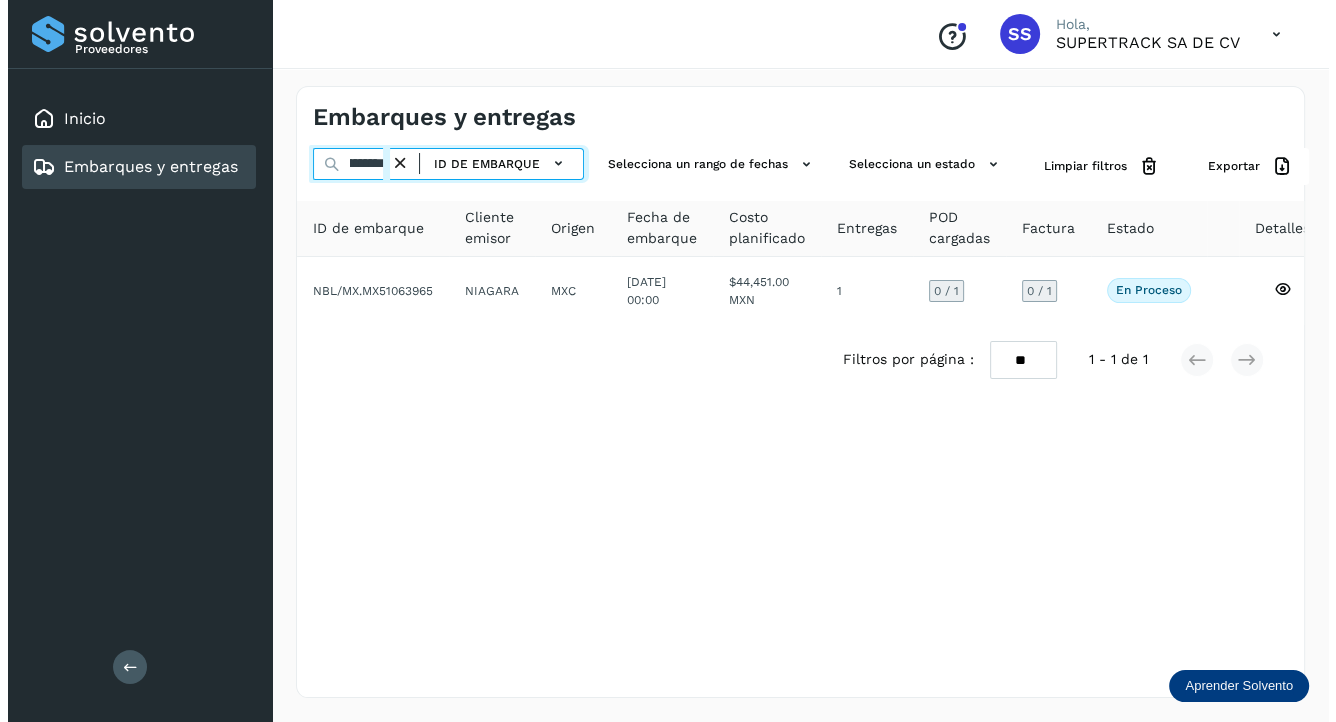 scroll, scrollTop: 0, scrollLeft: 48, axis: horizontal 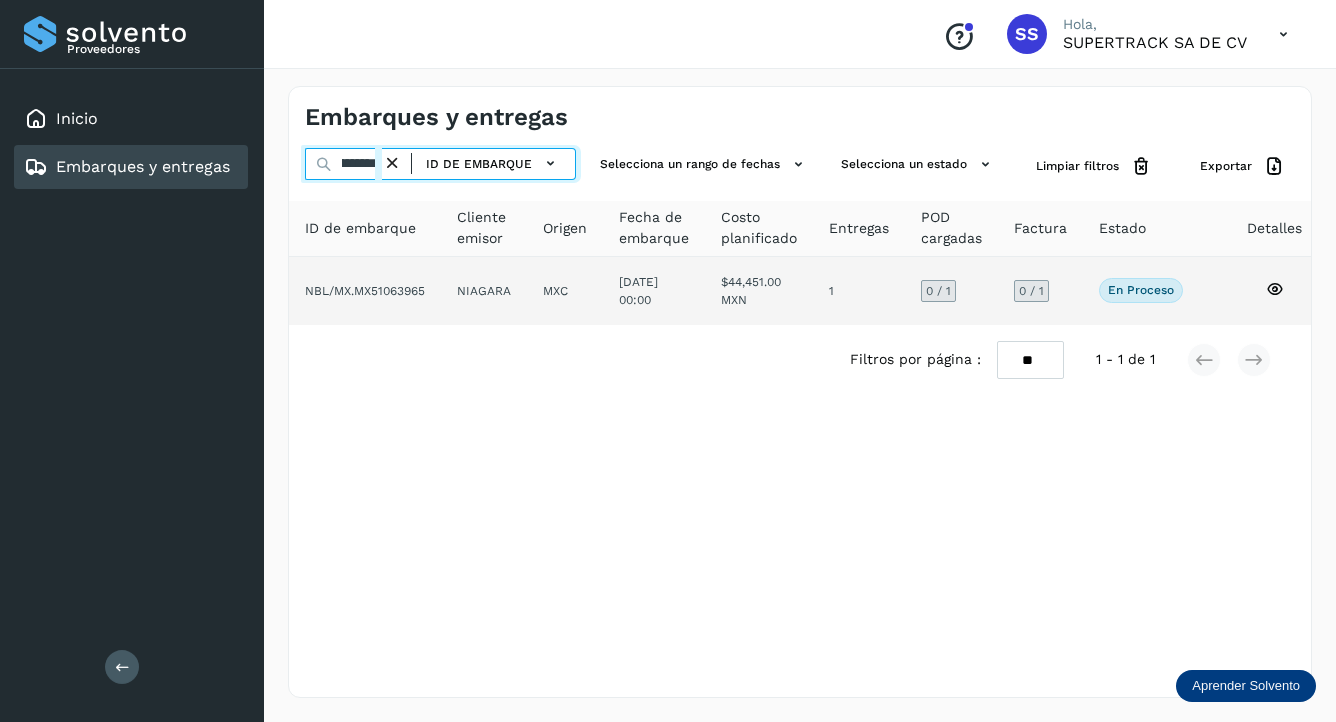 type on "**********" 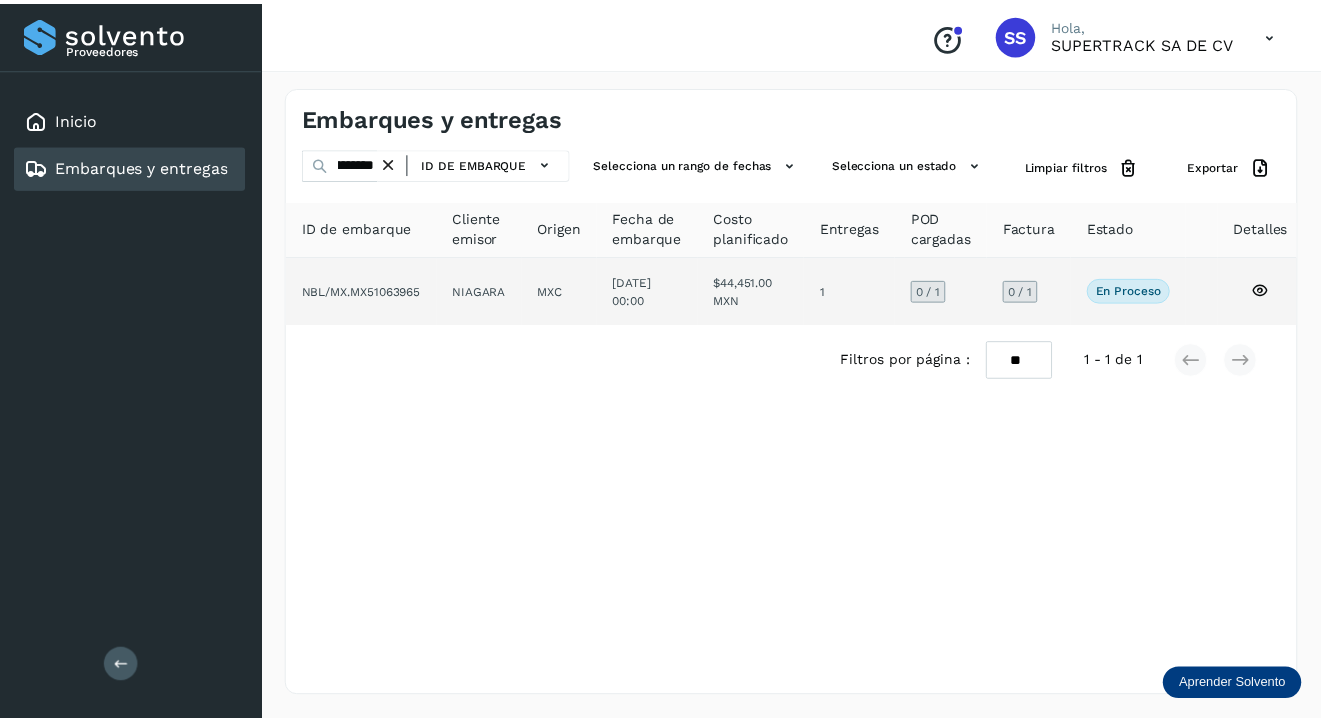 scroll, scrollTop: 0, scrollLeft: 0, axis: both 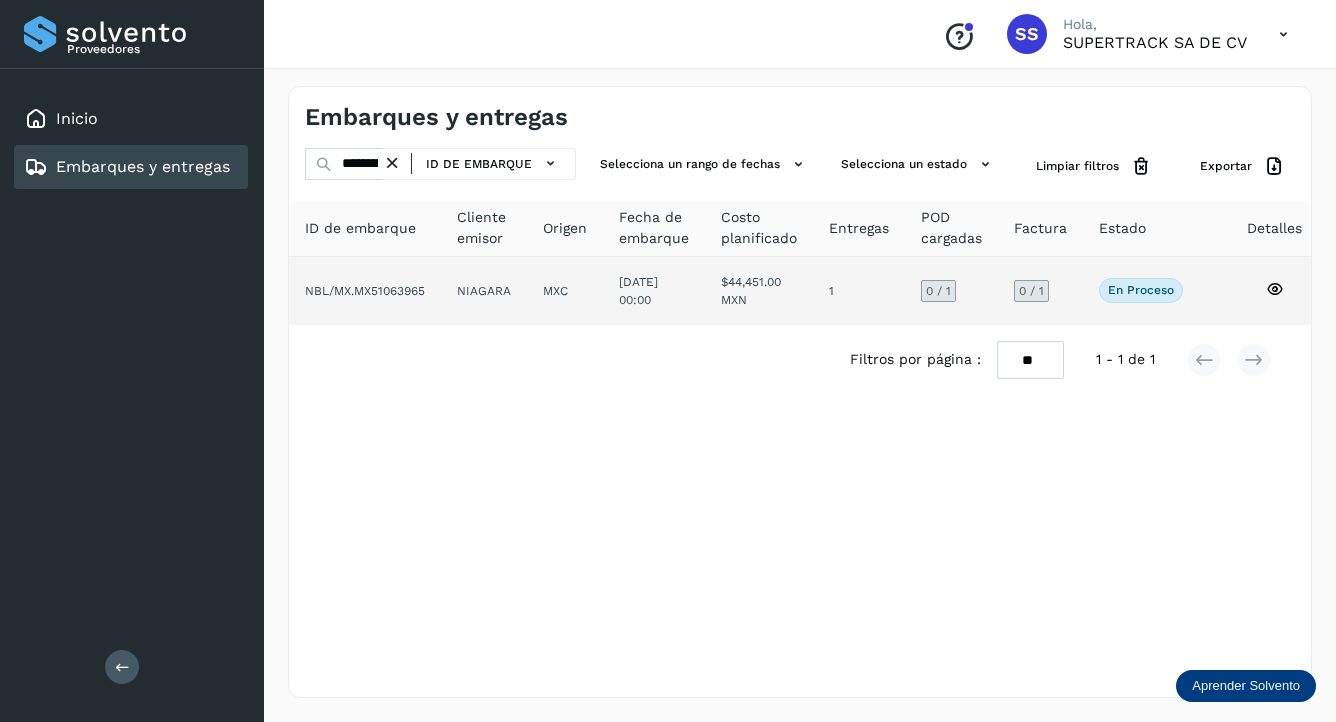 click on "[DATE] 00:00" 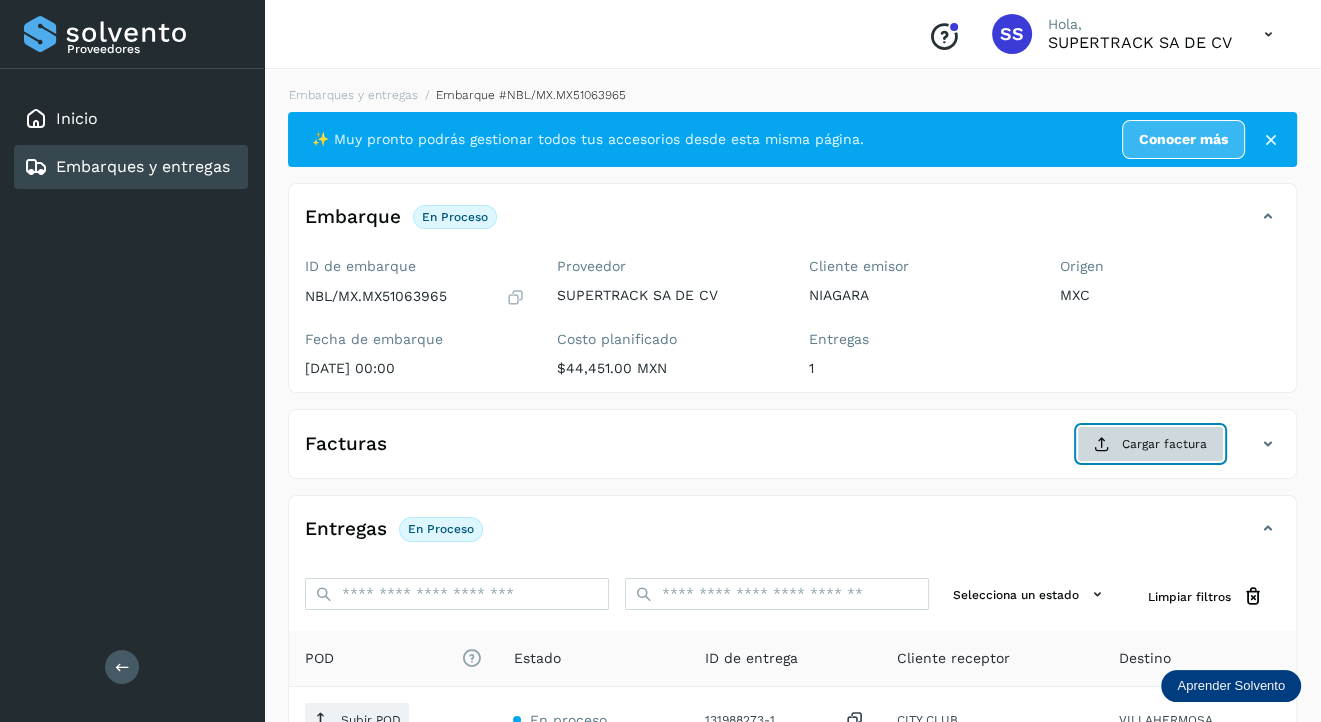 click on "Cargar factura" 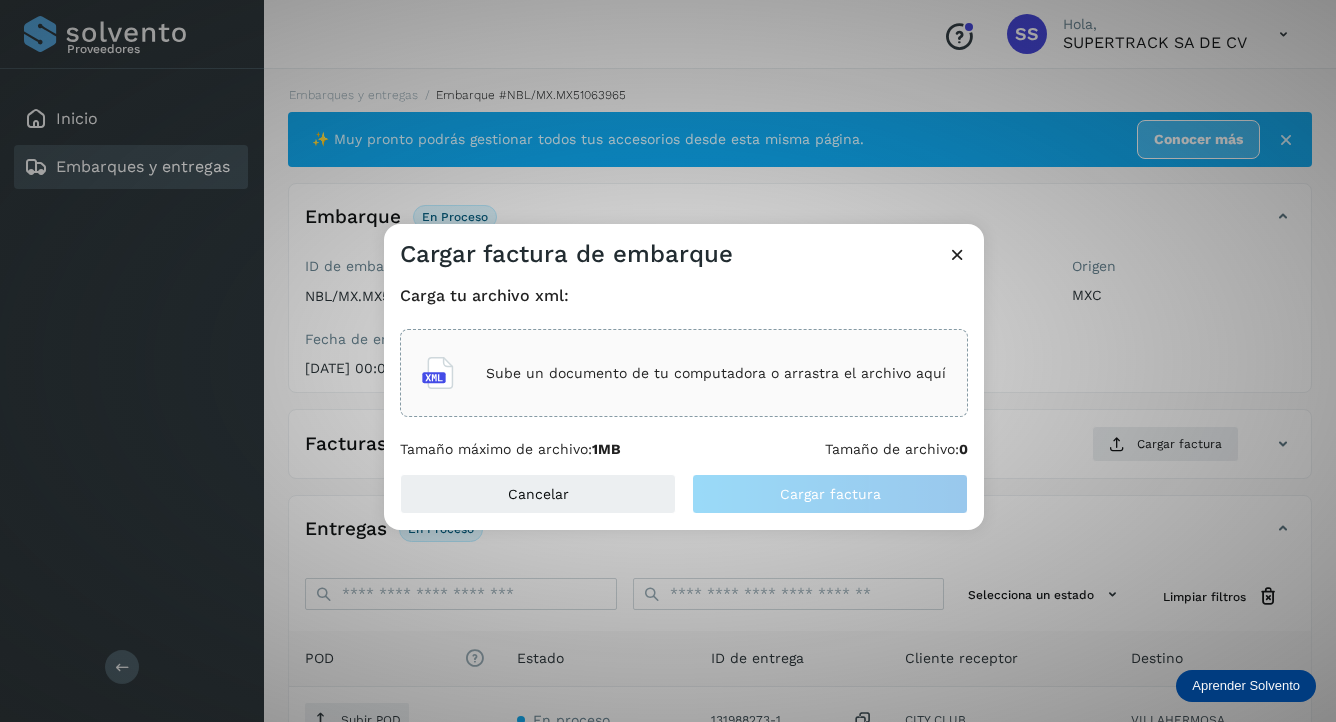 click on "Sube un documento de tu computadora o arrastra el archivo aquí" 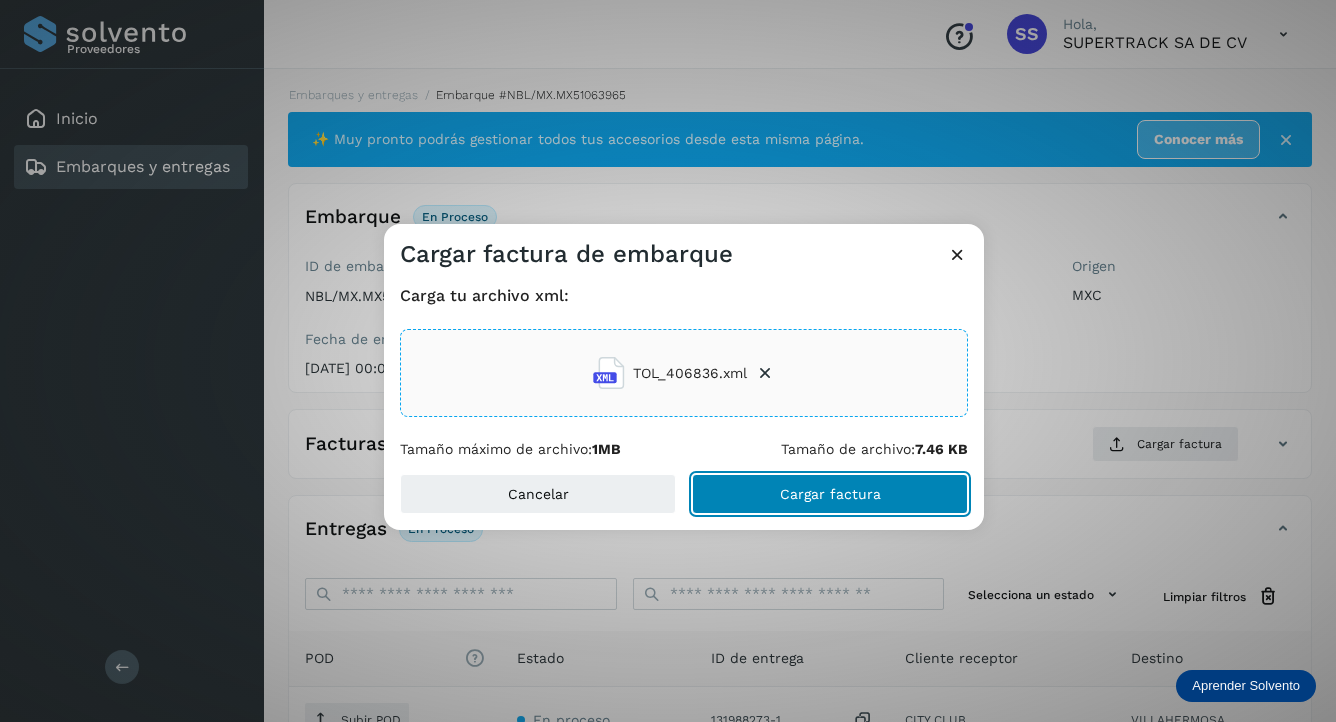 click on "Cargar factura" 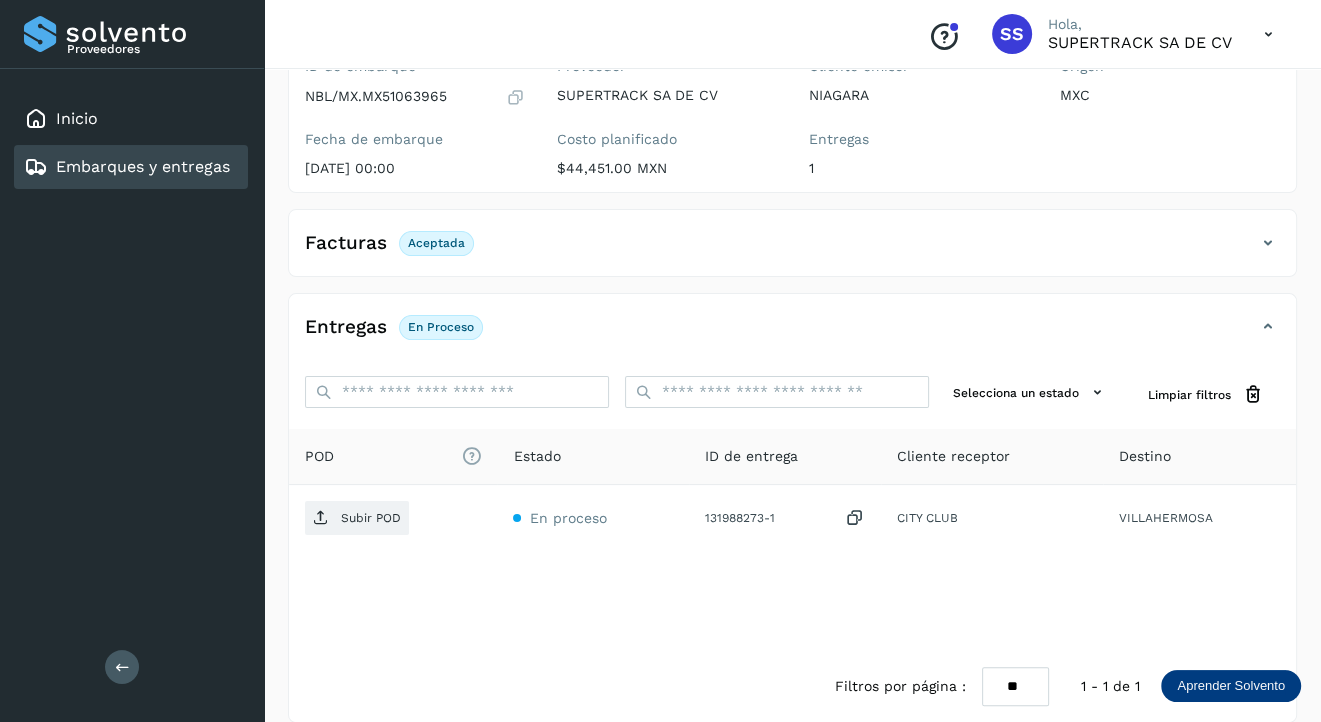 scroll, scrollTop: 223, scrollLeft: 0, axis: vertical 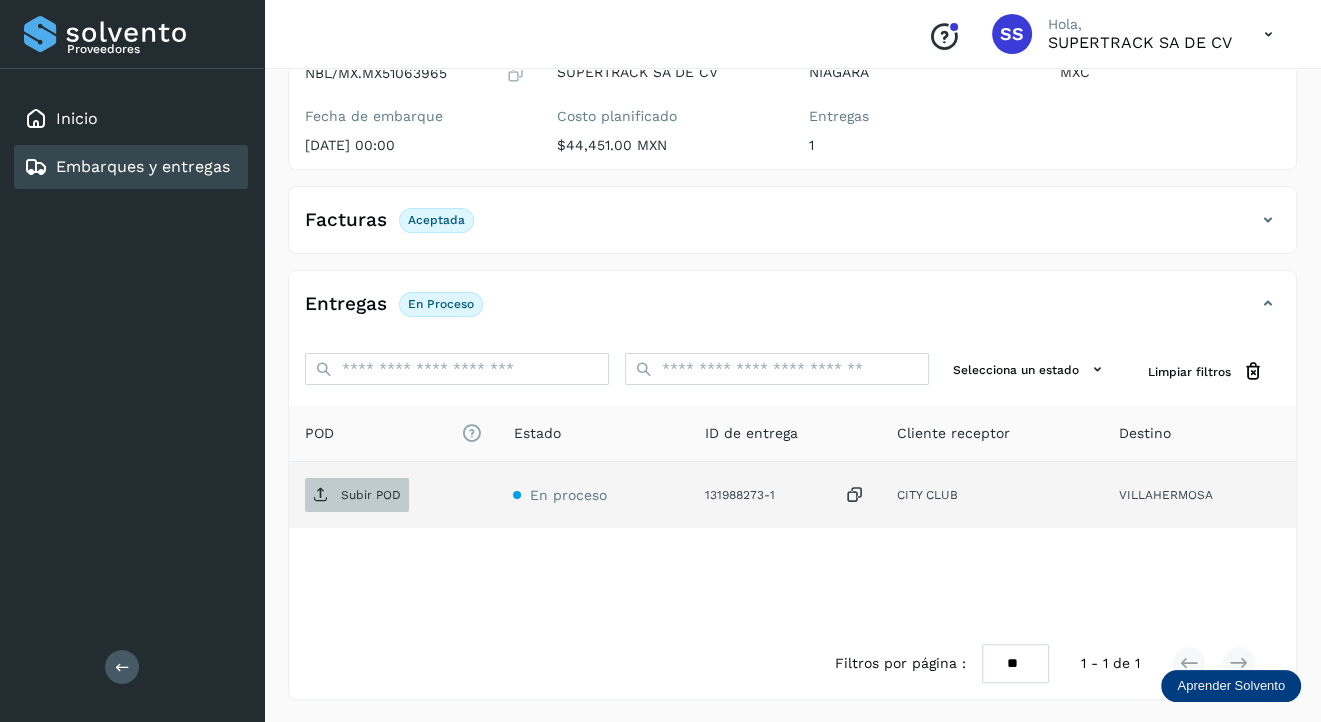 click on "Subir POD" at bounding box center [371, 495] 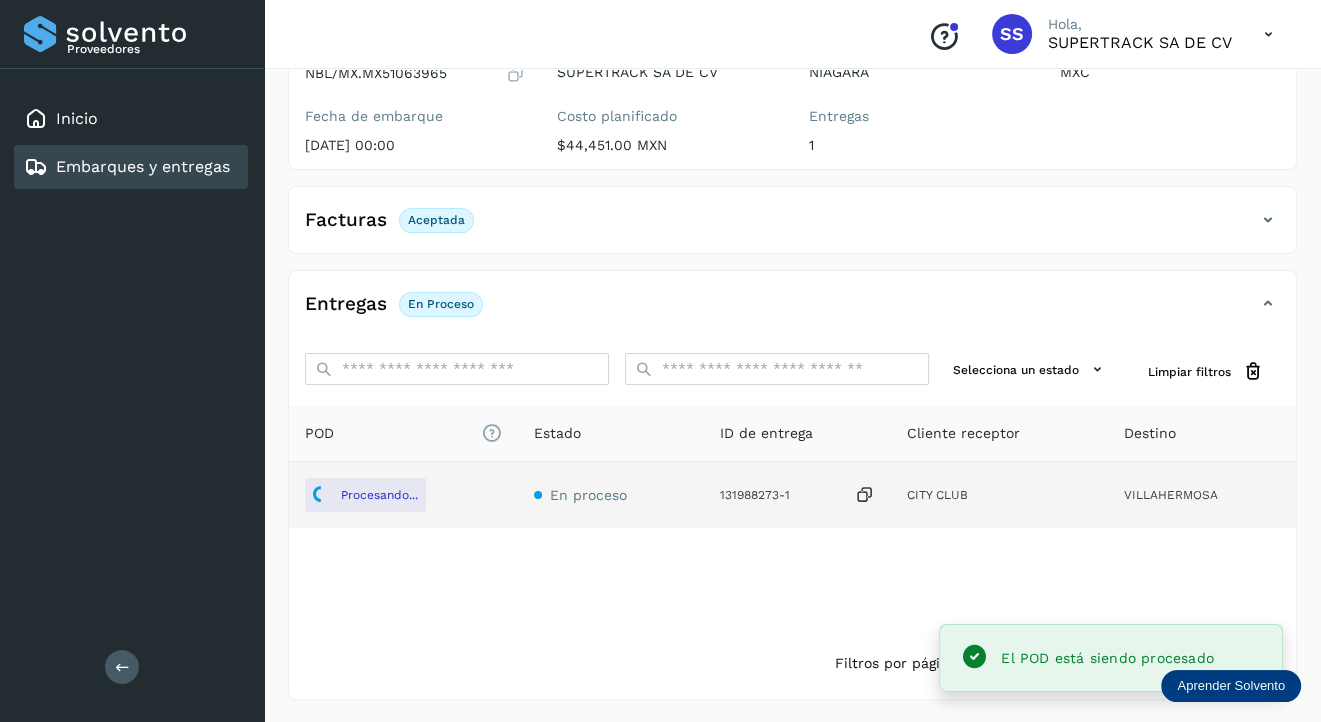 click on "Embarques y entregas" at bounding box center [143, 166] 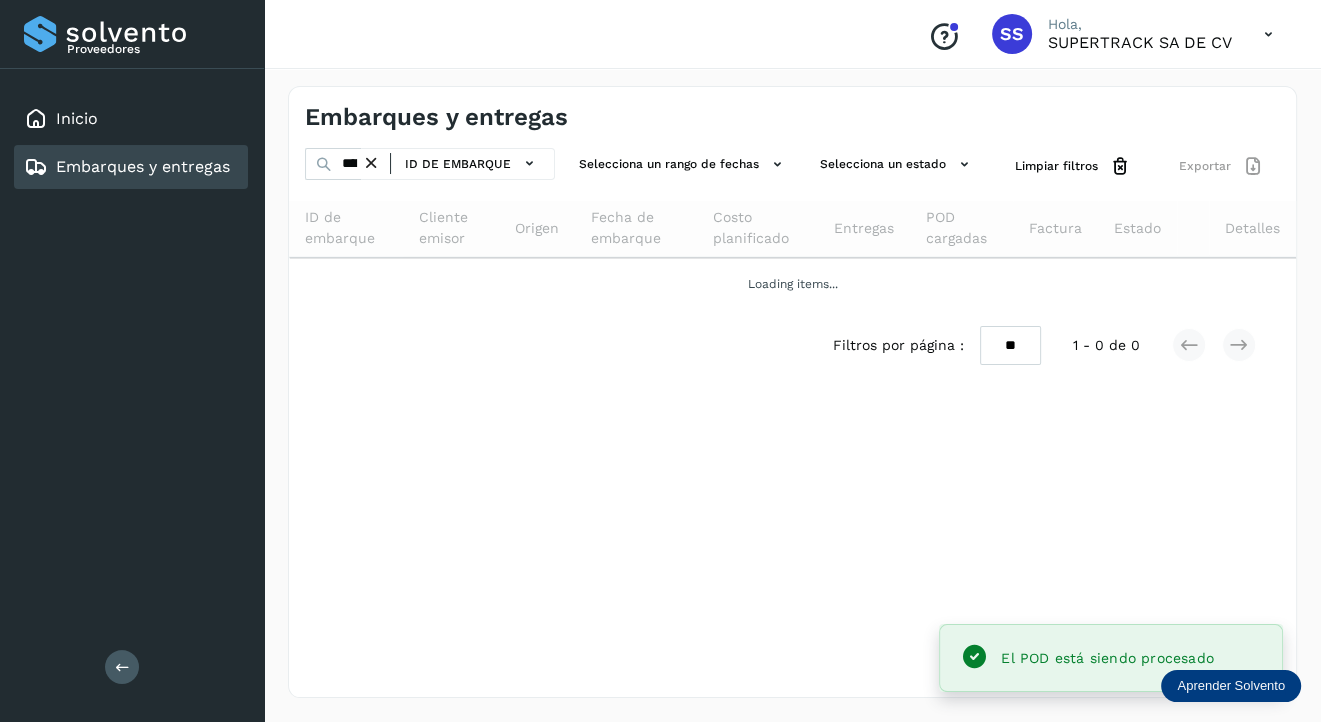 scroll, scrollTop: 0, scrollLeft: 0, axis: both 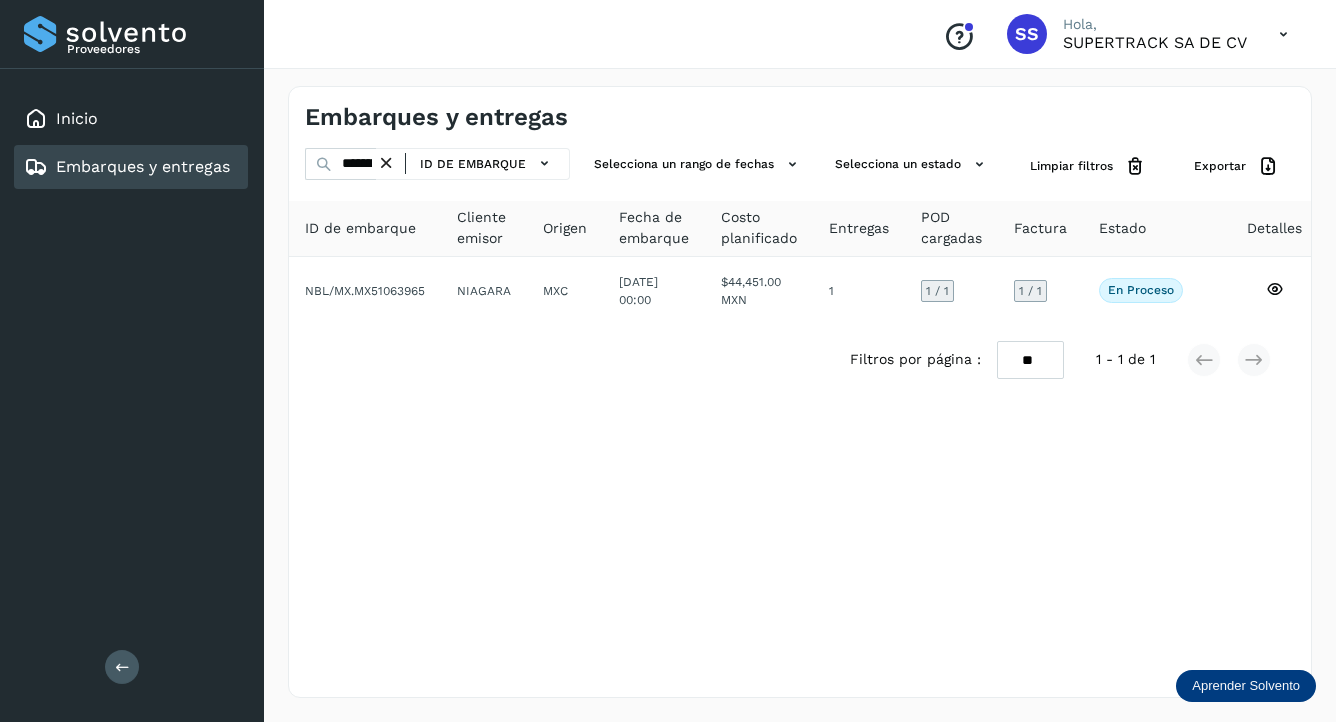 click at bounding box center [386, 163] 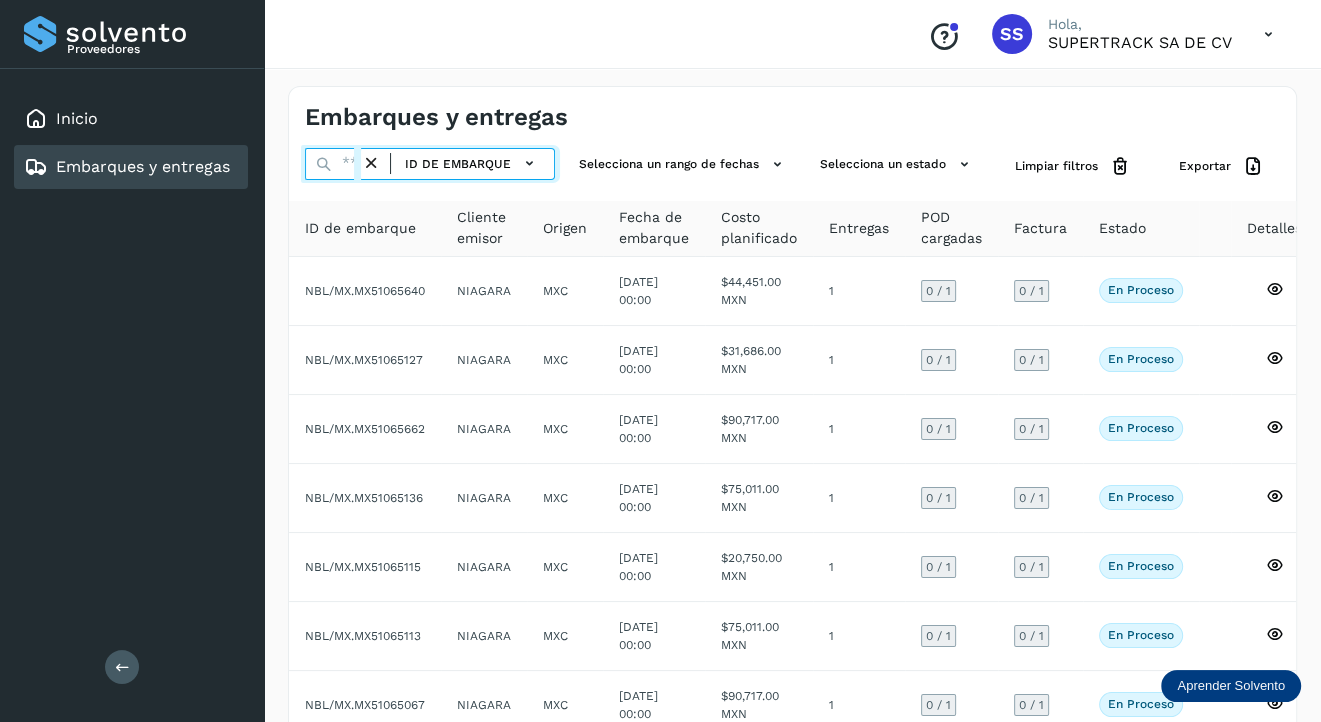 click at bounding box center [333, 164] 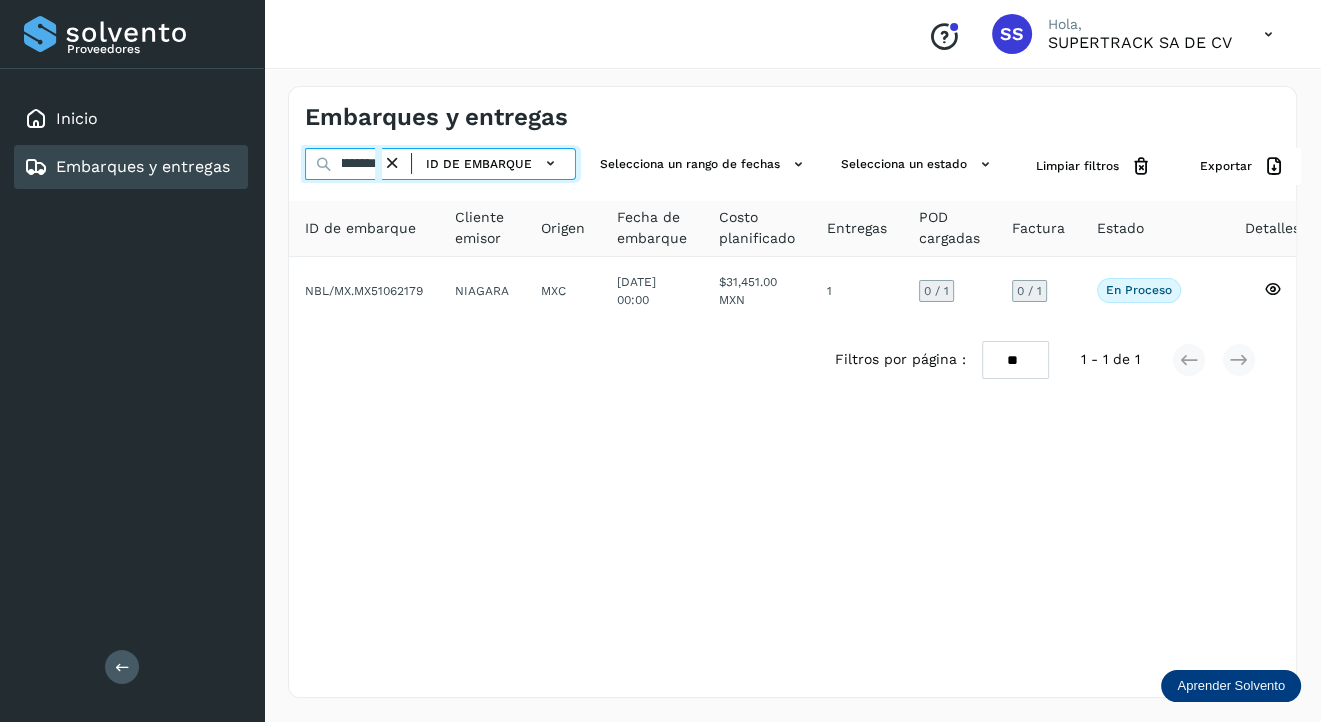 scroll, scrollTop: 0, scrollLeft: 45, axis: horizontal 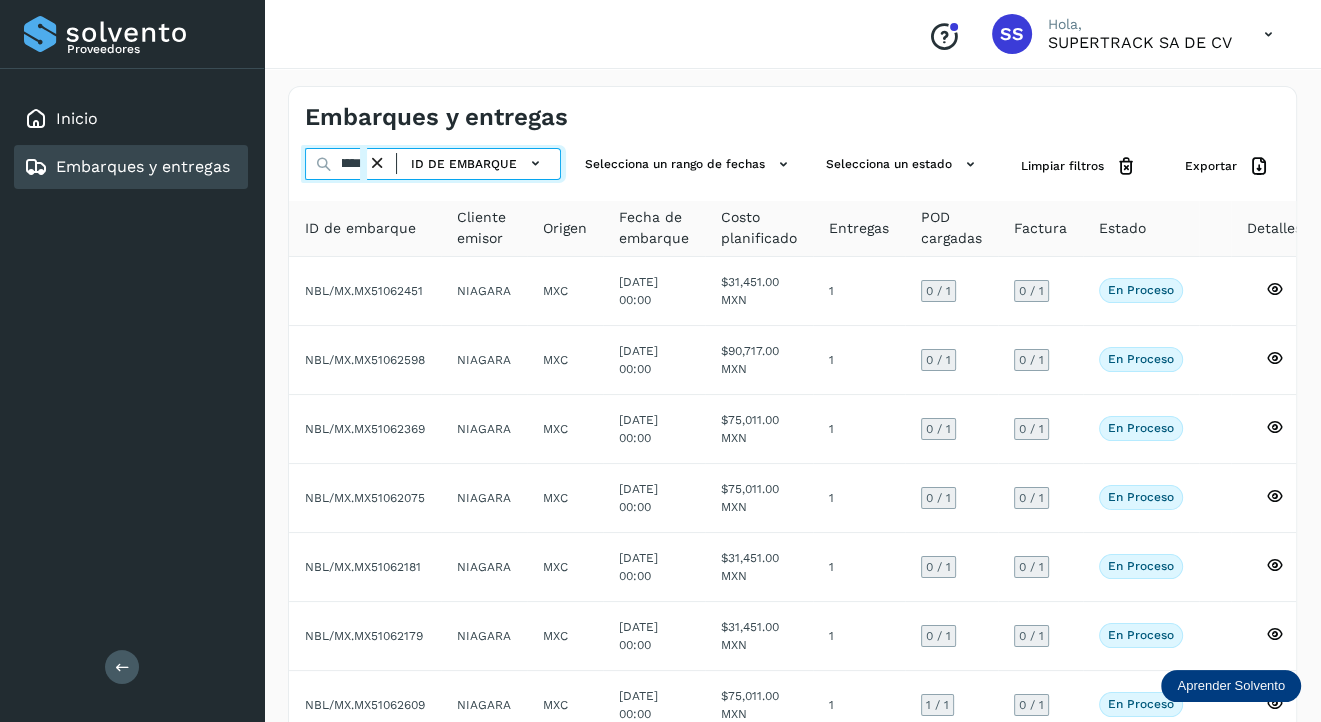 type on "**********" 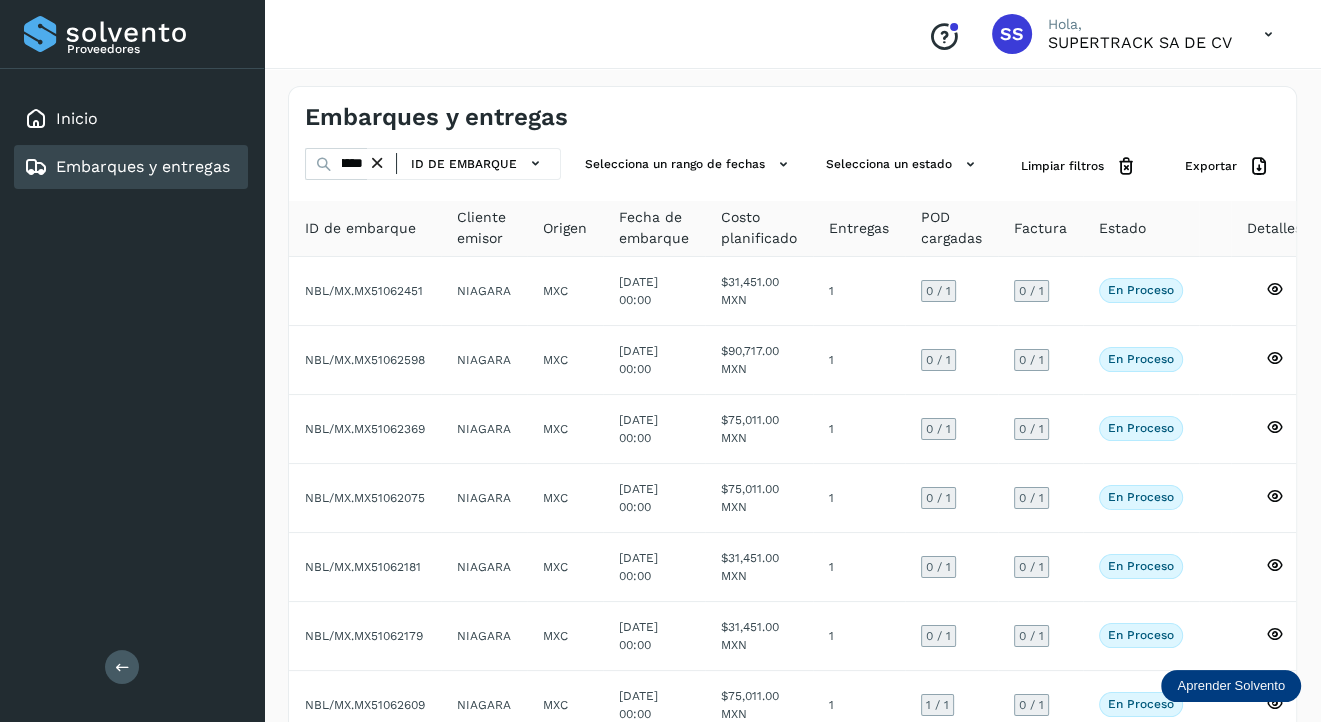click at bounding box center [377, 163] 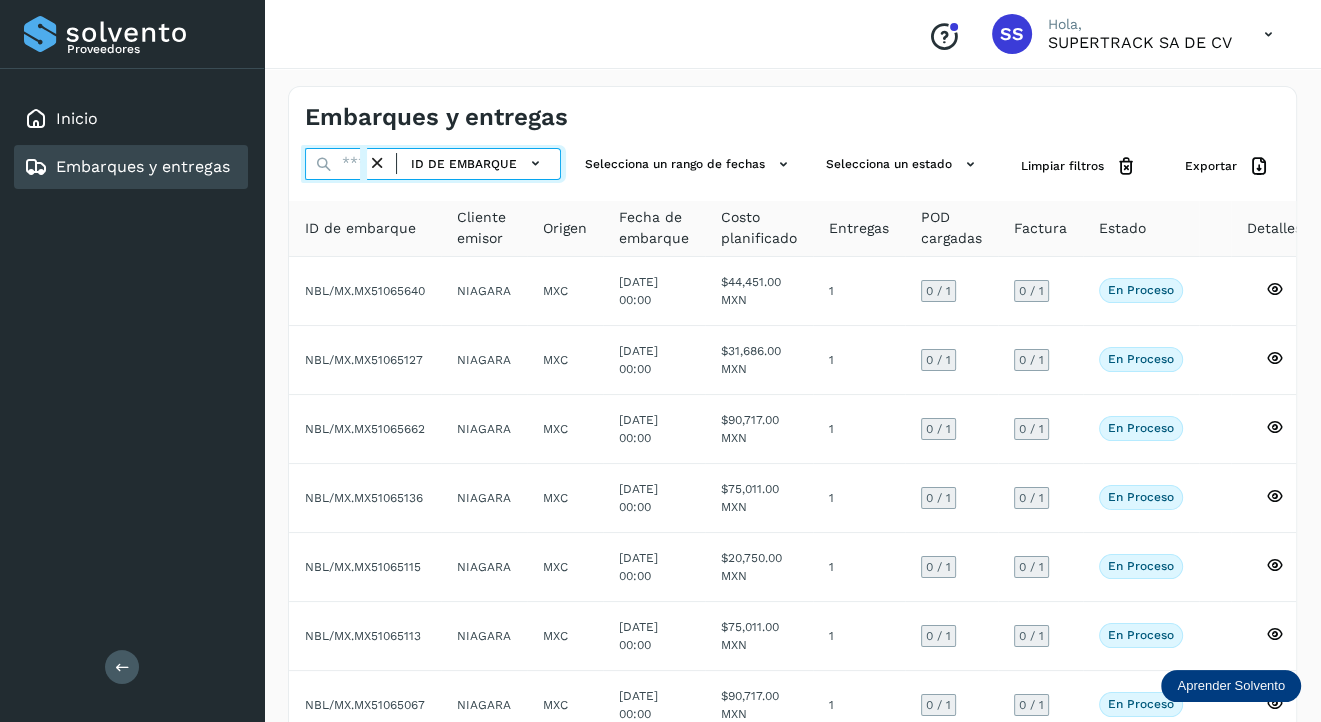 click at bounding box center [336, 164] 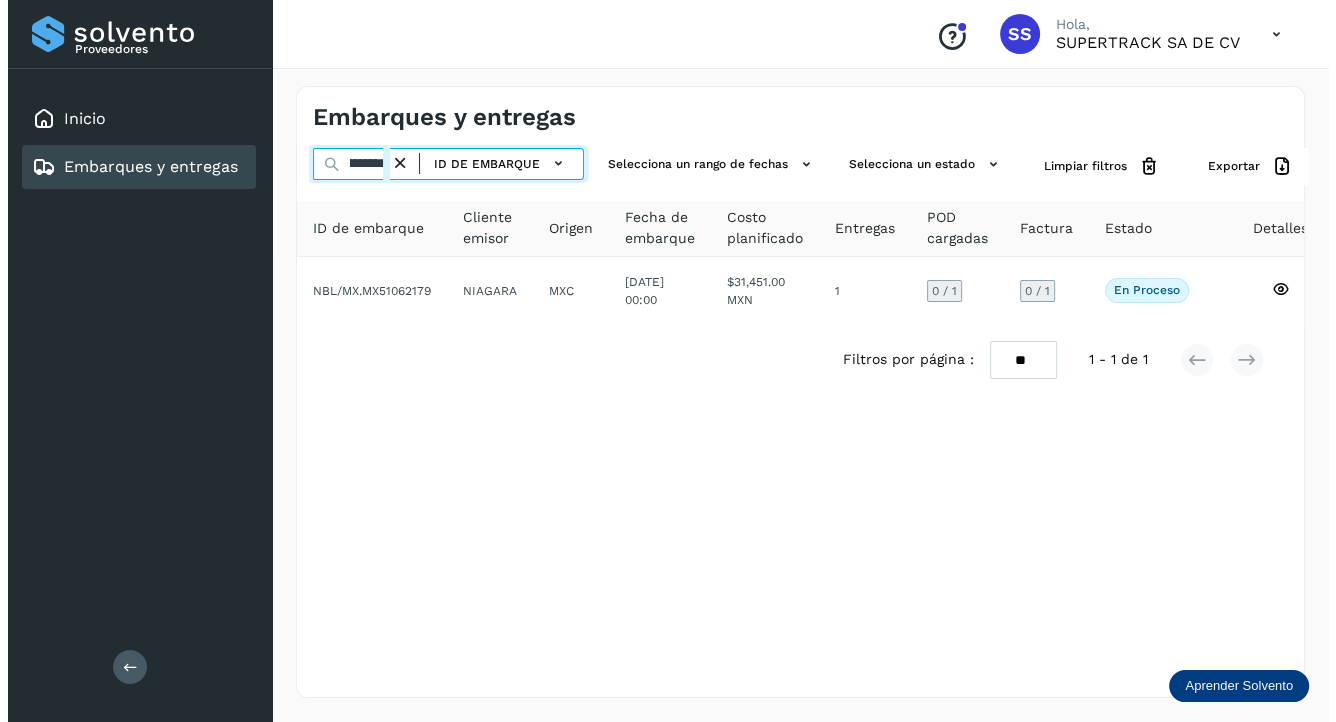 scroll, scrollTop: 0, scrollLeft: 45, axis: horizontal 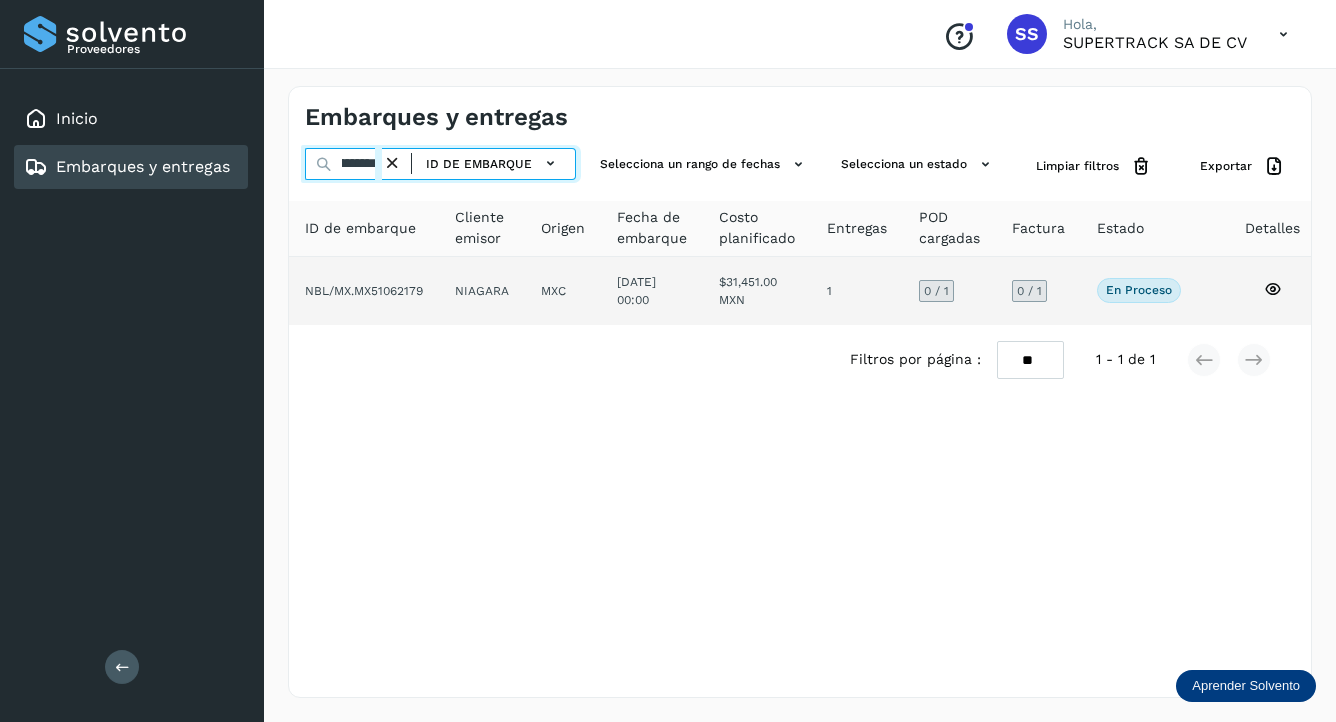 type on "**********" 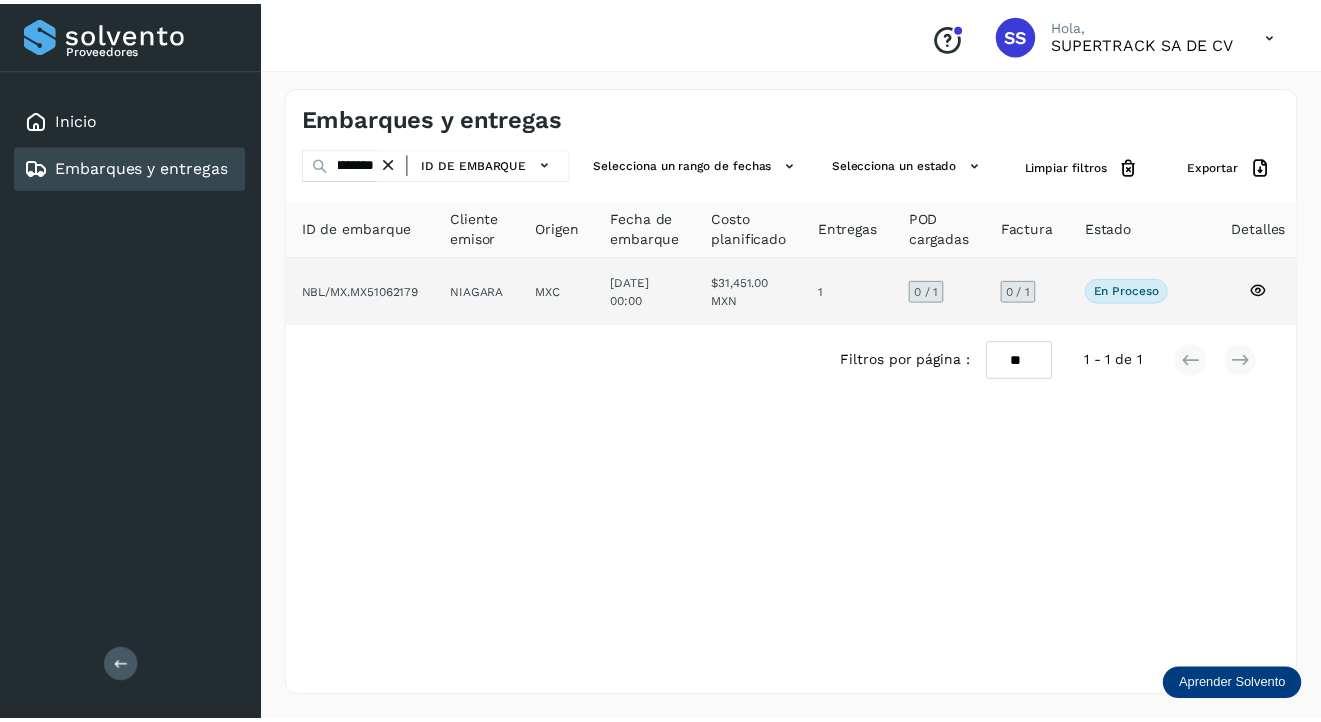 scroll, scrollTop: 0, scrollLeft: 0, axis: both 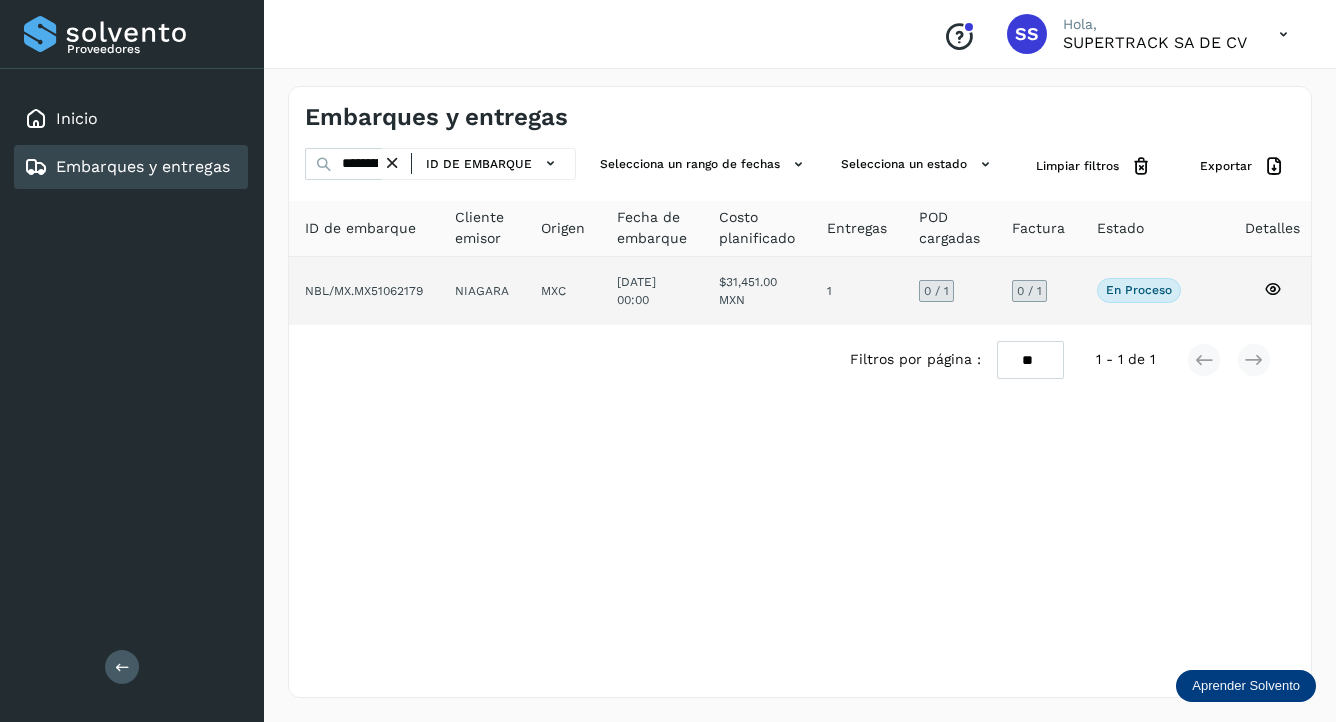 click on "NBL/MX.MX51062179" 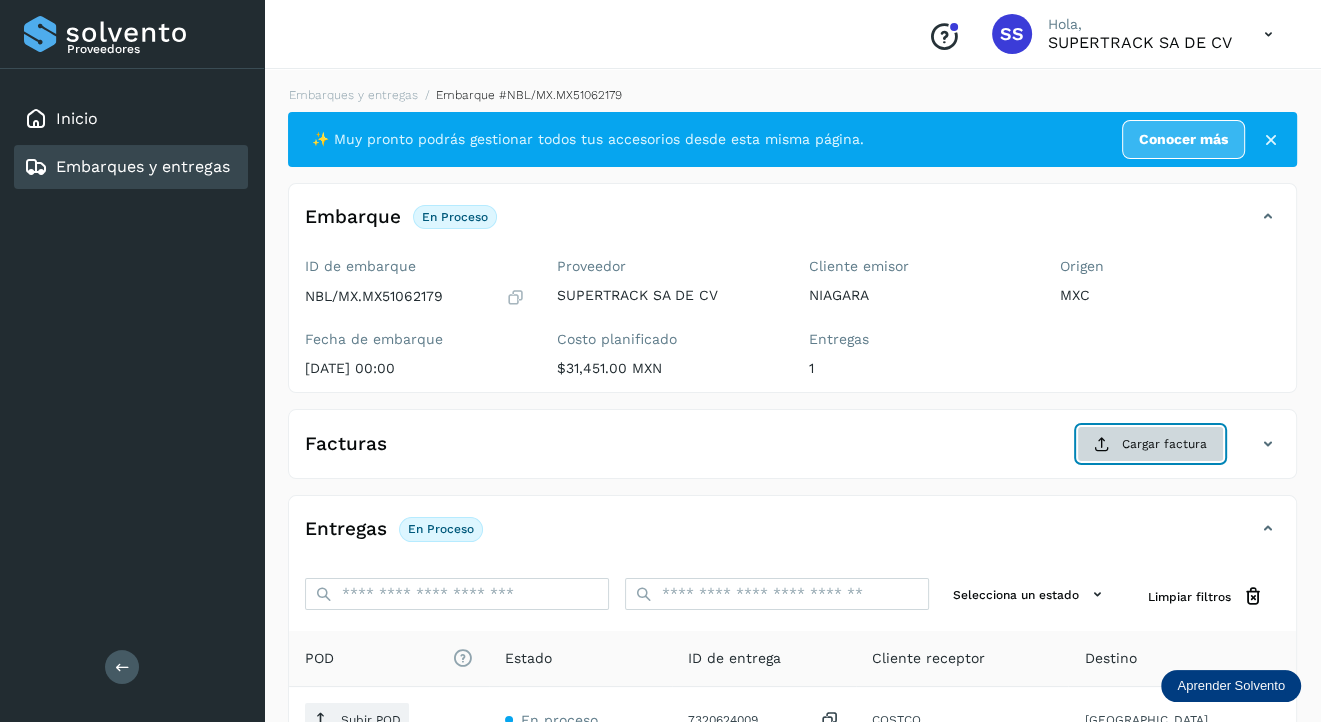click on "Cargar factura" 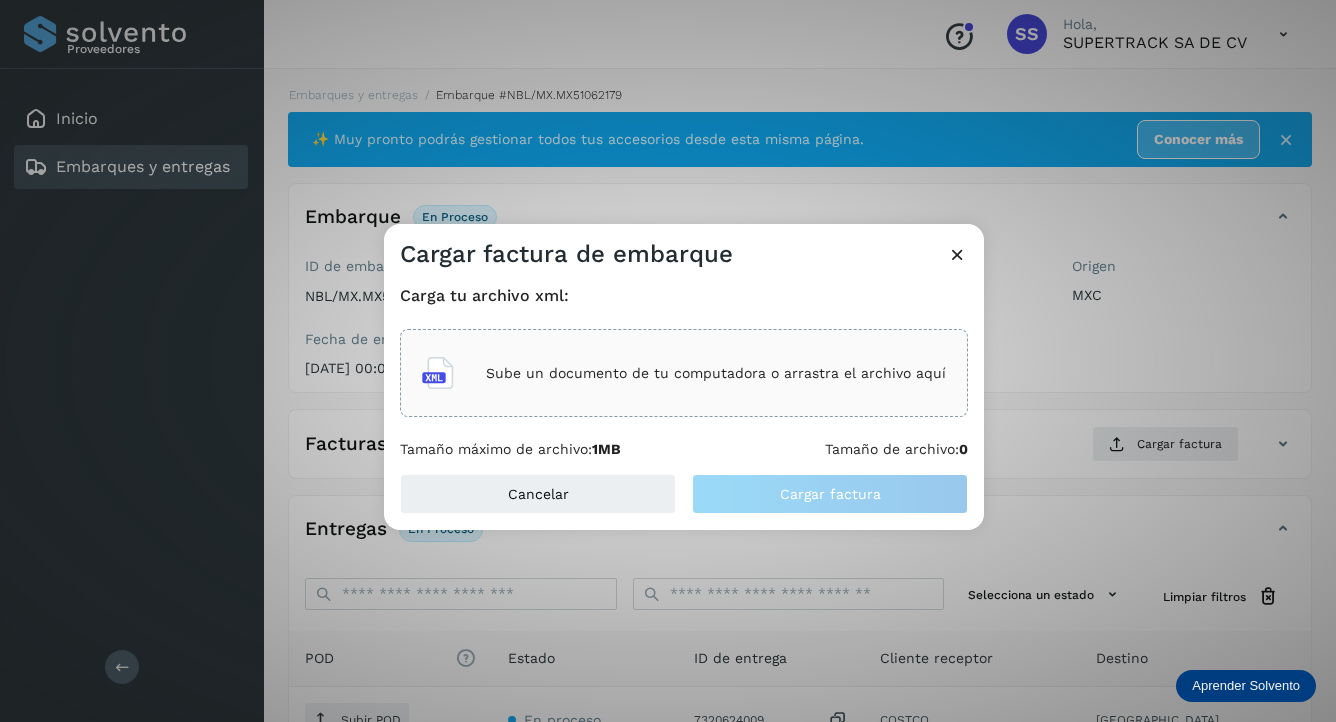 click on "Sube un documento de tu computadora o arrastra el archivo aquí" at bounding box center [716, 373] 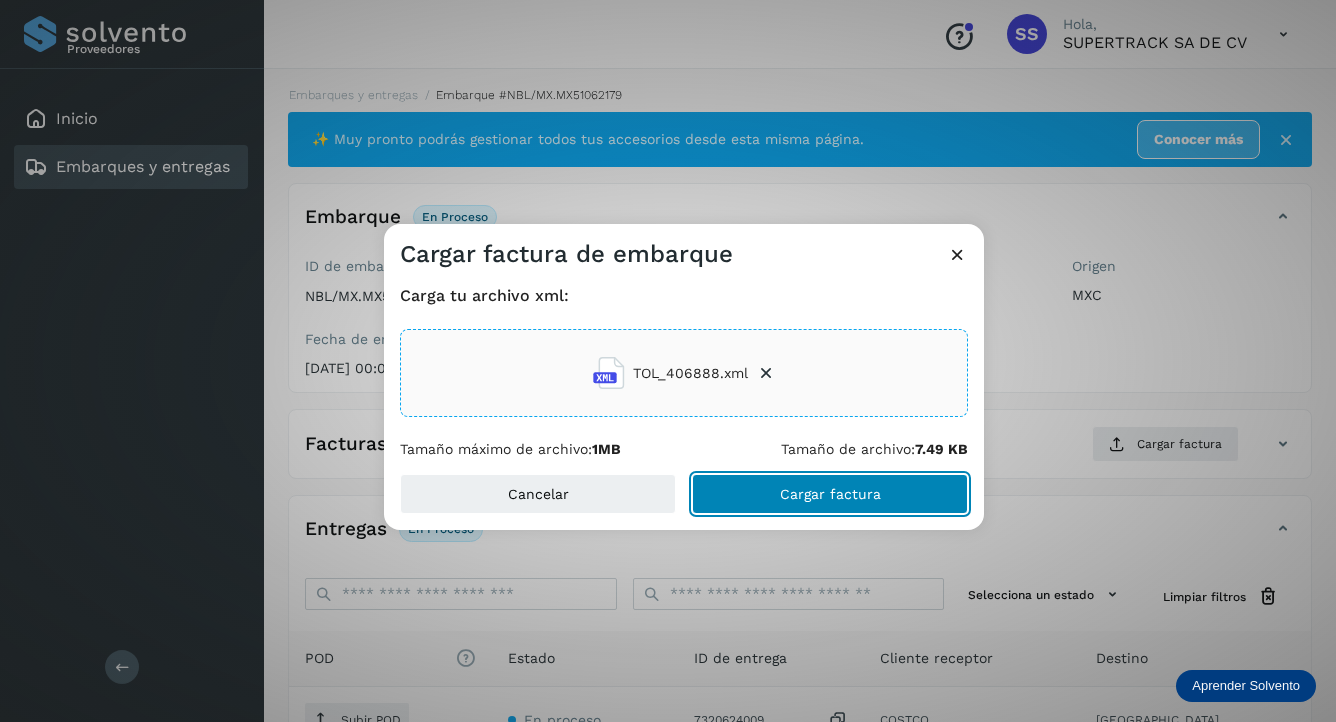 click on "Cargar factura" 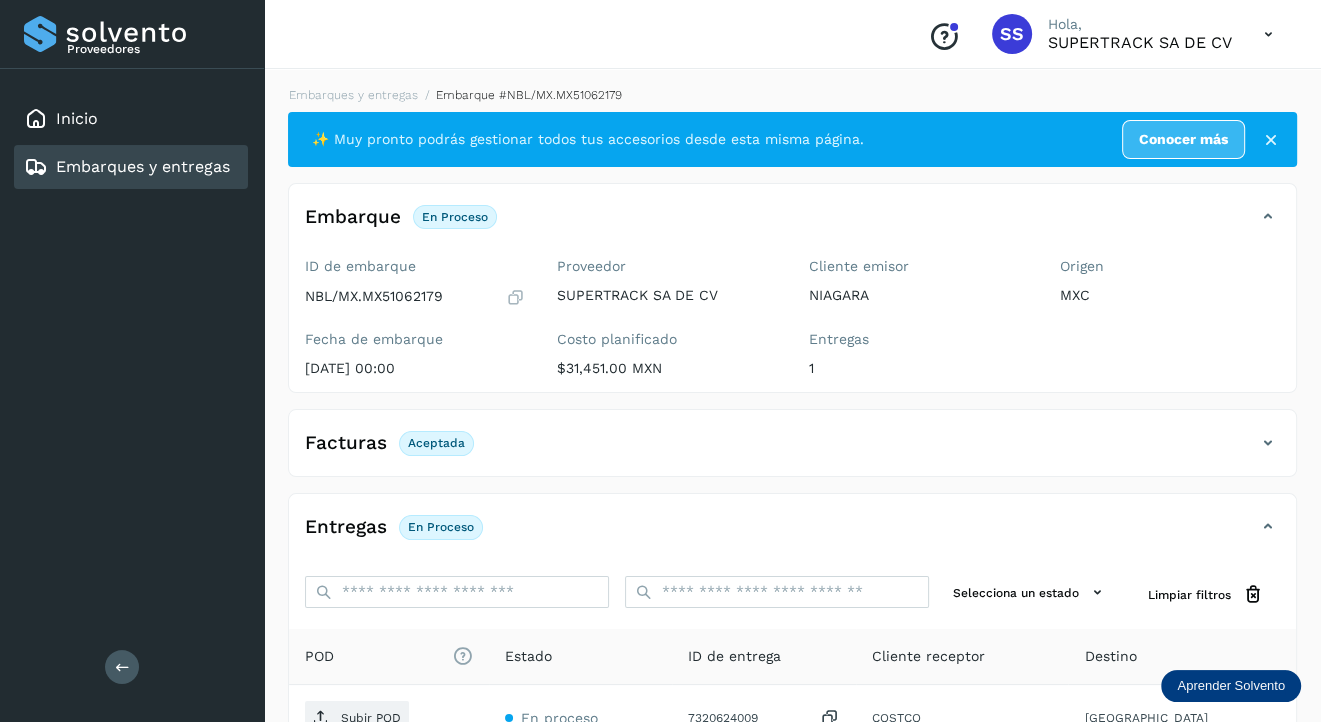 scroll, scrollTop: 200, scrollLeft: 0, axis: vertical 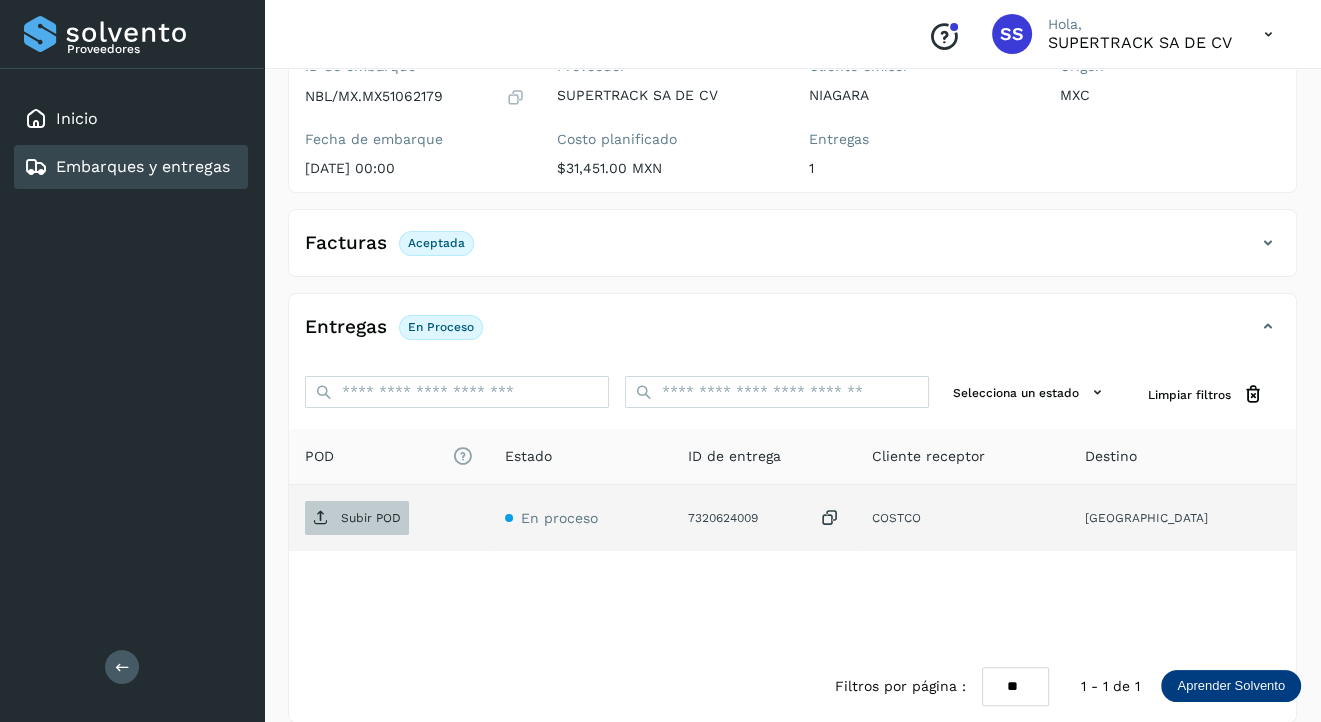 click on "Subir POD" at bounding box center (371, 518) 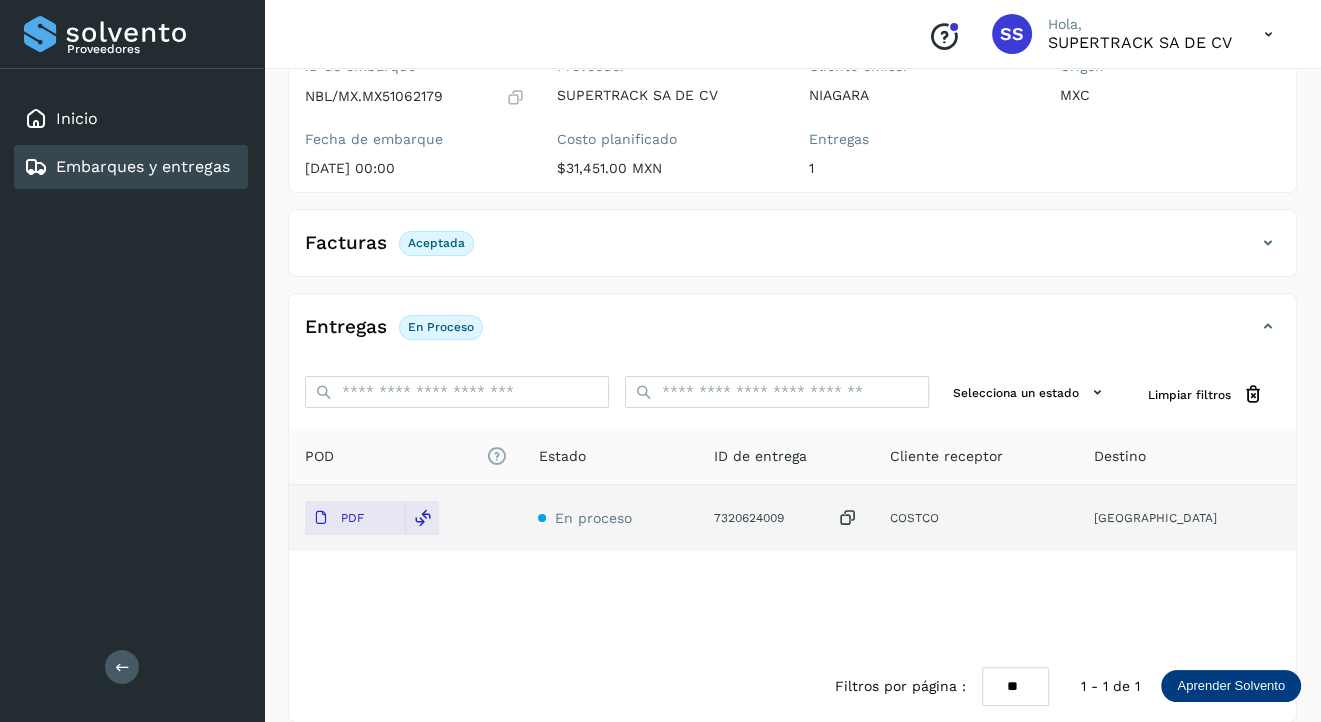 click on "Embarques y entregas" at bounding box center (143, 166) 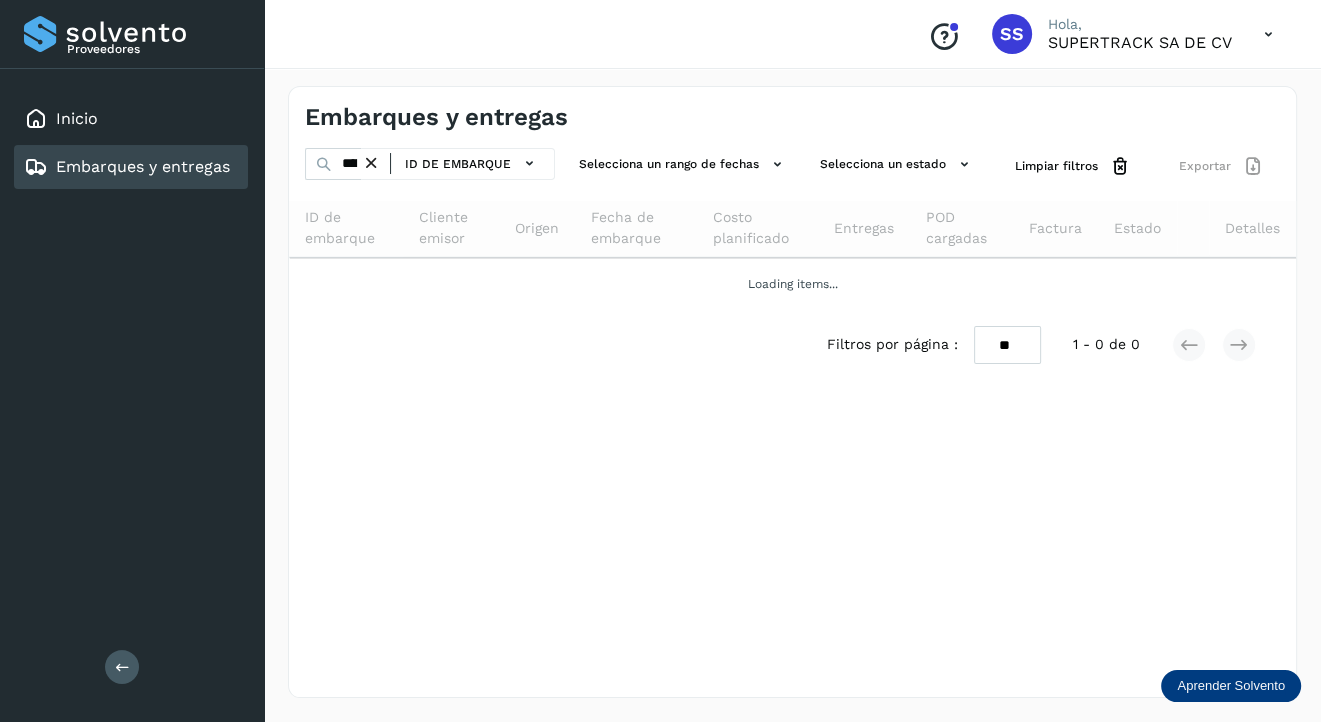 scroll, scrollTop: 0, scrollLeft: 0, axis: both 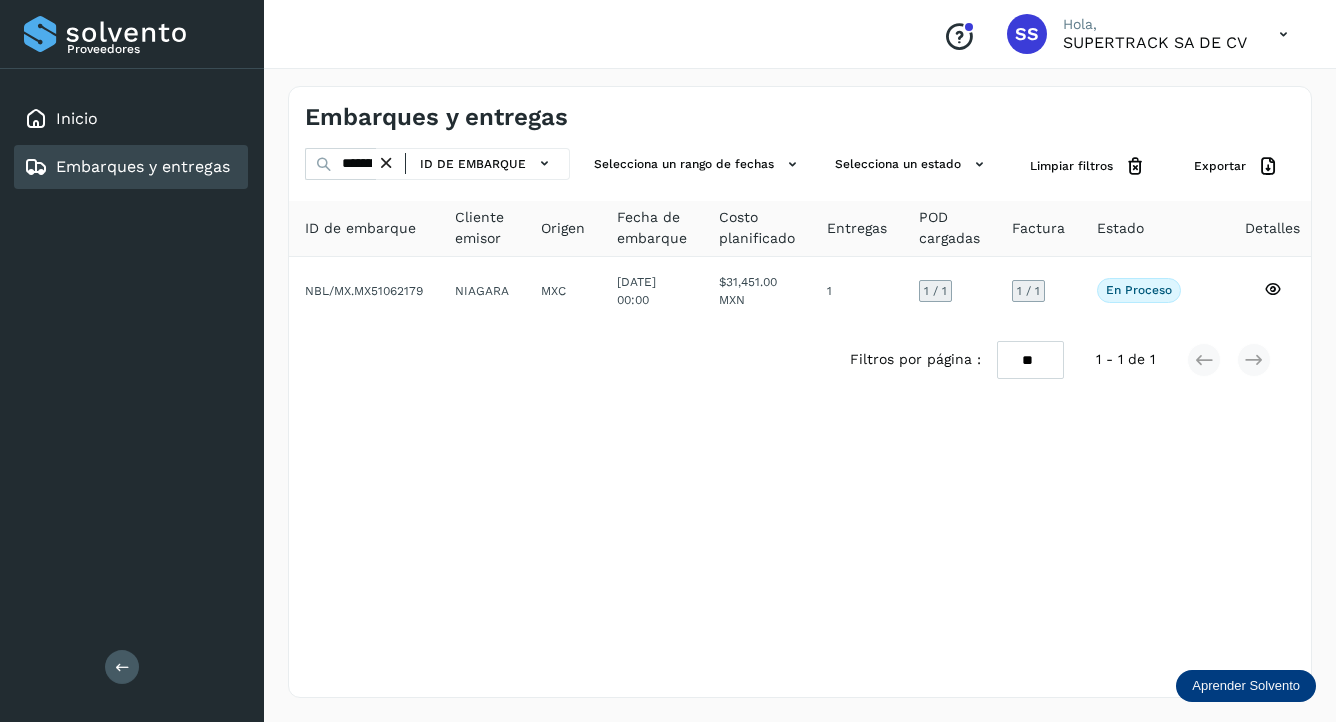 click at bounding box center [386, 163] 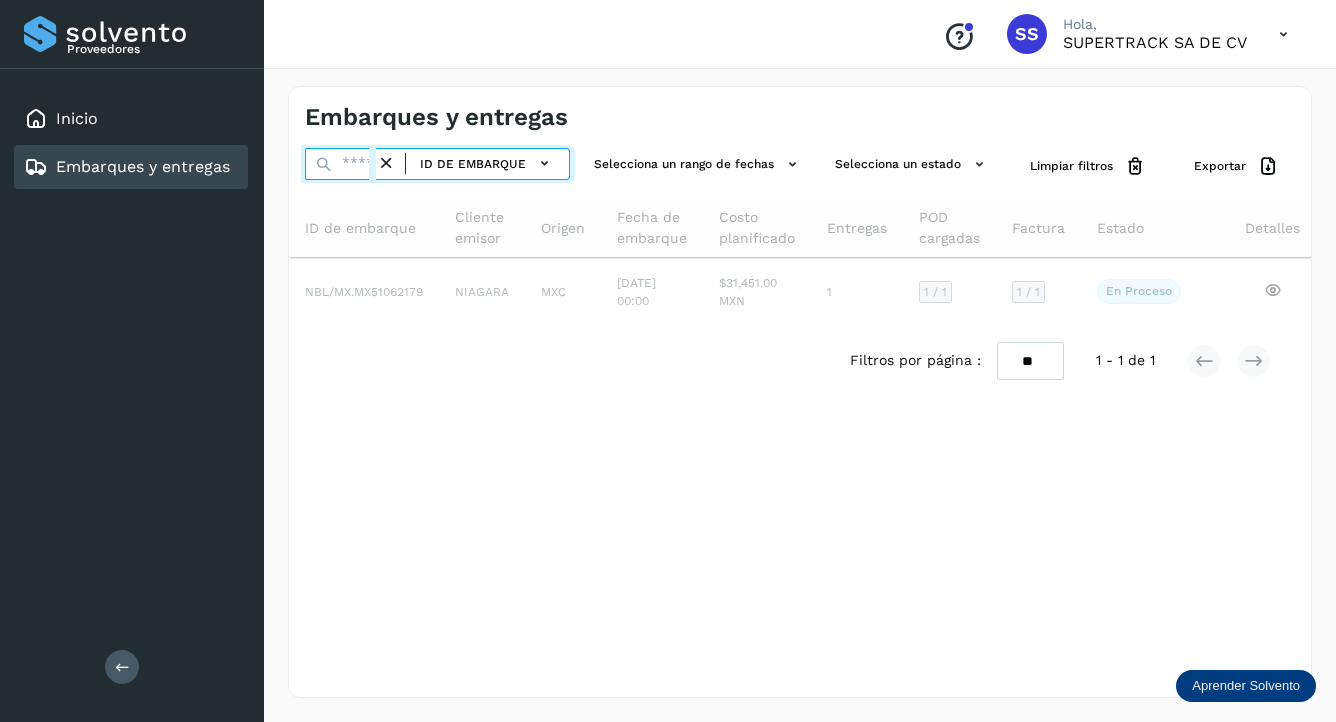 click at bounding box center [340, 164] 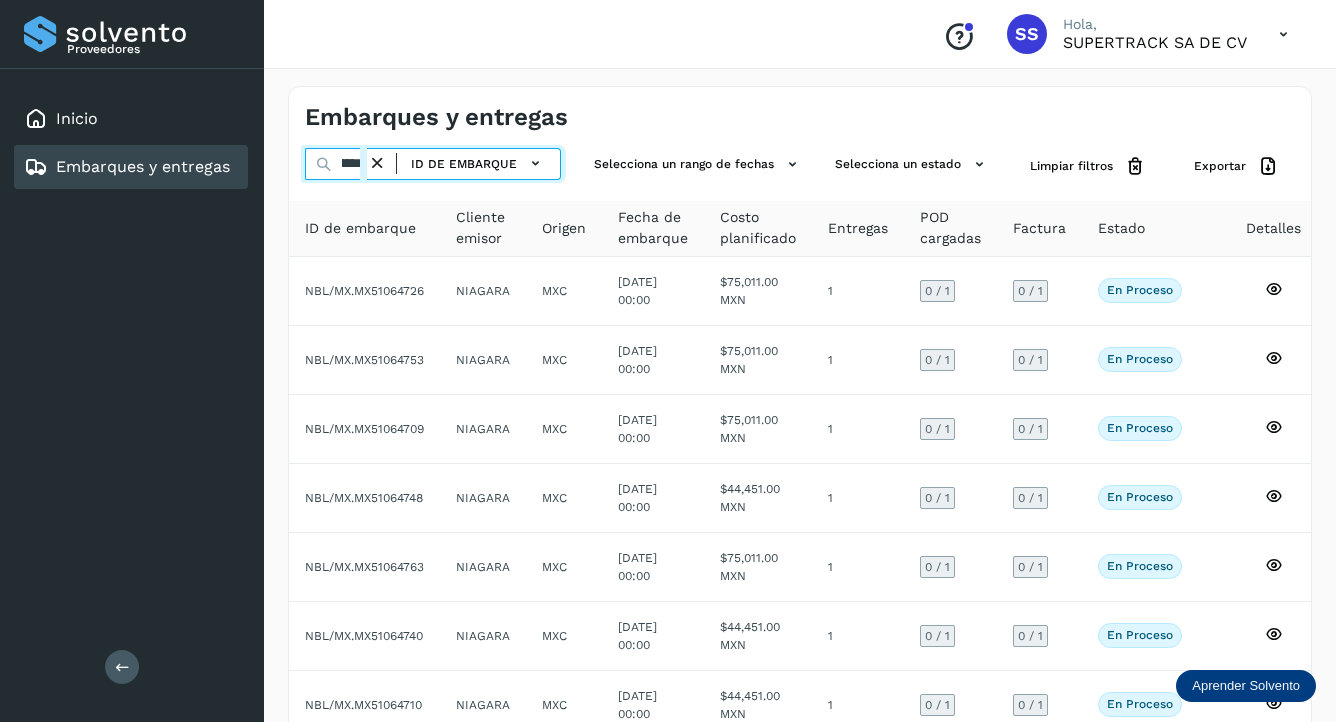 scroll, scrollTop: 0, scrollLeft: 44, axis: horizontal 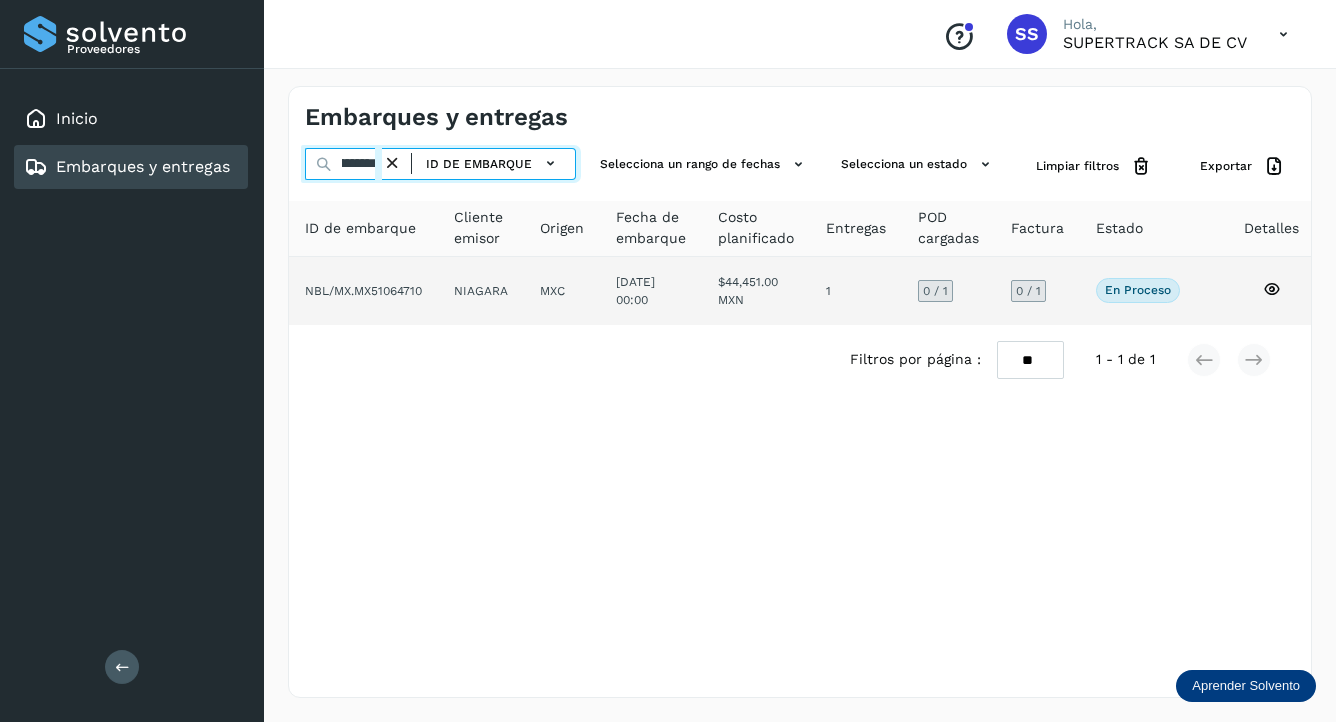type on "**********" 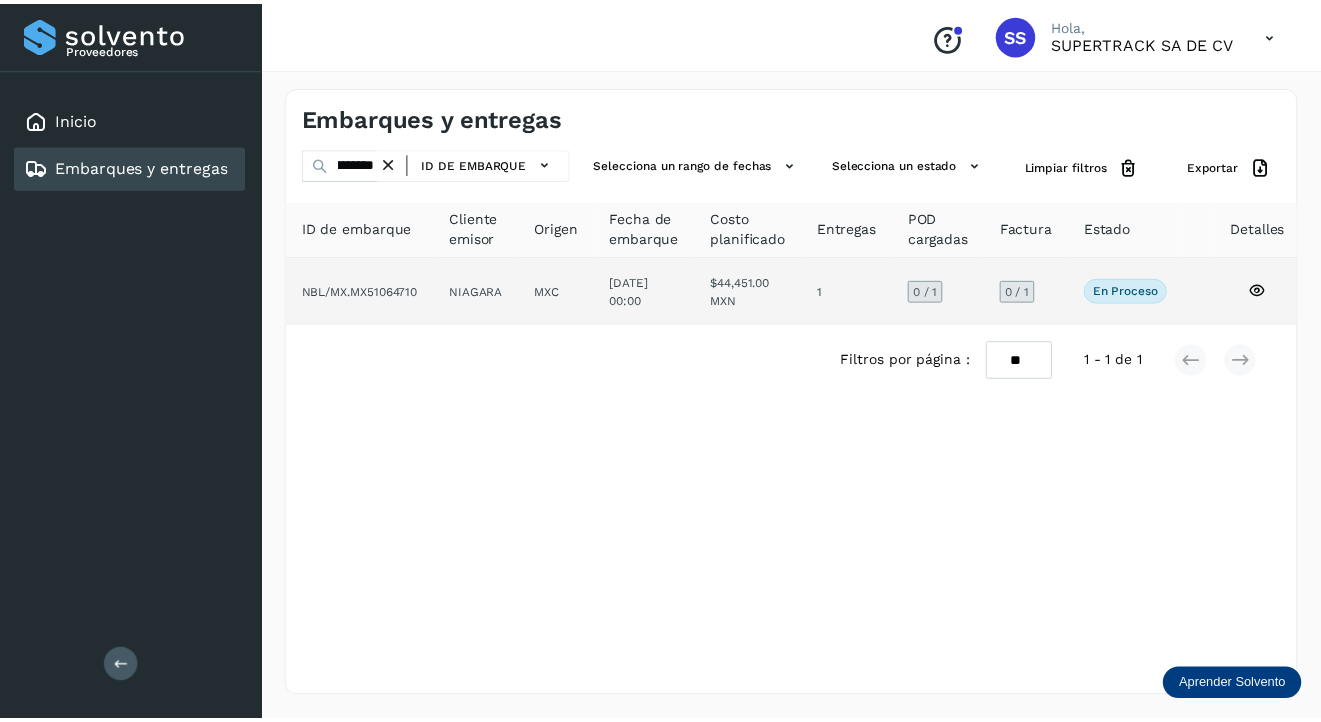 scroll, scrollTop: 0, scrollLeft: 0, axis: both 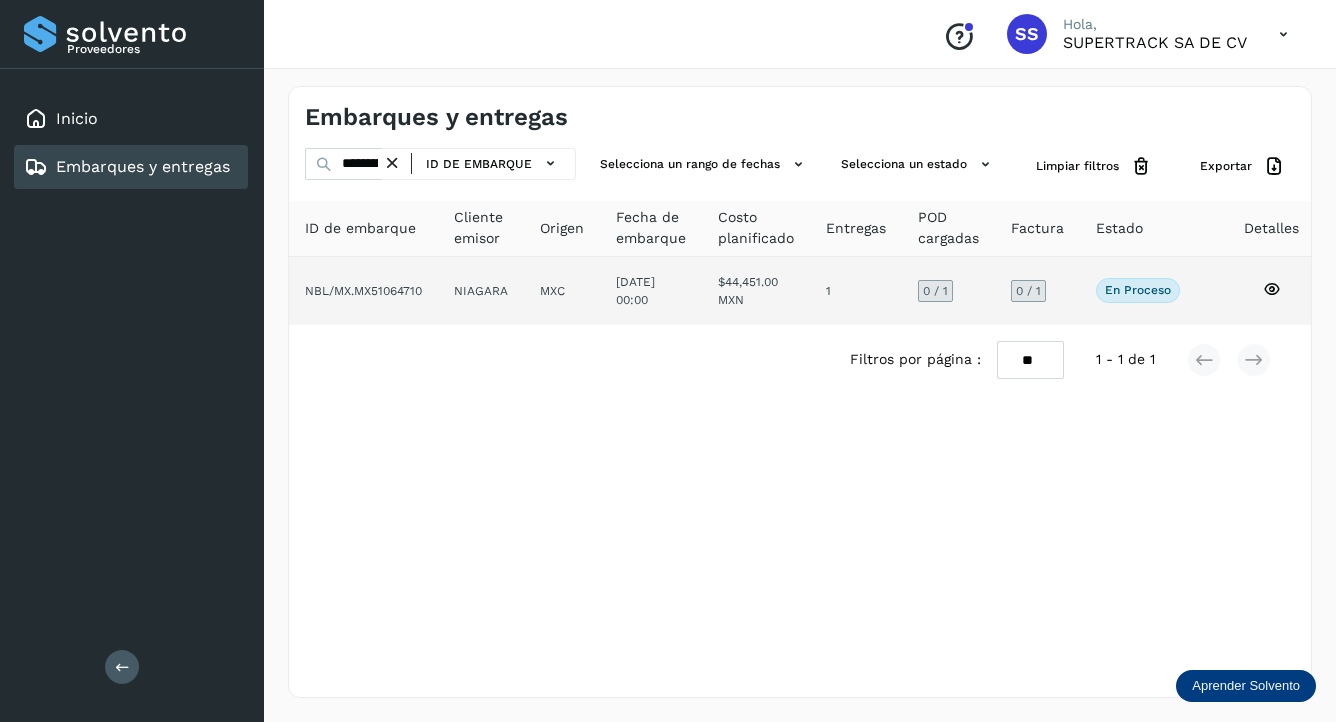 click on "NIAGARA" 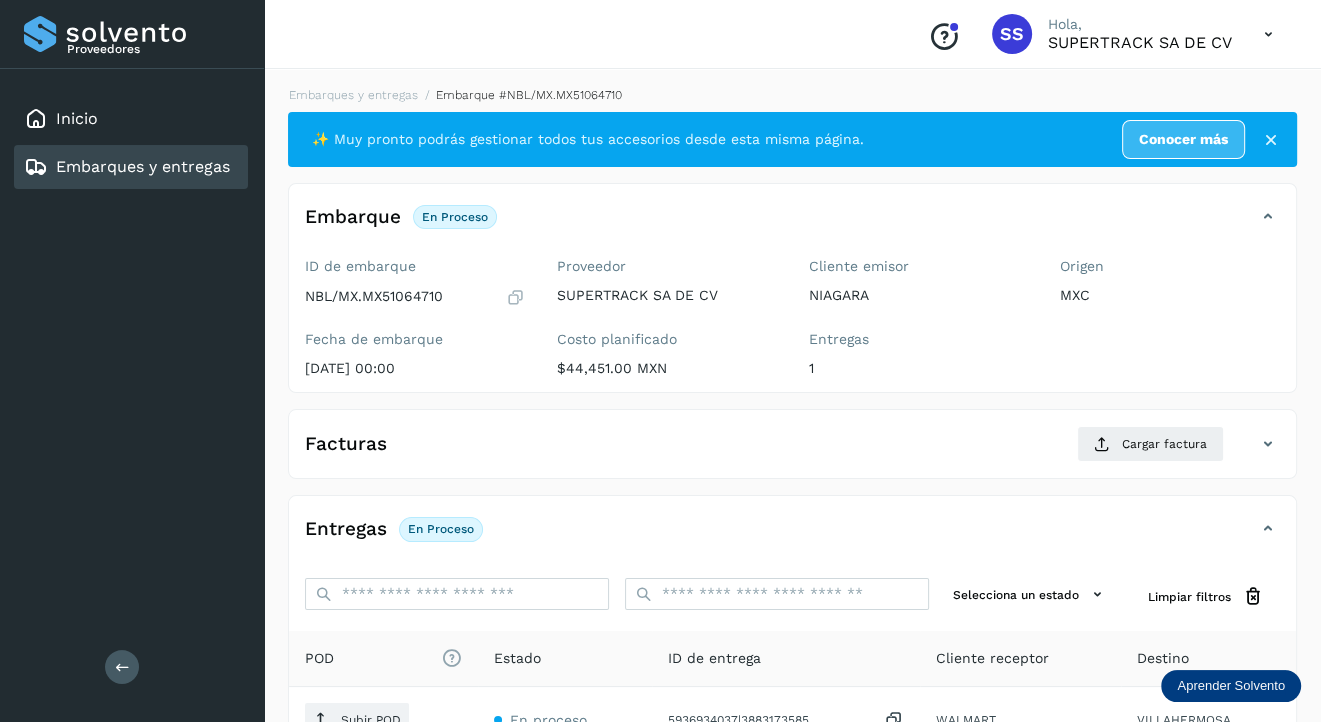 scroll, scrollTop: 200, scrollLeft: 0, axis: vertical 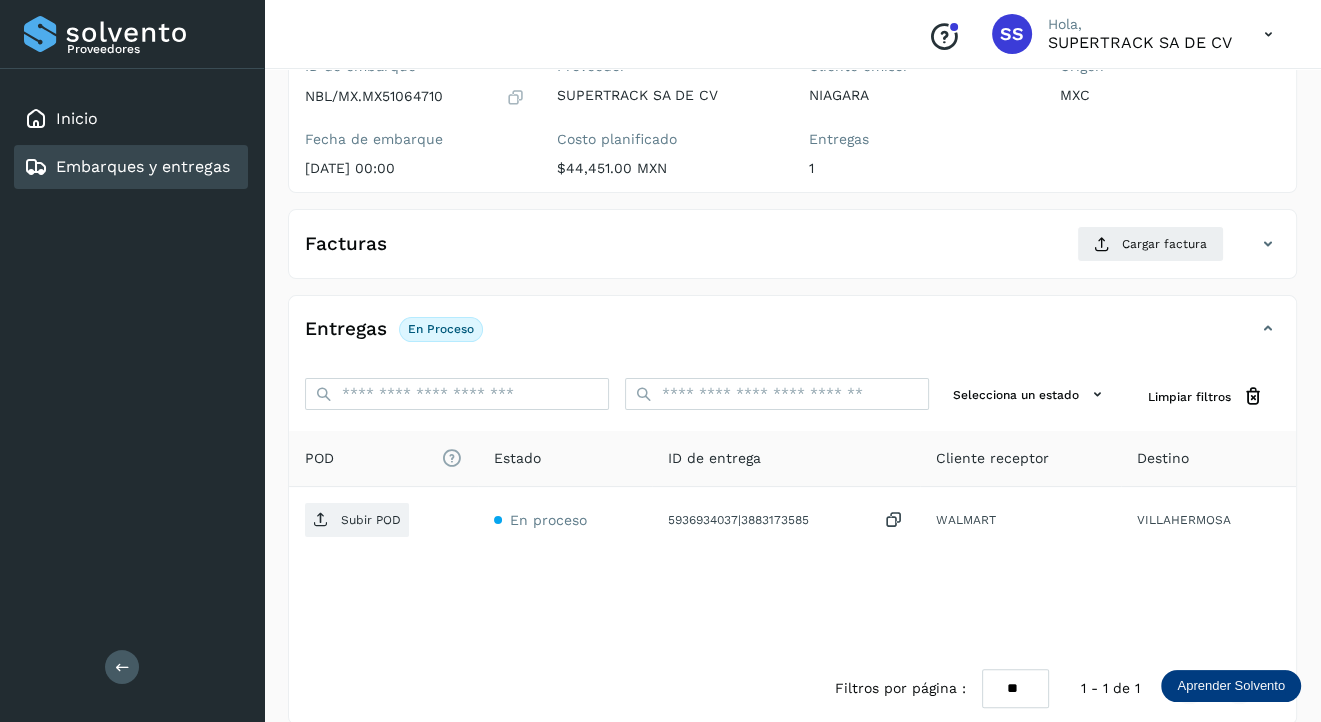 click on "Facturas Cargar factura Aún no has subido ninguna factura" 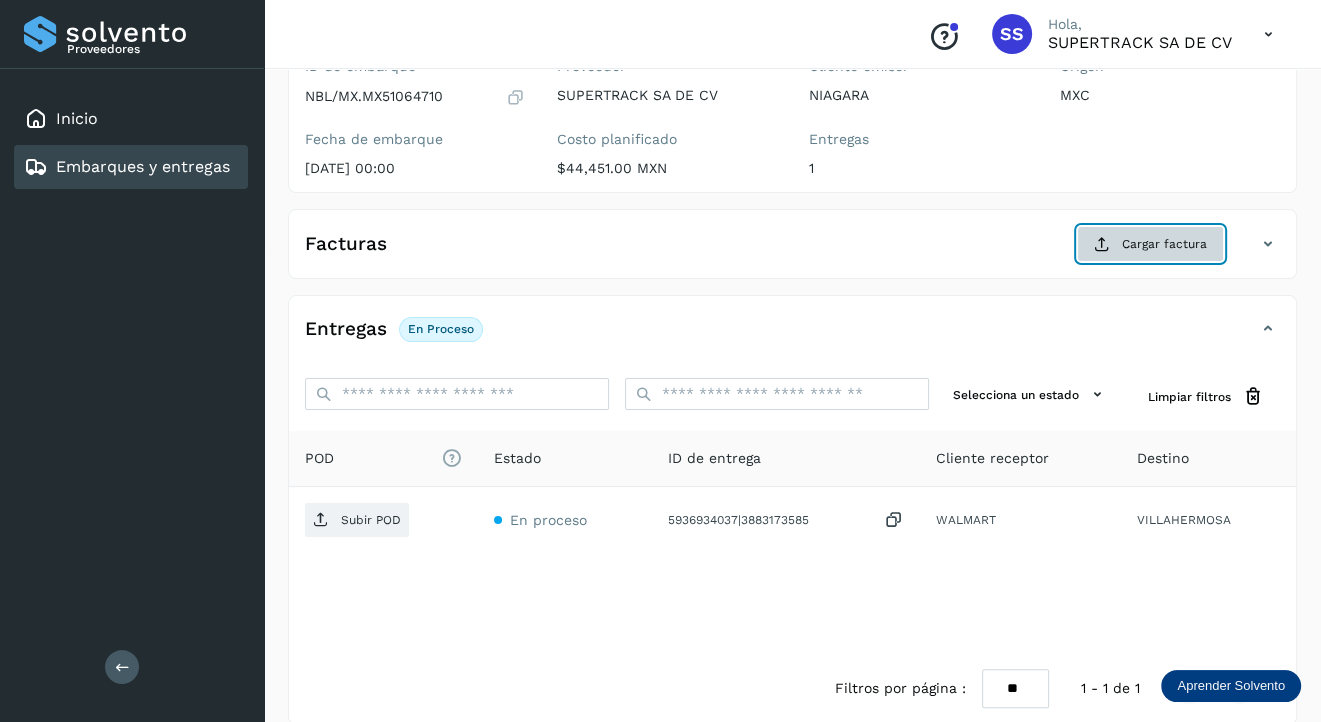 click on "Cargar factura" 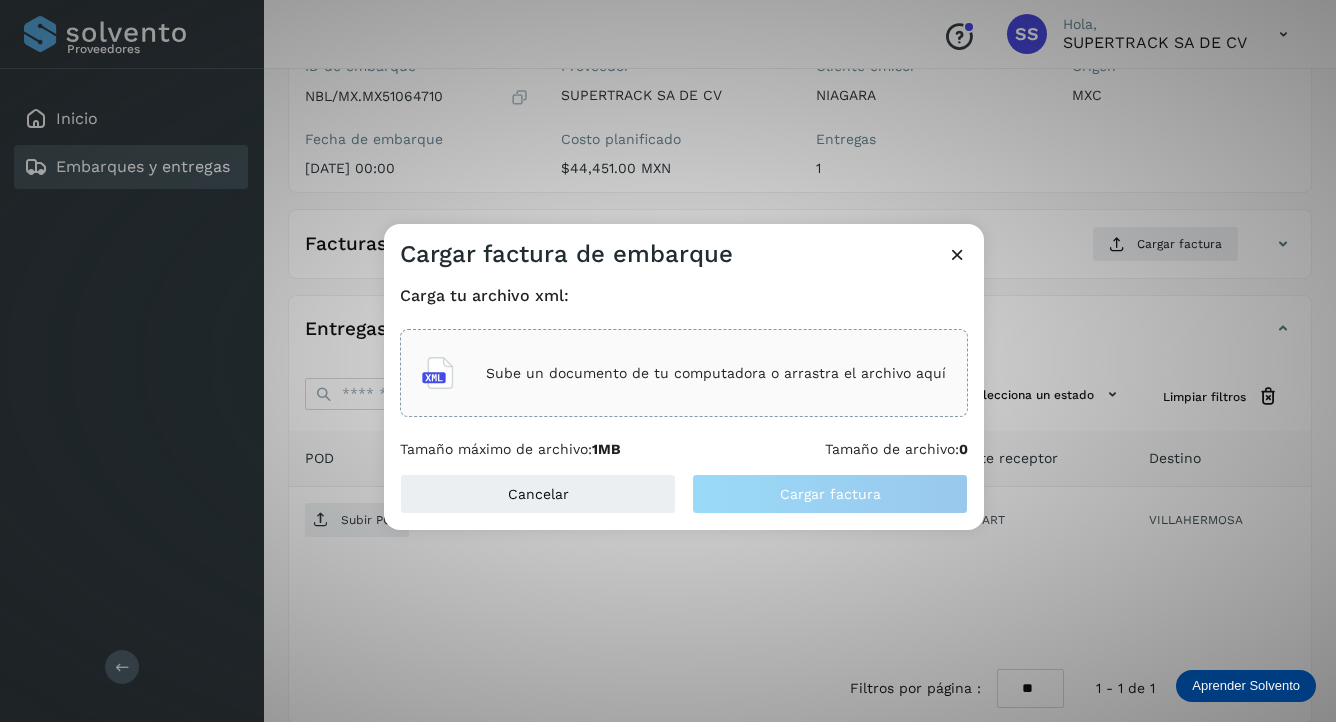 click on "Sube un documento de tu computadora o arrastra el archivo aquí" 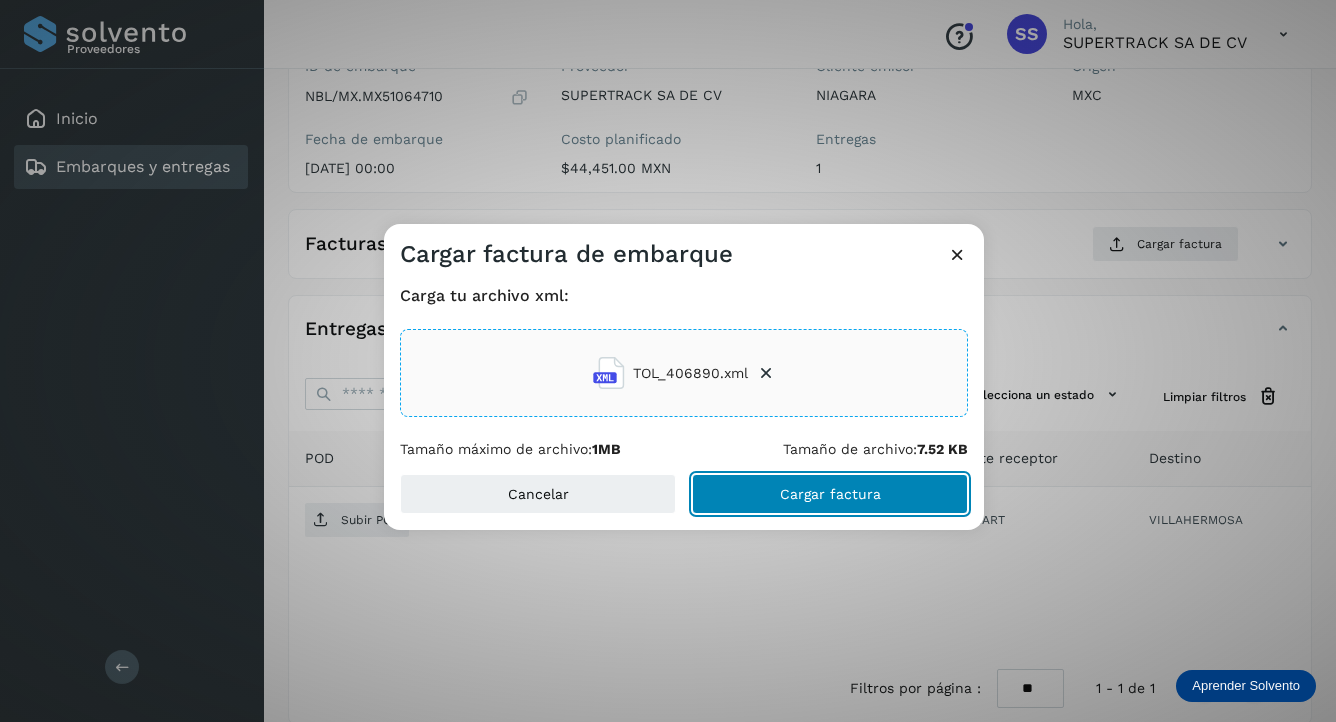 click on "Cargar factura" 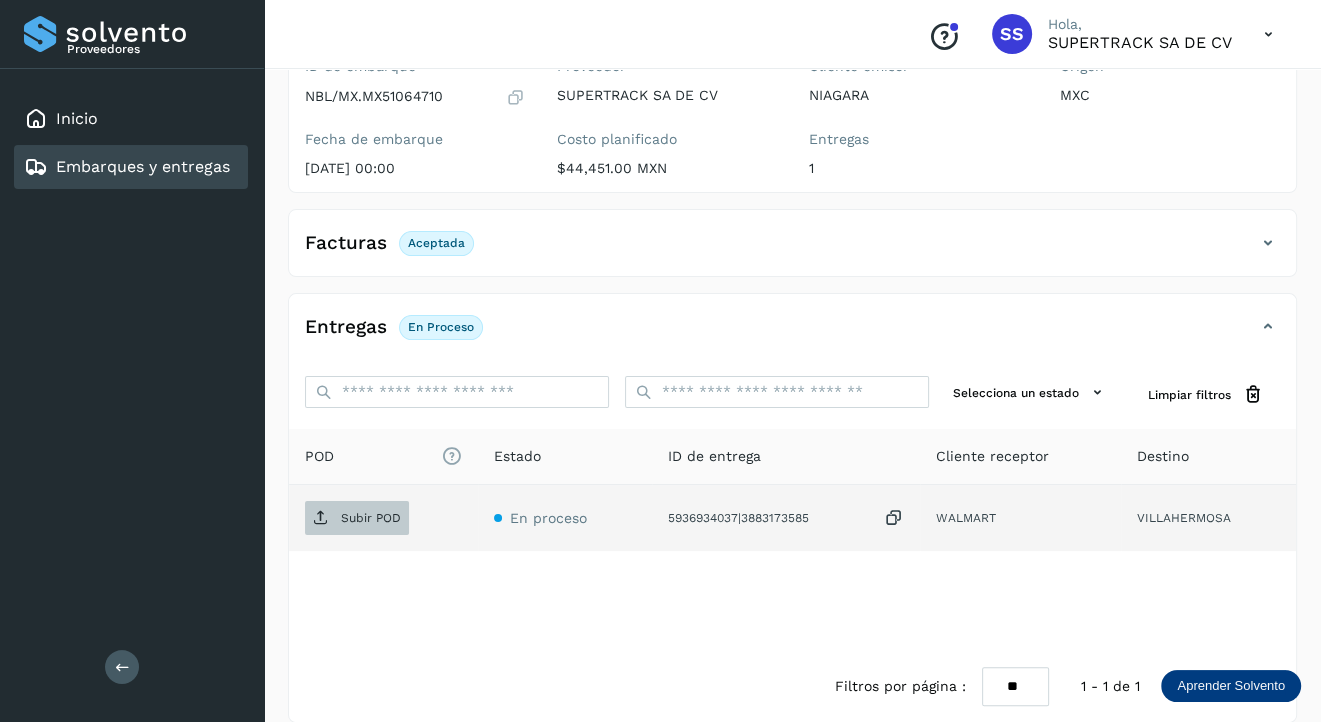 click on "Subir POD" at bounding box center (371, 518) 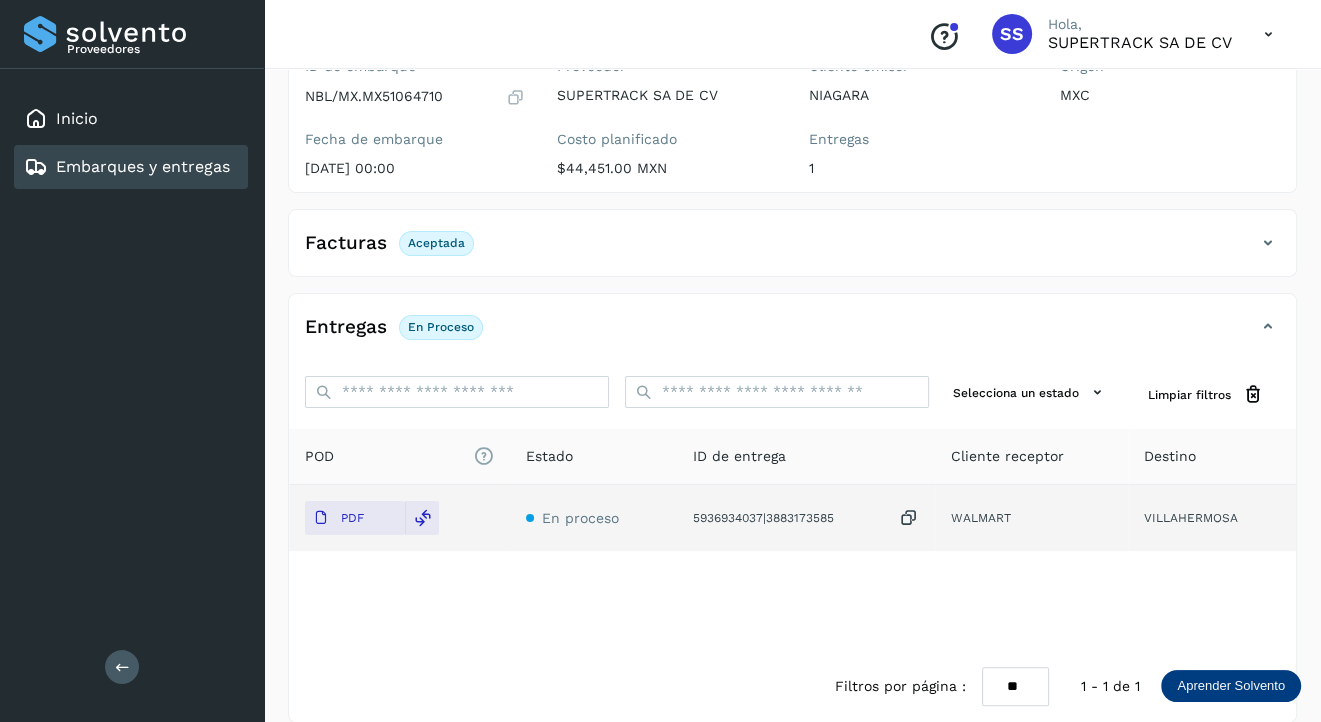 click on "Embarques y entregas" at bounding box center (143, 166) 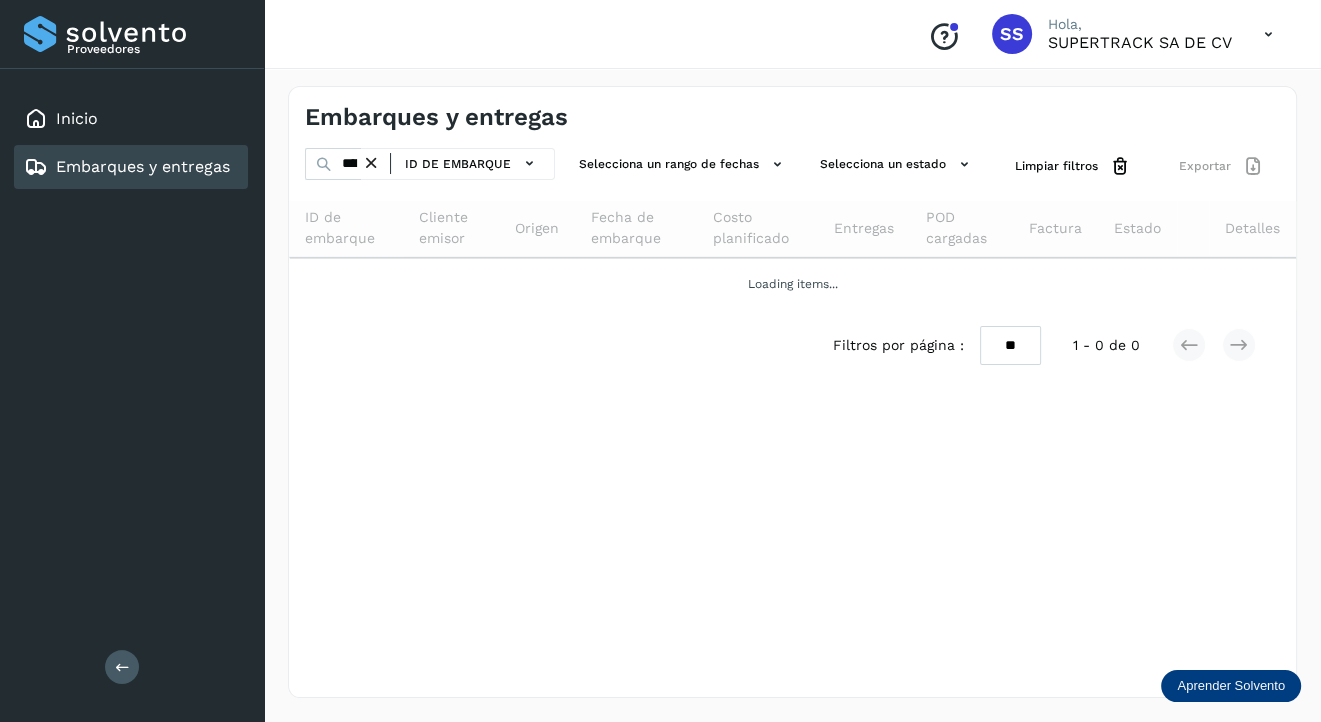 scroll, scrollTop: 0, scrollLeft: 0, axis: both 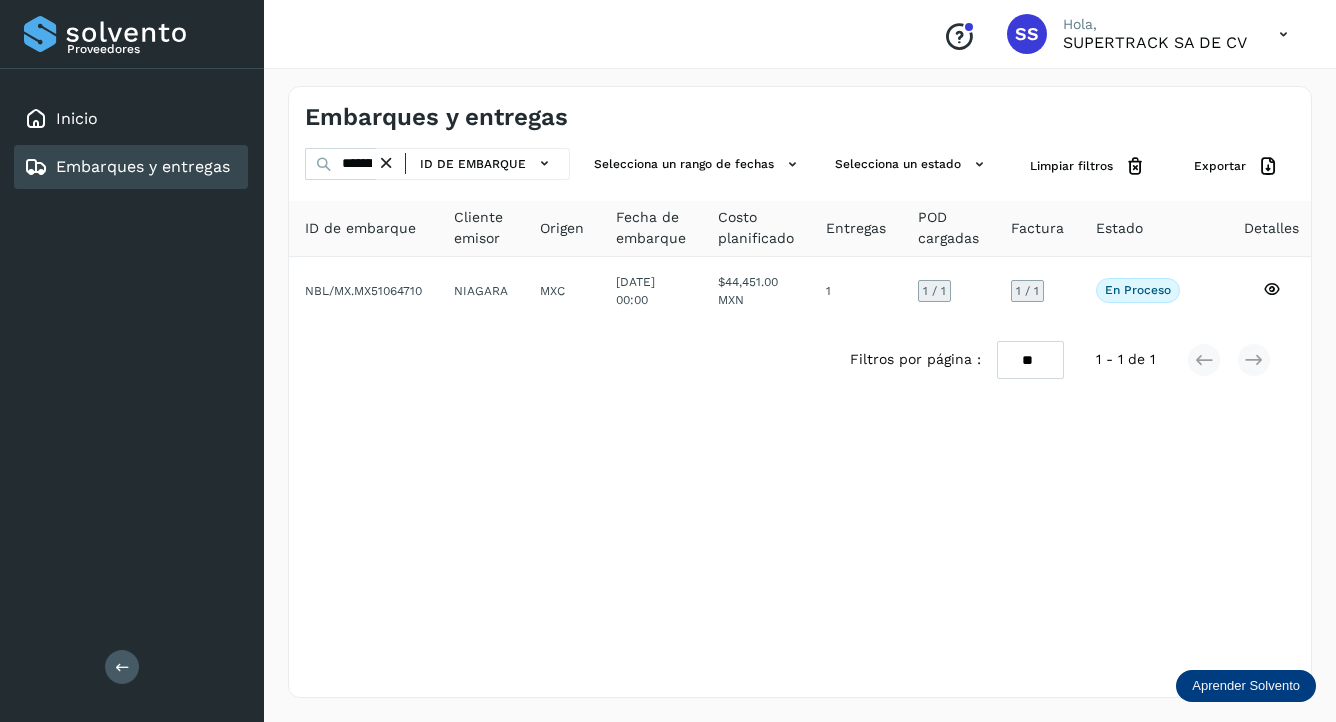 click at bounding box center [386, 163] 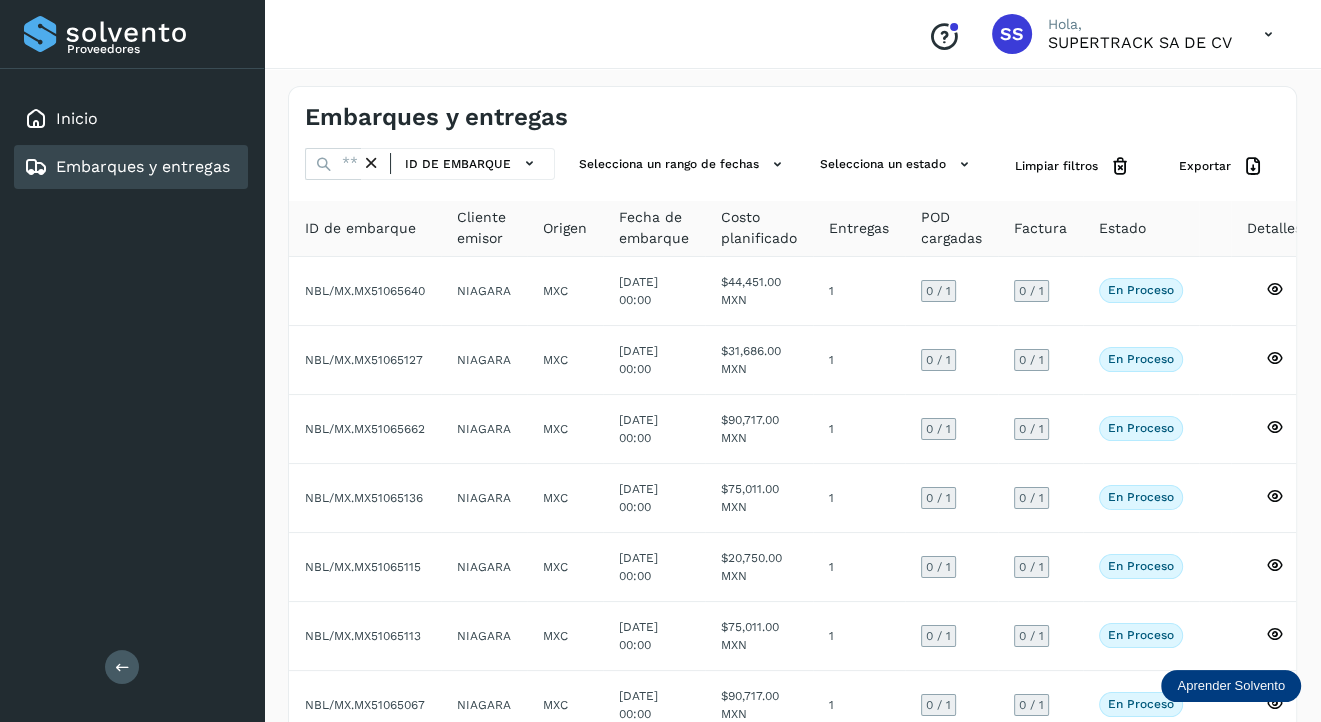 click at bounding box center [371, 163] 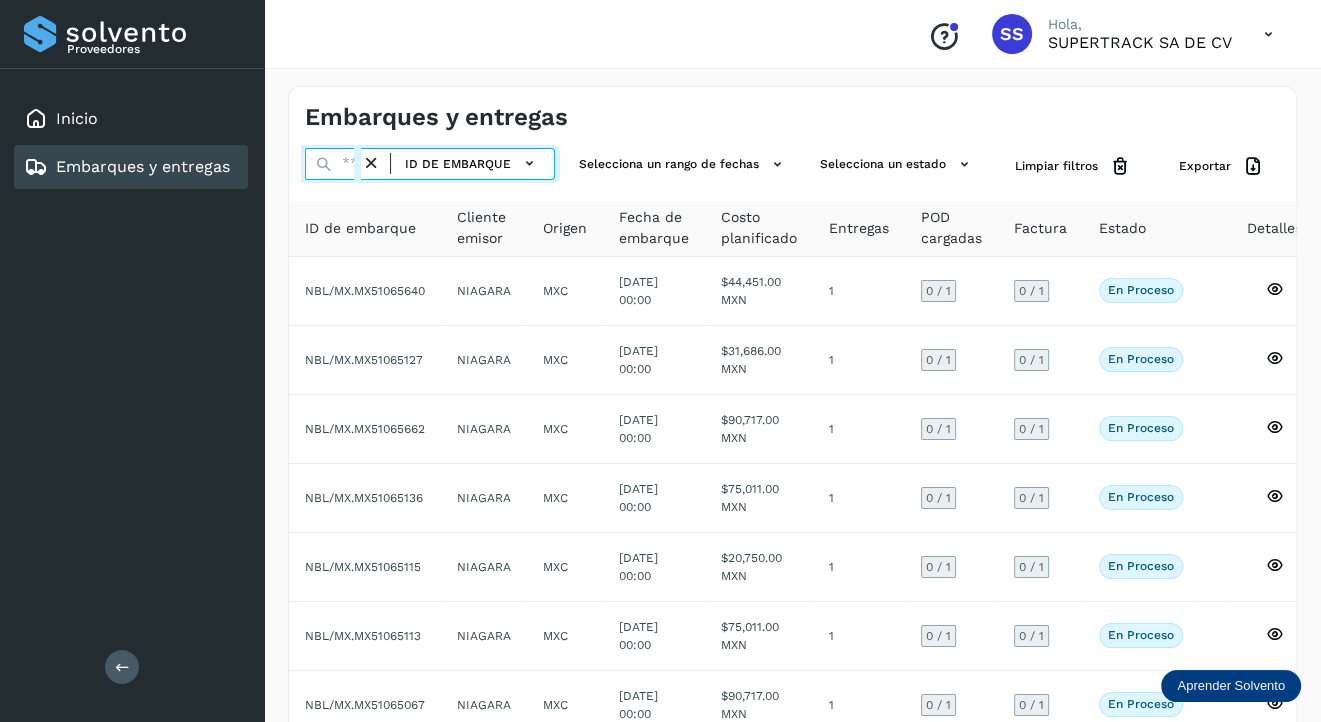 click at bounding box center [333, 164] 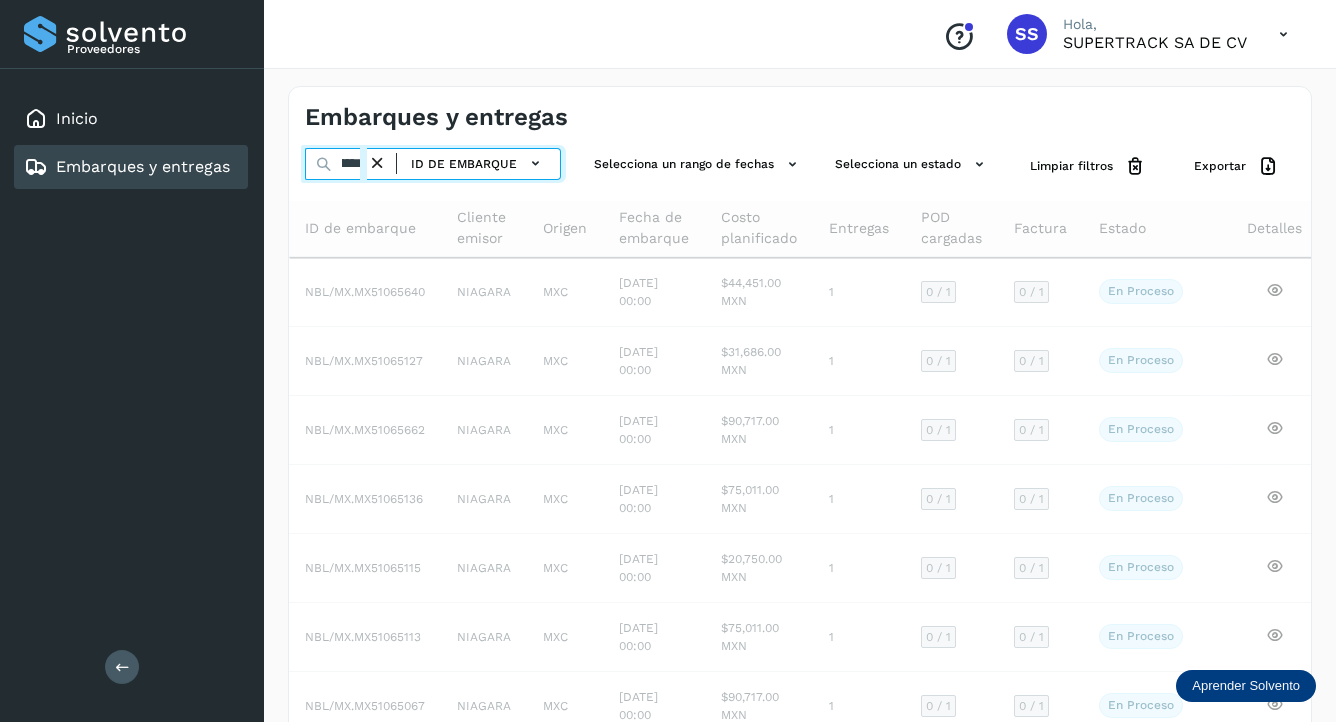 scroll, scrollTop: 0, scrollLeft: 47, axis: horizontal 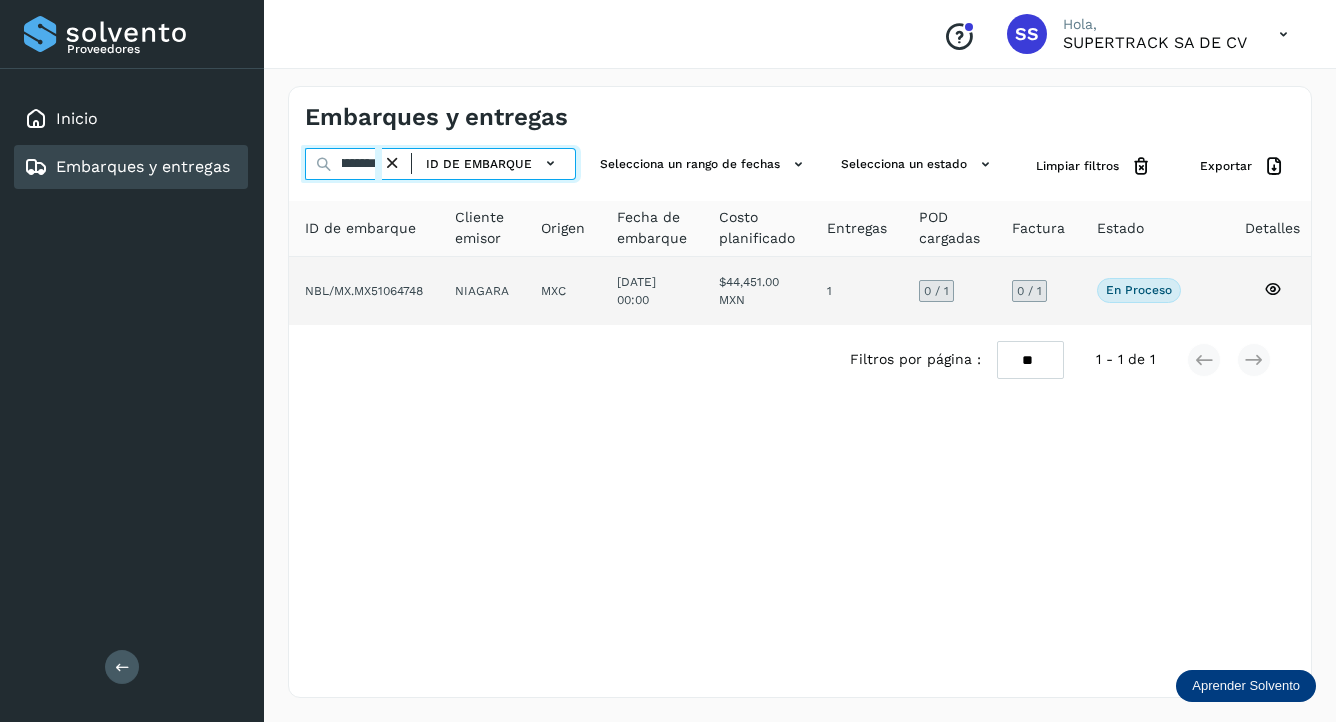 type on "**********" 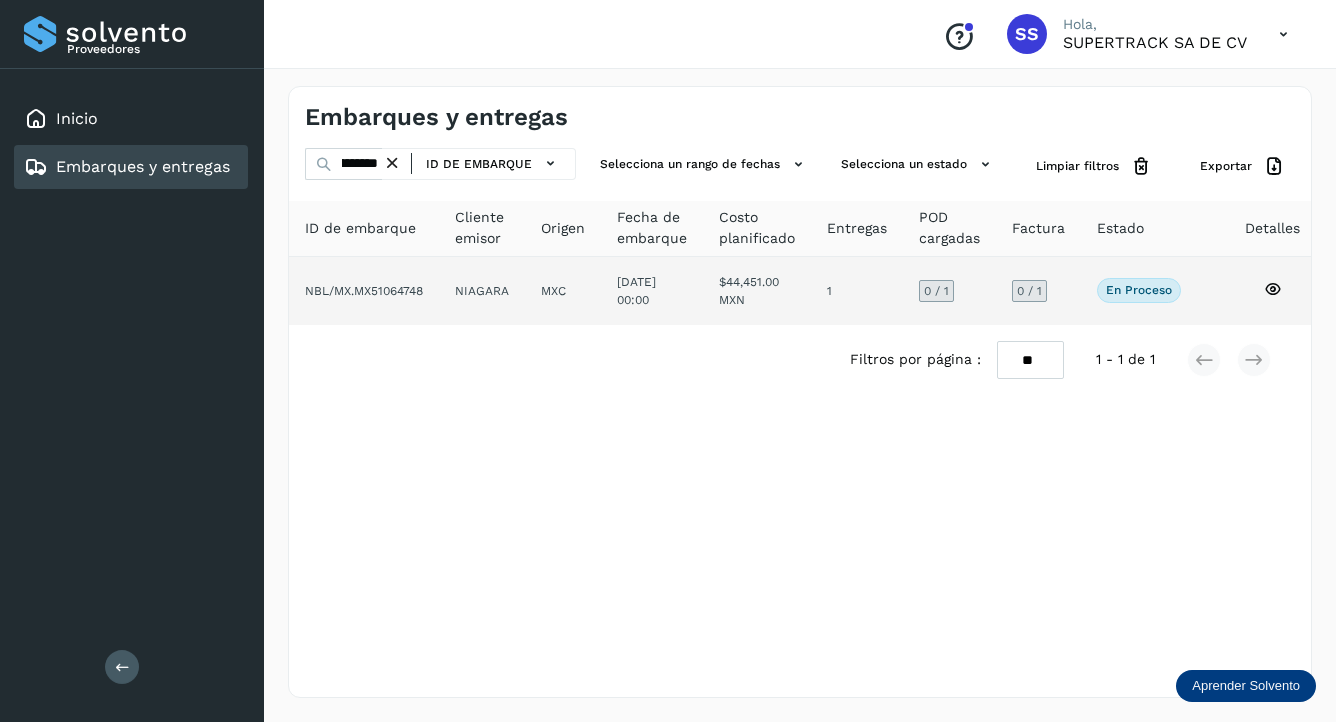 click on "NBL/MX.MX51064748" 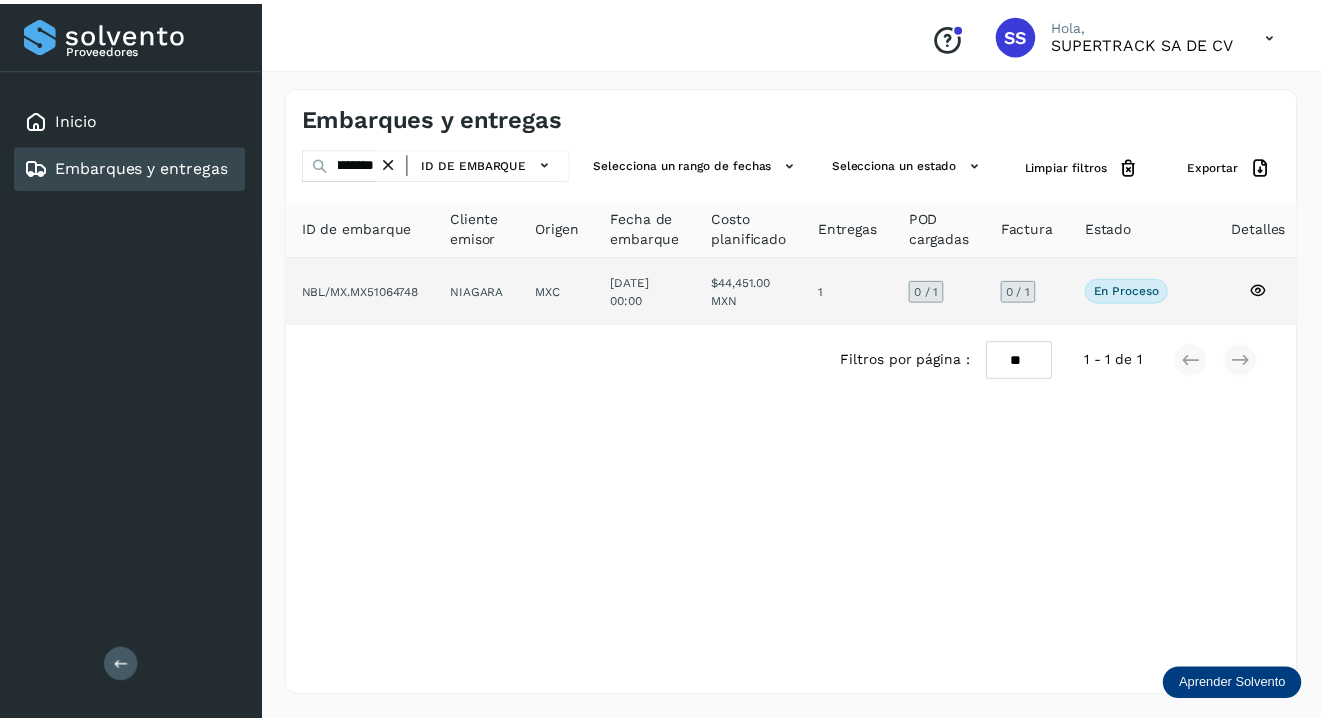 scroll, scrollTop: 0, scrollLeft: 0, axis: both 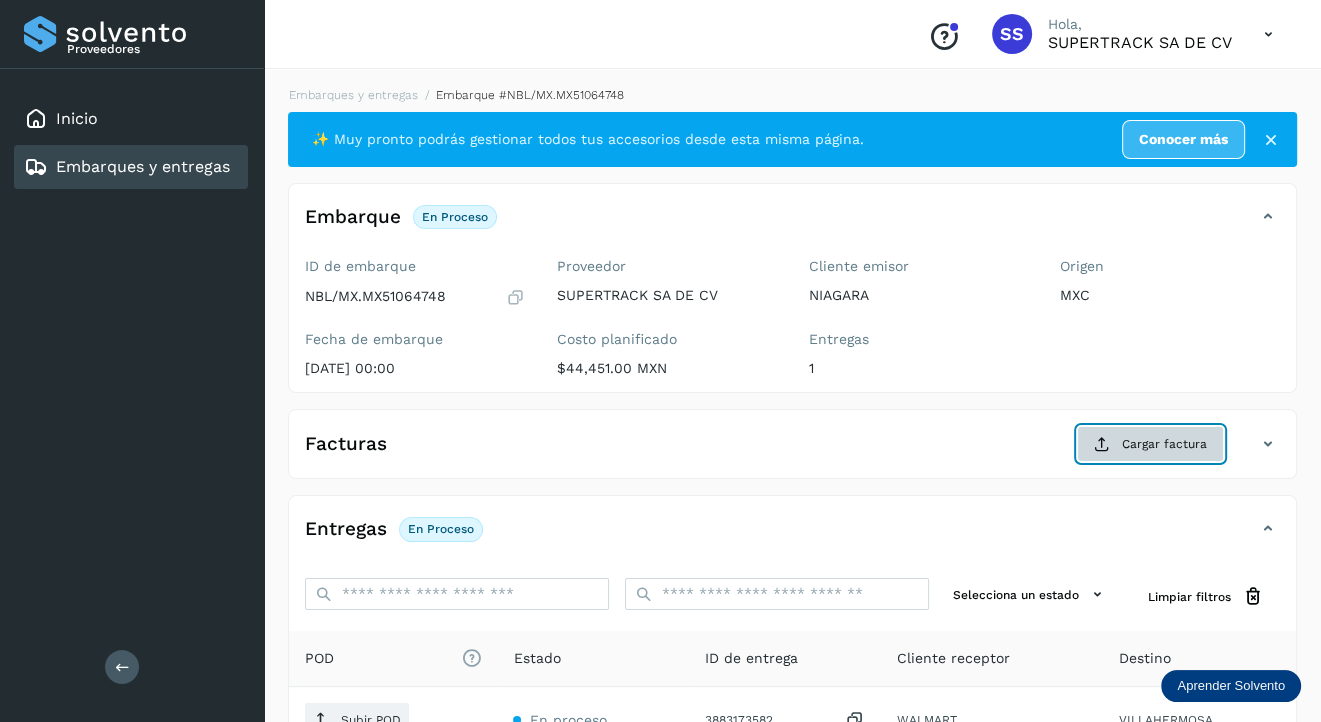 click on "Cargar factura" 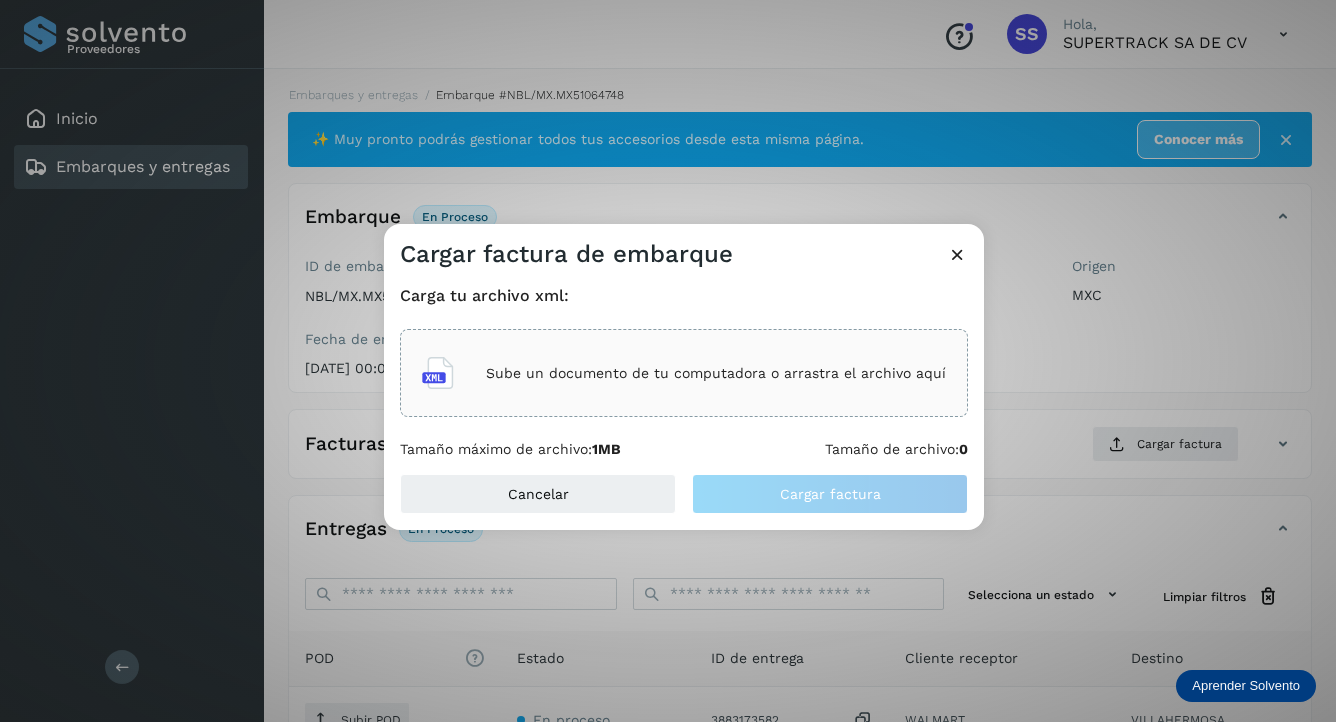 click on "Sube un documento de tu computadora o arrastra el archivo aquí" 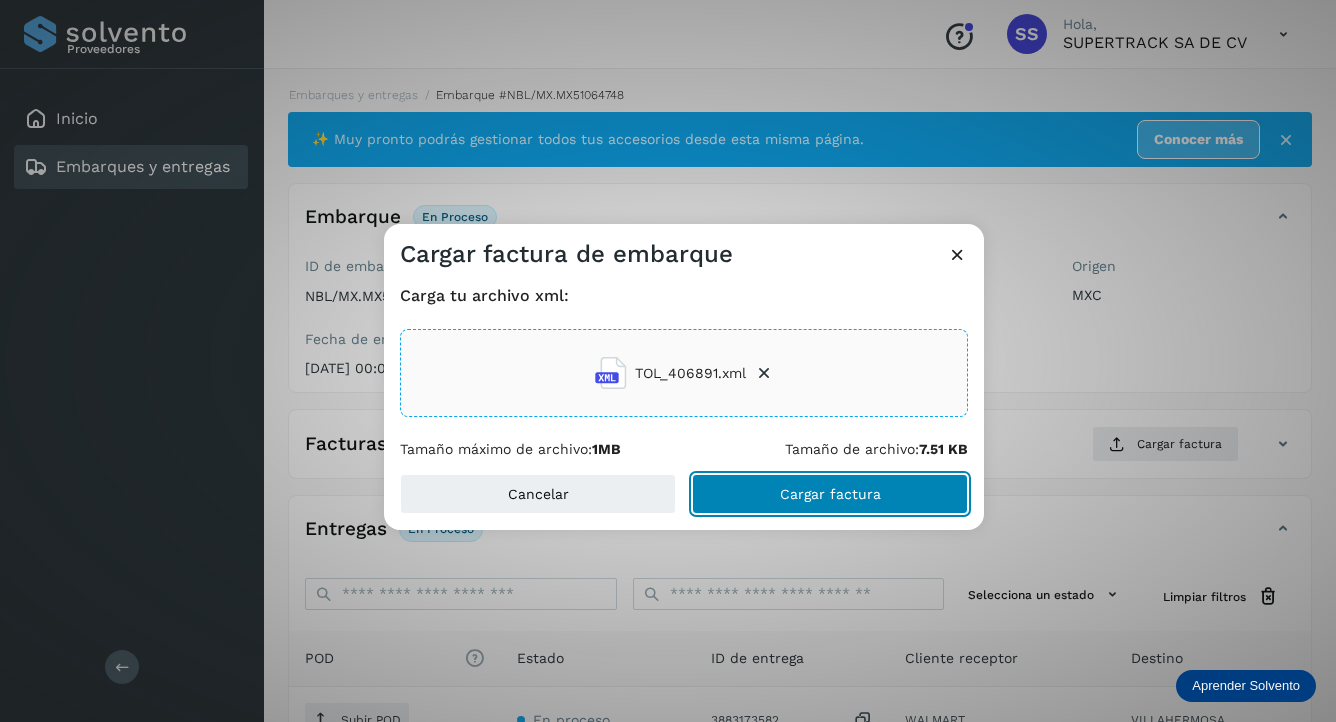 click on "Cargar factura" 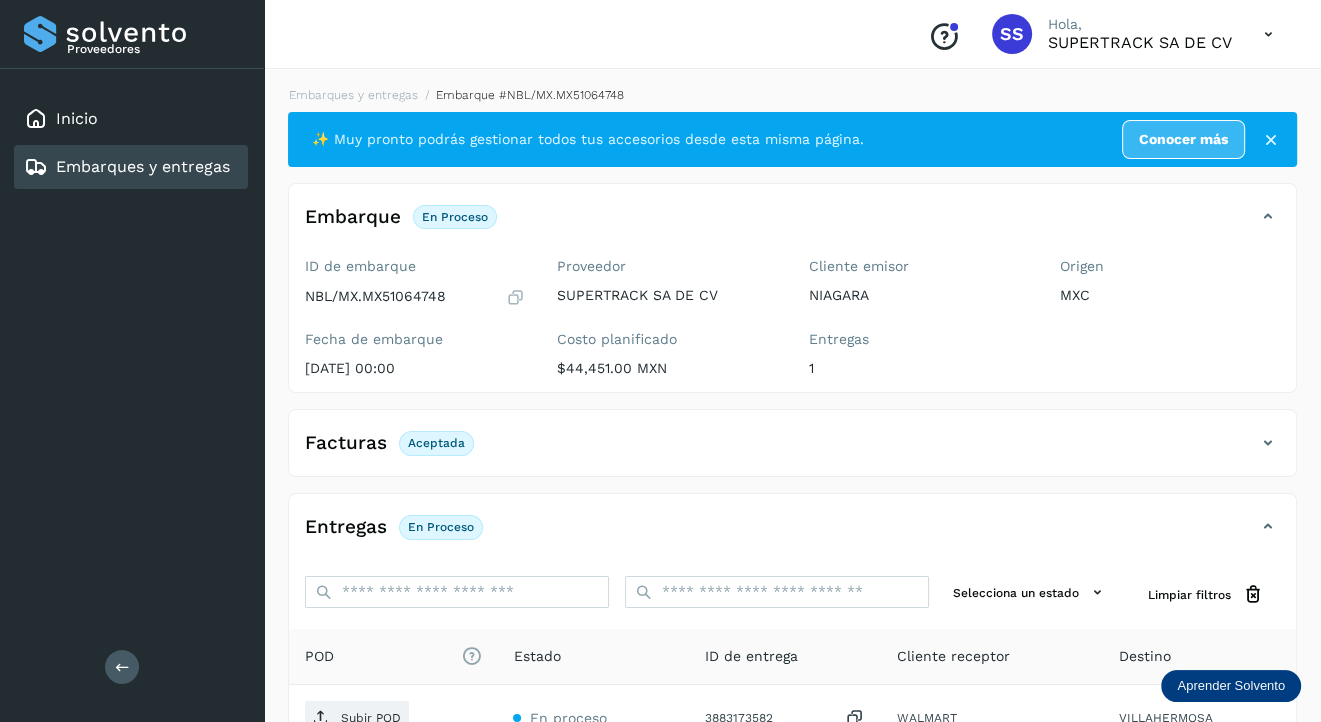 scroll, scrollTop: 200, scrollLeft: 0, axis: vertical 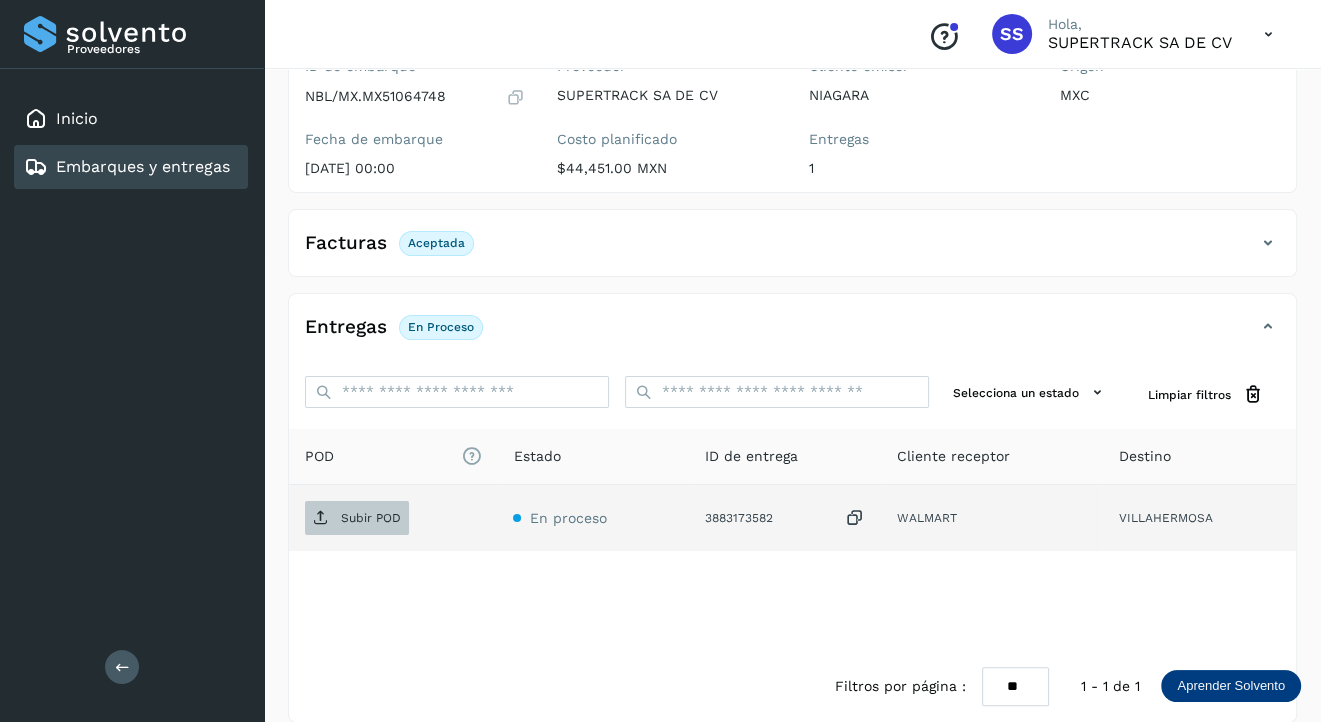 click on "Subir POD" at bounding box center (371, 518) 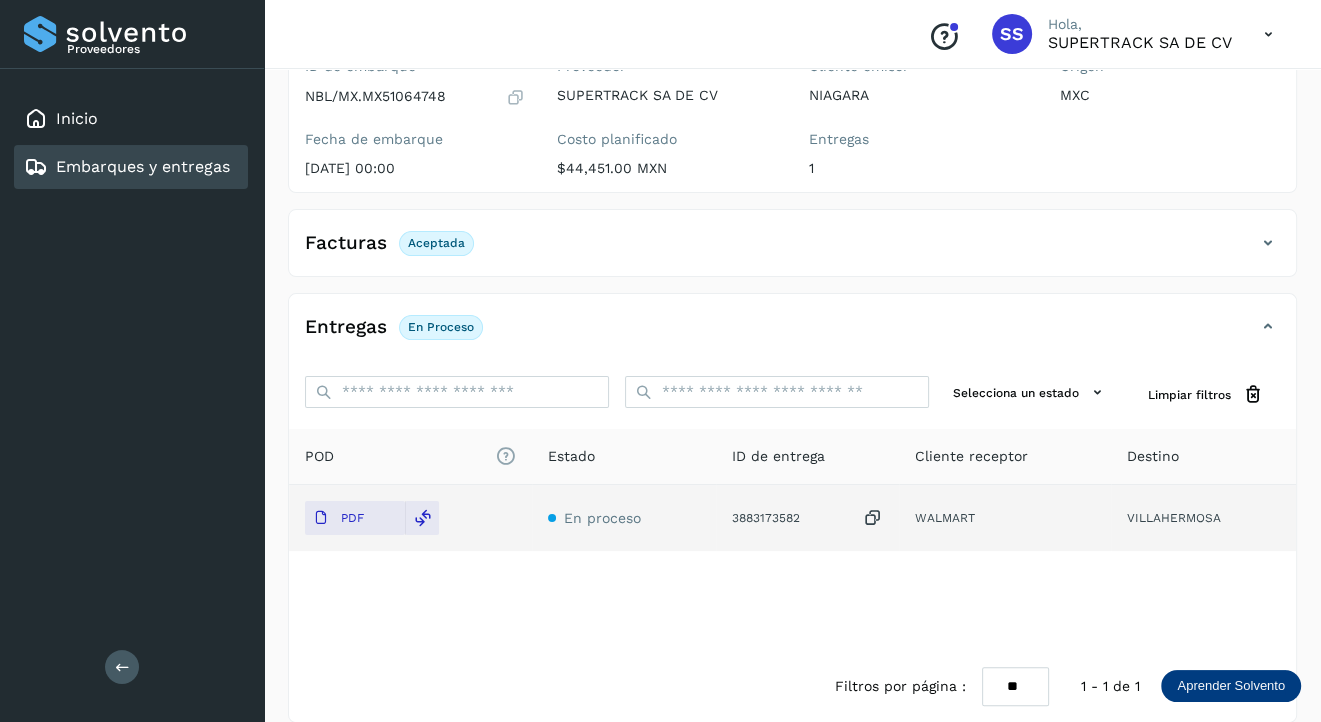 click on "Embarques y entregas" at bounding box center (143, 166) 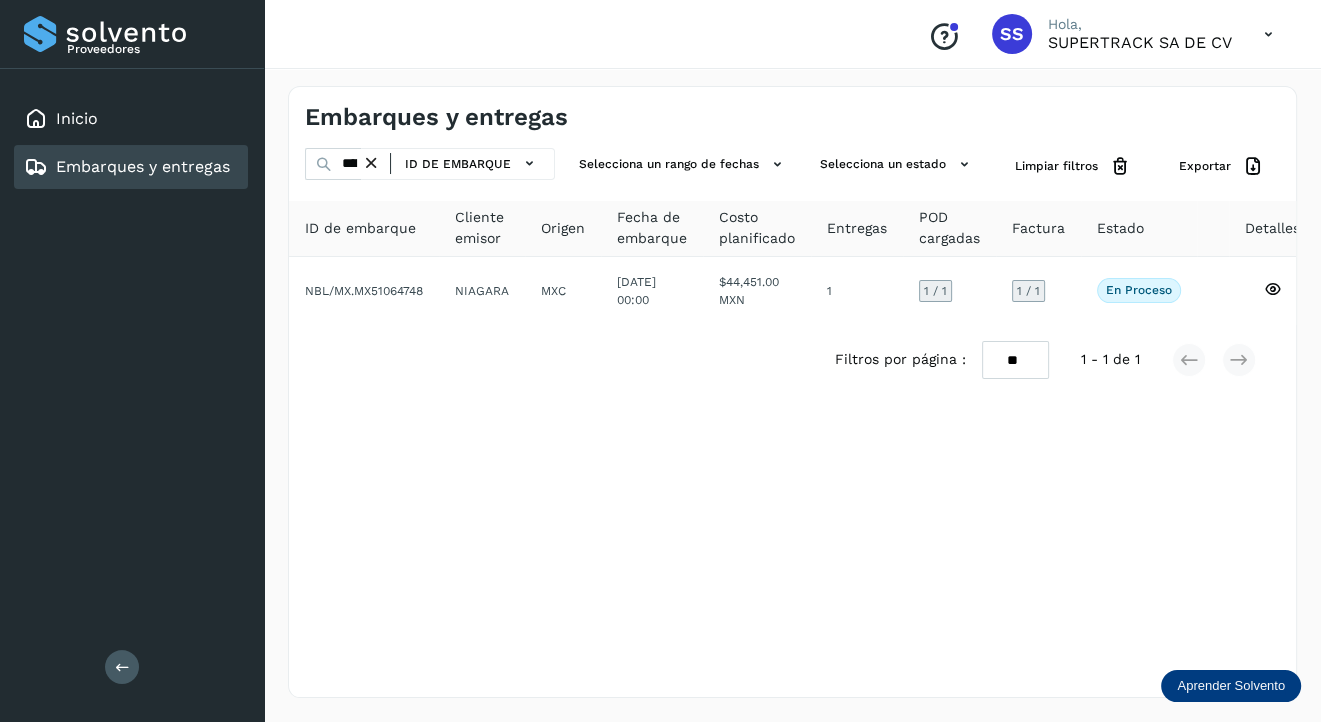 scroll, scrollTop: 0, scrollLeft: 0, axis: both 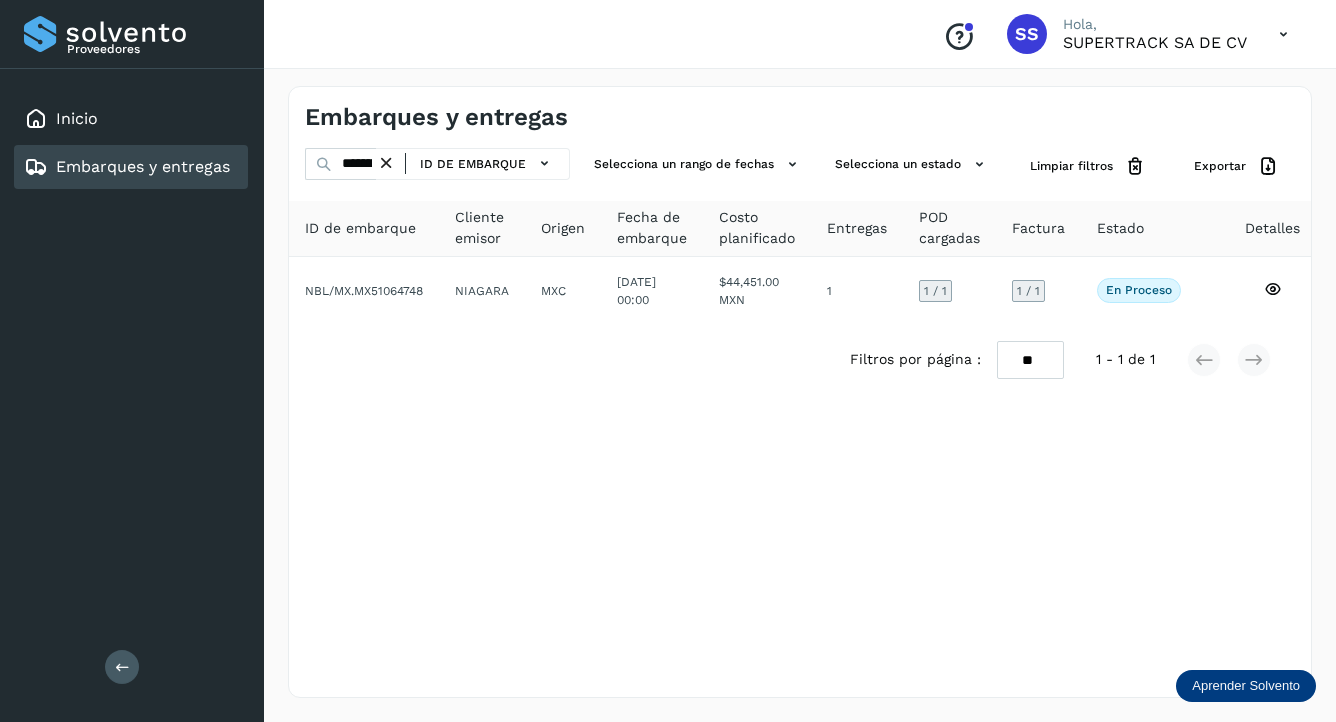 click at bounding box center [386, 163] 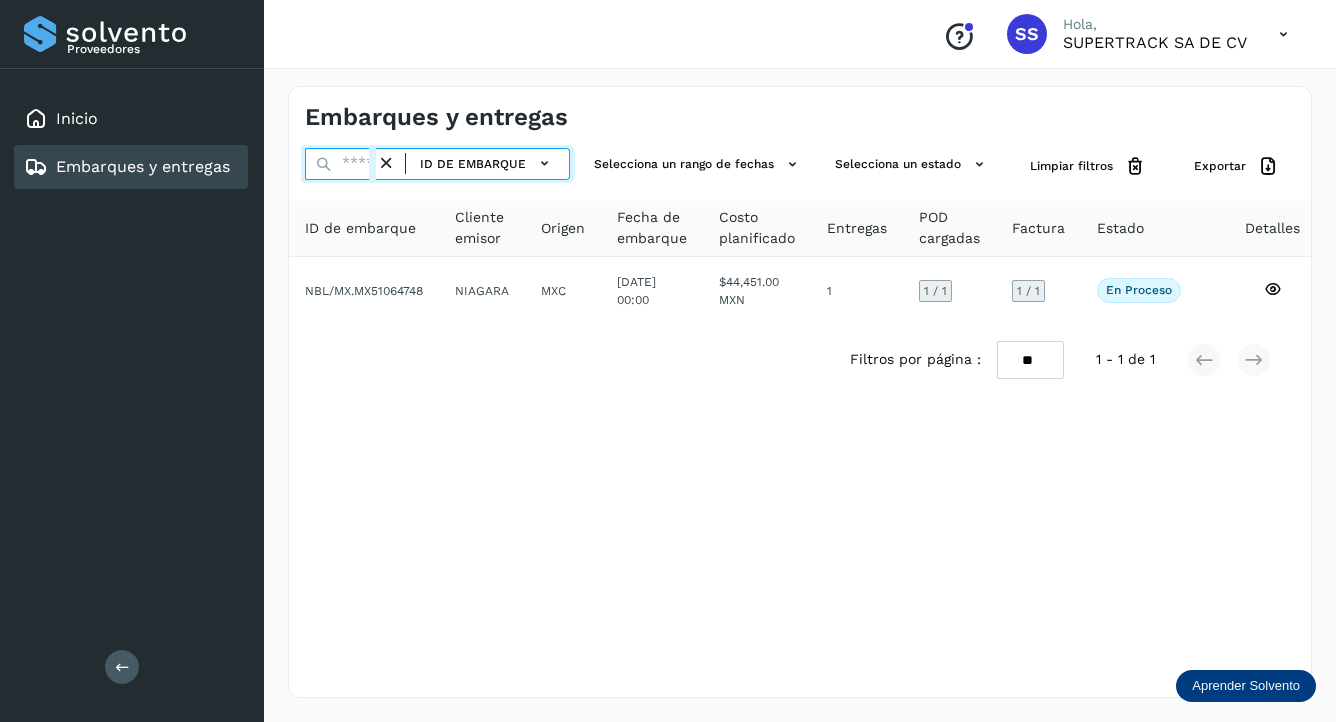 click at bounding box center [340, 164] 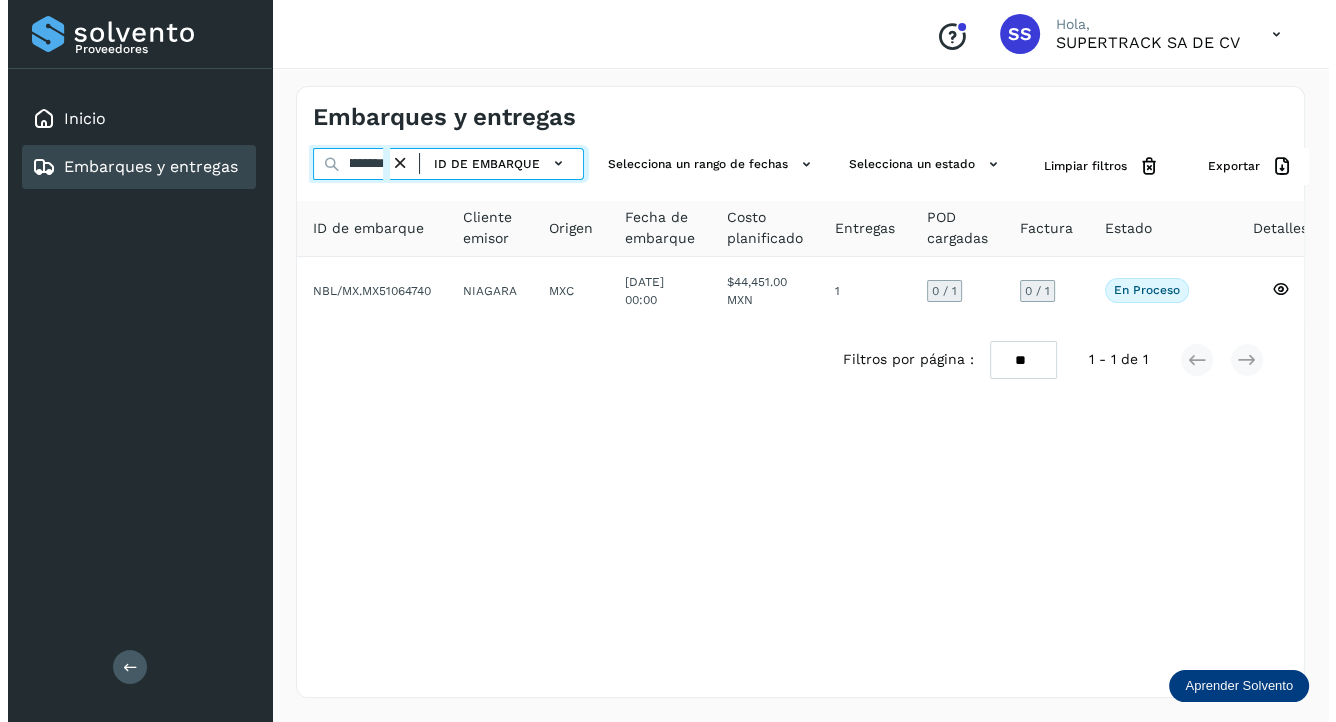 scroll, scrollTop: 0, scrollLeft: 47, axis: horizontal 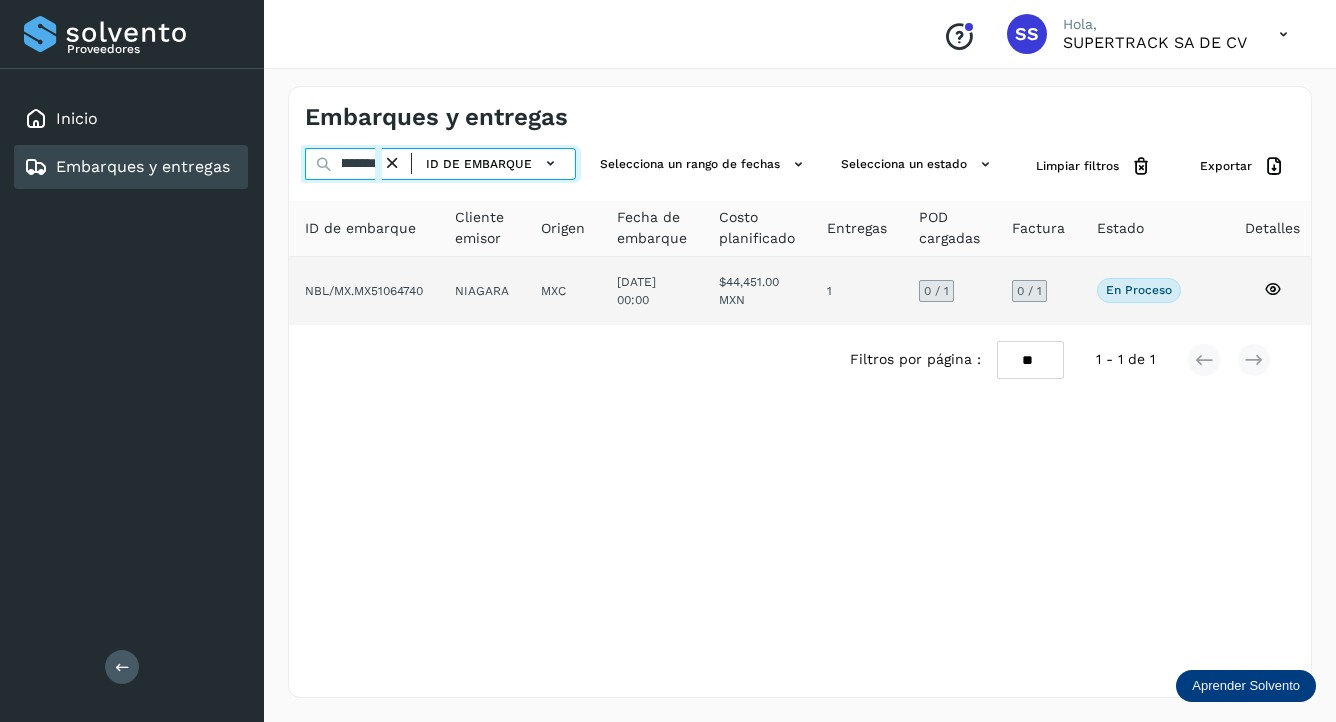 type on "**********" 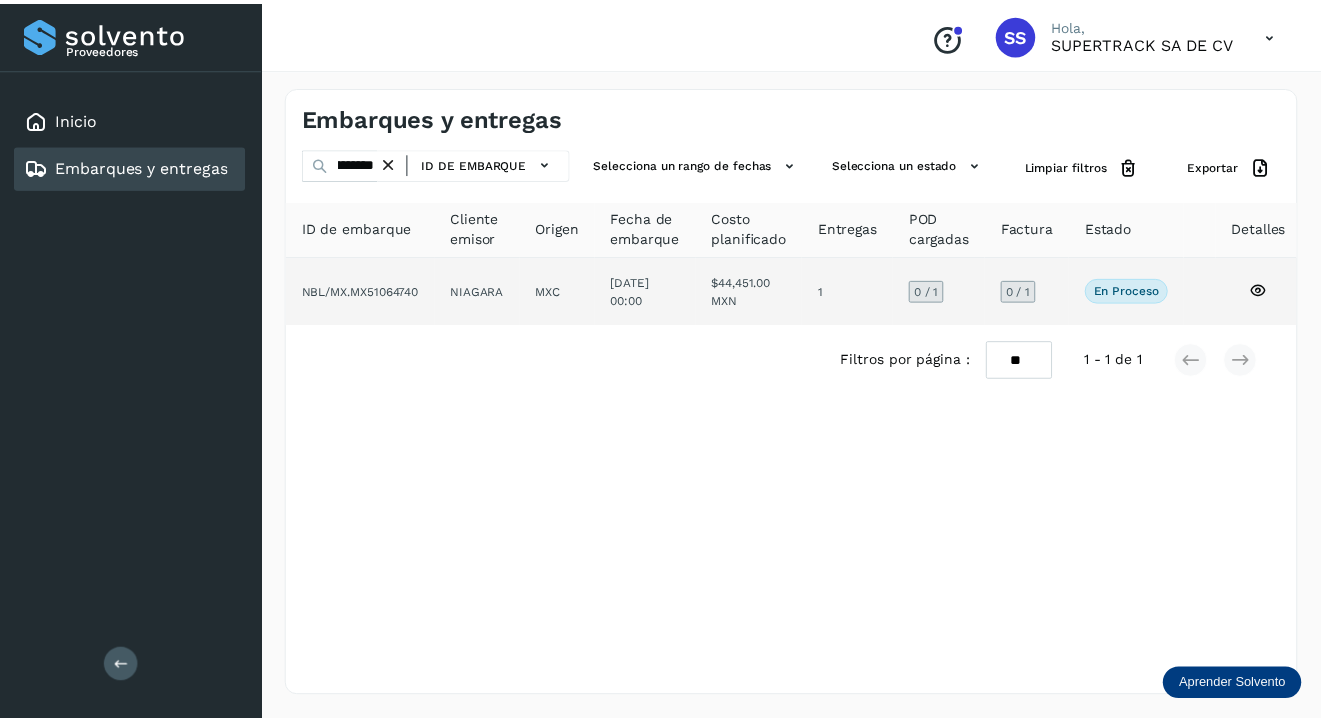 scroll, scrollTop: 0, scrollLeft: 0, axis: both 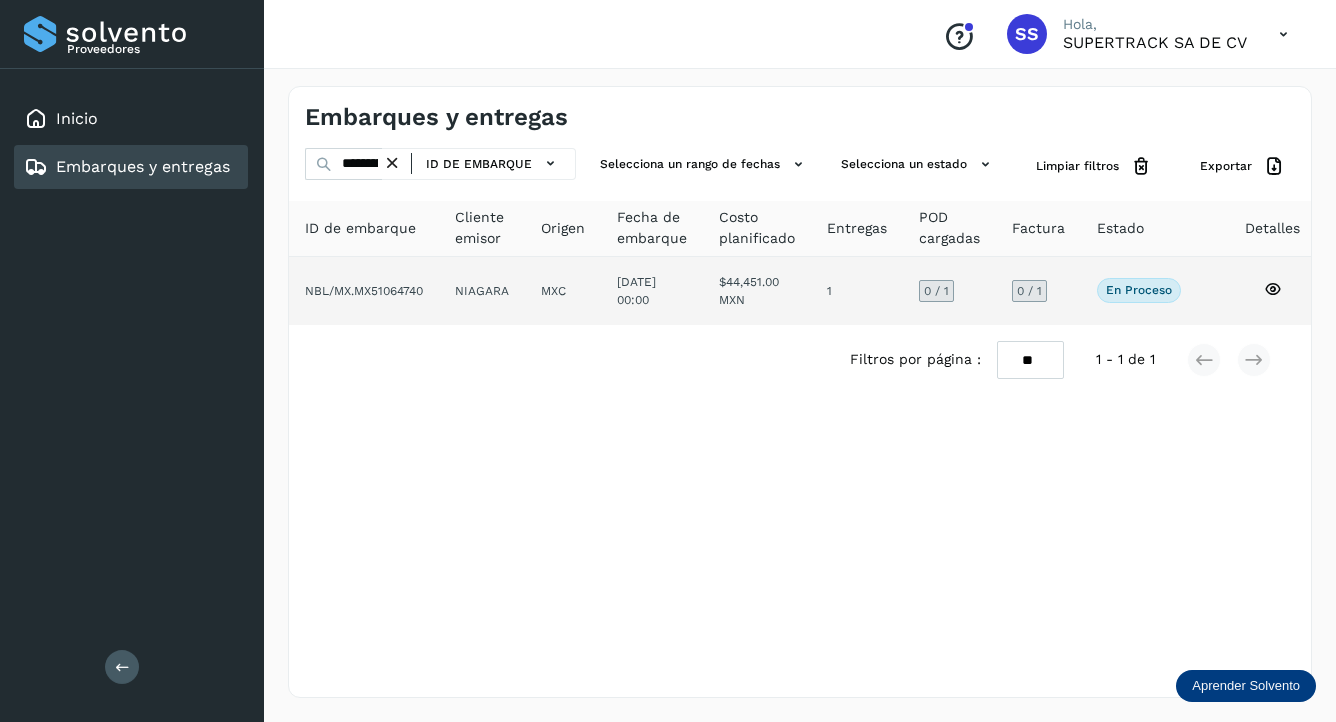 click on "NBL/MX.MX51064740" 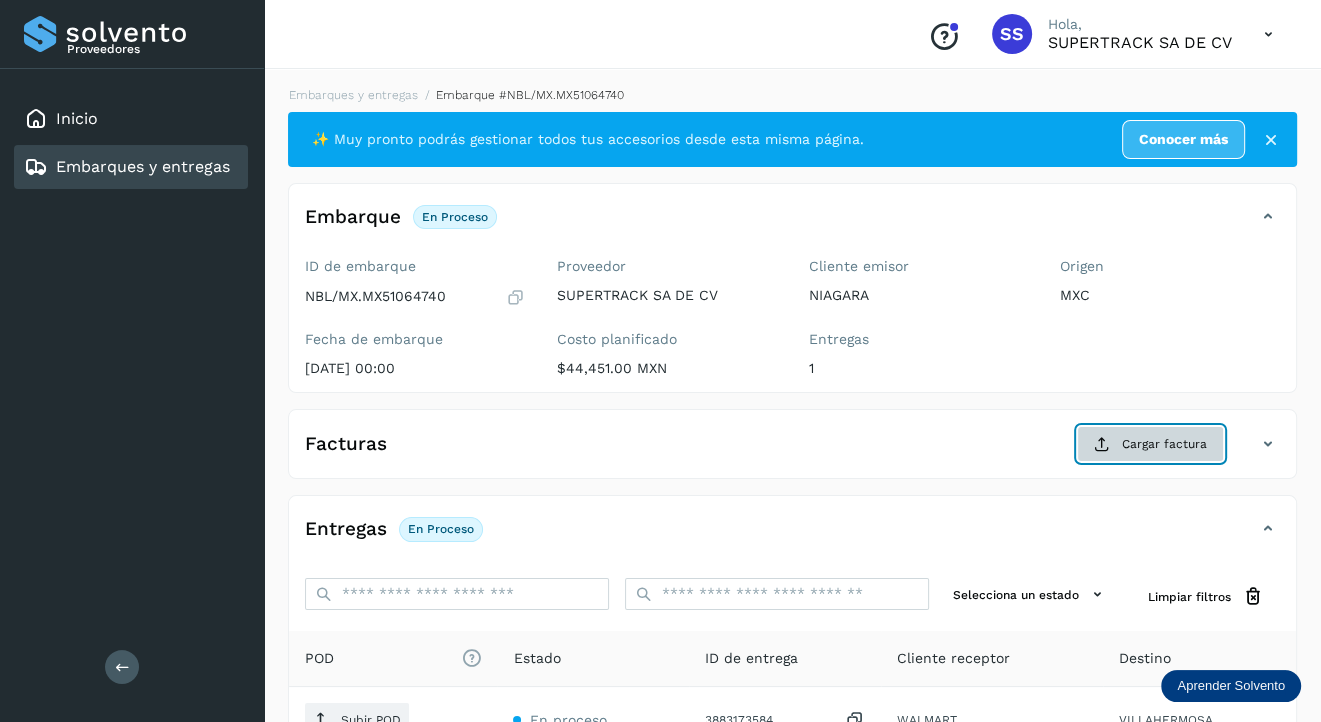 click on "Cargar factura" 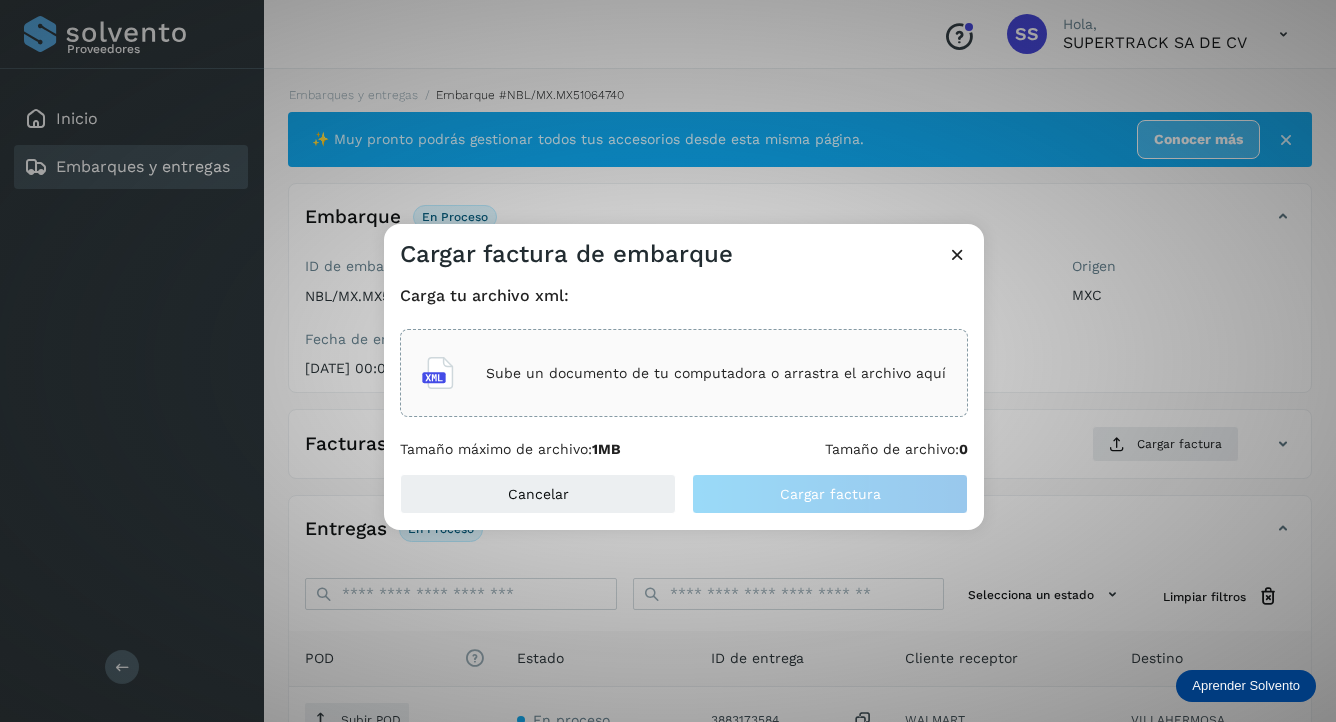 click on "Sube un documento de tu computadora o arrastra el archivo aquí" 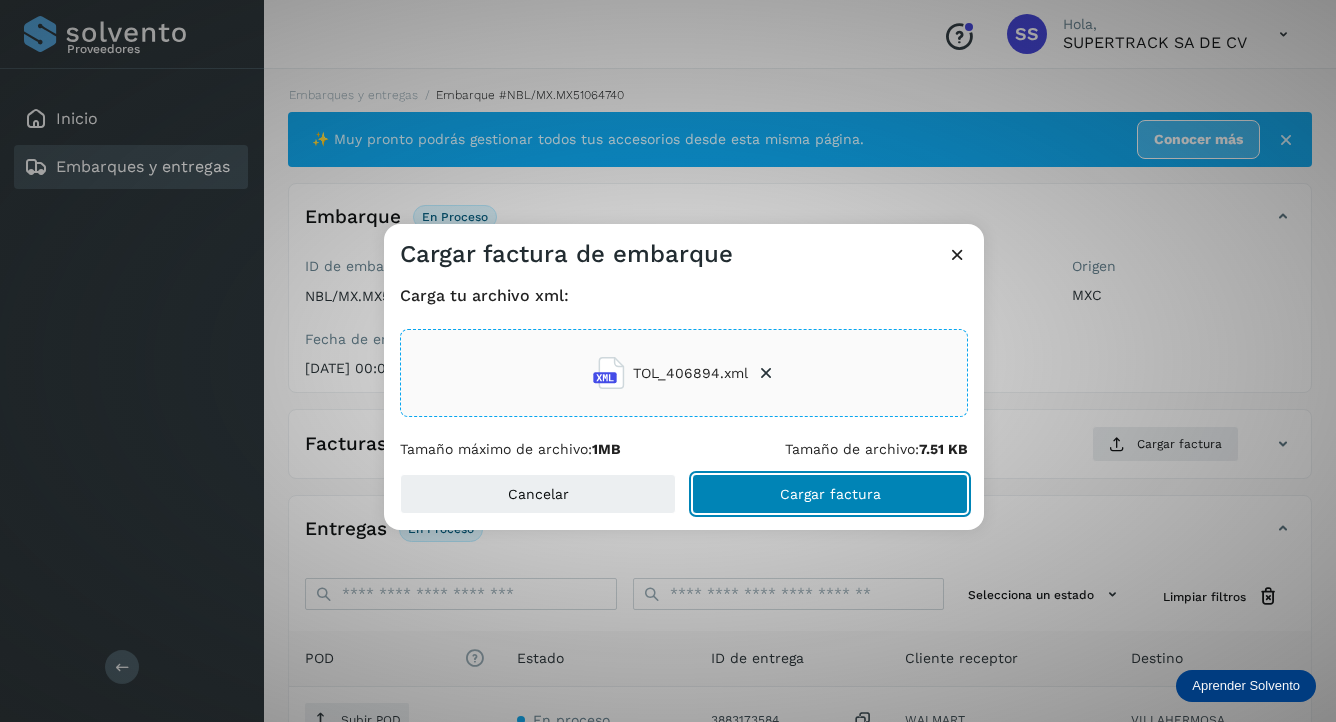 click on "Cargar factura" 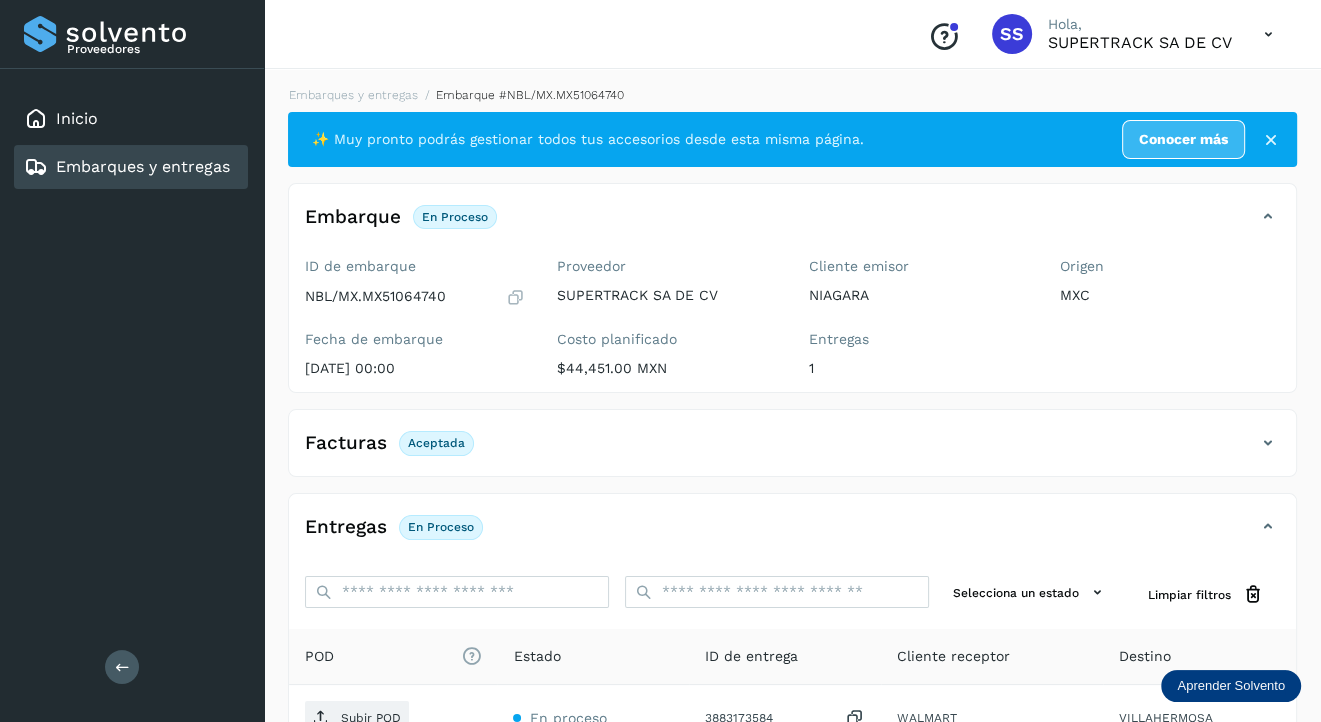 scroll, scrollTop: 200, scrollLeft: 0, axis: vertical 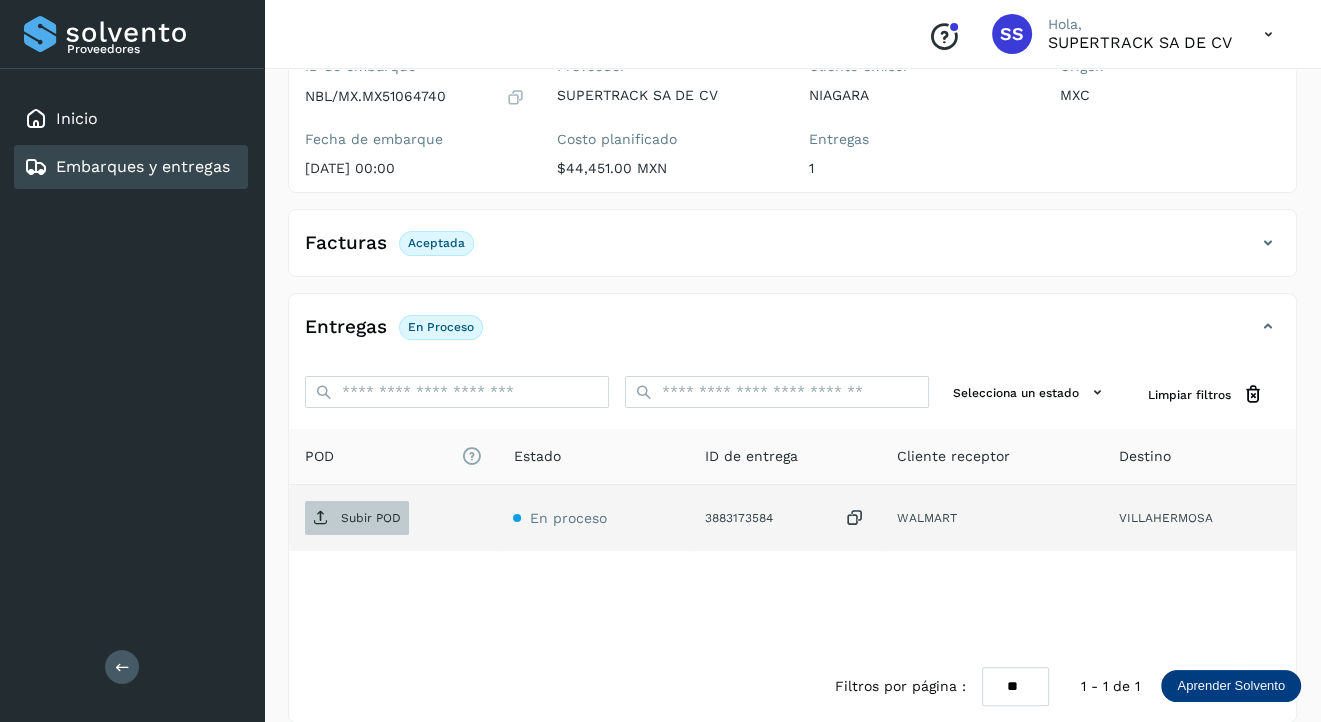 click on "Subir POD" at bounding box center [357, 518] 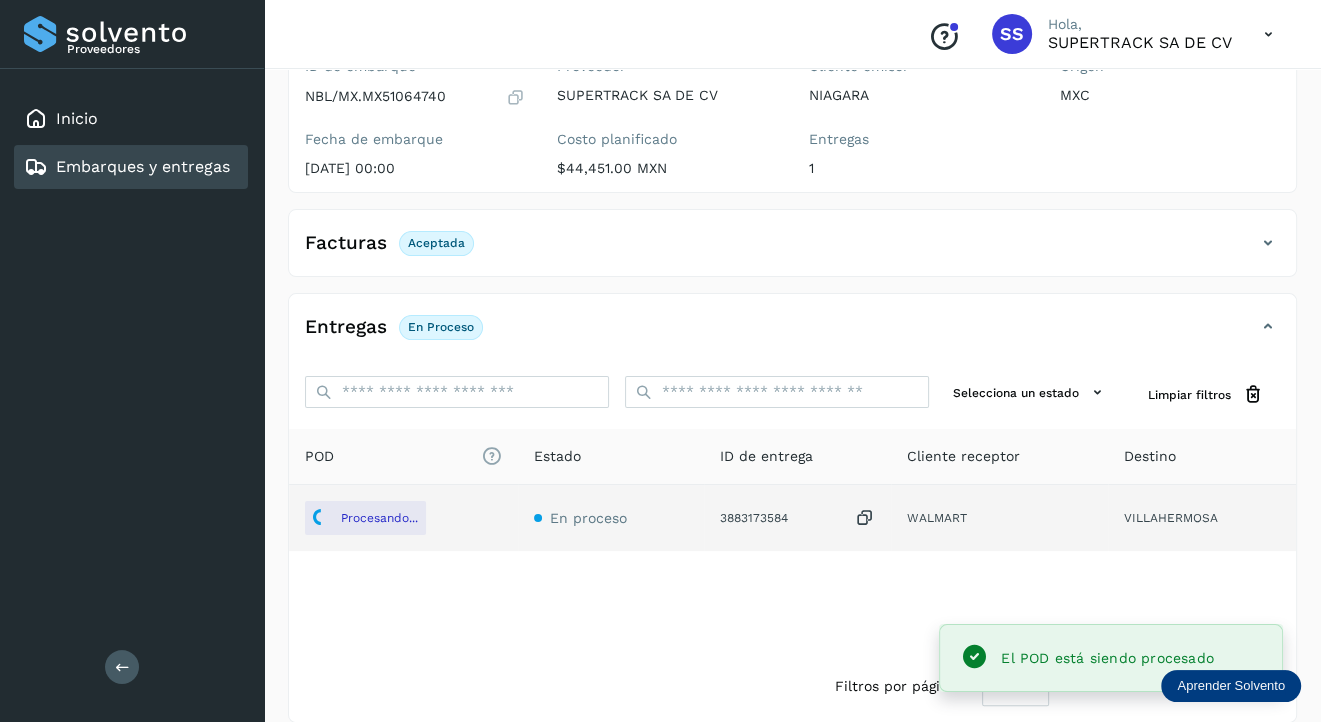 click on "Embarques y entregas" at bounding box center [143, 166] 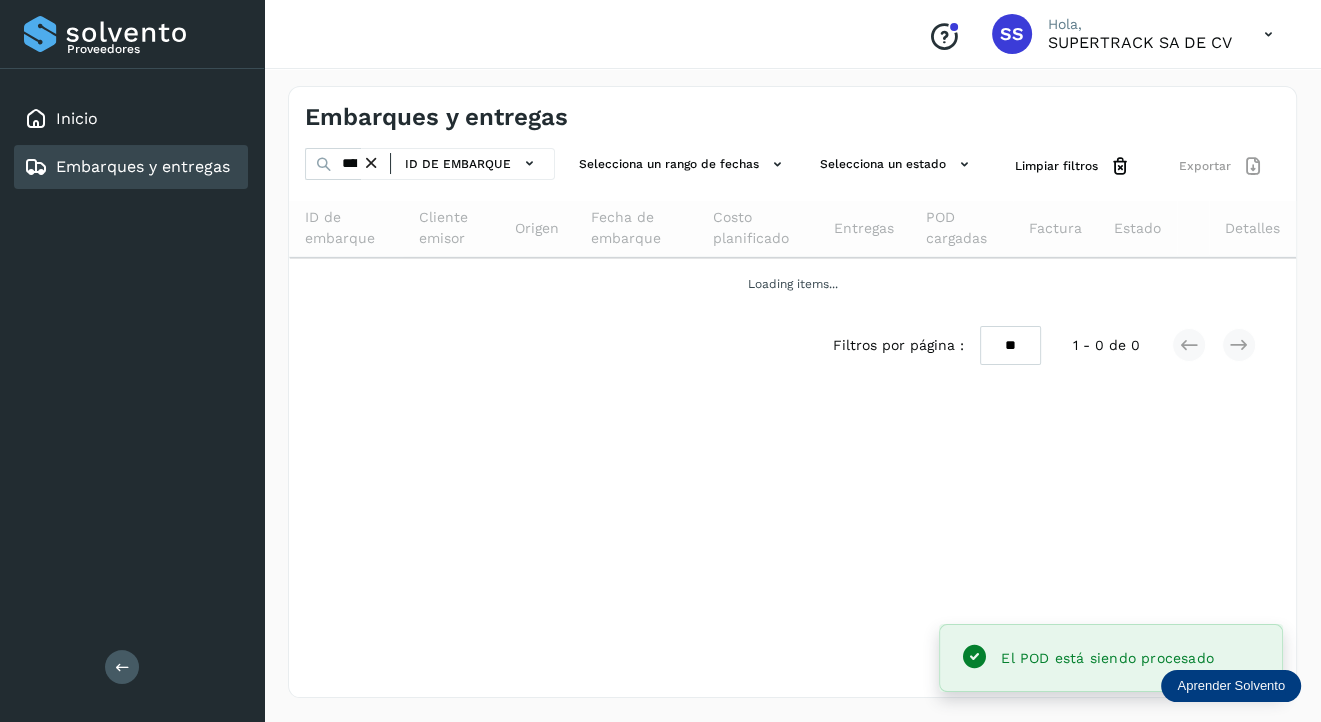 scroll, scrollTop: 0, scrollLeft: 0, axis: both 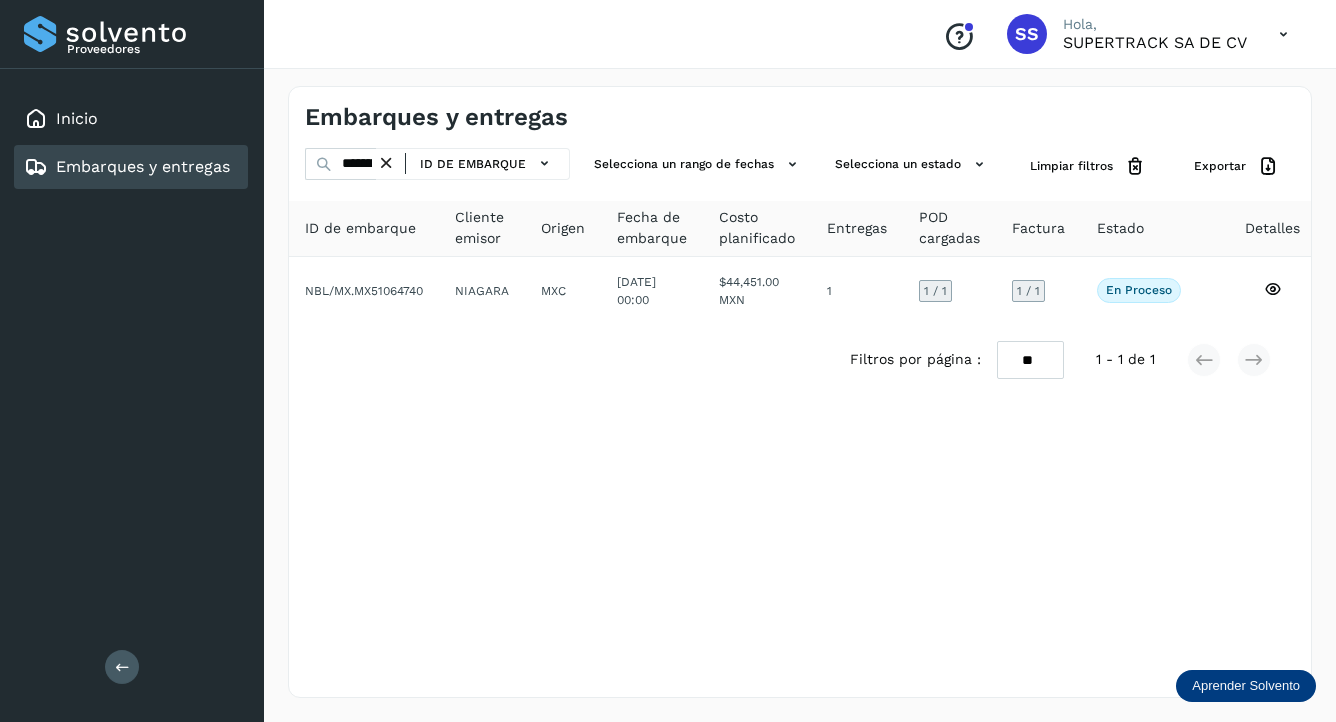 click at bounding box center (386, 163) 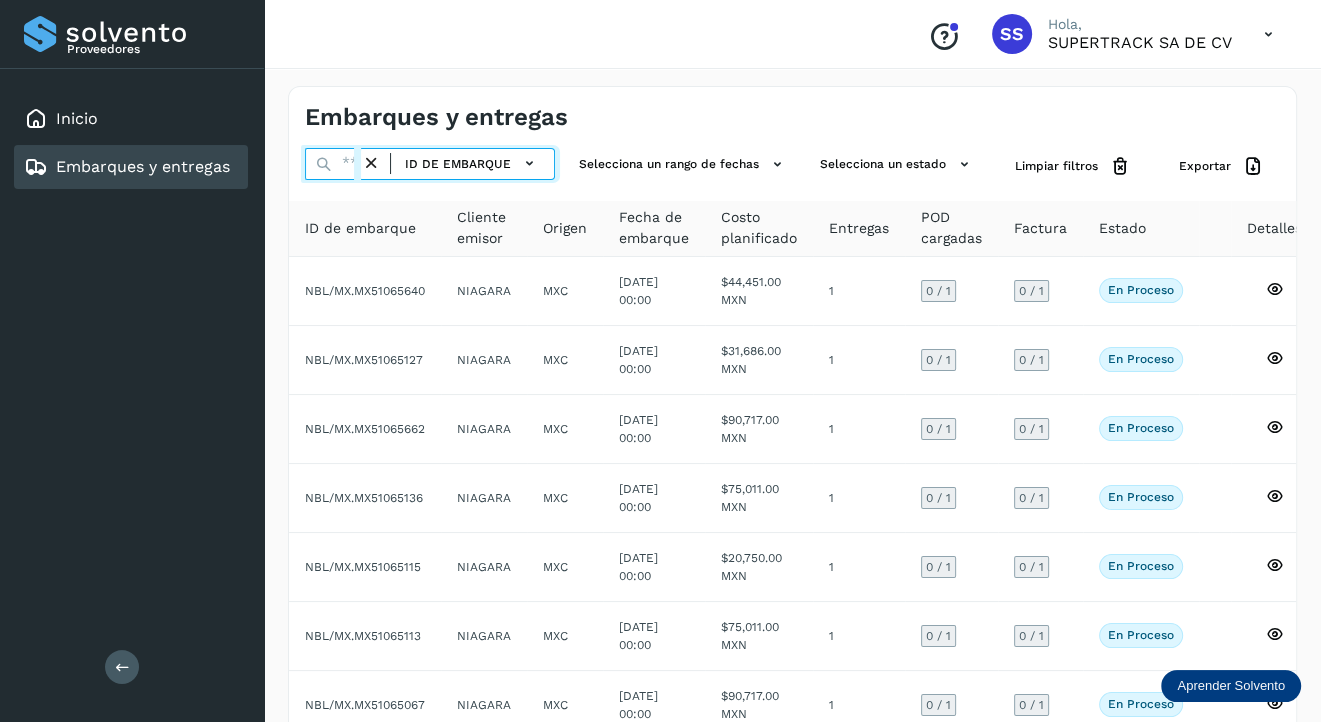click at bounding box center (333, 164) 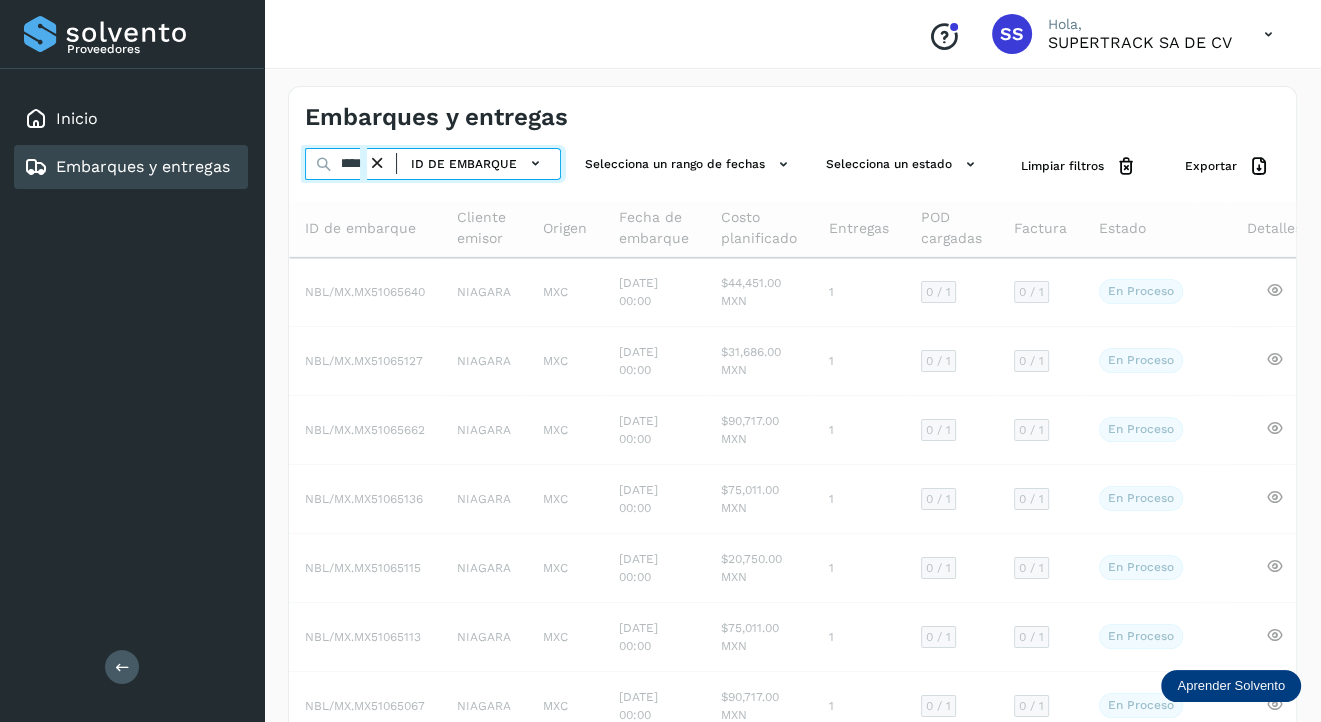 scroll, scrollTop: 0, scrollLeft: 21, axis: horizontal 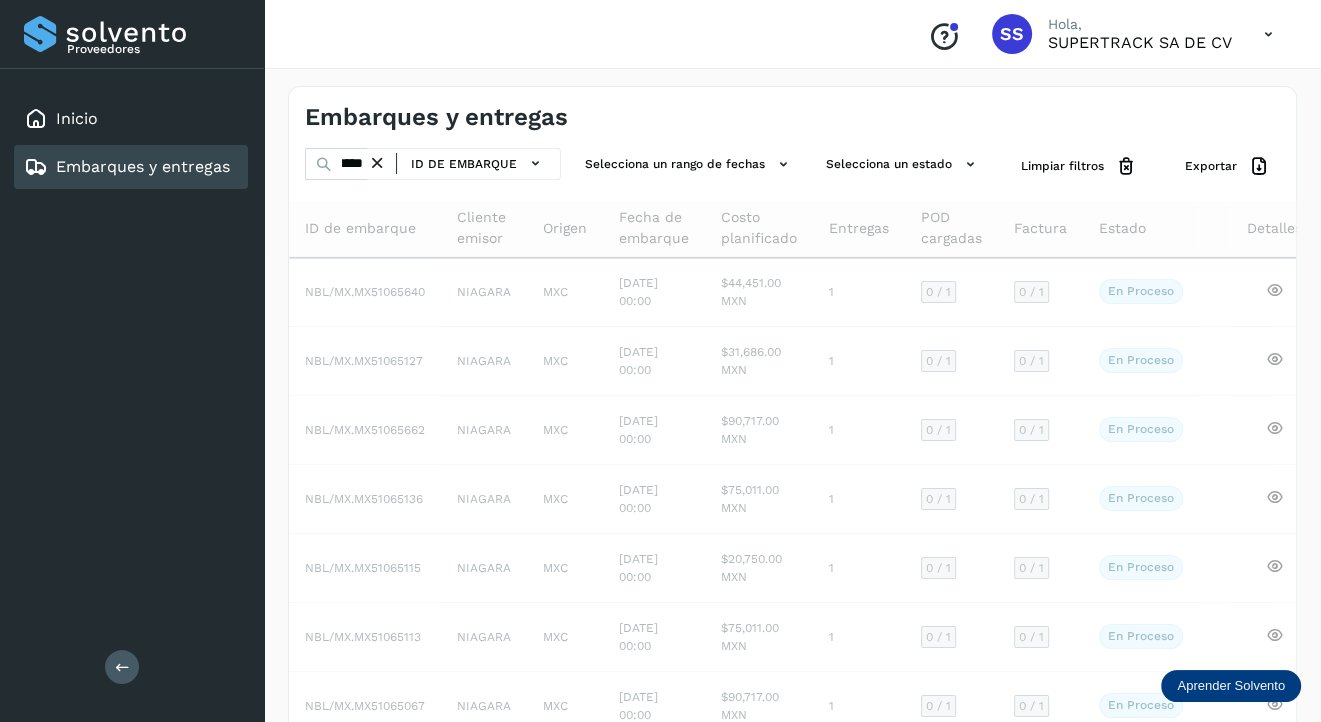 click at bounding box center [377, 163] 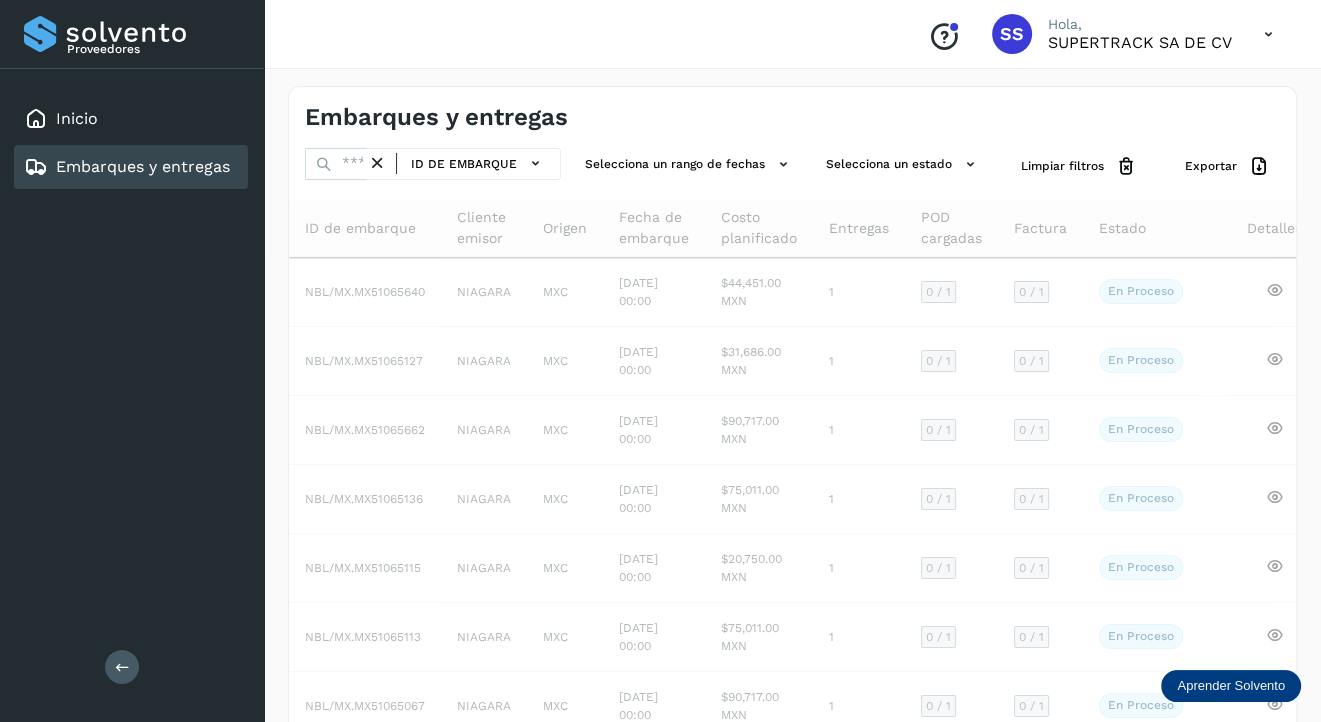 scroll, scrollTop: 0, scrollLeft: 0, axis: both 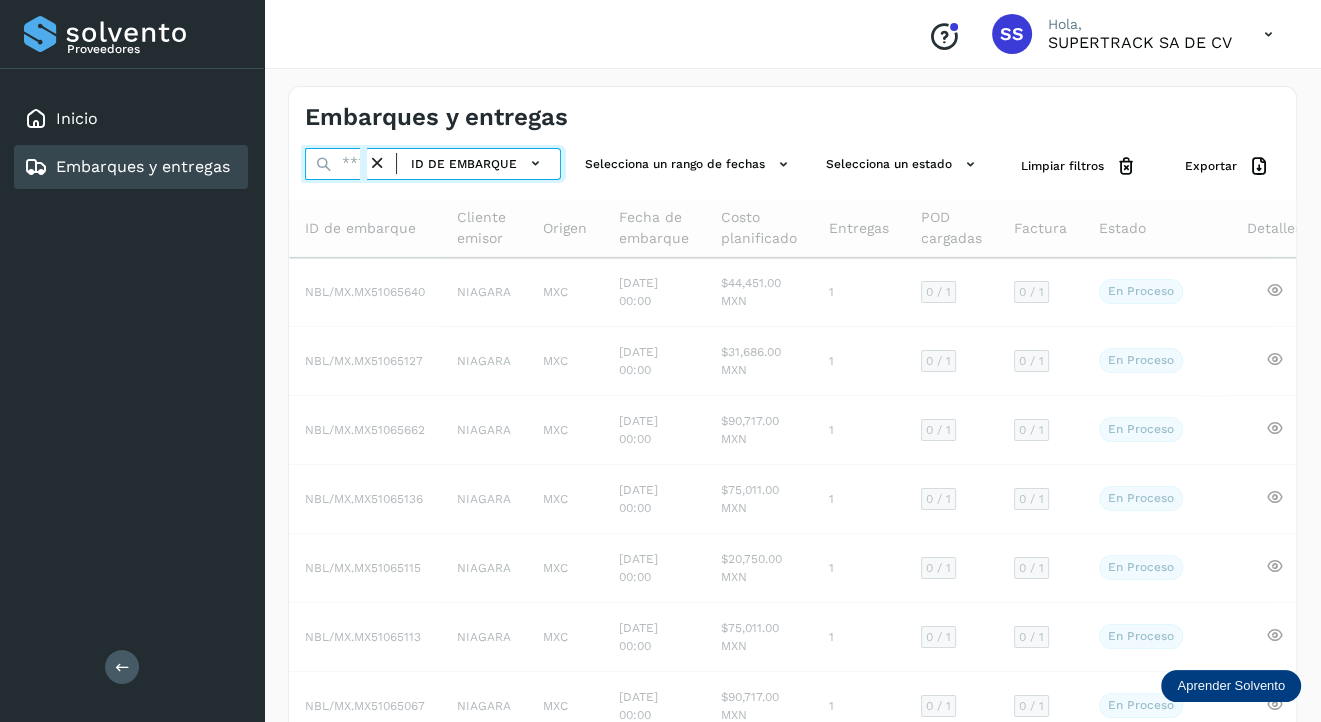 click at bounding box center (336, 164) 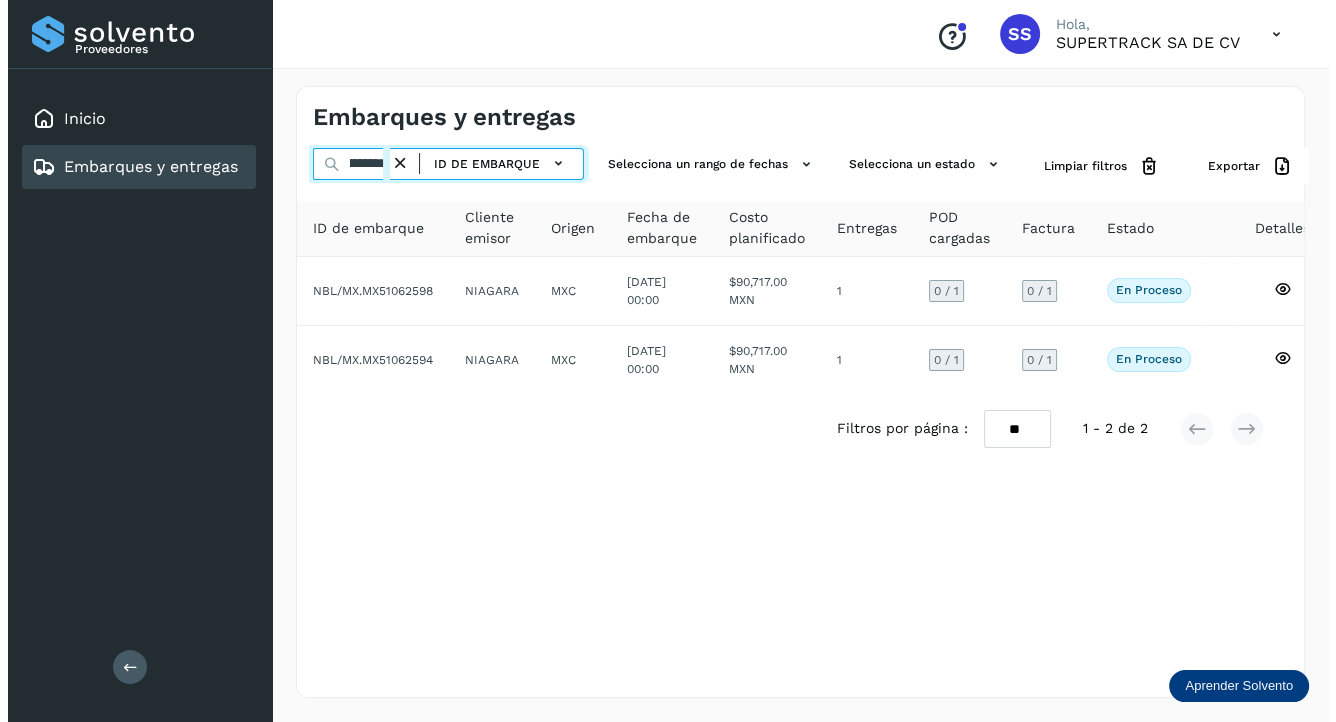 scroll, scrollTop: 0, scrollLeft: 48, axis: horizontal 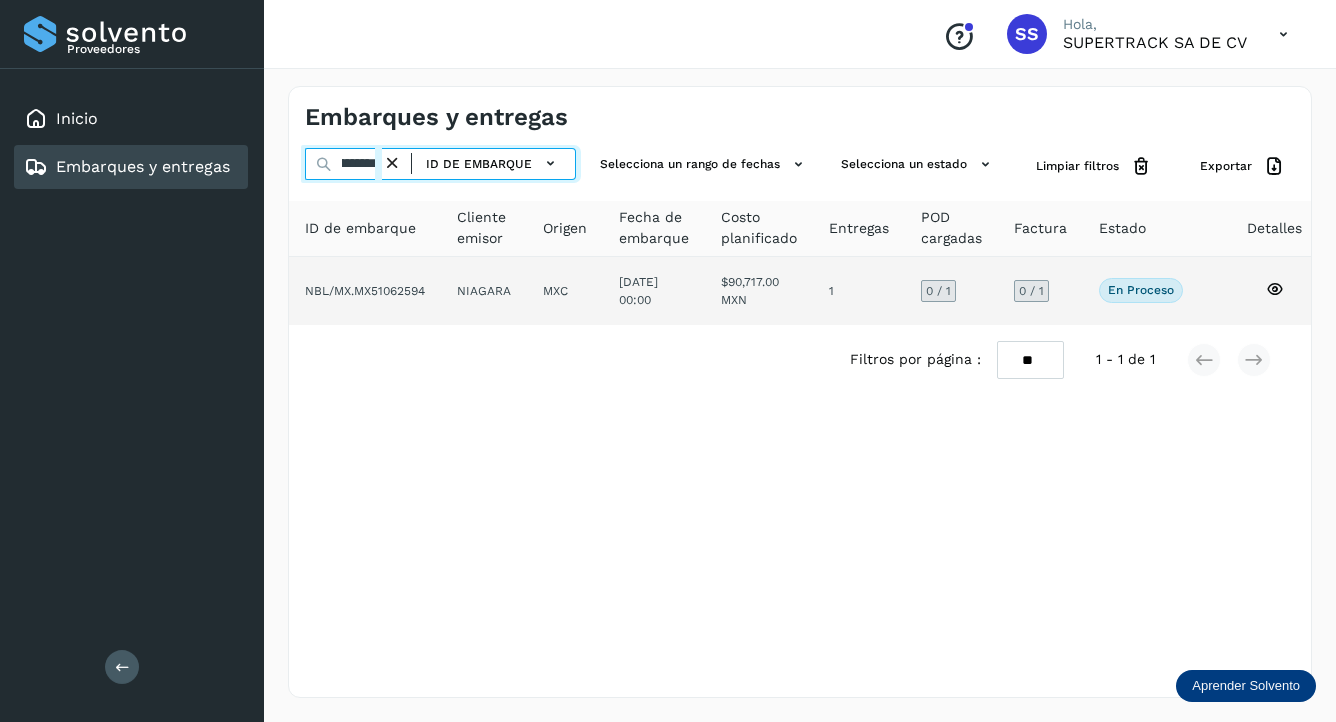 type on "**********" 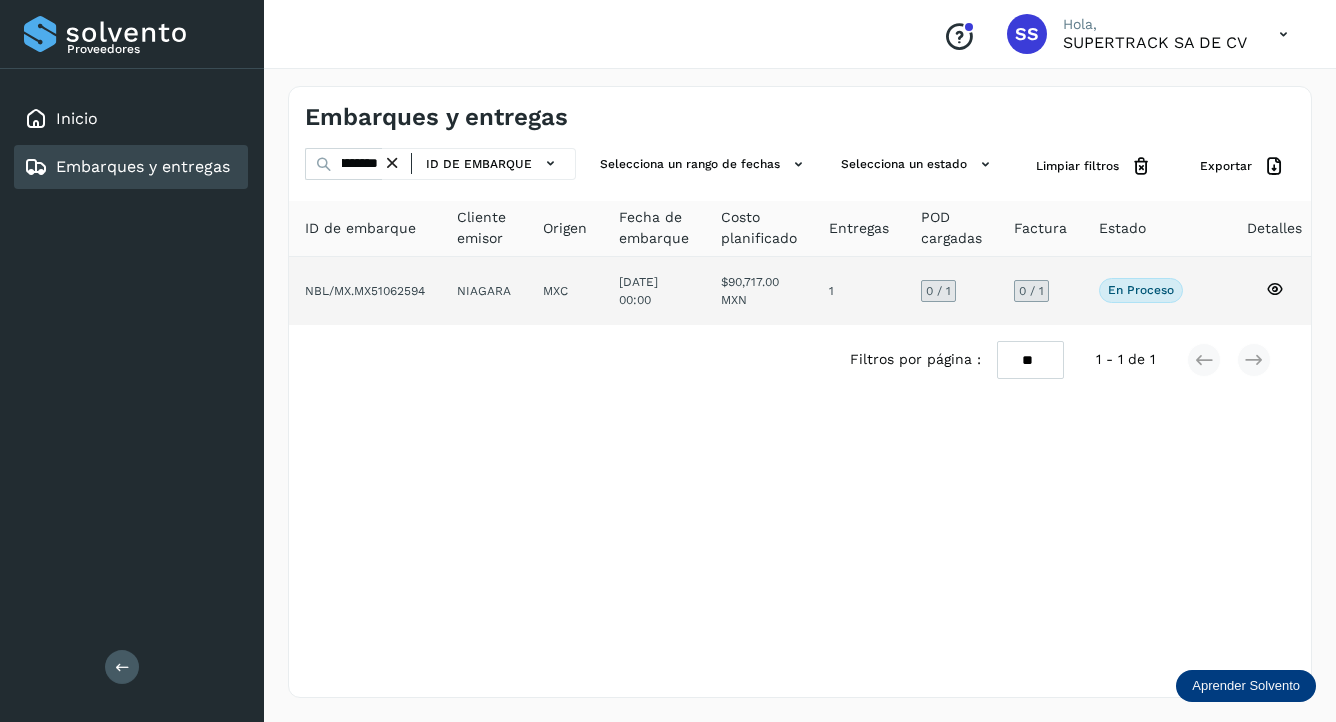 click on "NIAGARA" 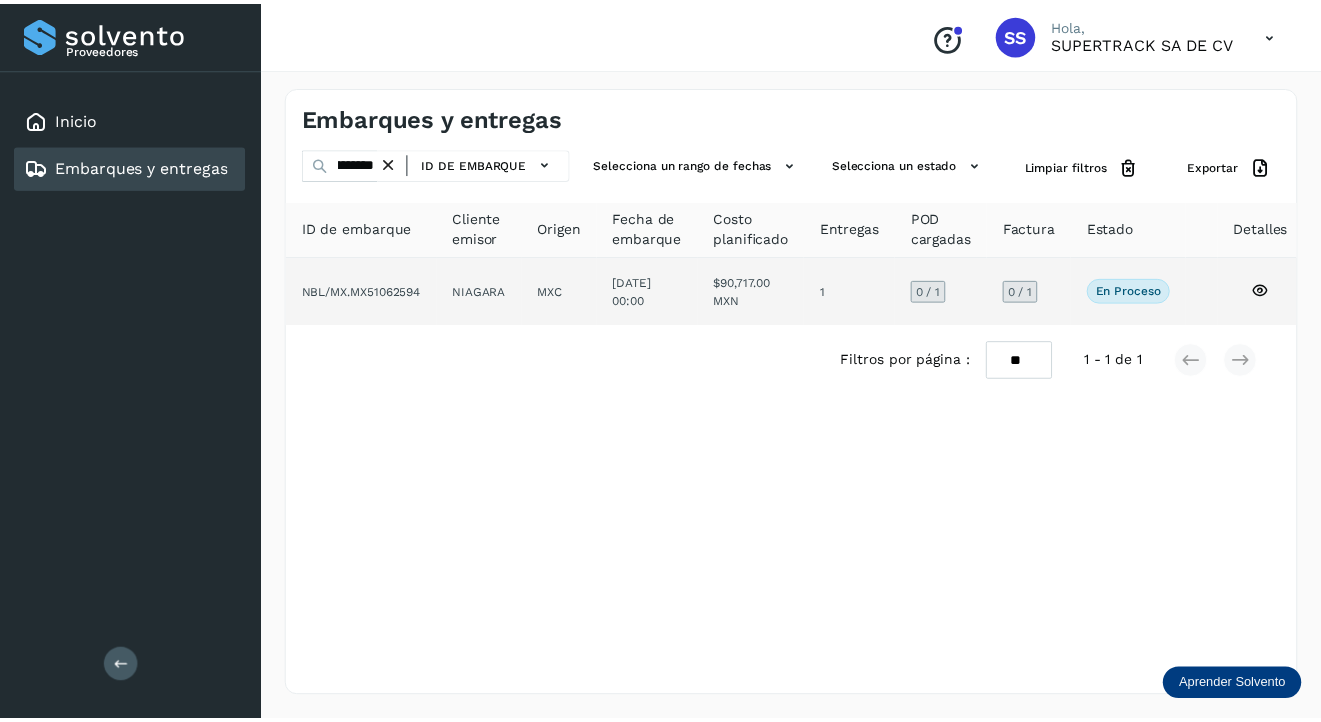 scroll, scrollTop: 0, scrollLeft: 0, axis: both 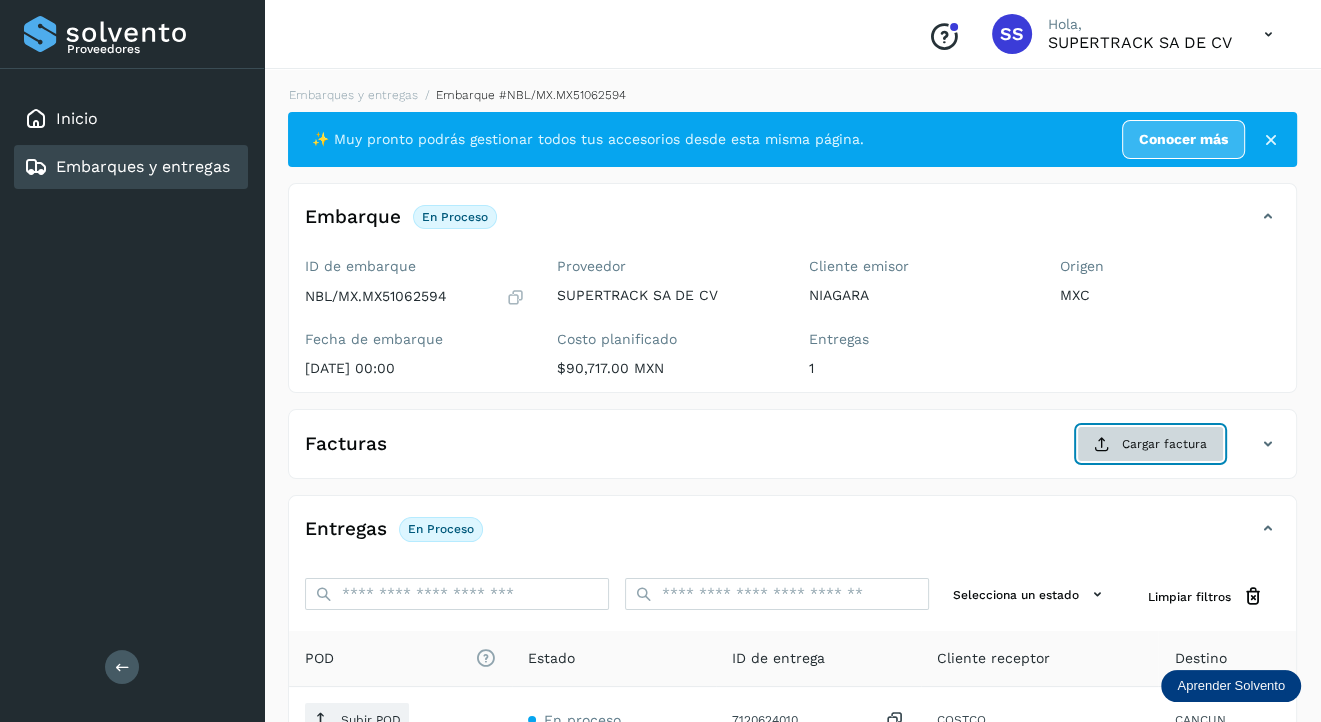 click on "Cargar factura" 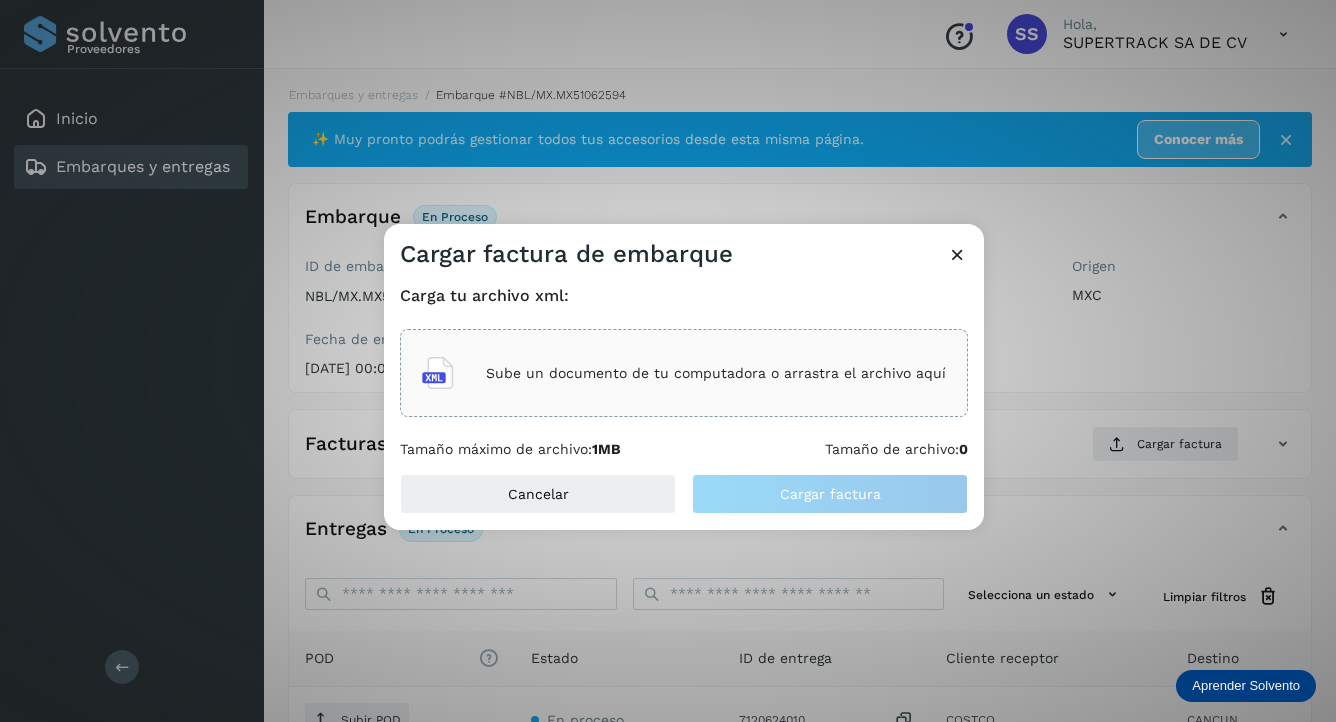 click on "Sube un documento de tu computadora o arrastra el archivo aquí" 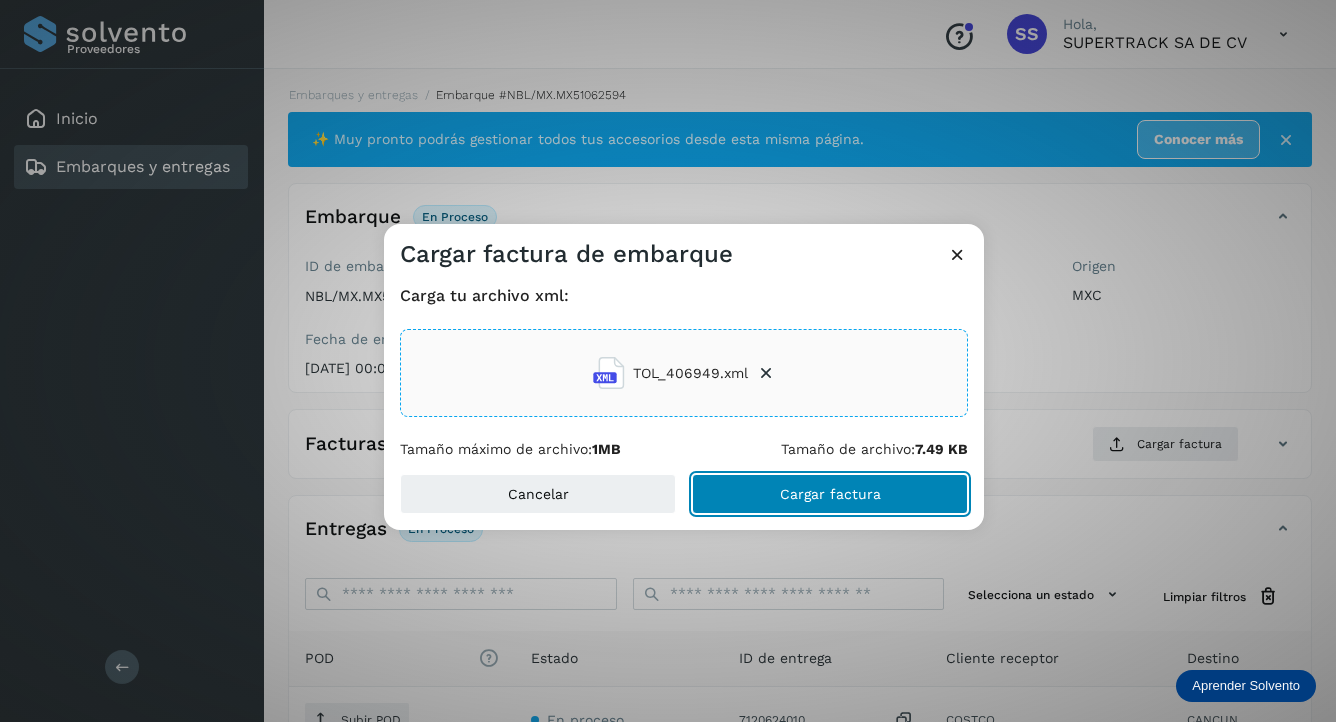 click on "Cargar factura" 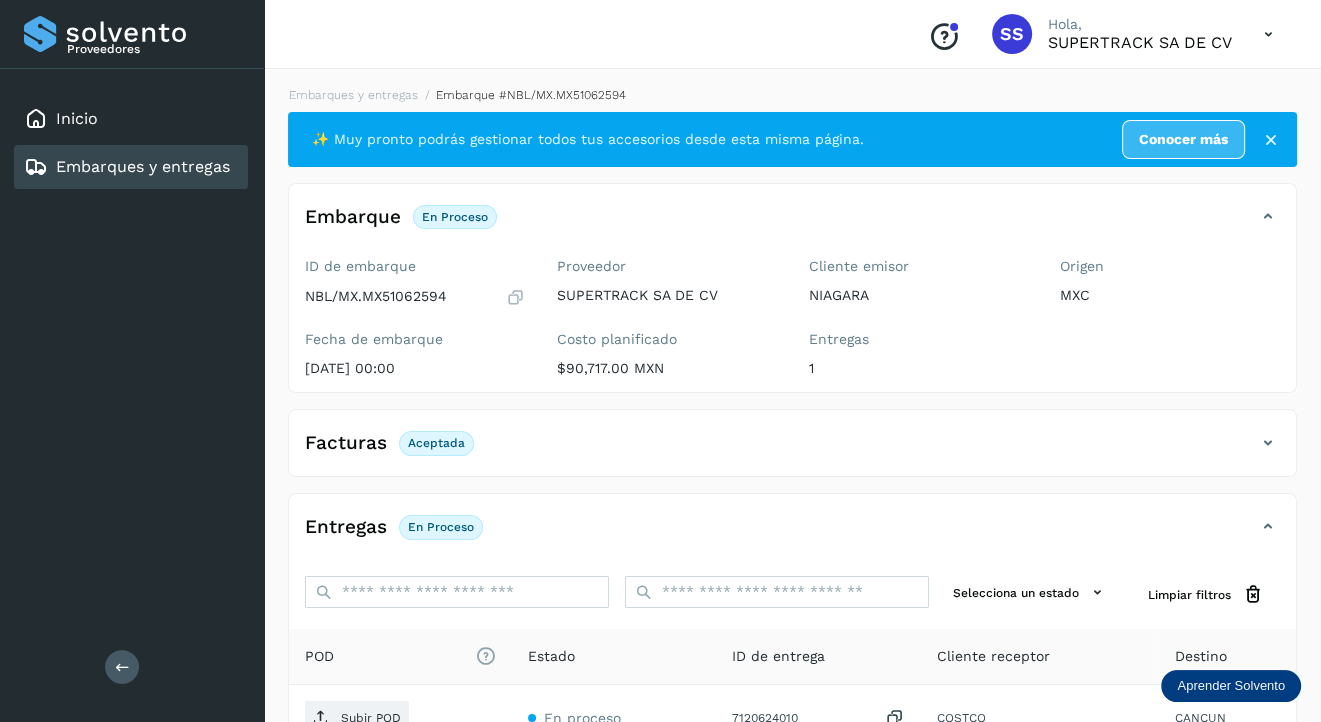 scroll, scrollTop: 200, scrollLeft: 0, axis: vertical 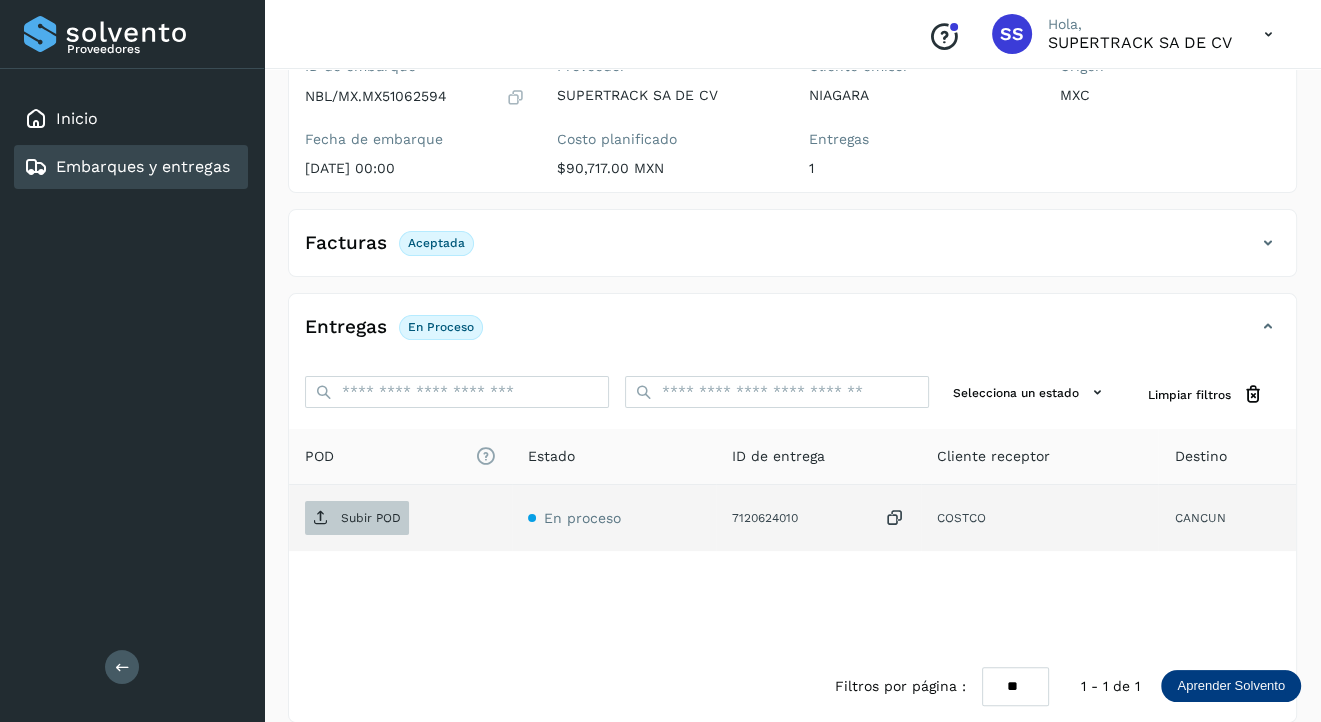 click on "Subir POD" at bounding box center [371, 518] 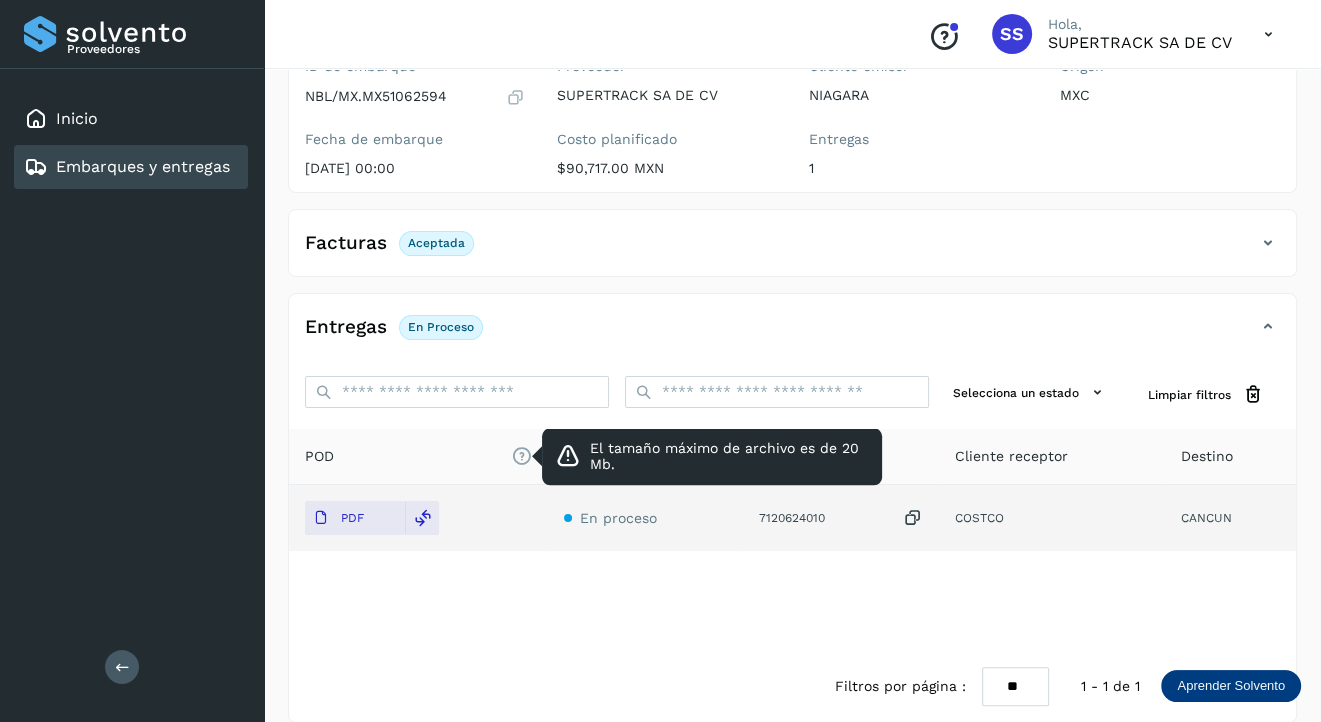 scroll, scrollTop: 0, scrollLeft: 0, axis: both 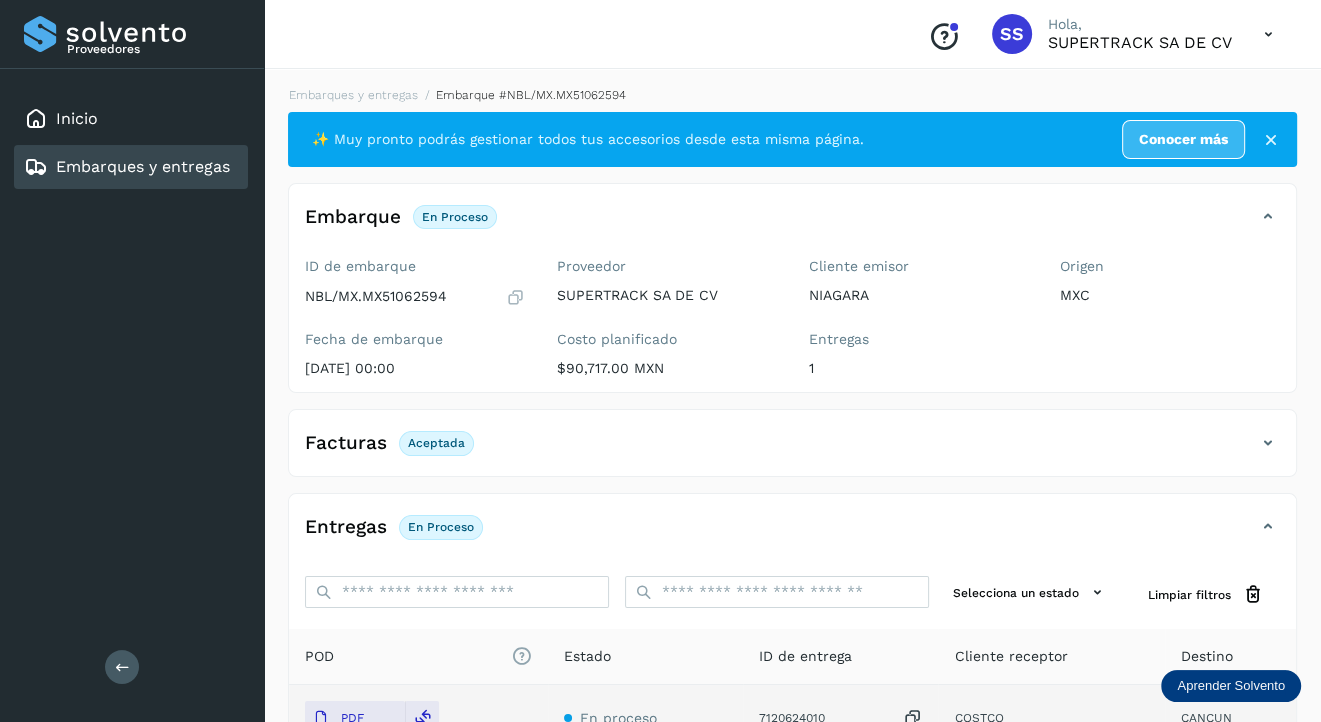 click on "Embarques y entregas" at bounding box center (143, 166) 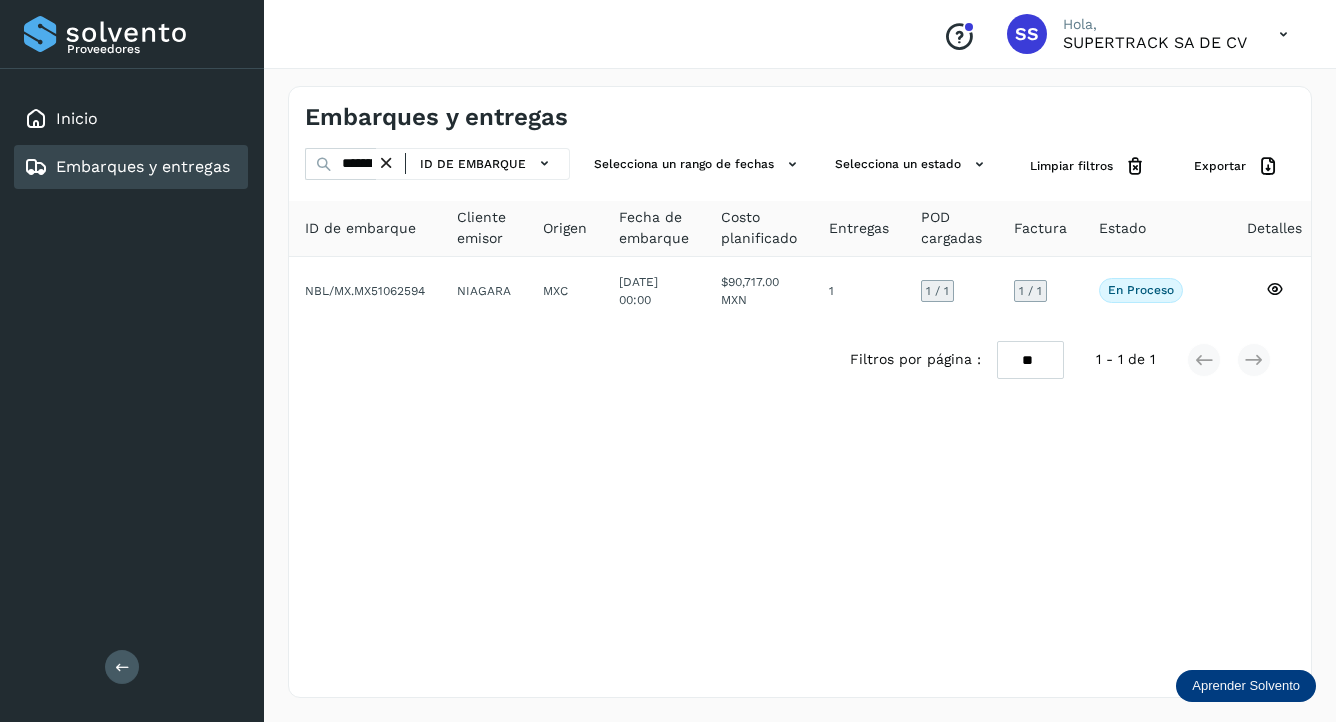 click at bounding box center [386, 163] 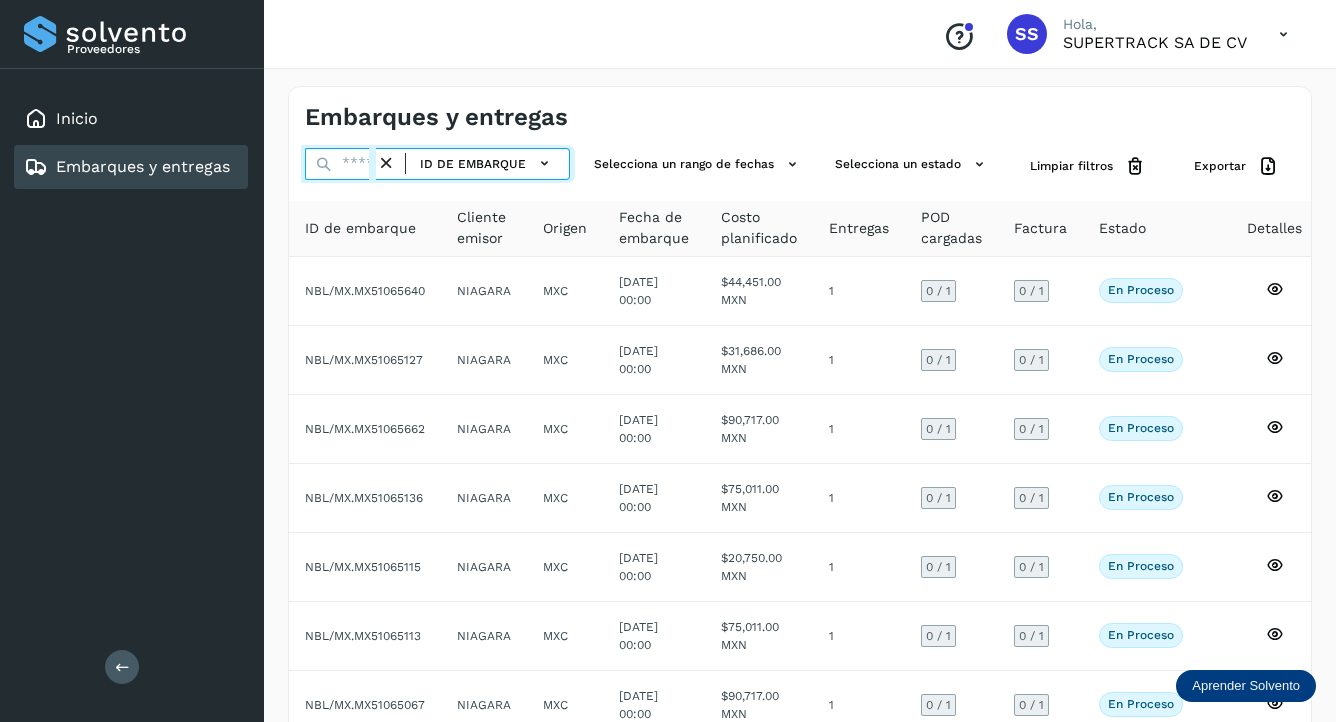 click at bounding box center (340, 164) 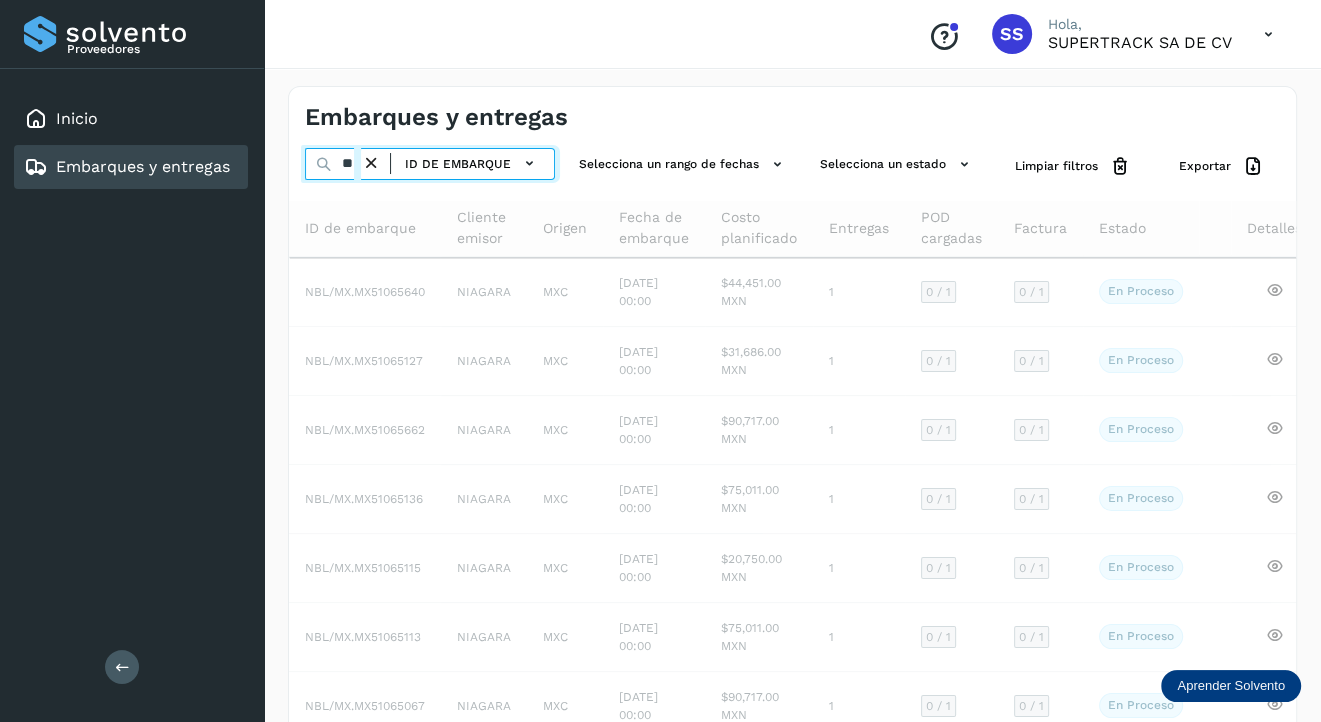 type on "**" 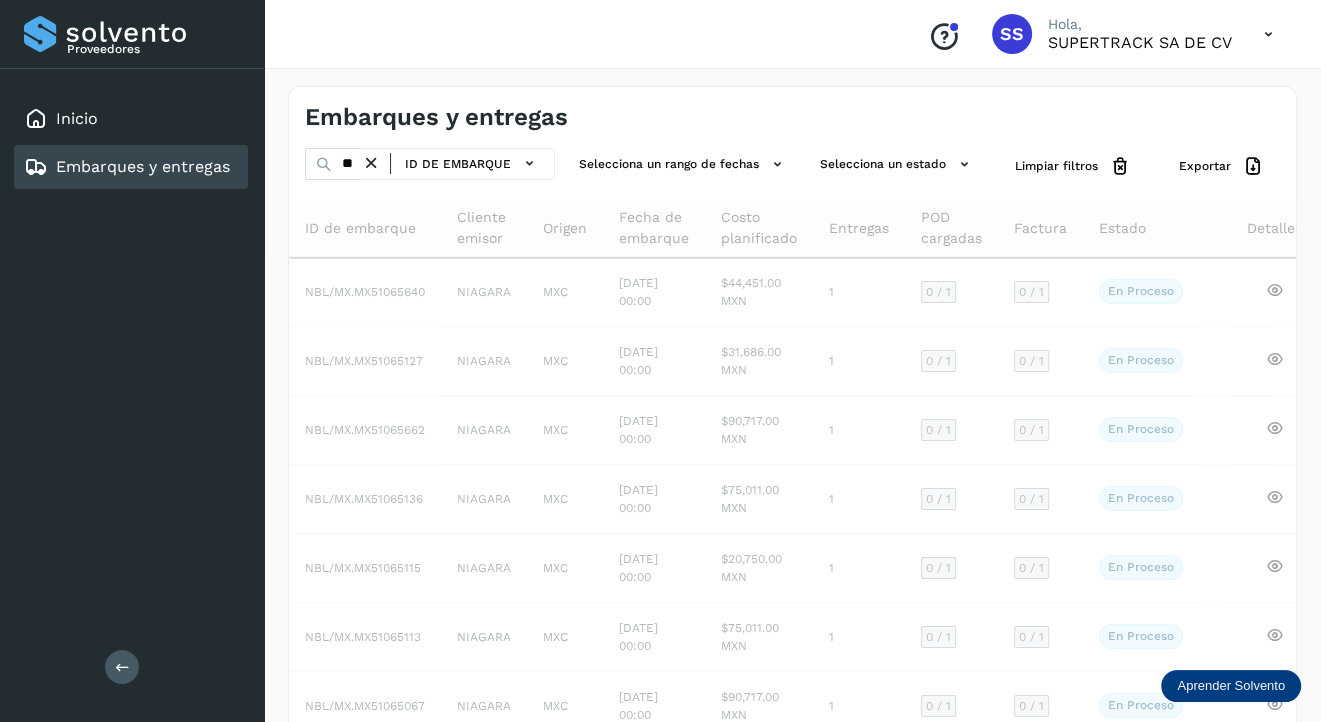 click at bounding box center [371, 163] 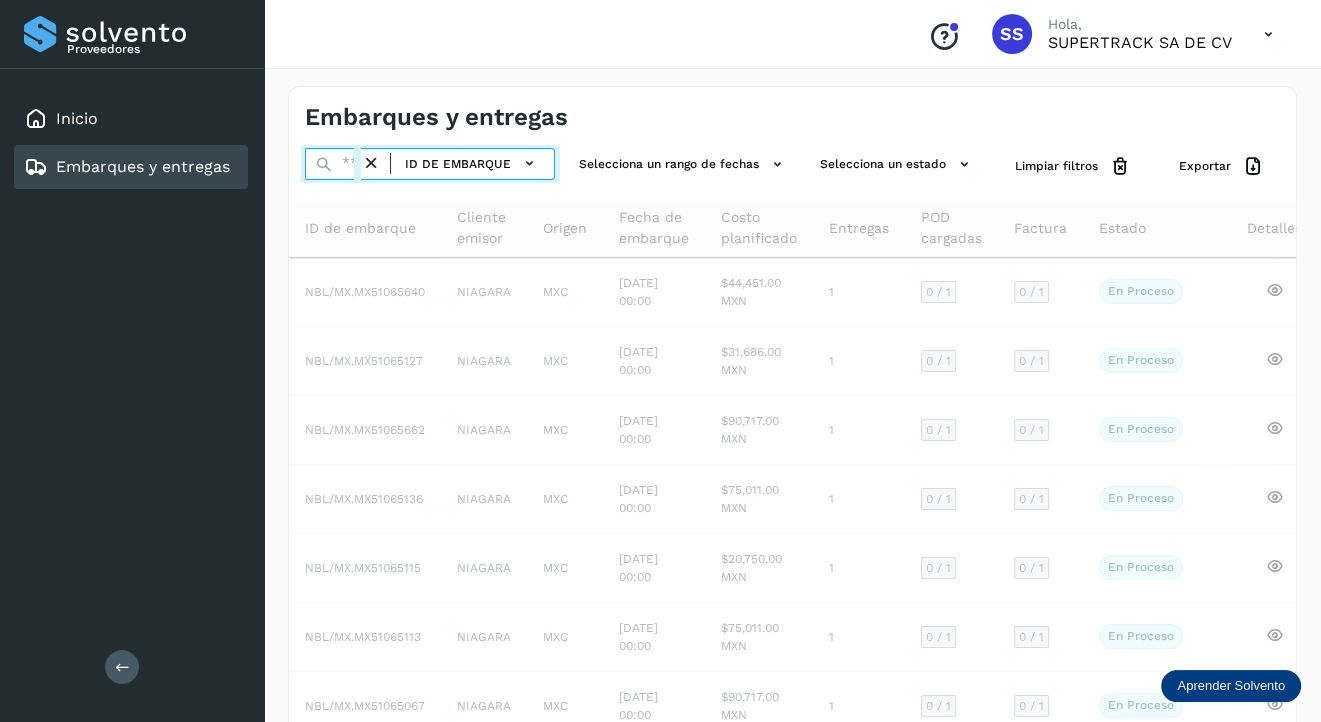 click at bounding box center [333, 164] 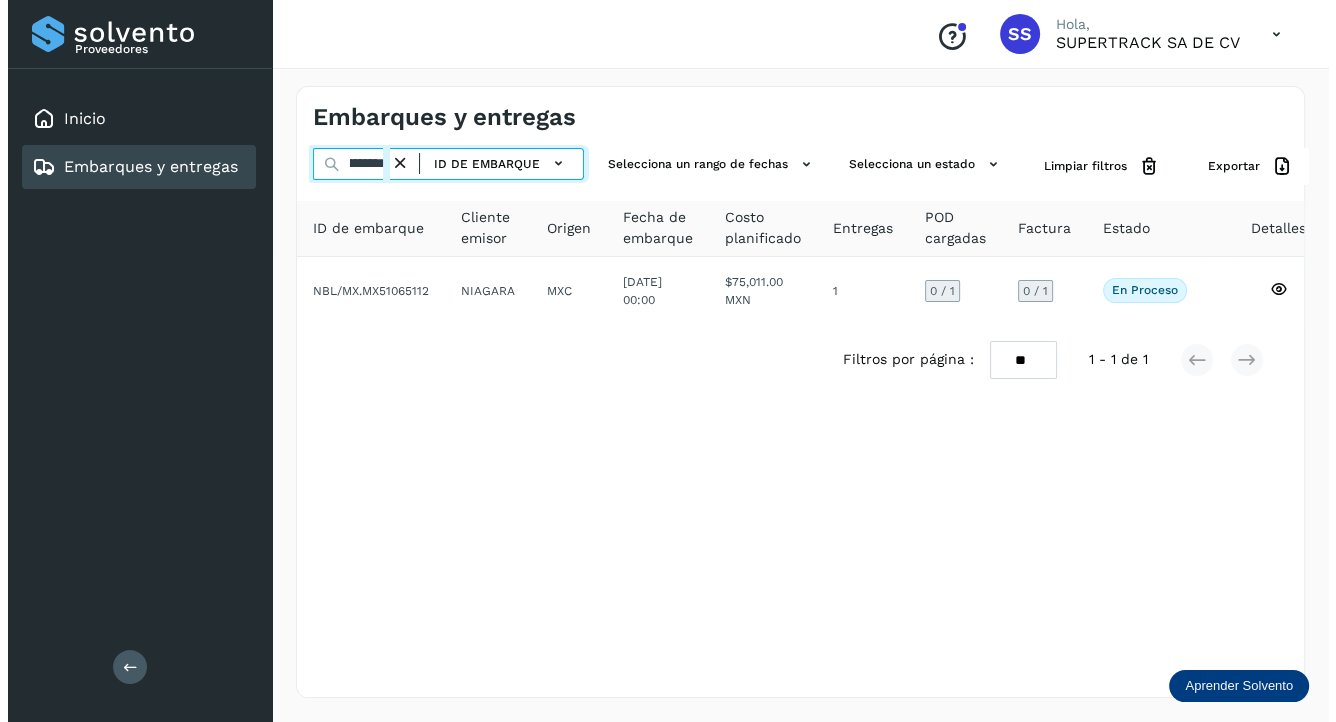 scroll, scrollTop: 0, scrollLeft: 42, axis: horizontal 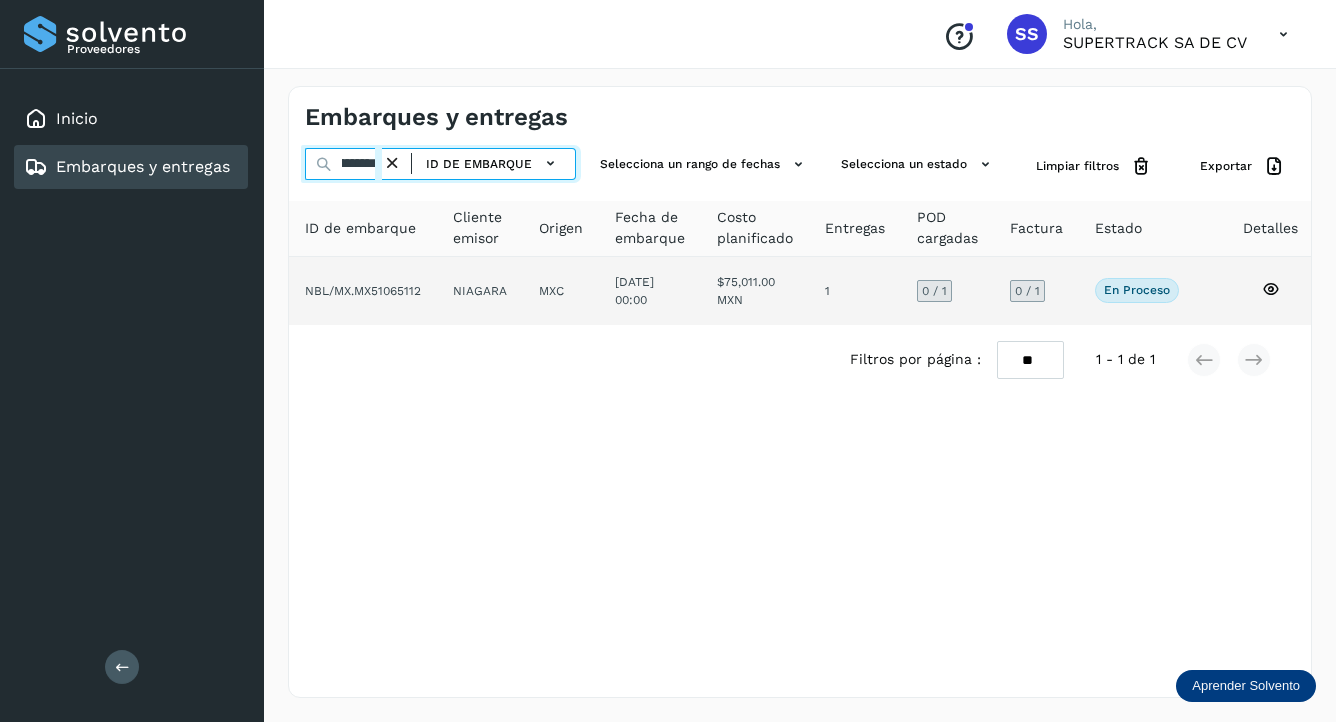 type on "**********" 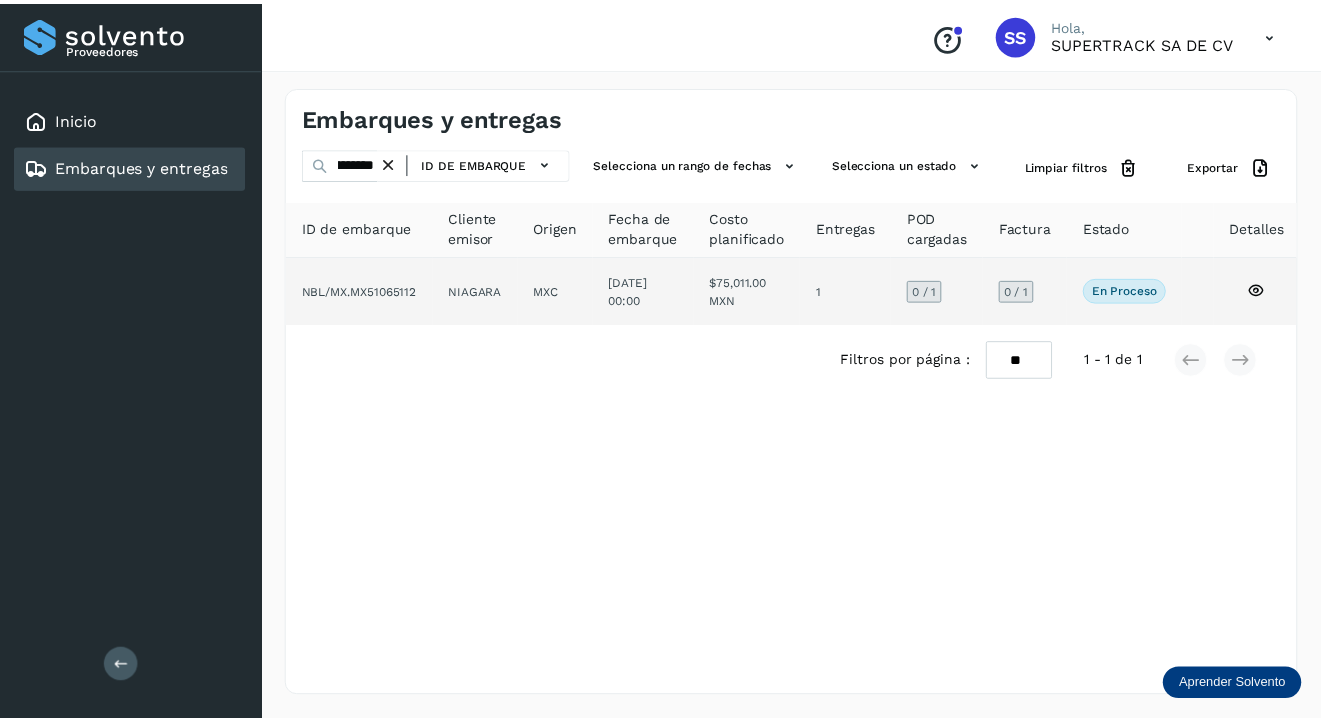 scroll, scrollTop: 0, scrollLeft: 0, axis: both 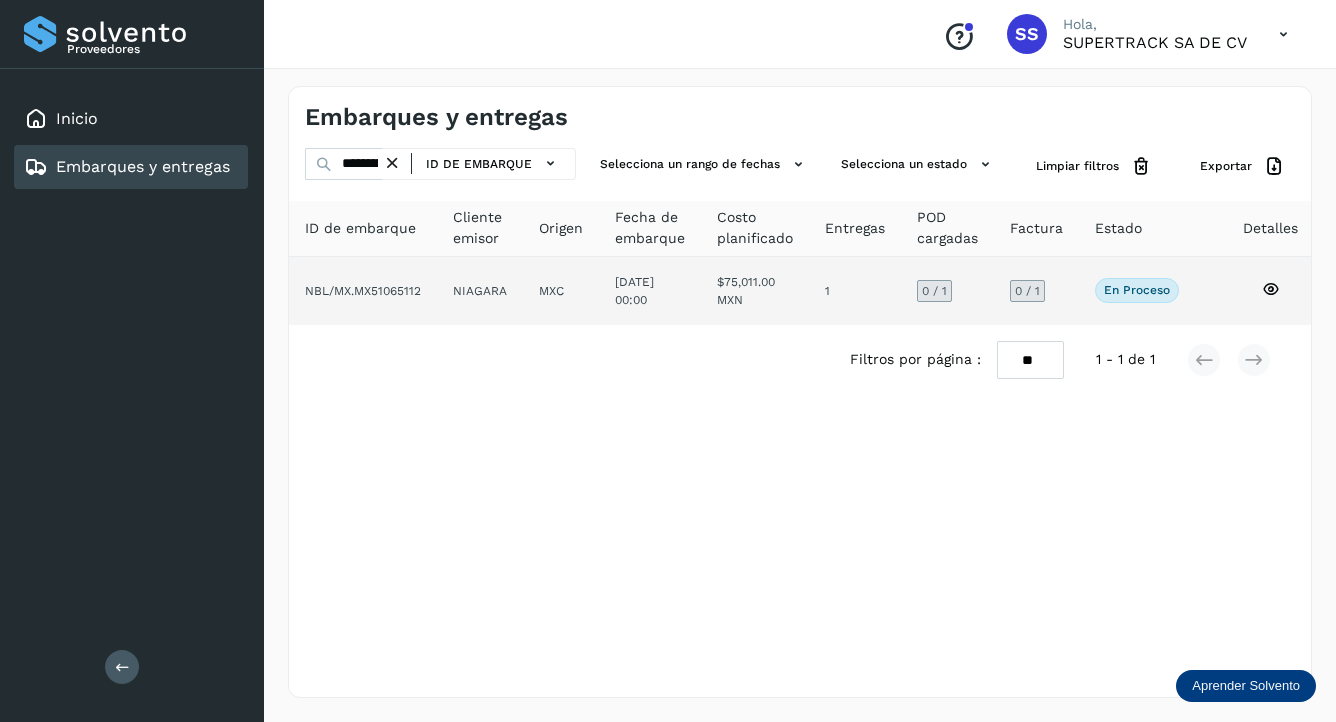 click on "MXC" 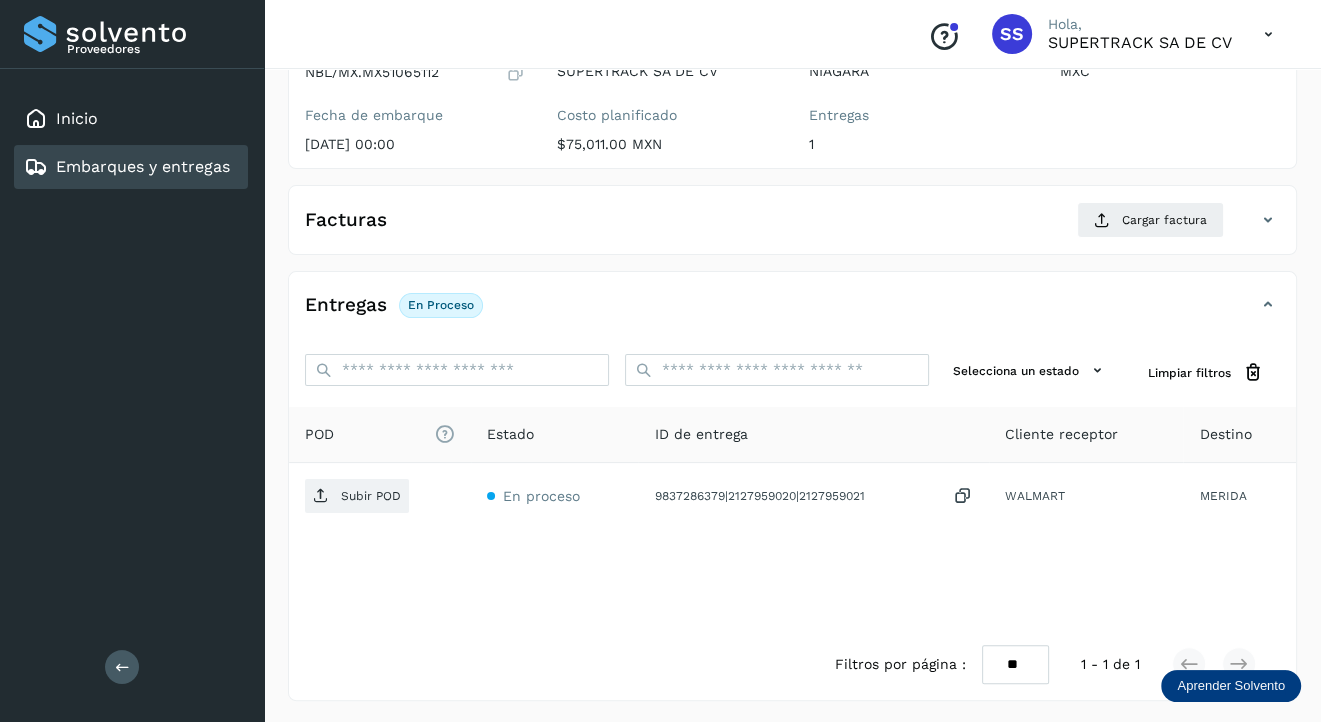 scroll, scrollTop: 24, scrollLeft: 0, axis: vertical 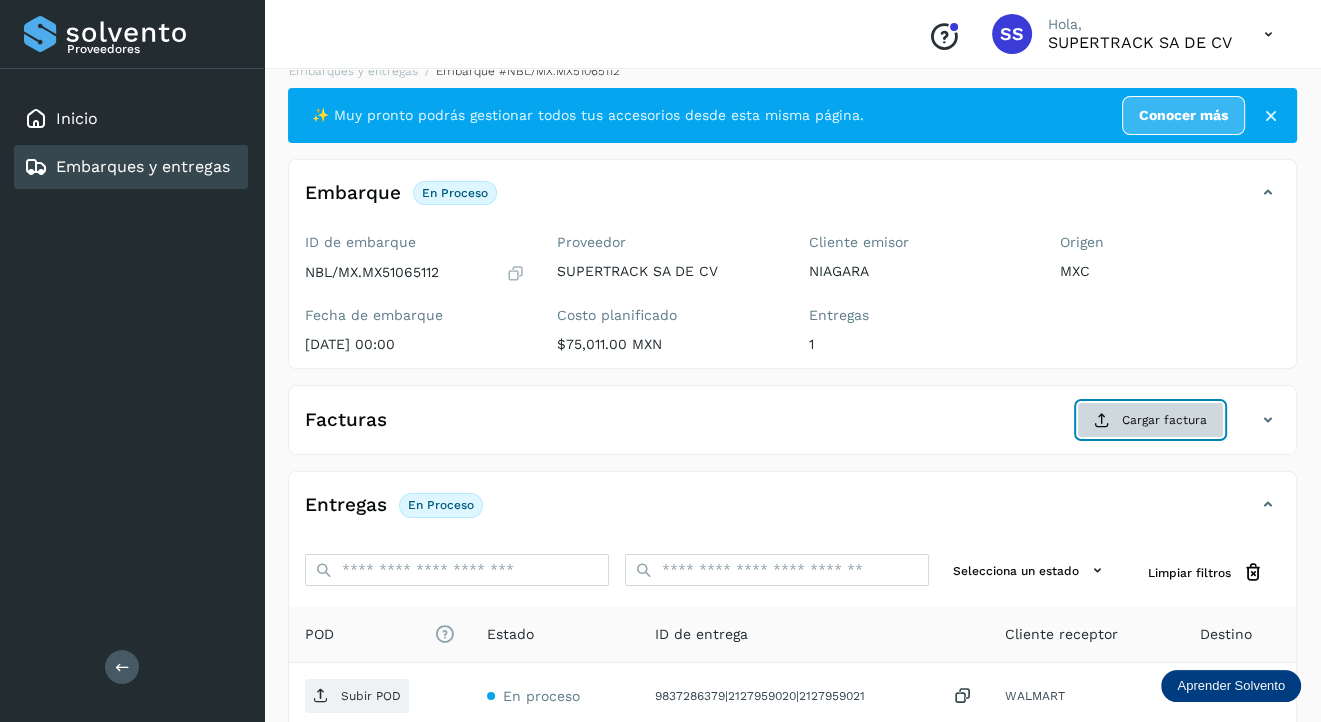 click on "Cargar factura" at bounding box center [1150, 420] 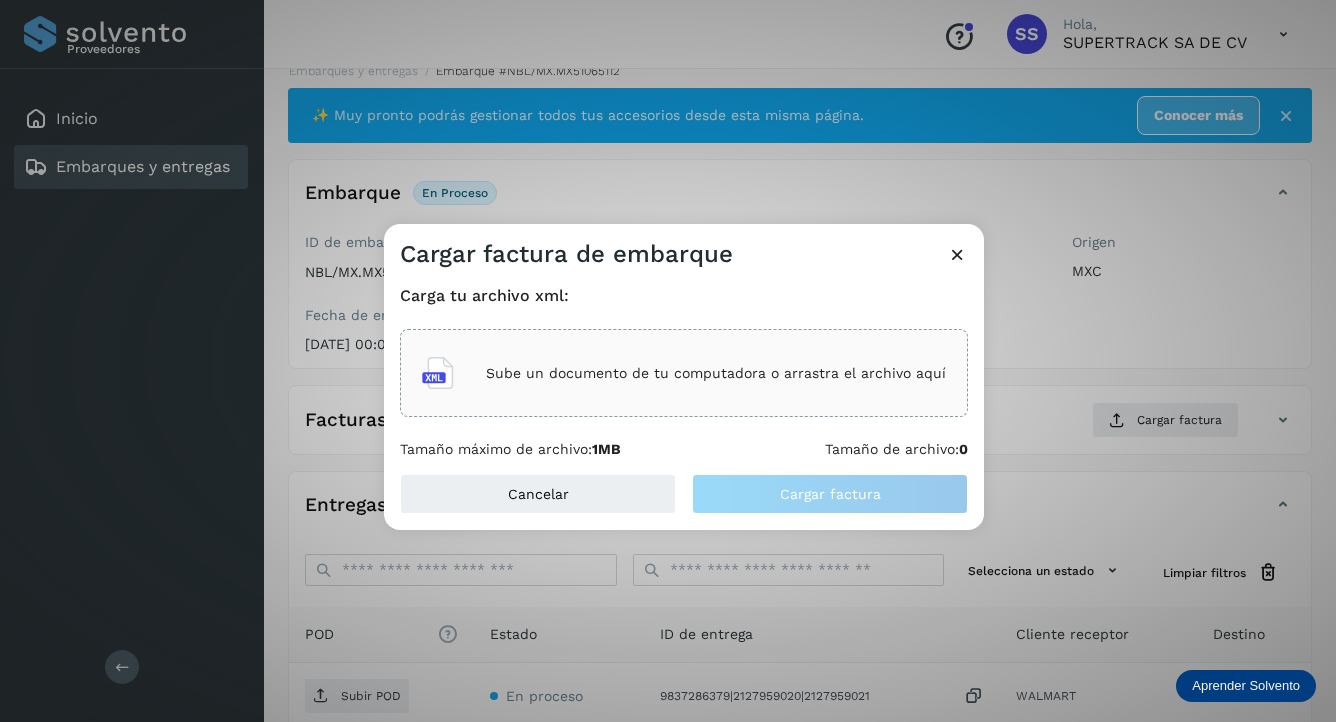 click on "Sube un documento de tu computadora o arrastra el archivo aquí" at bounding box center (716, 373) 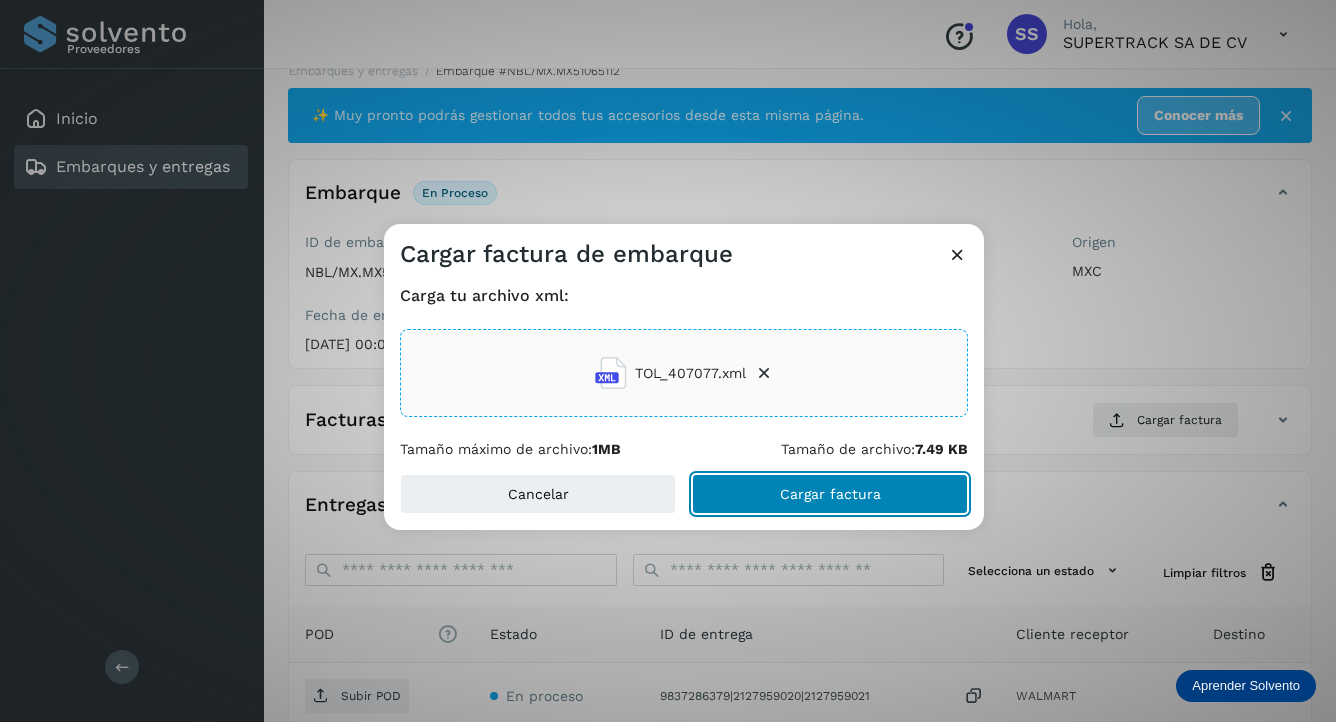 click on "Cargar factura" 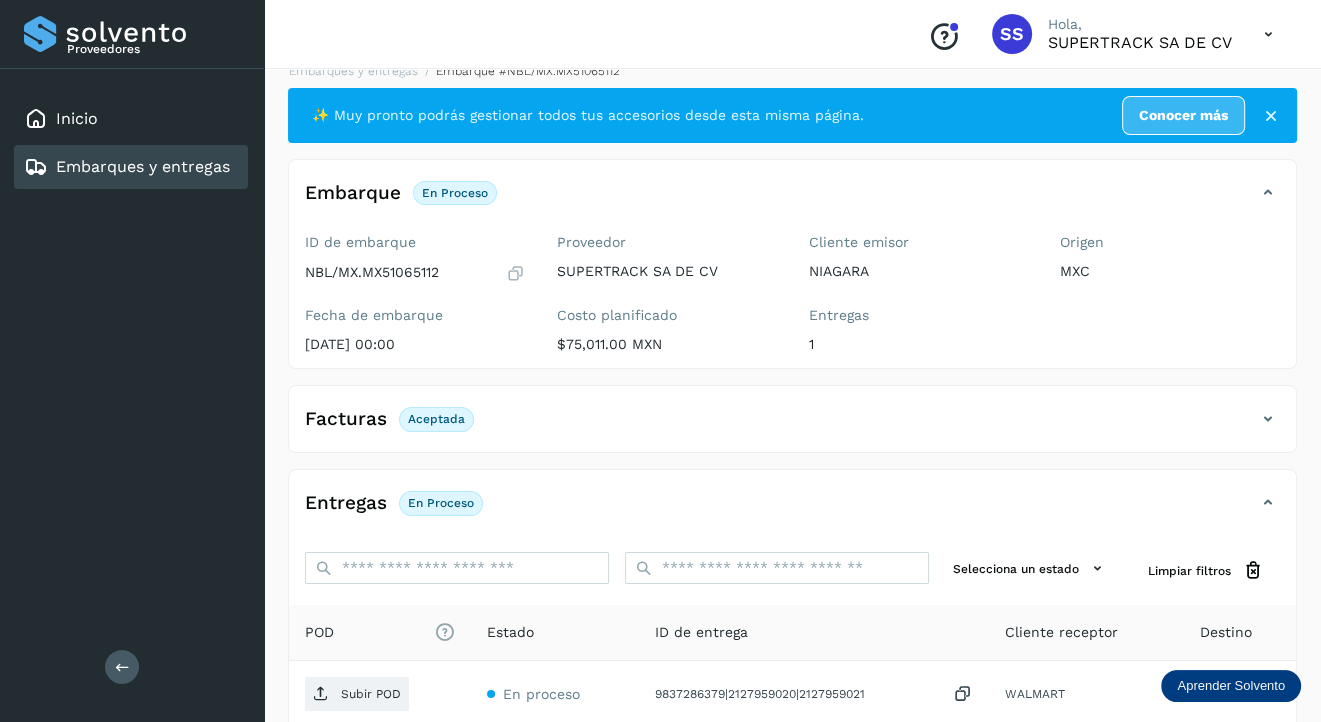 scroll, scrollTop: 223, scrollLeft: 0, axis: vertical 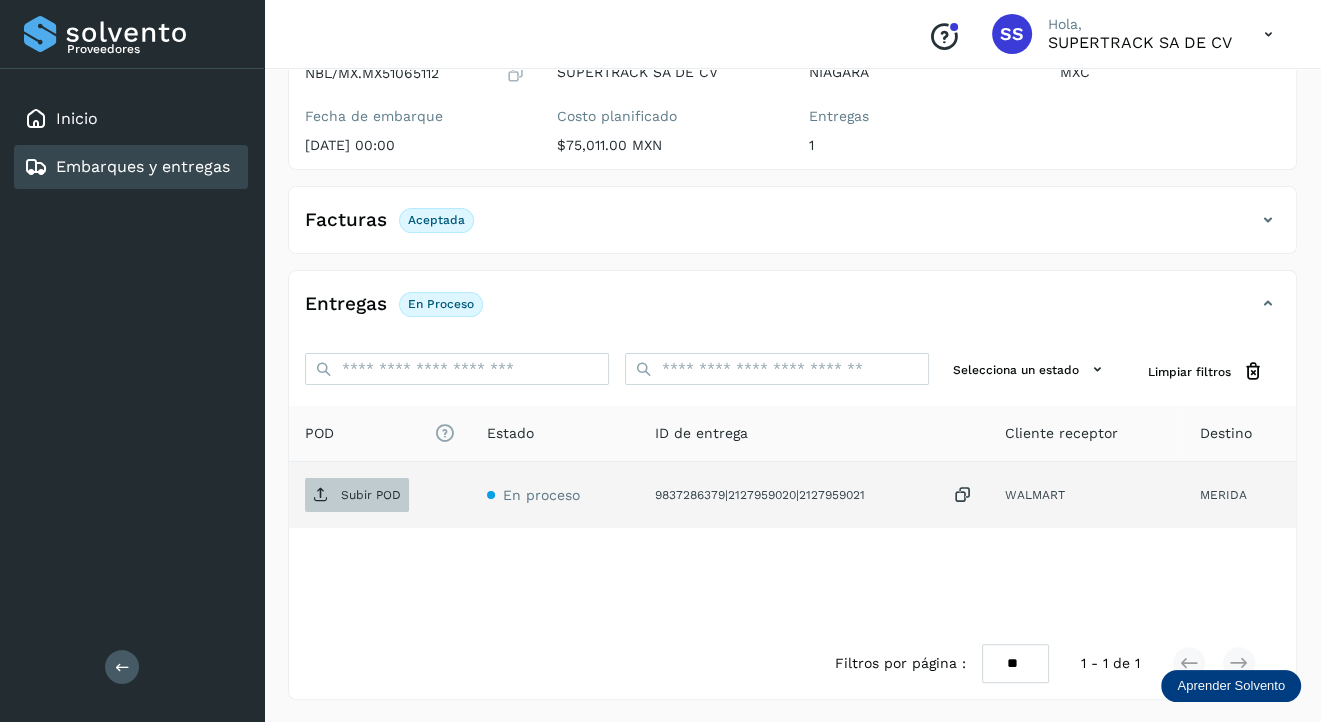 click on "Subir POD" at bounding box center (371, 495) 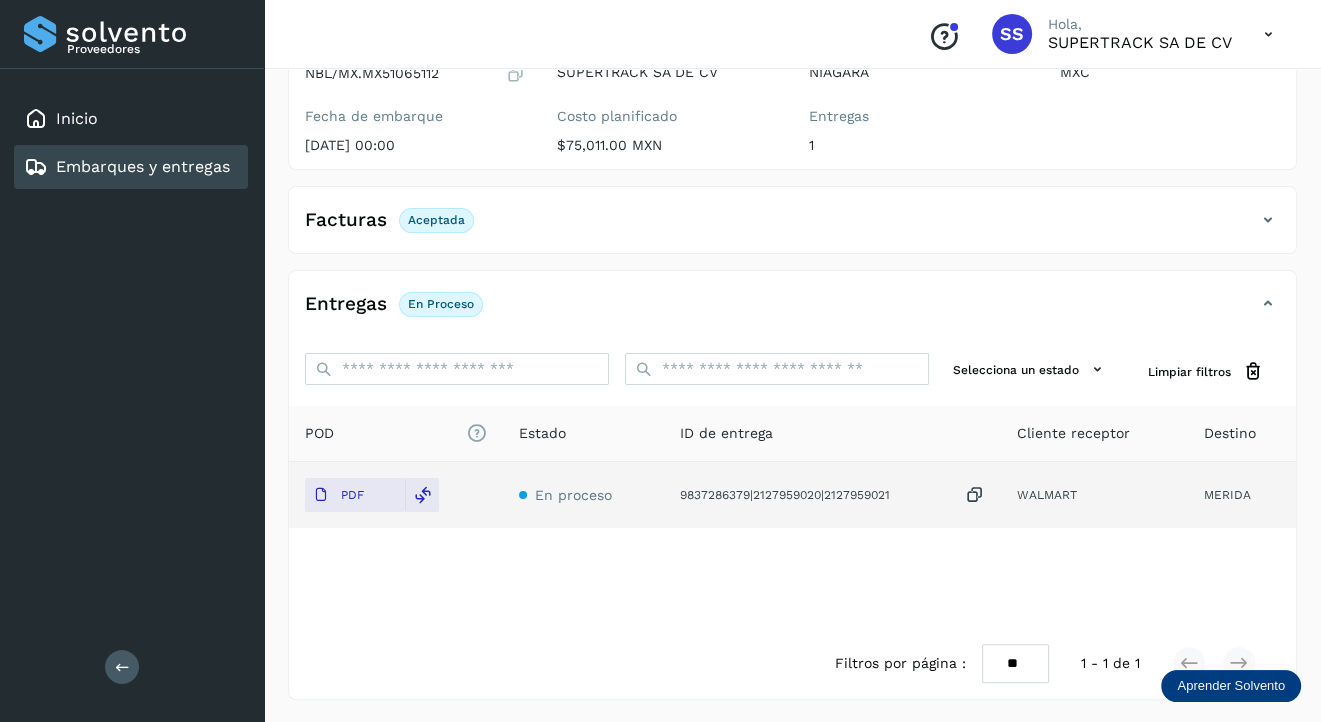 click on "Embarques y entregas" at bounding box center [143, 166] 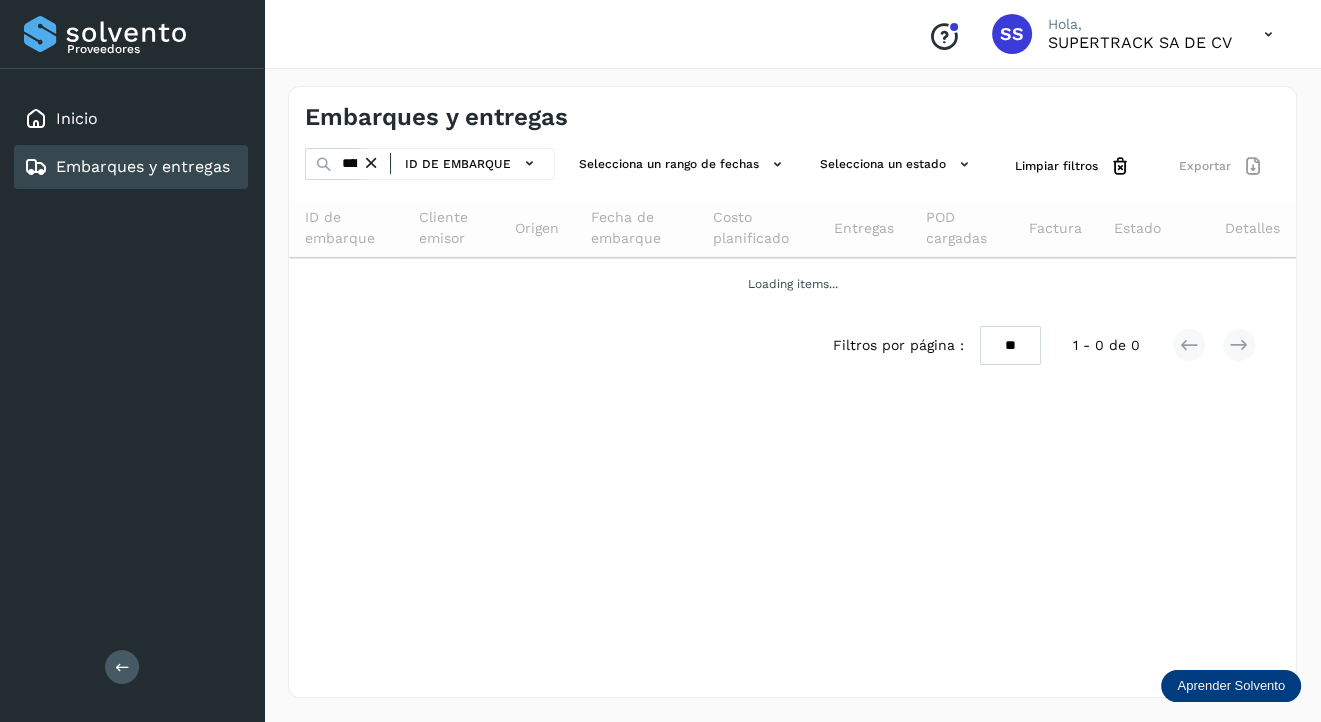 scroll, scrollTop: 0, scrollLeft: 0, axis: both 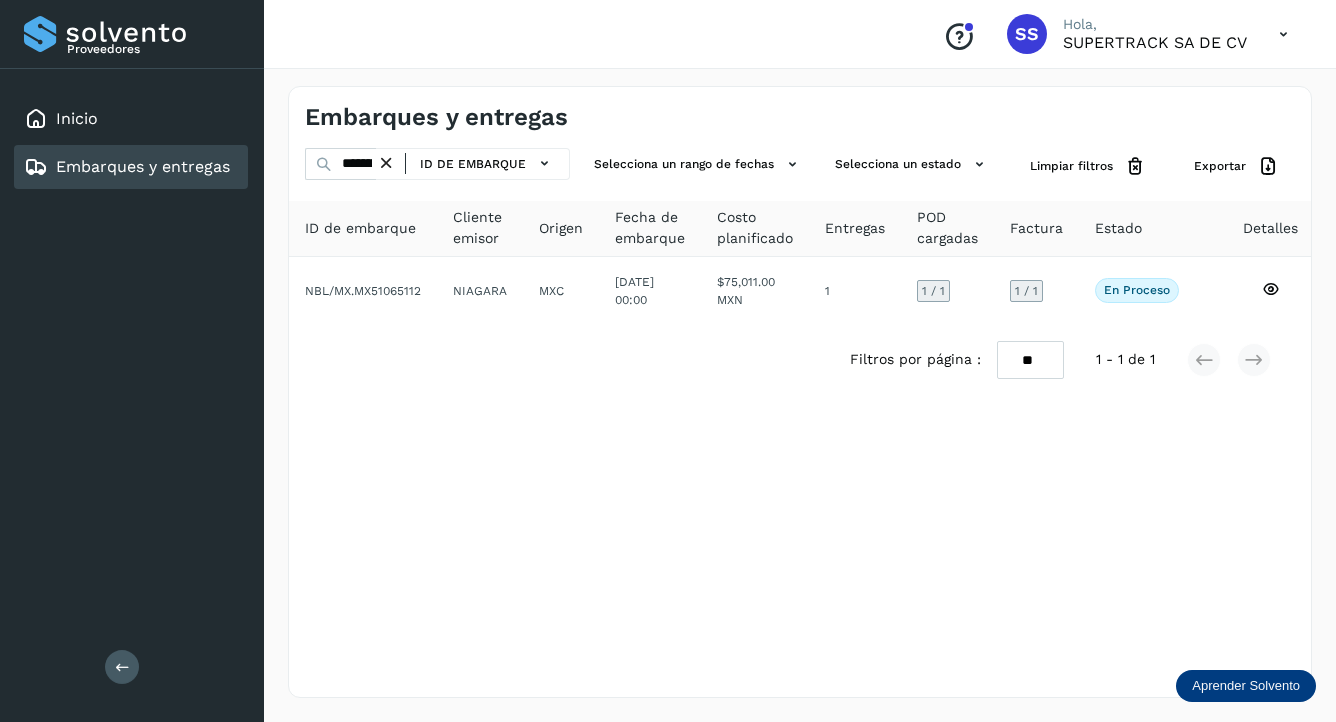 click at bounding box center (386, 163) 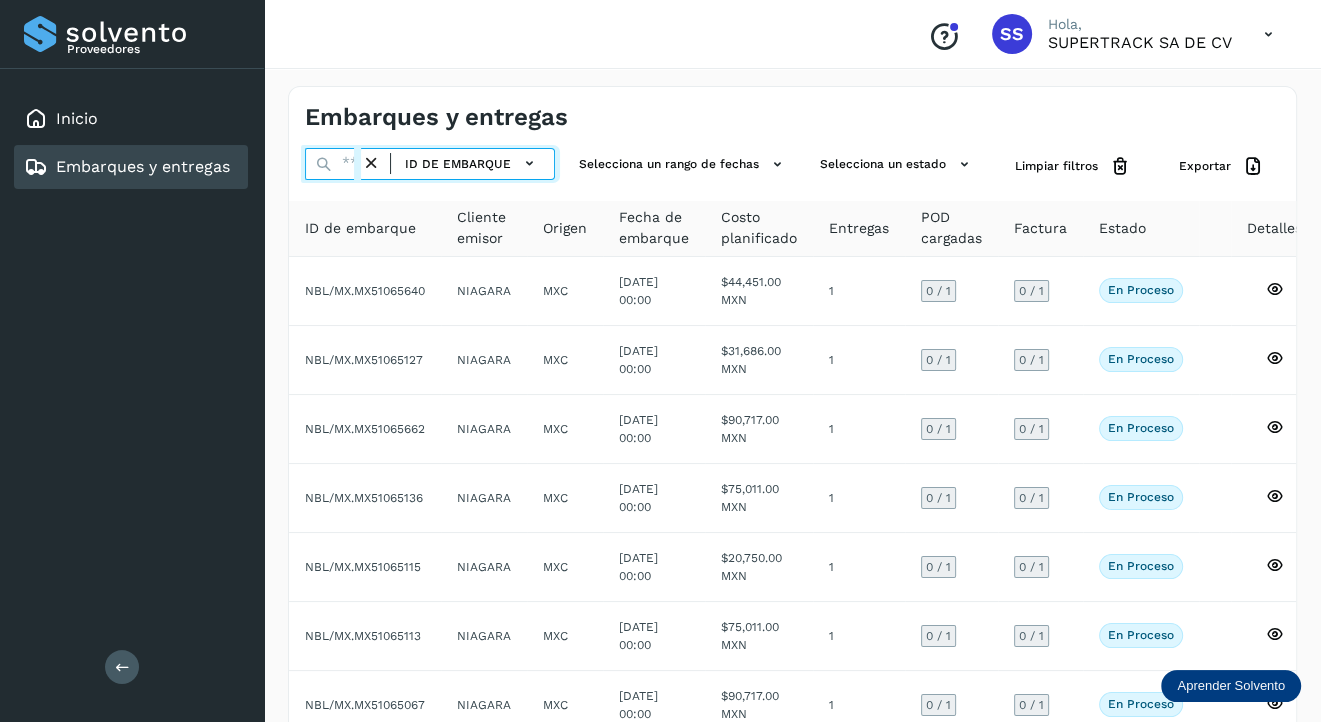 click at bounding box center [333, 164] 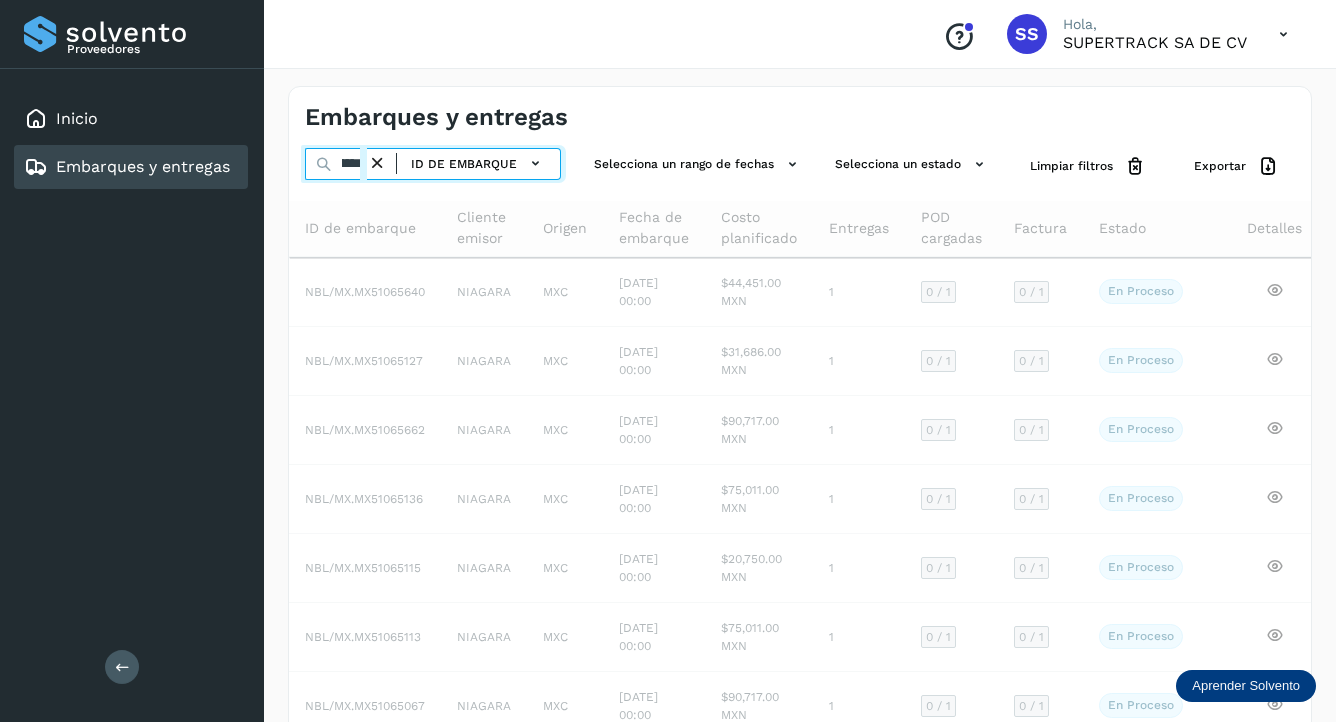 scroll, scrollTop: 0, scrollLeft: 46, axis: horizontal 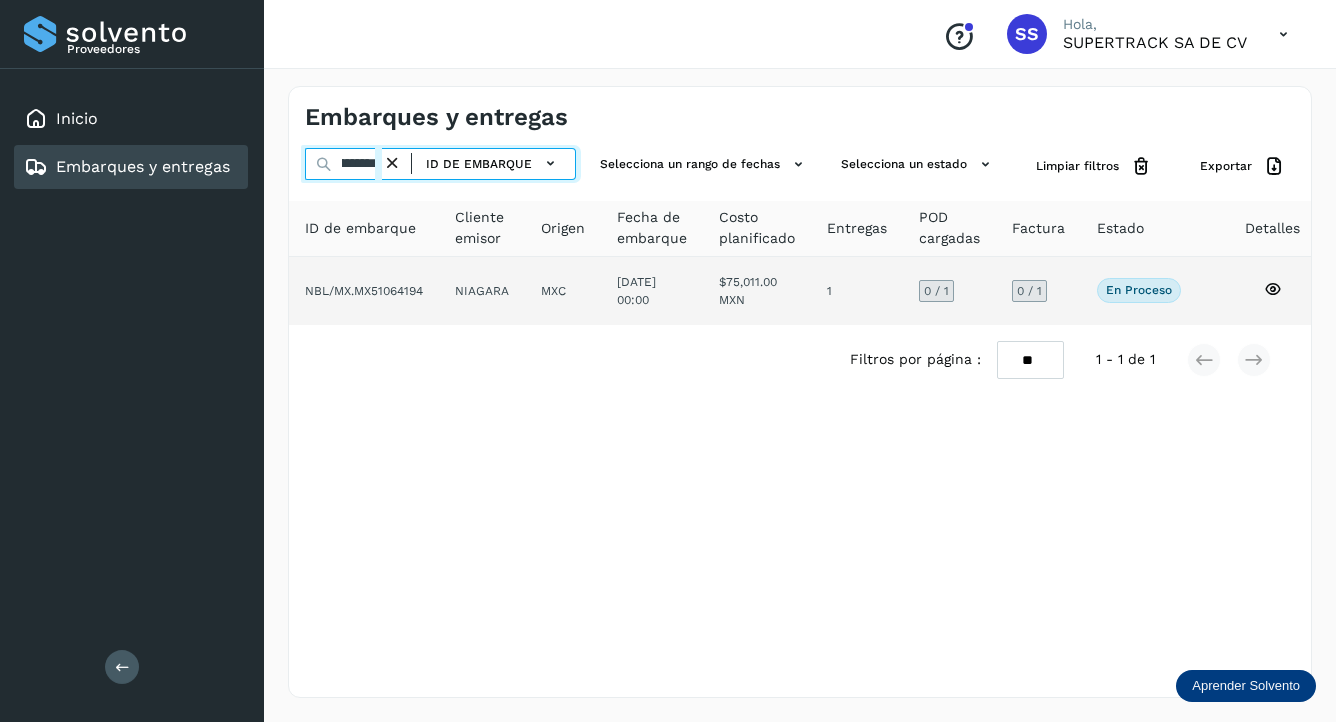 type on "**********" 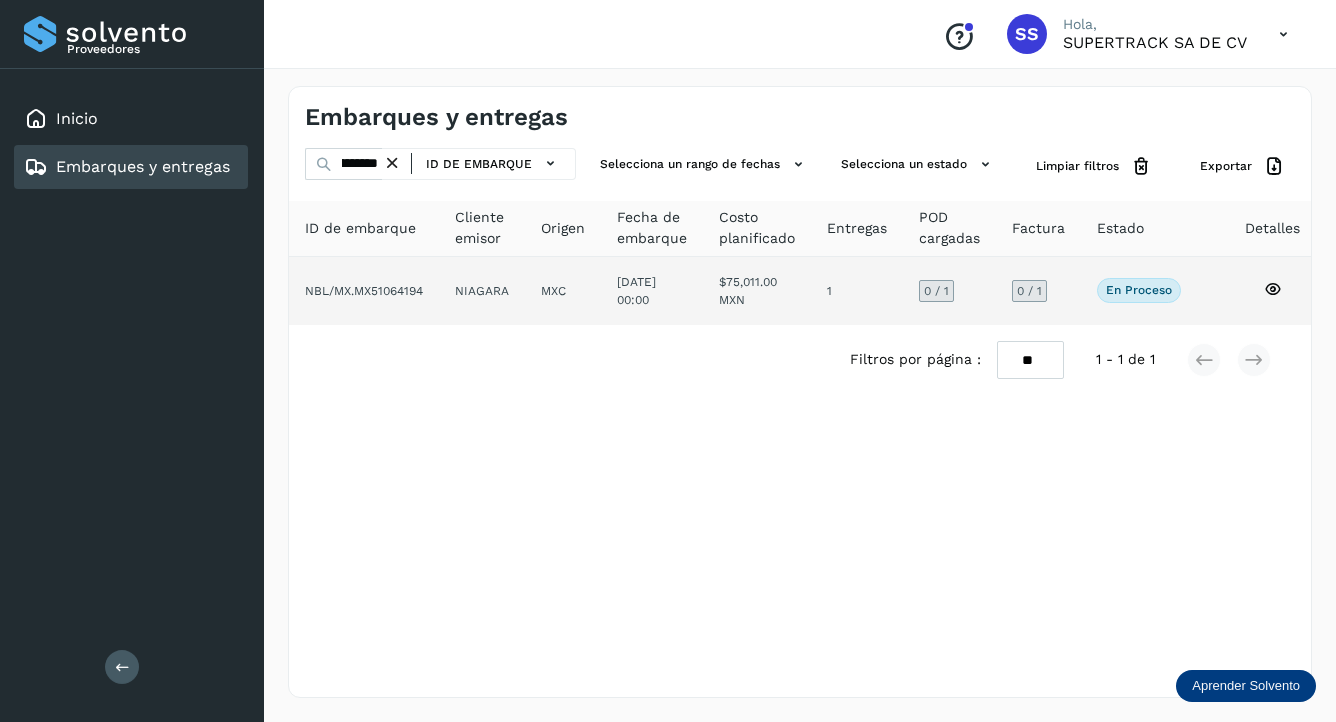 click on "NBL/MX.MX51064194" 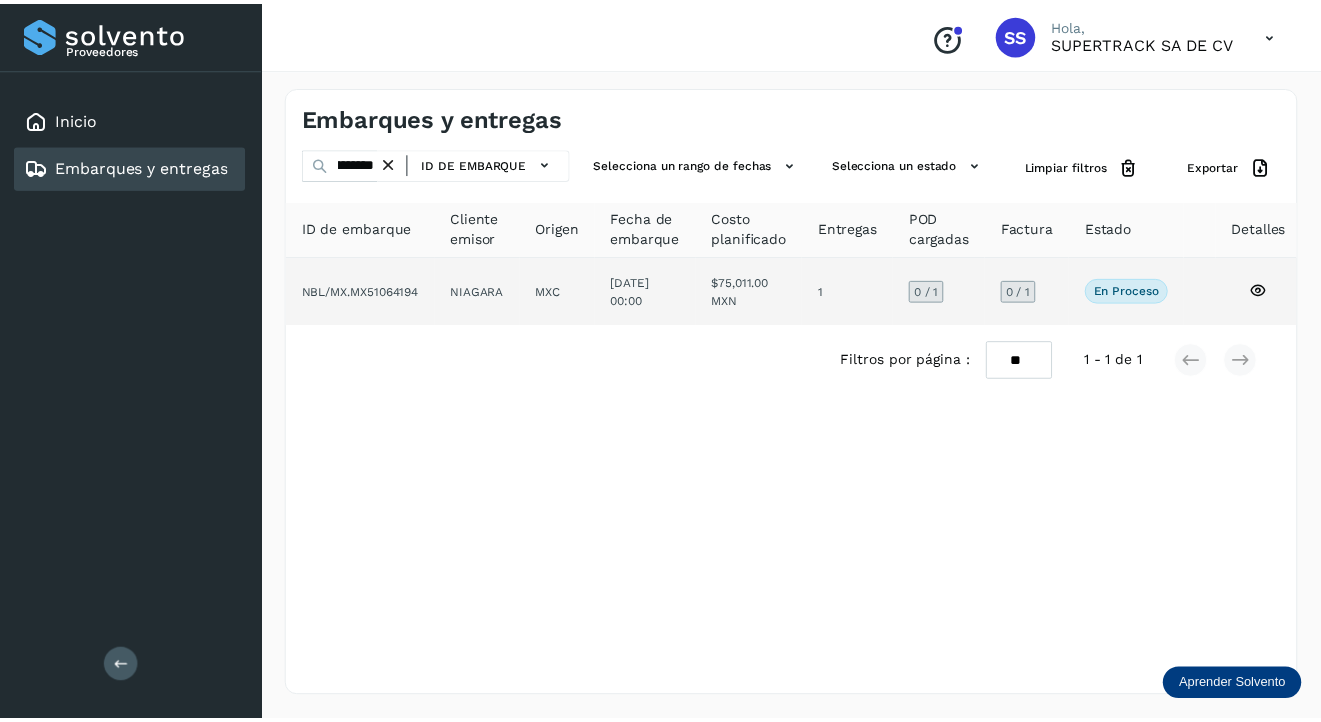 scroll, scrollTop: 0, scrollLeft: 0, axis: both 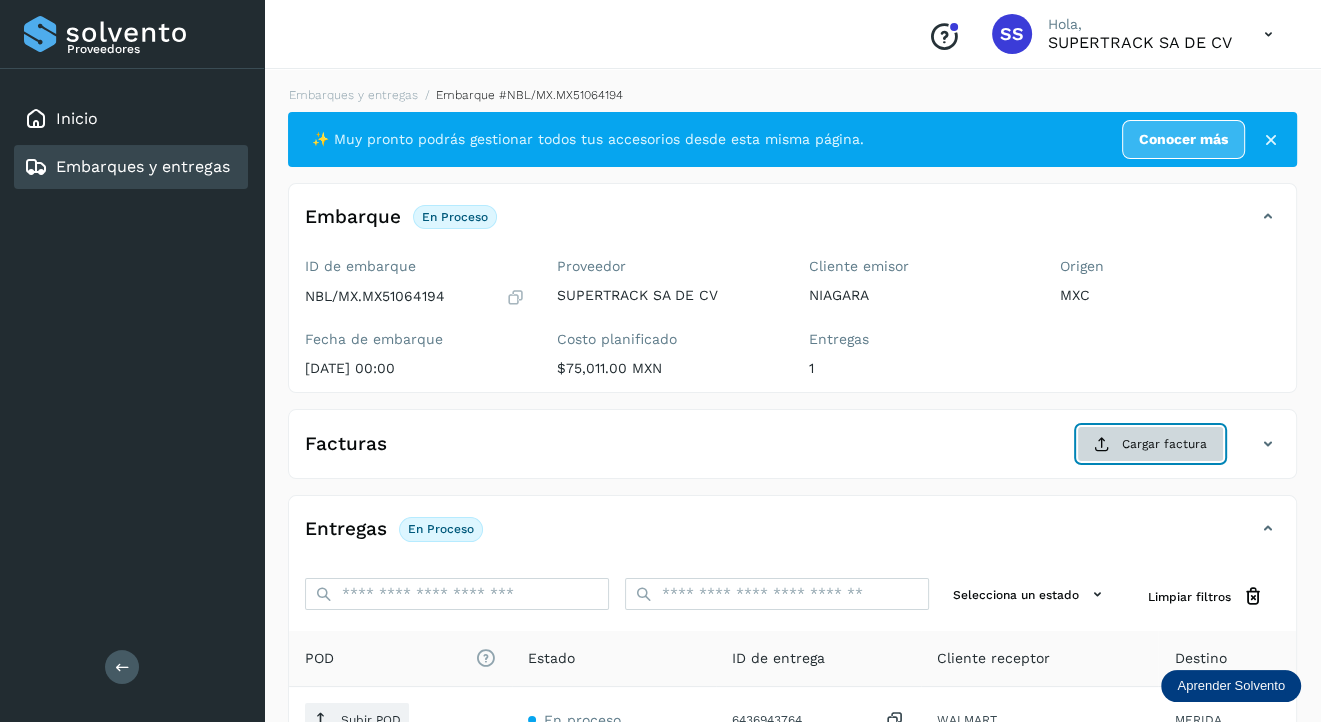 click on "Cargar factura" 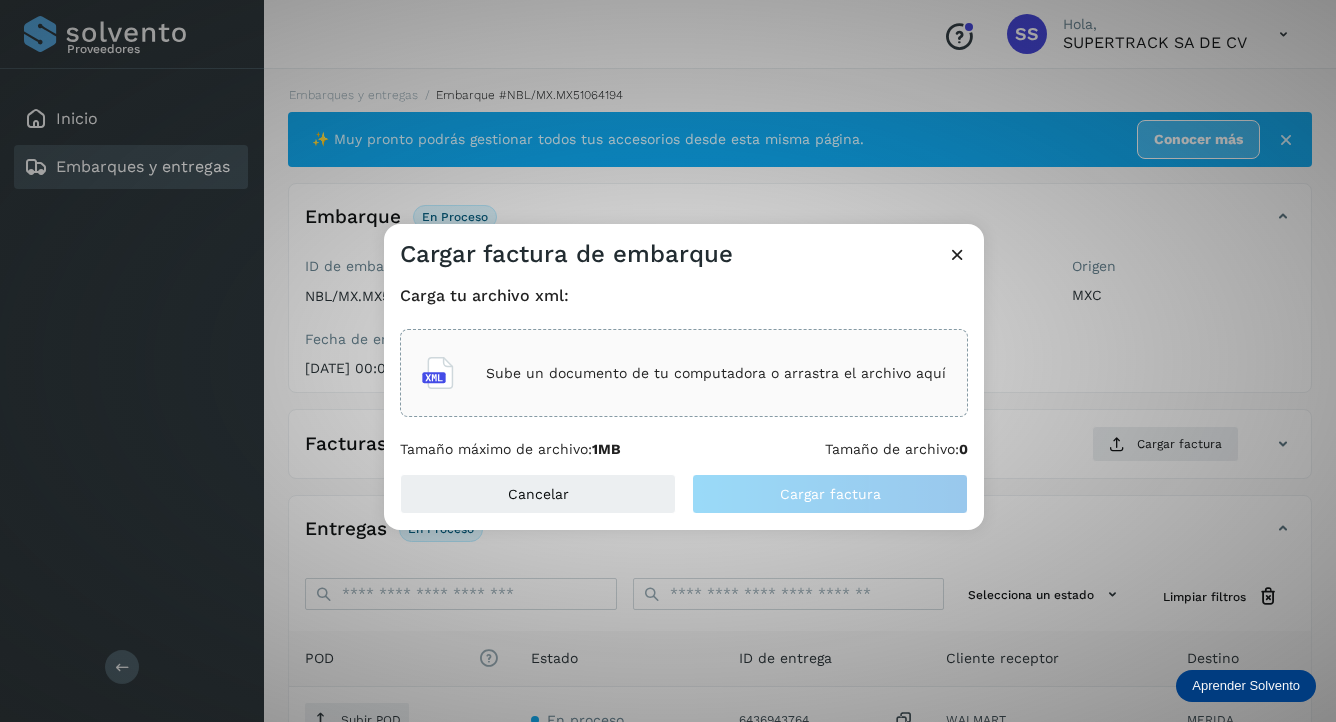 click on "Sube un documento de tu computadora o arrastra el archivo aquí" 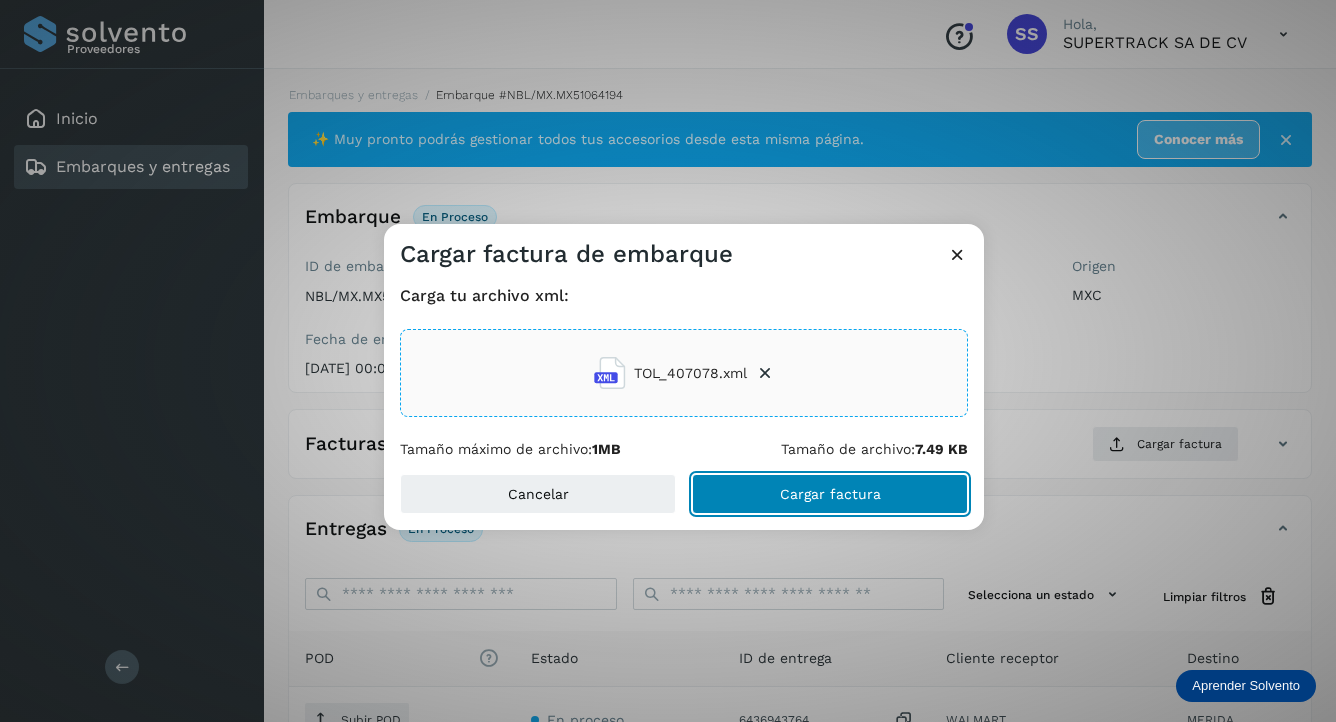 click on "Cargar factura" 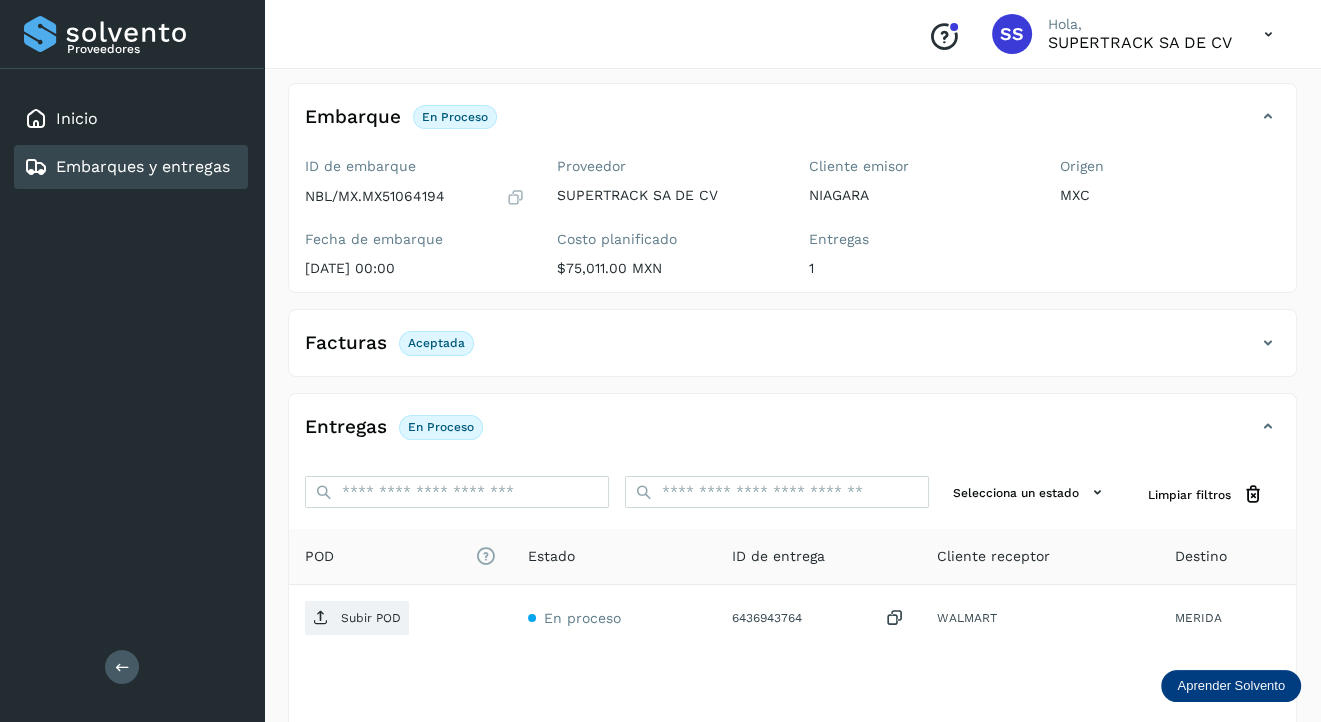 scroll, scrollTop: 200, scrollLeft: 0, axis: vertical 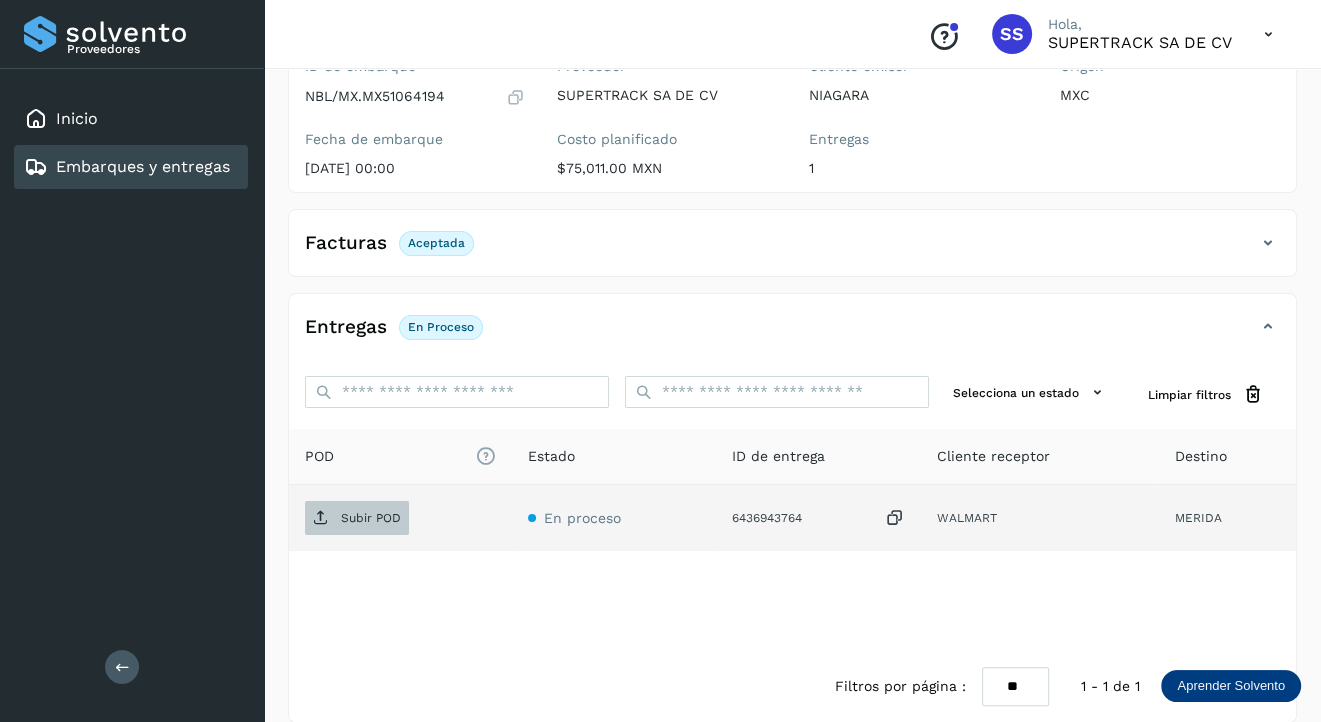 click on "Subir POD" at bounding box center [371, 518] 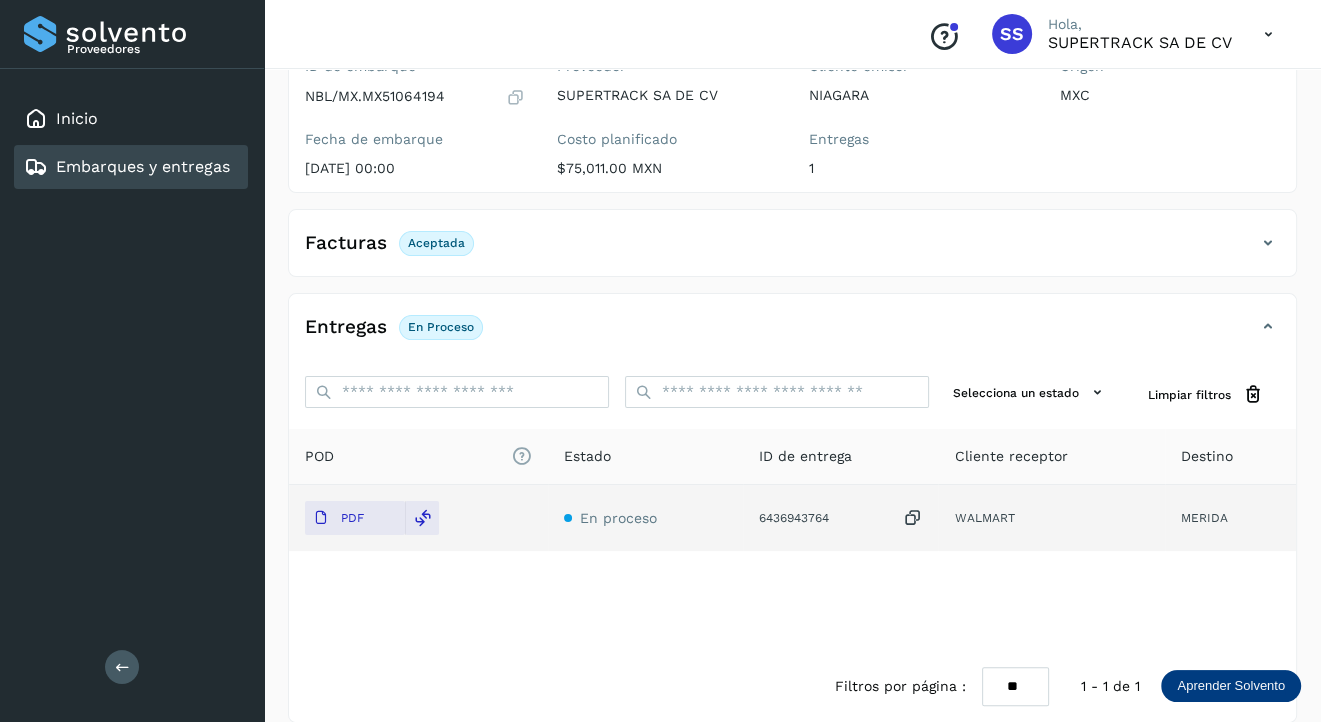 click on "Embarques y entregas" at bounding box center [143, 166] 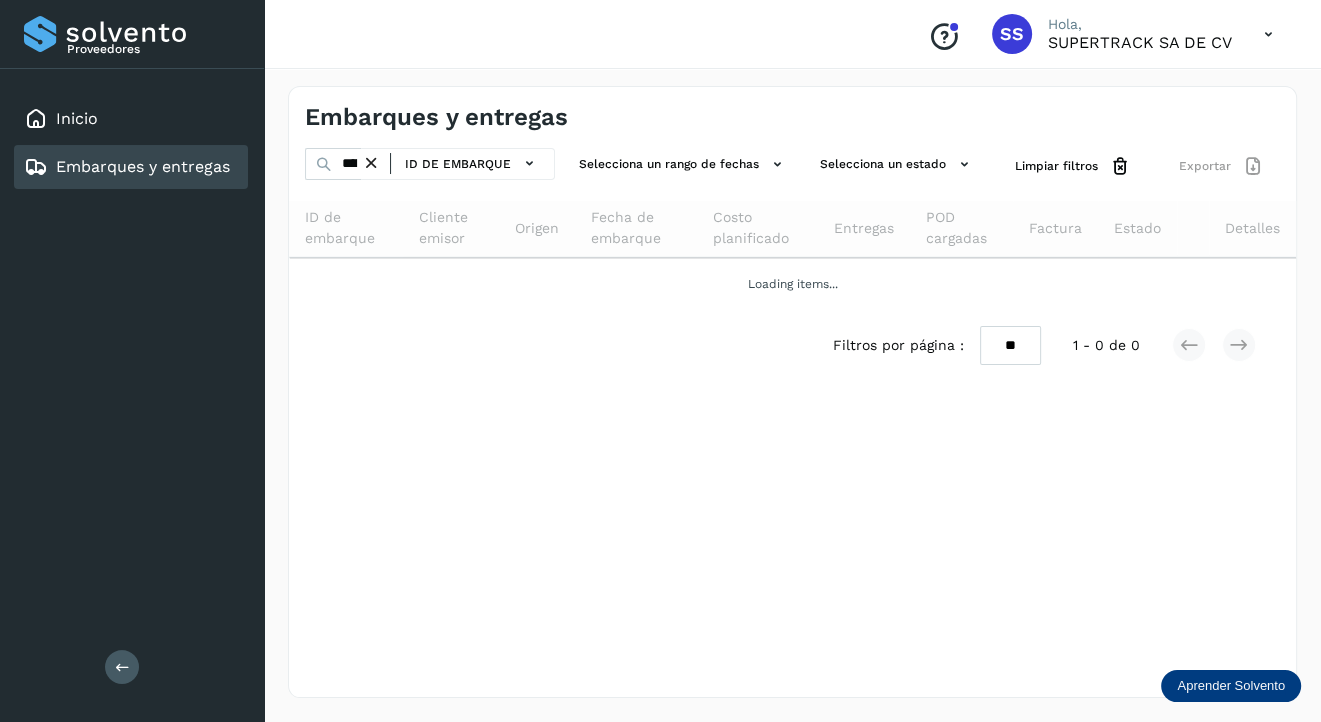 scroll, scrollTop: 0, scrollLeft: 0, axis: both 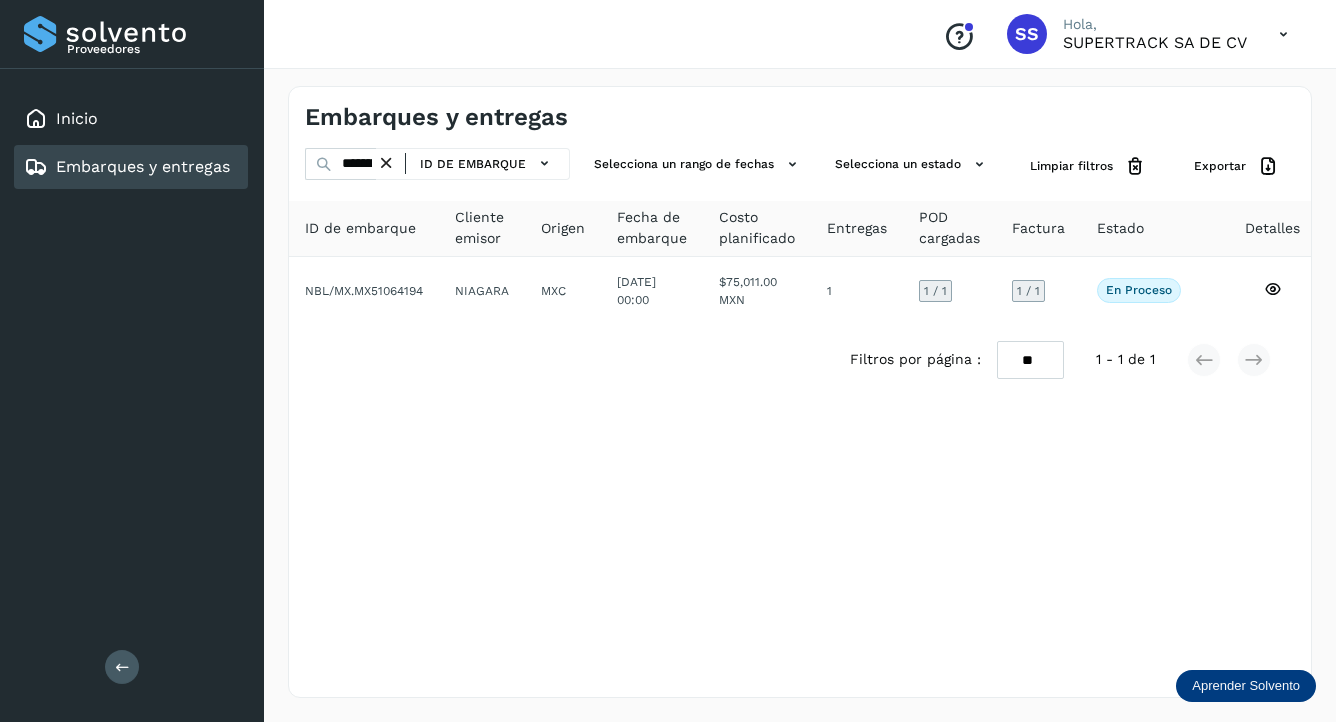 click at bounding box center [386, 163] 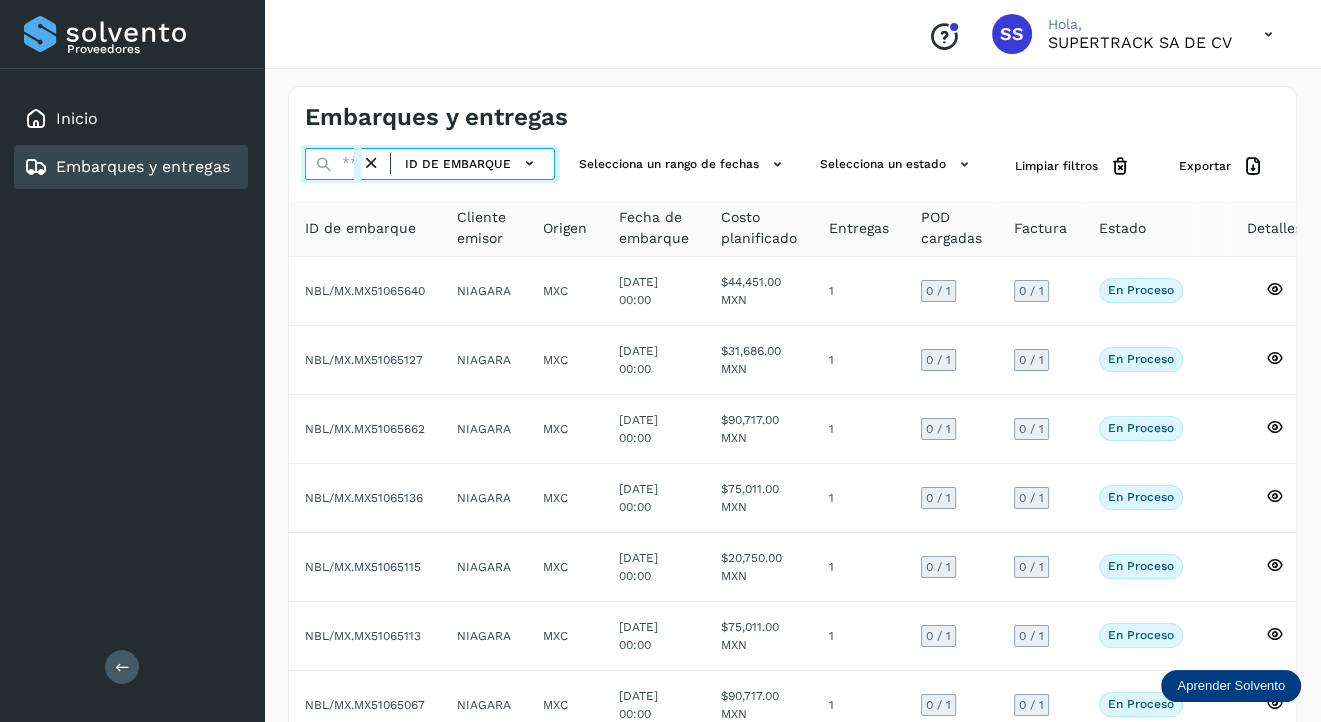 click at bounding box center (333, 164) 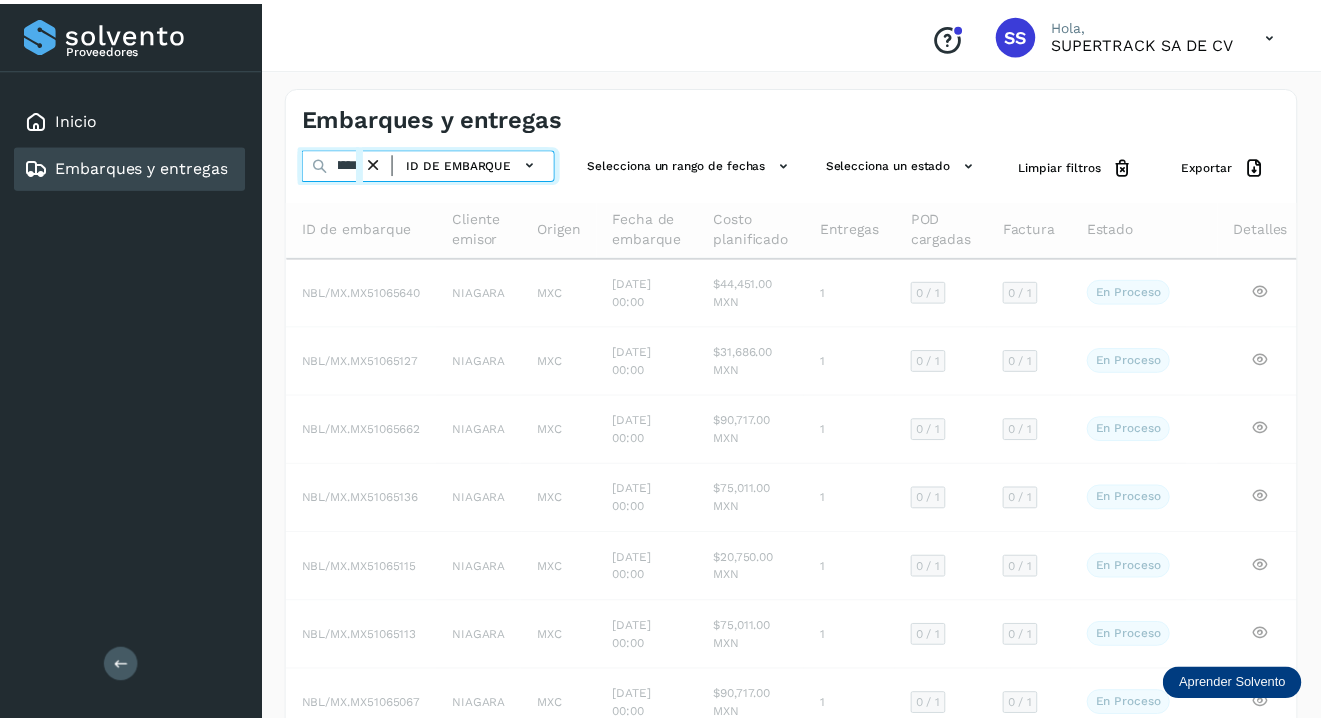 scroll, scrollTop: 0, scrollLeft: 48, axis: horizontal 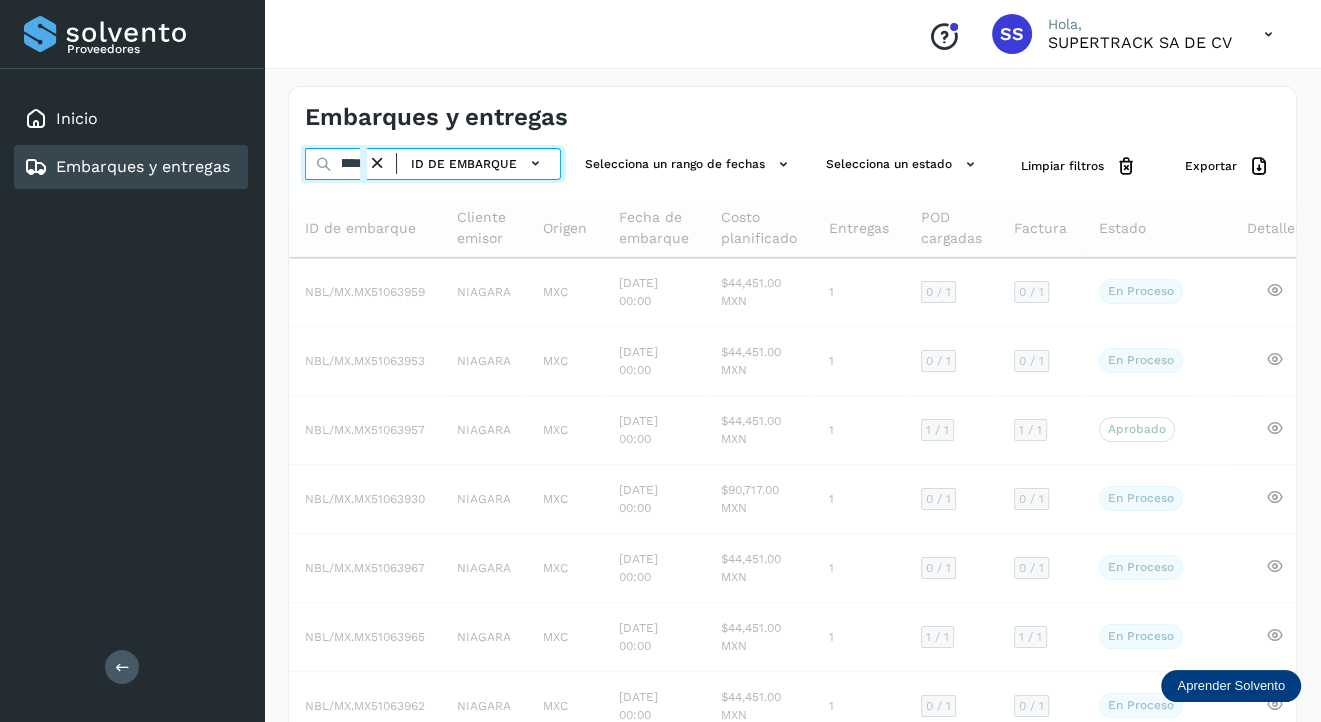 type on "**********" 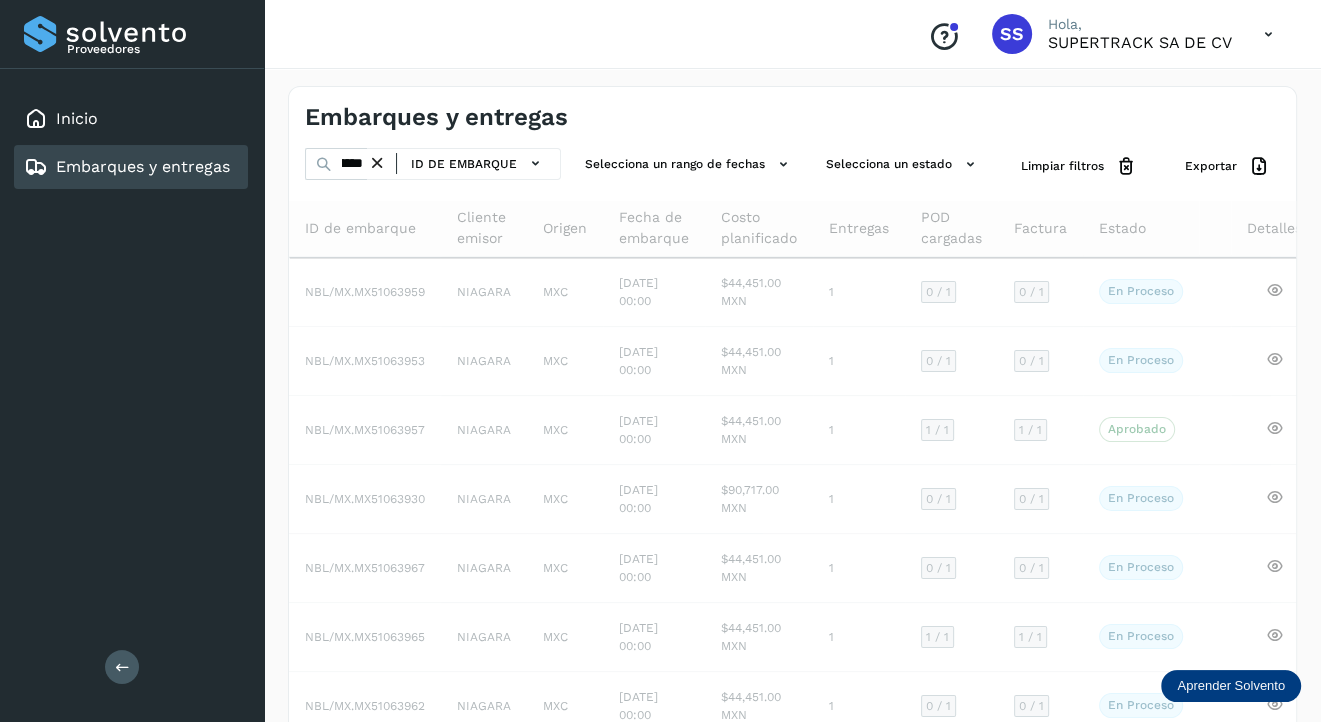 click at bounding box center (377, 163) 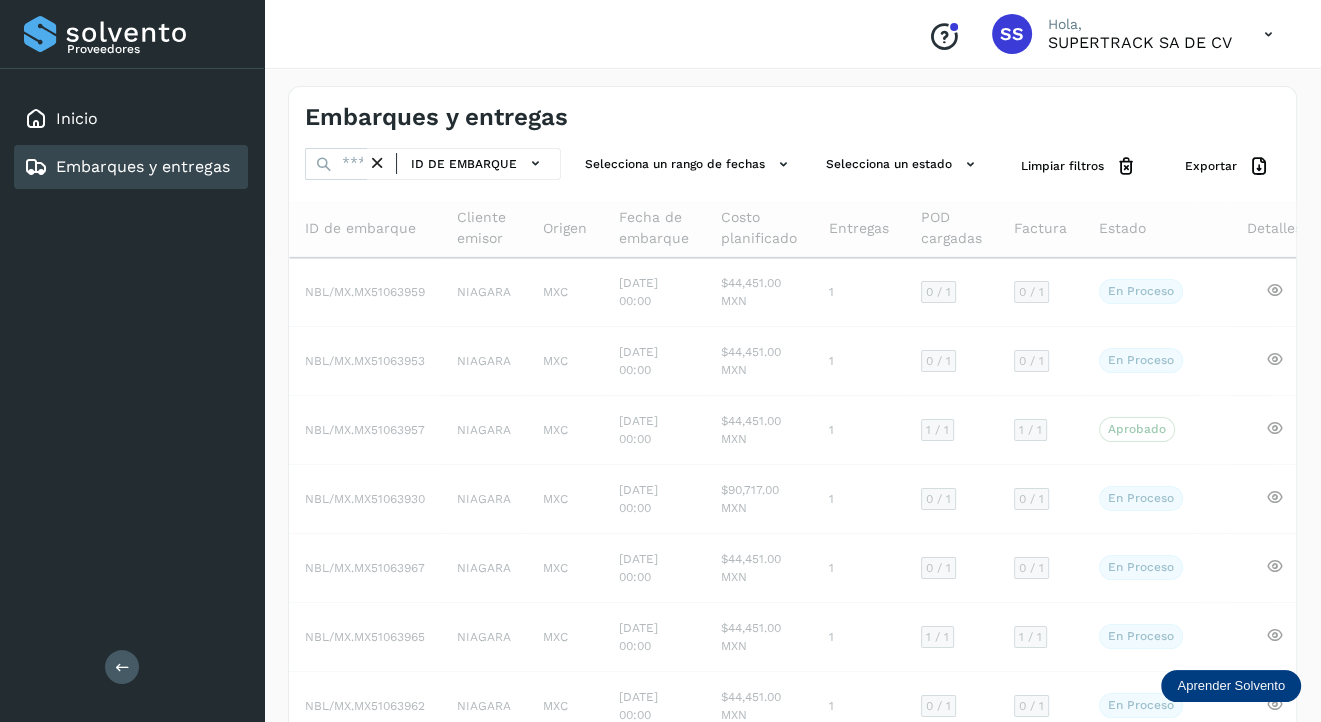 scroll, scrollTop: 0, scrollLeft: 0, axis: both 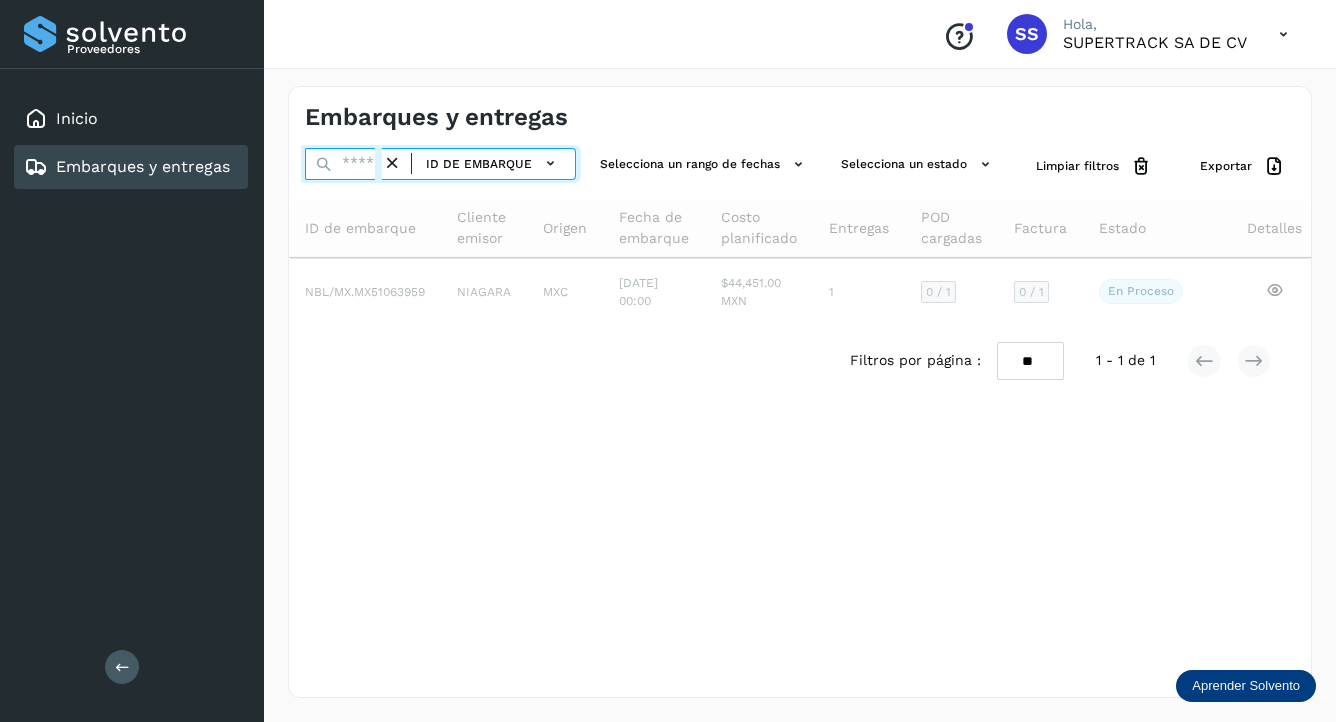 click at bounding box center [343, 164] 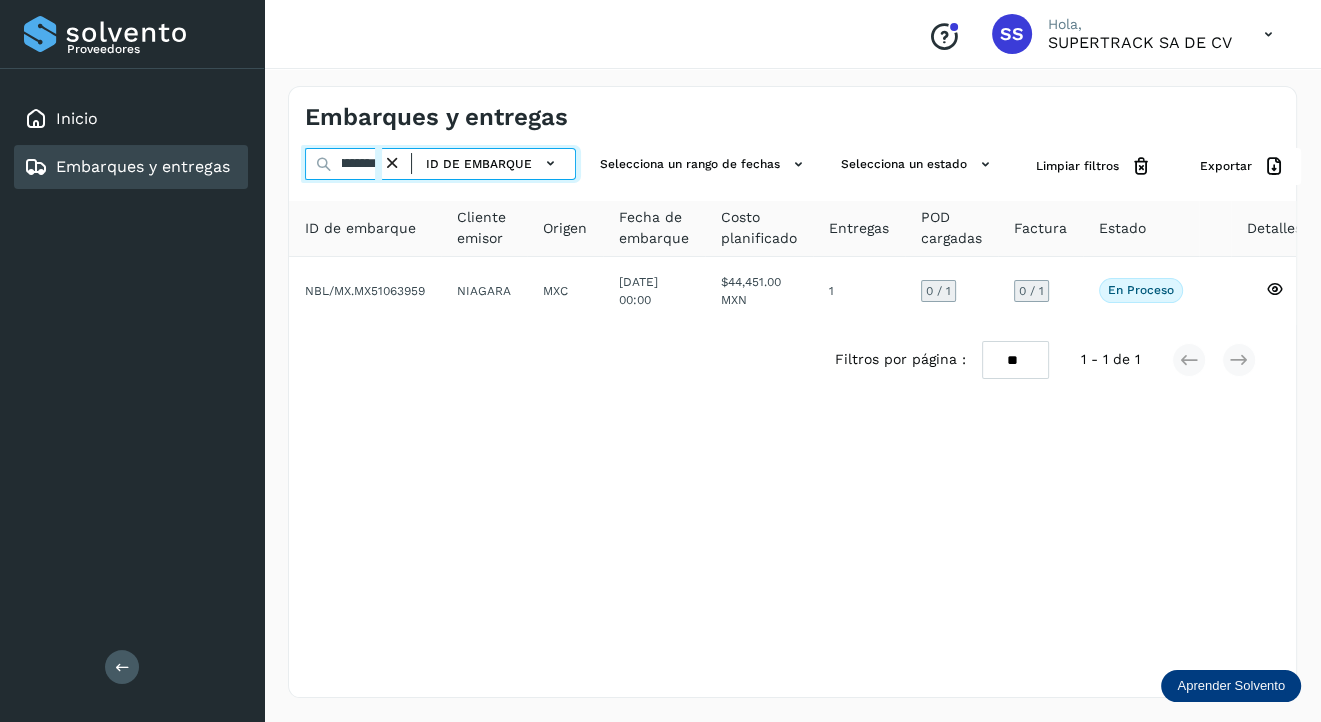 scroll, scrollTop: 0, scrollLeft: 48, axis: horizontal 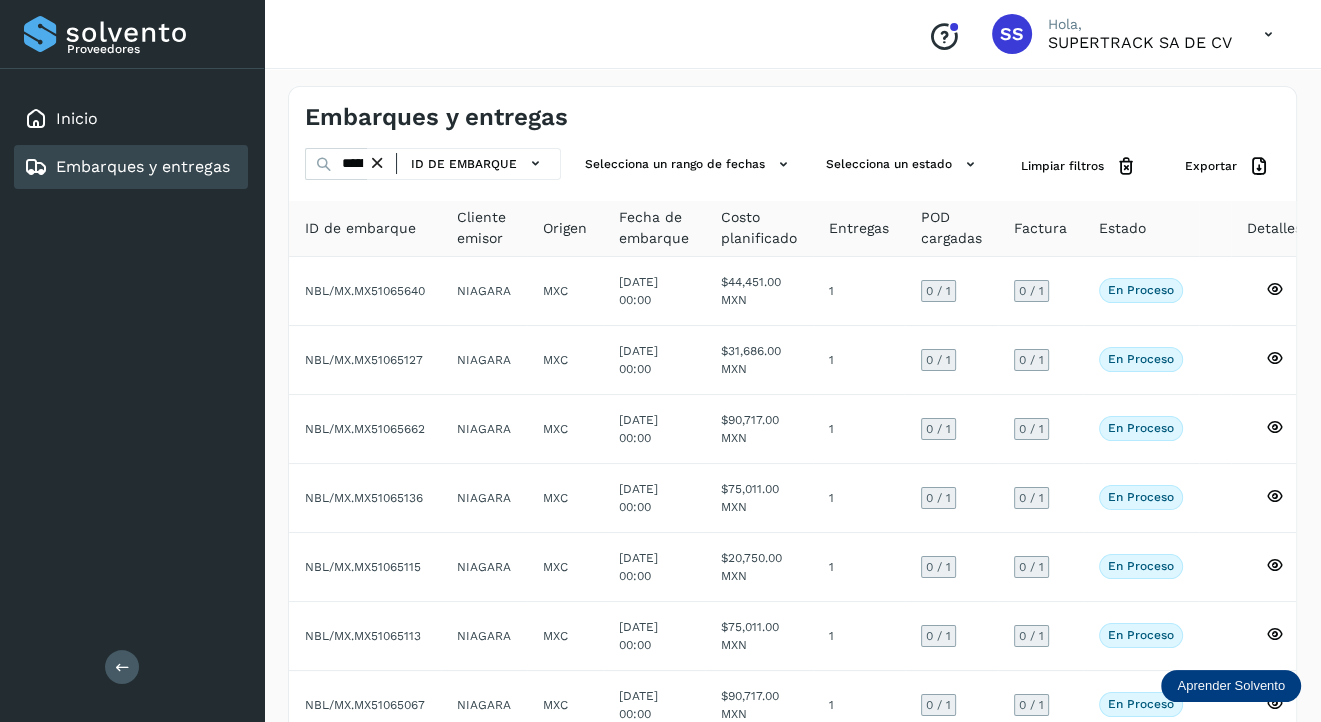 click at bounding box center (324, 164) 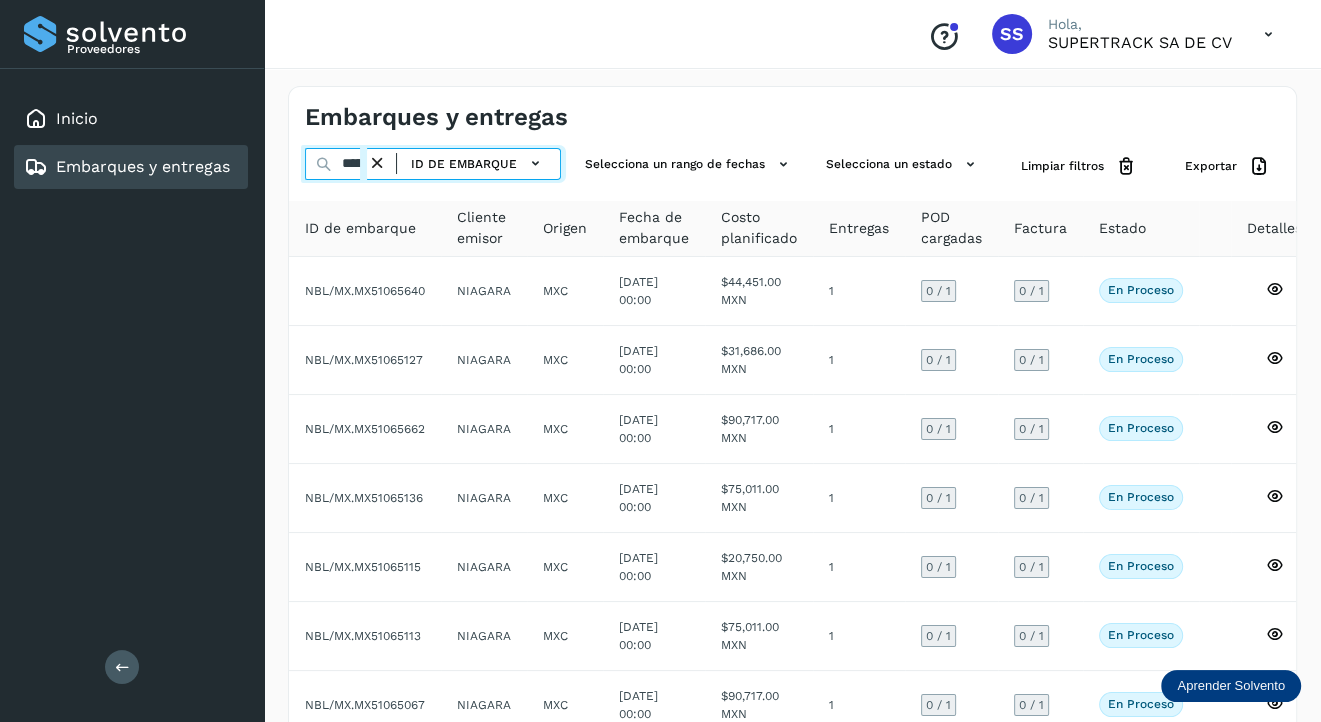 click on "**********" at bounding box center (336, 164) 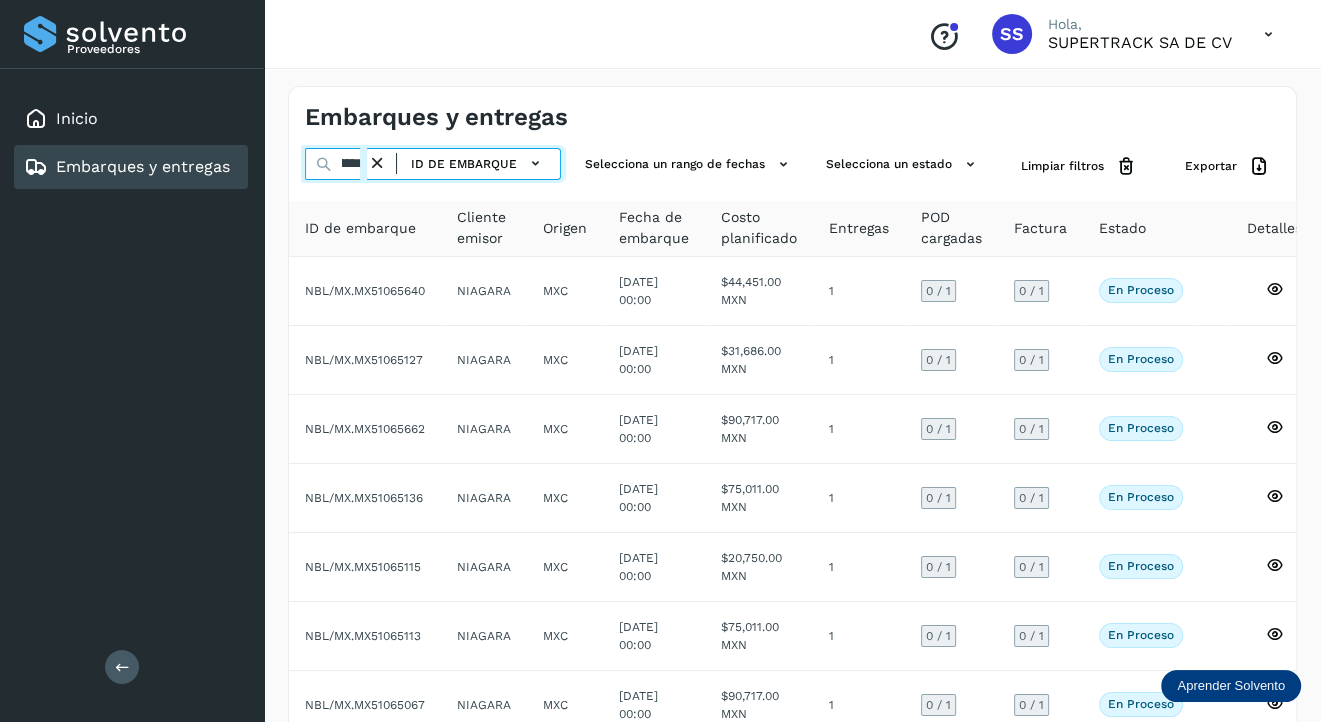 scroll, scrollTop: 0, scrollLeft: 64, axis: horizontal 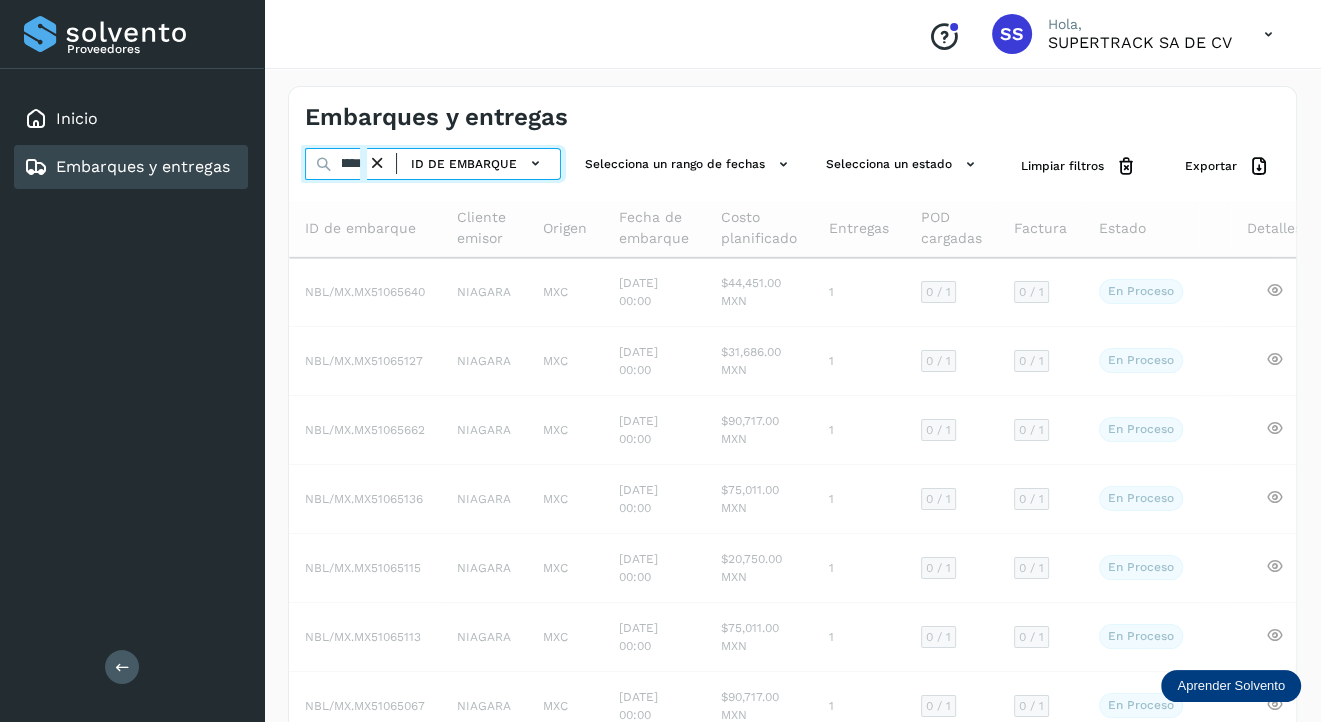 type on "**********" 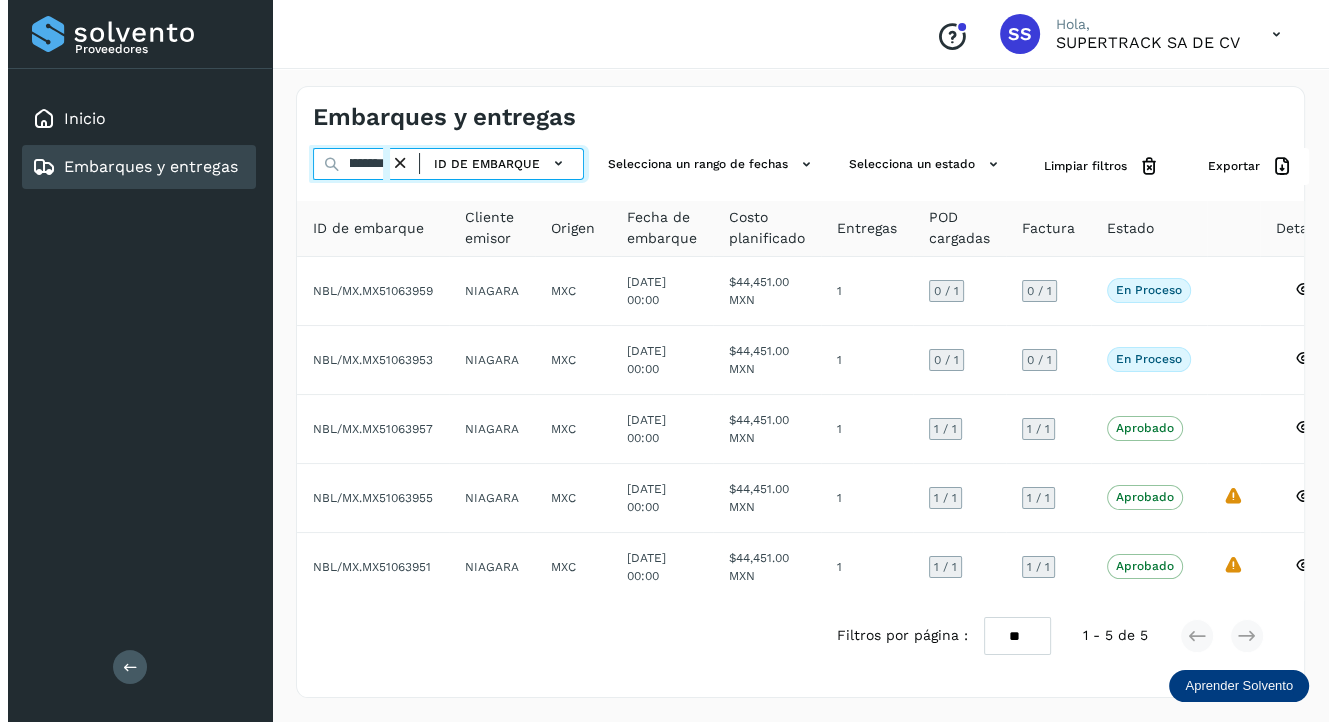 scroll, scrollTop: 0, scrollLeft: 48, axis: horizontal 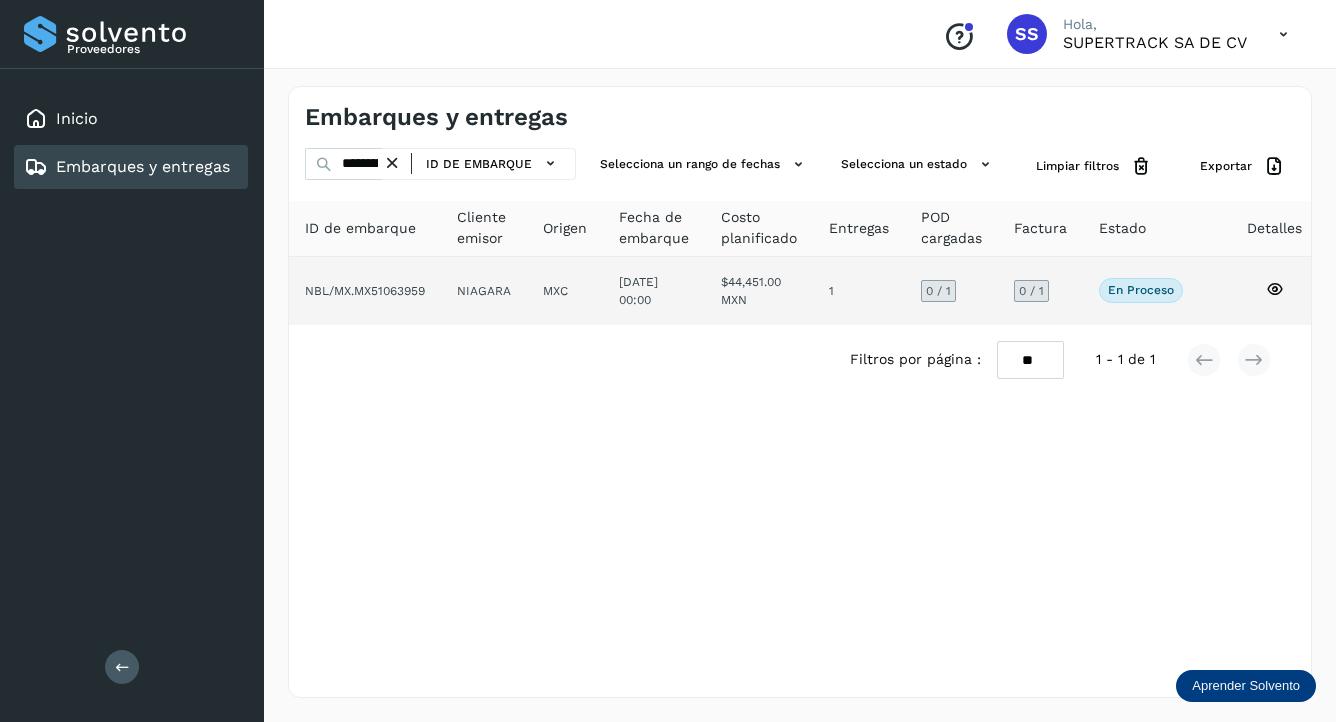 click on "NIAGARA" 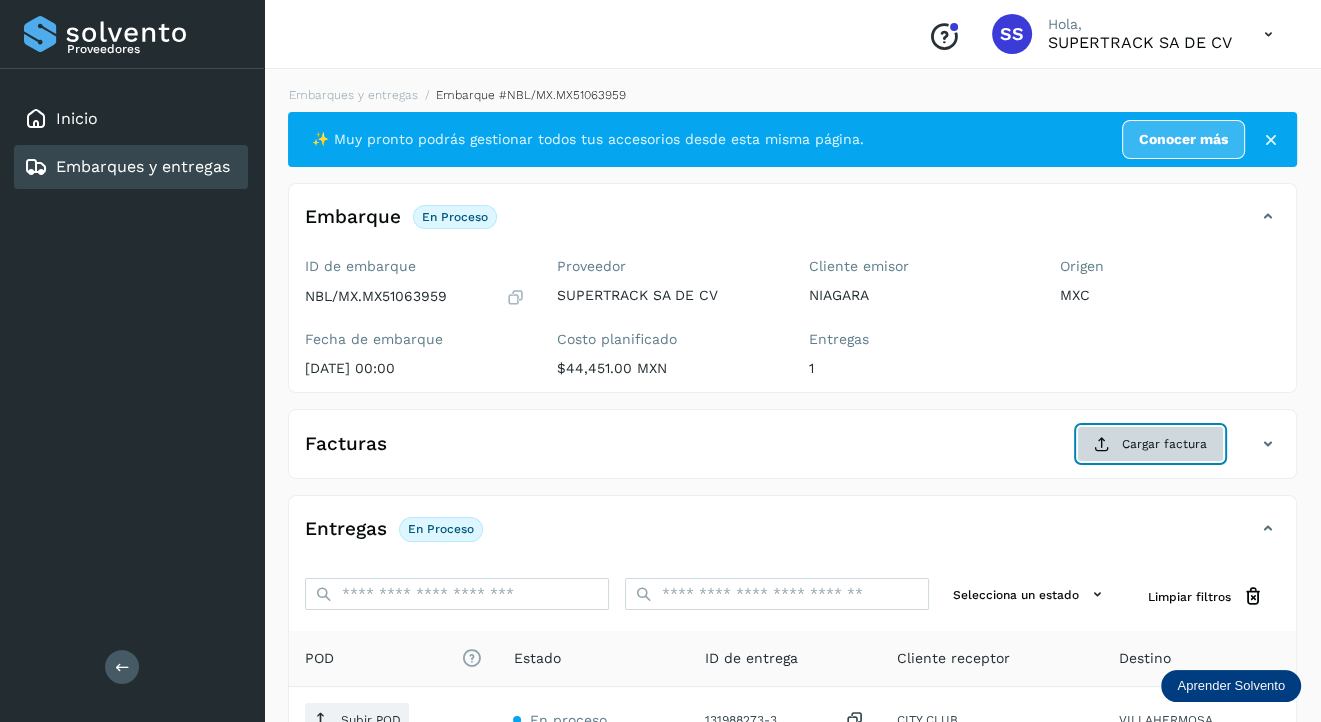 click on "Cargar factura" 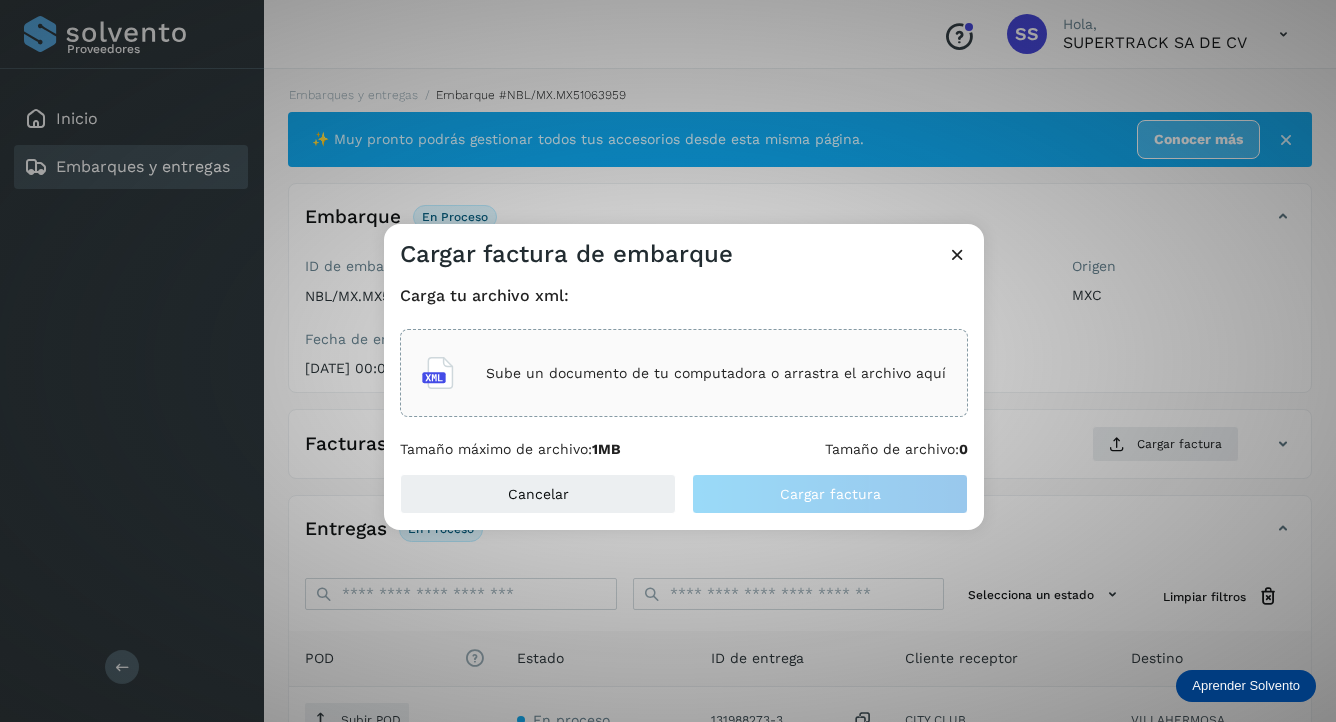 click on "Sube un documento de tu computadora o arrastra el archivo aquí" 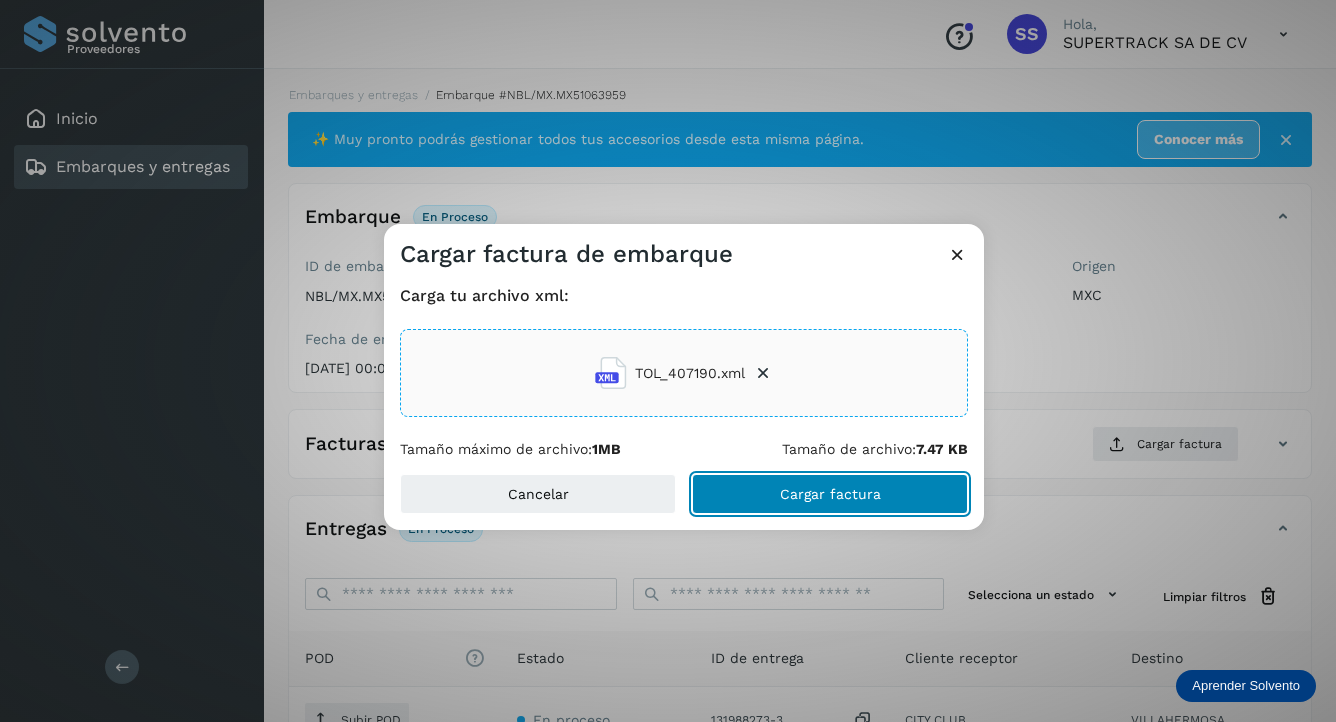 click on "Cargar factura" 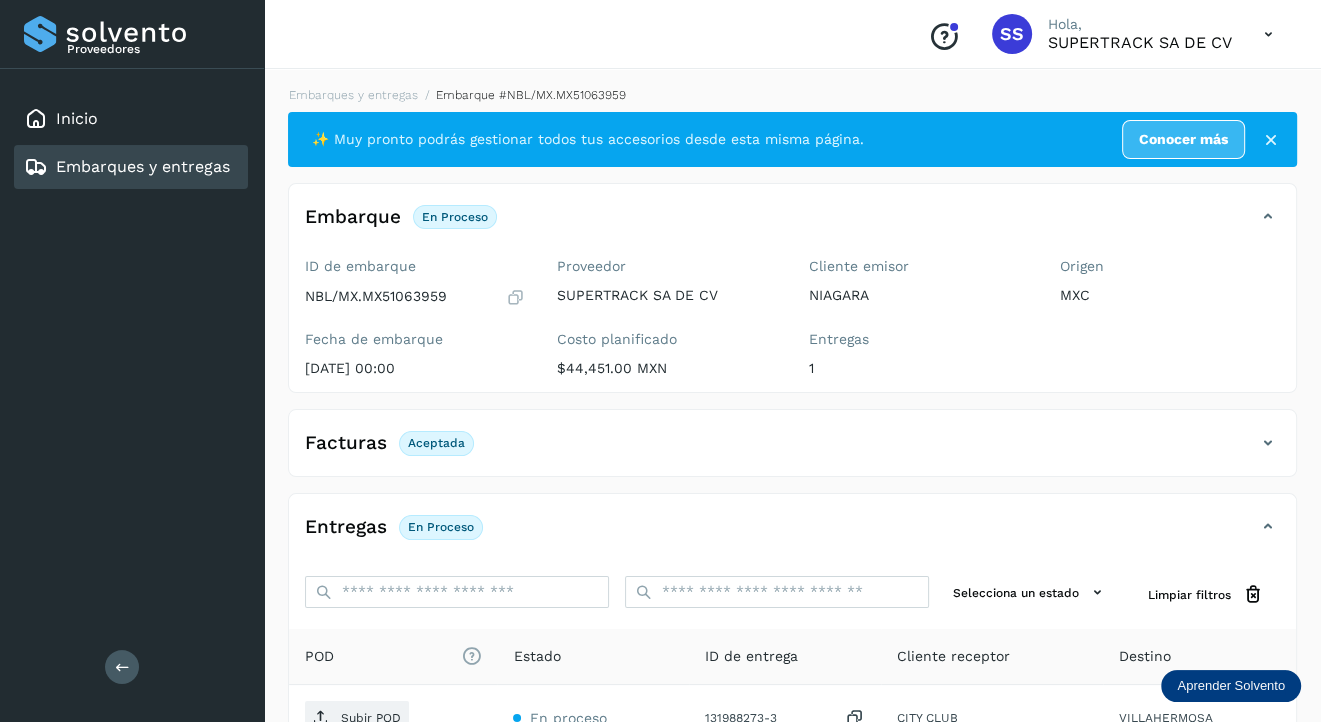 scroll, scrollTop: 100, scrollLeft: 0, axis: vertical 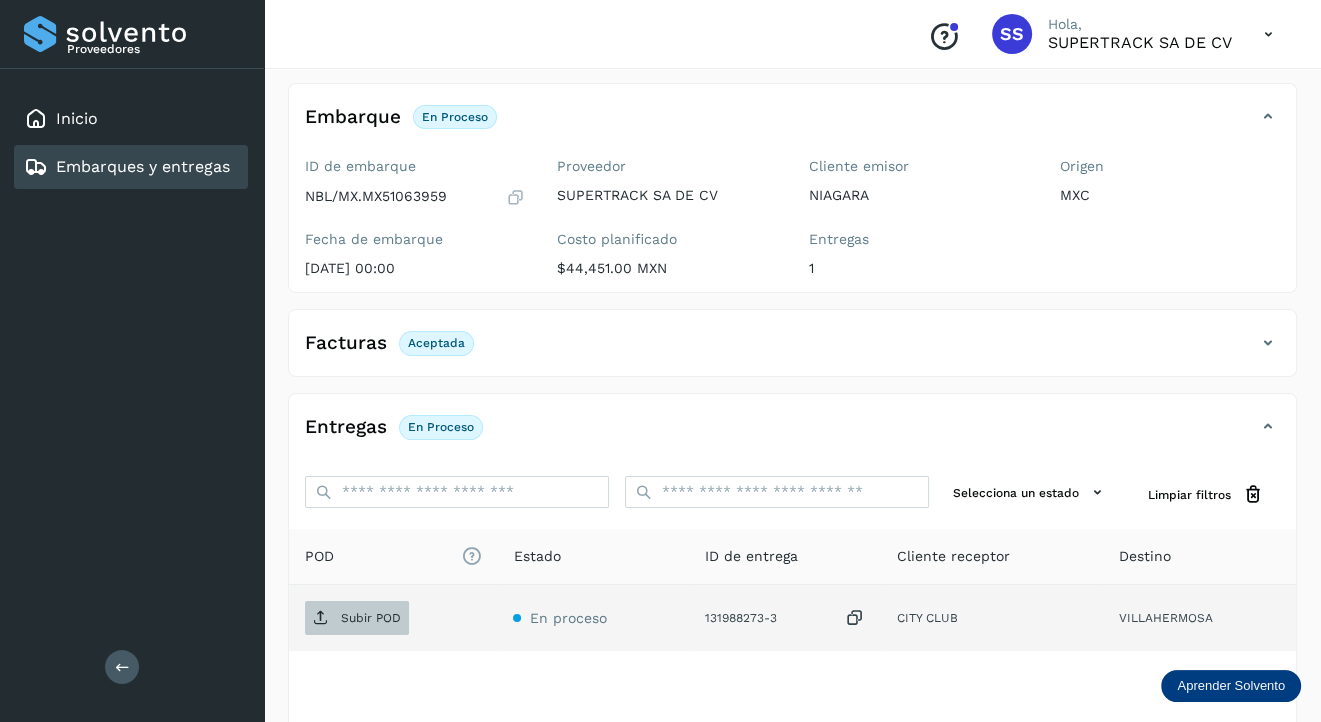click on "Subir POD" at bounding box center [371, 618] 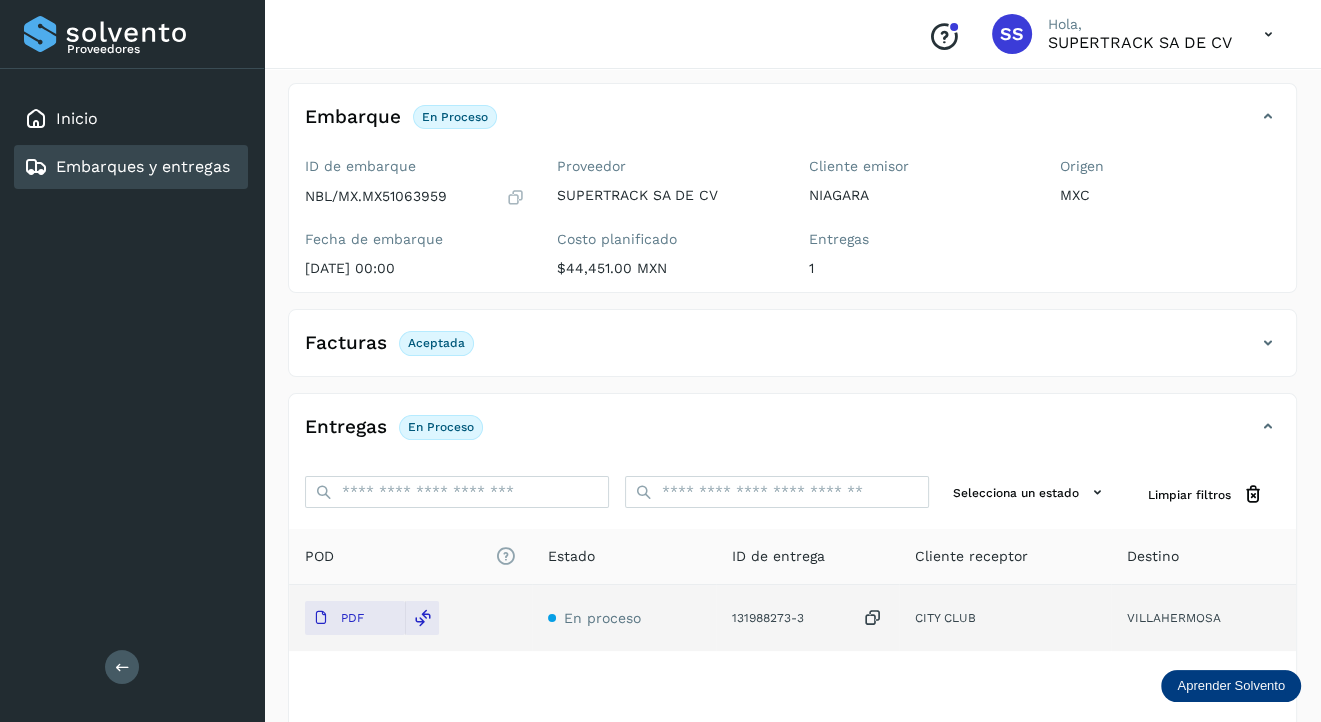 click on "Embarques y entregas" at bounding box center (143, 166) 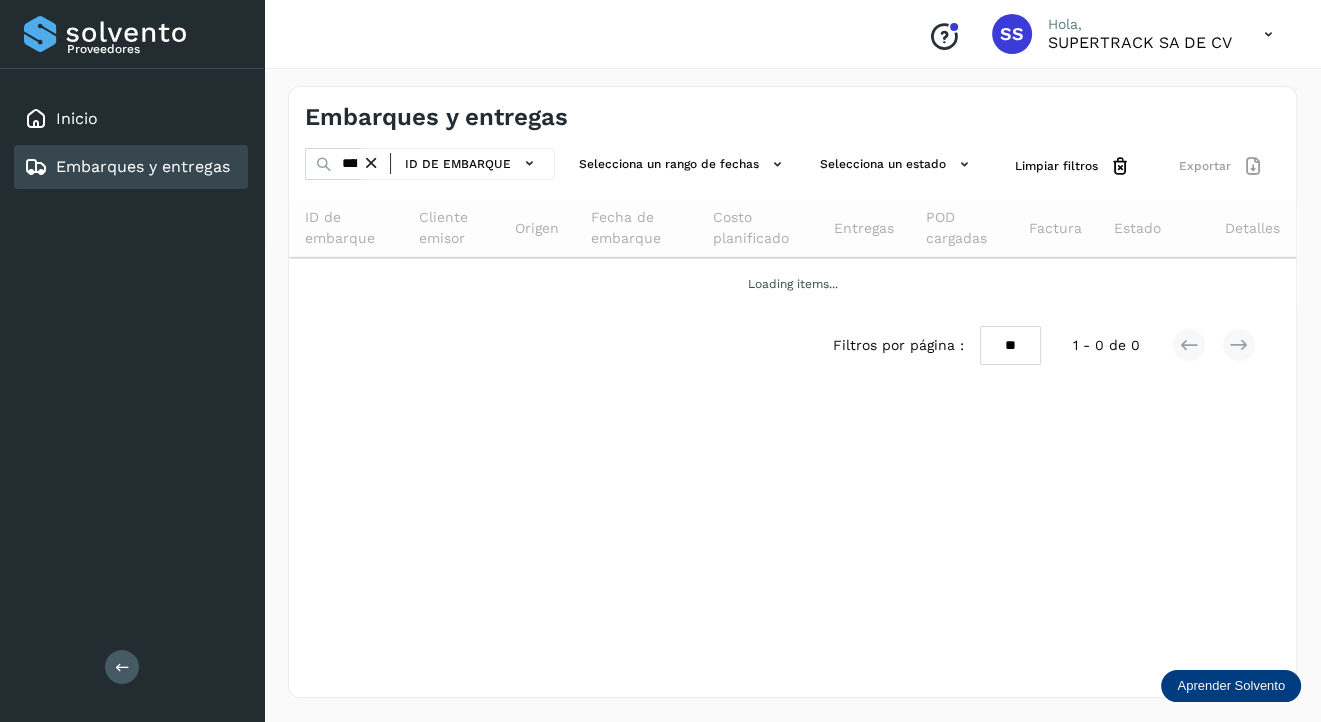 scroll, scrollTop: 0, scrollLeft: 0, axis: both 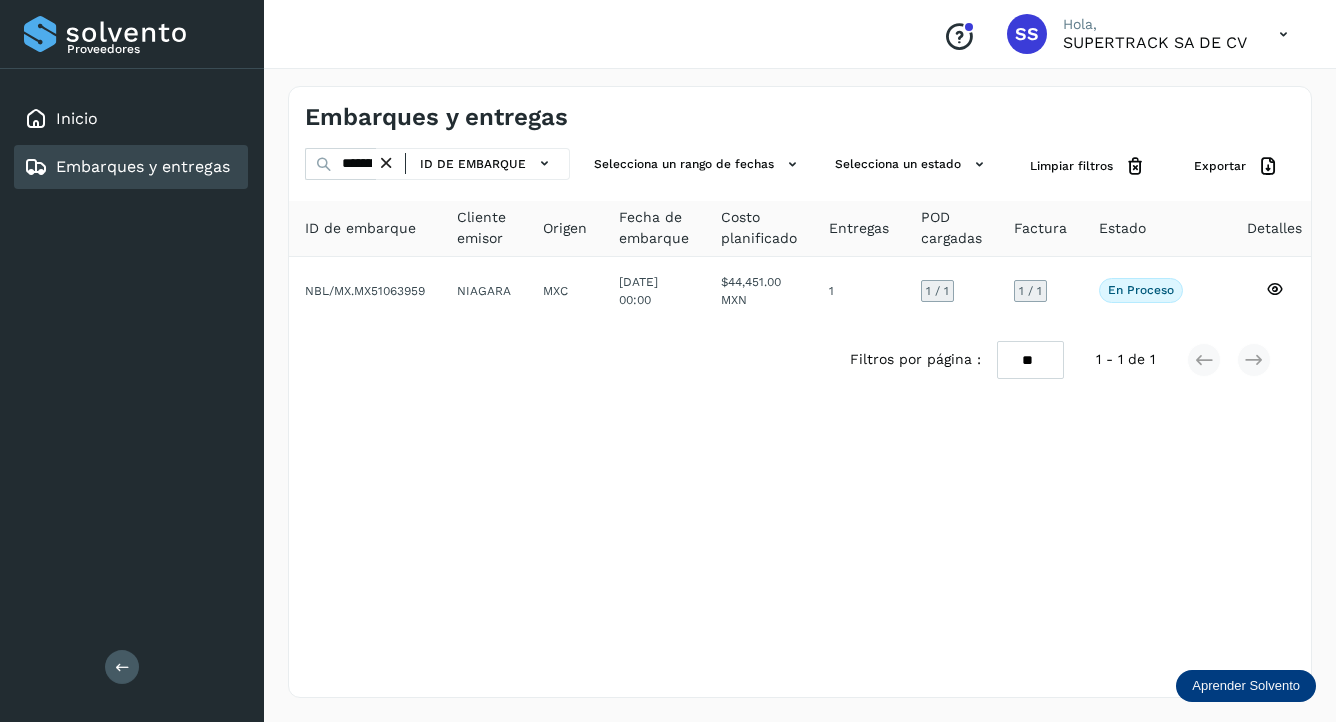 click at bounding box center (386, 163) 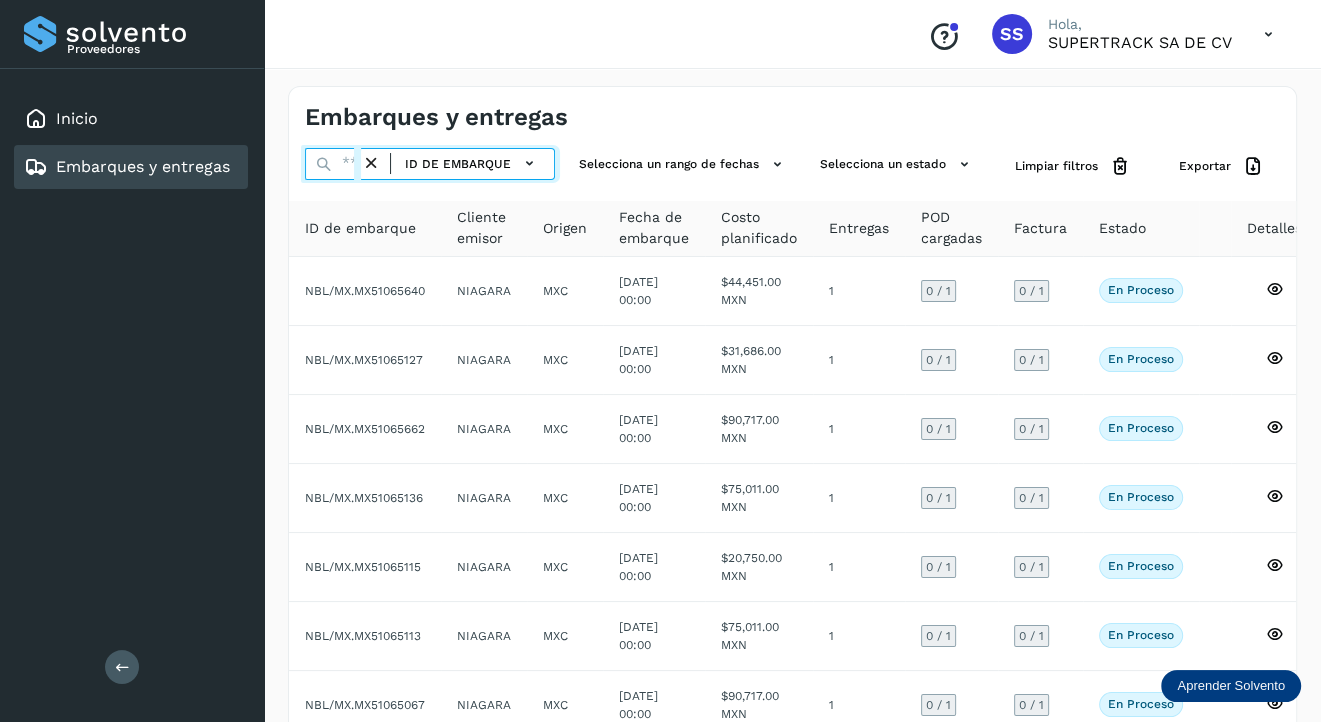 click at bounding box center (333, 164) 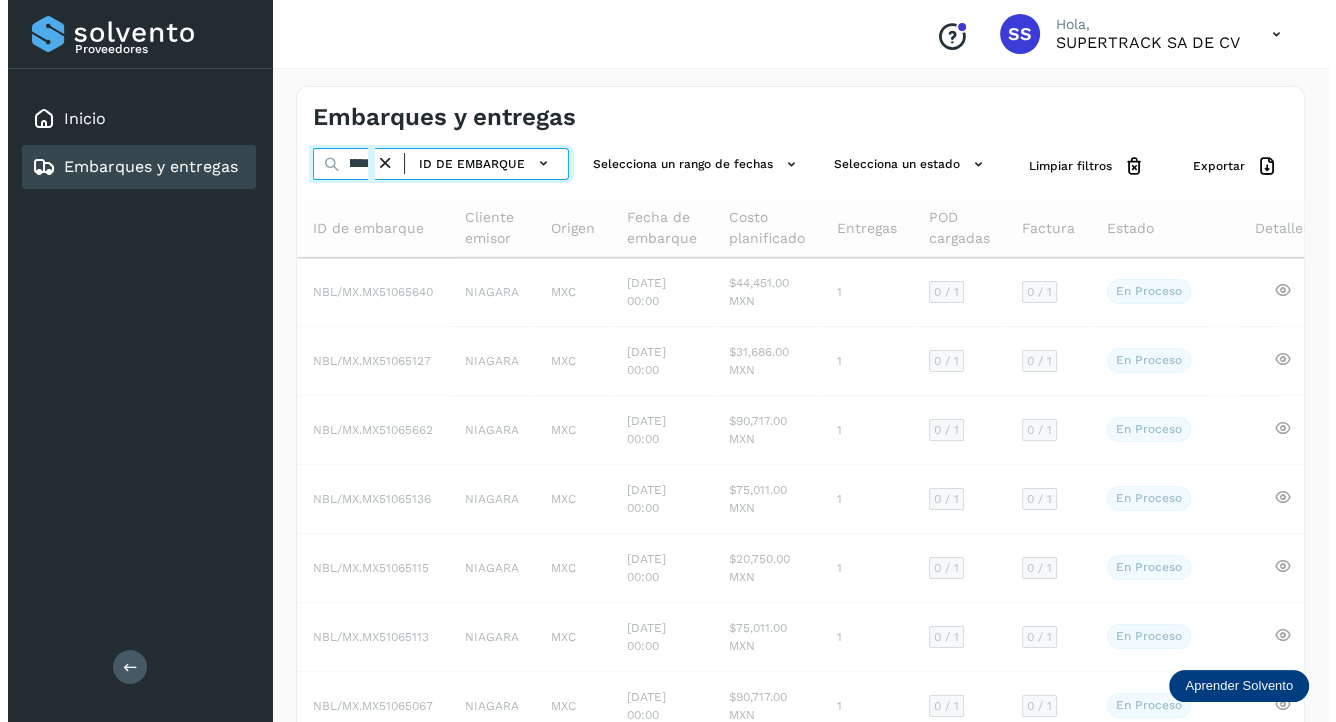 scroll, scrollTop: 0, scrollLeft: 43, axis: horizontal 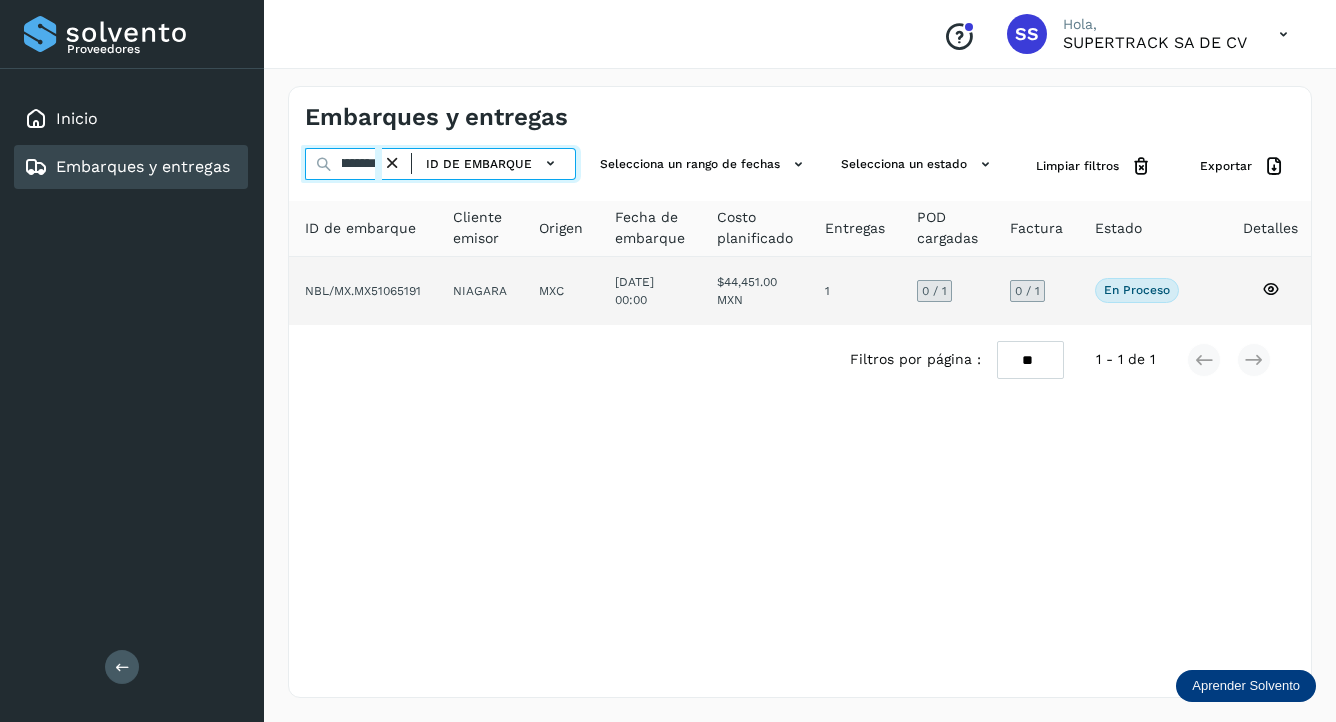type on "**********" 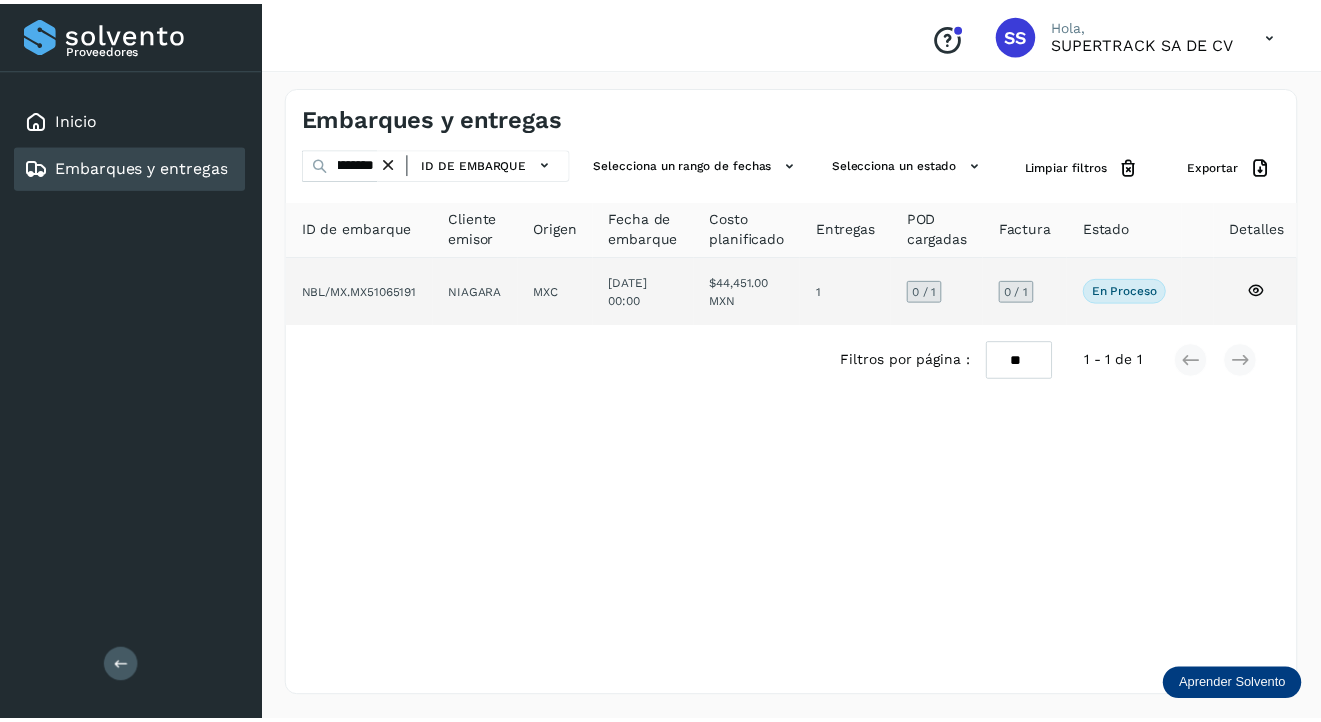 scroll, scrollTop: 0, scrollLeft: 0, axis: both 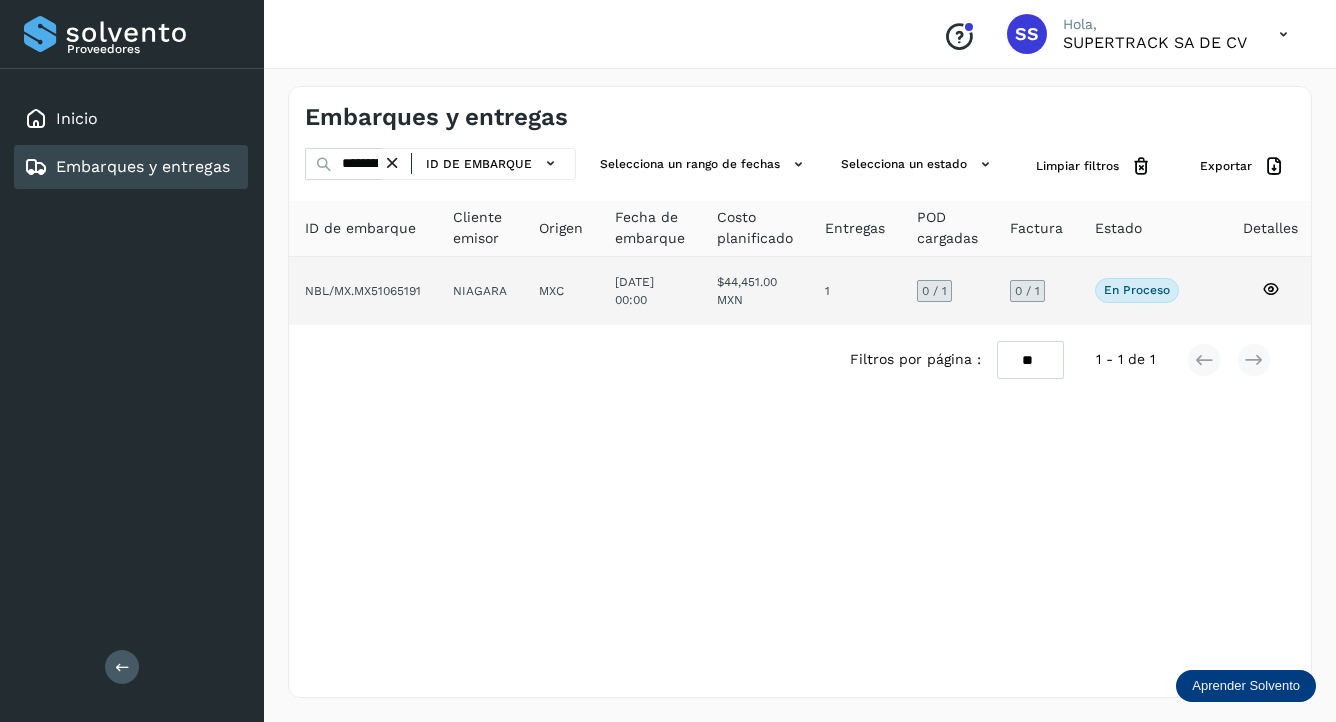 click on "NBL/MX.MX51065191" 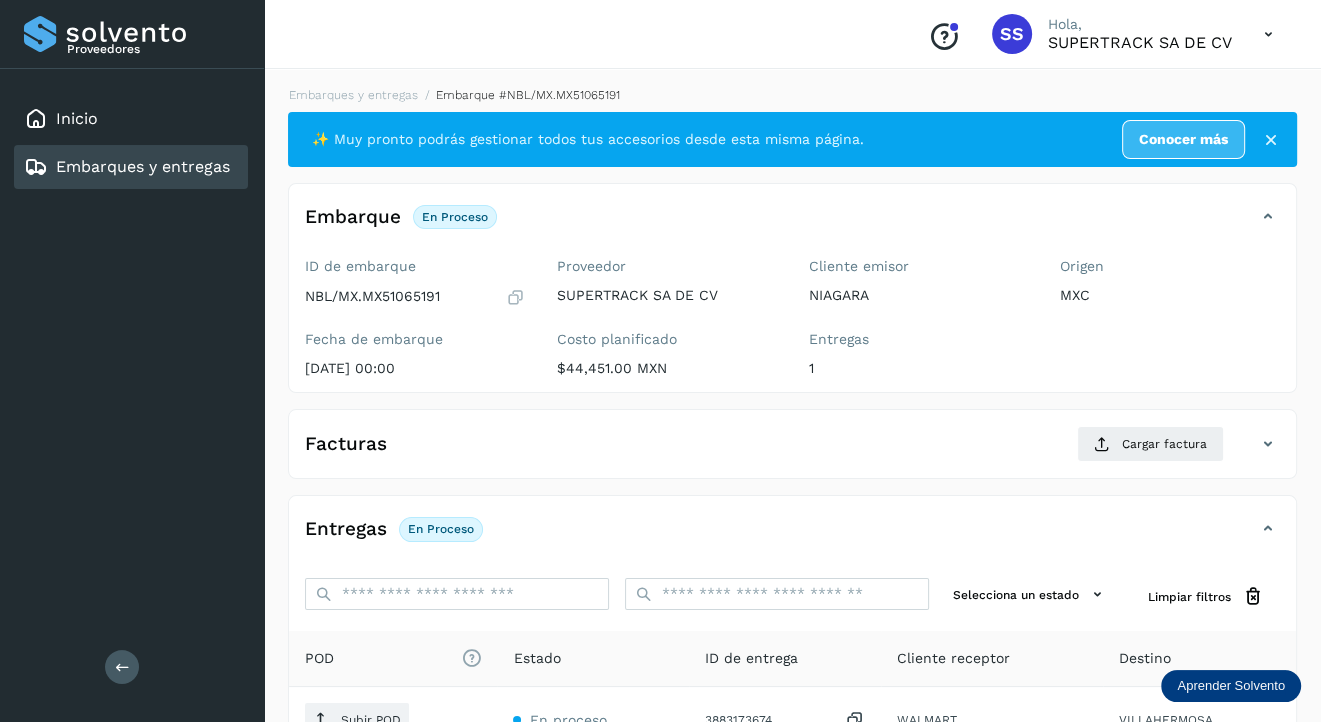 scroll, scrollTop: 100, scrollLeft: 0, axis: vertical 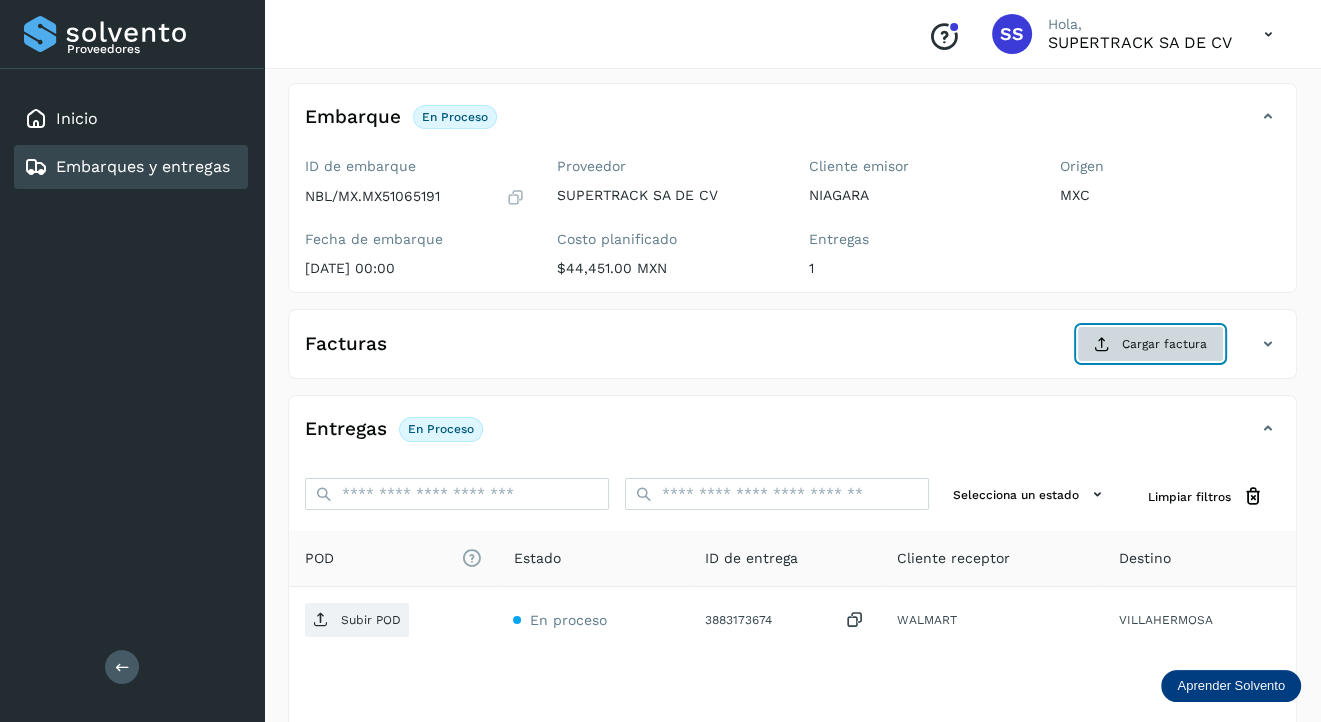 click on "Cargar factura" at bounding box center [1150, 344] 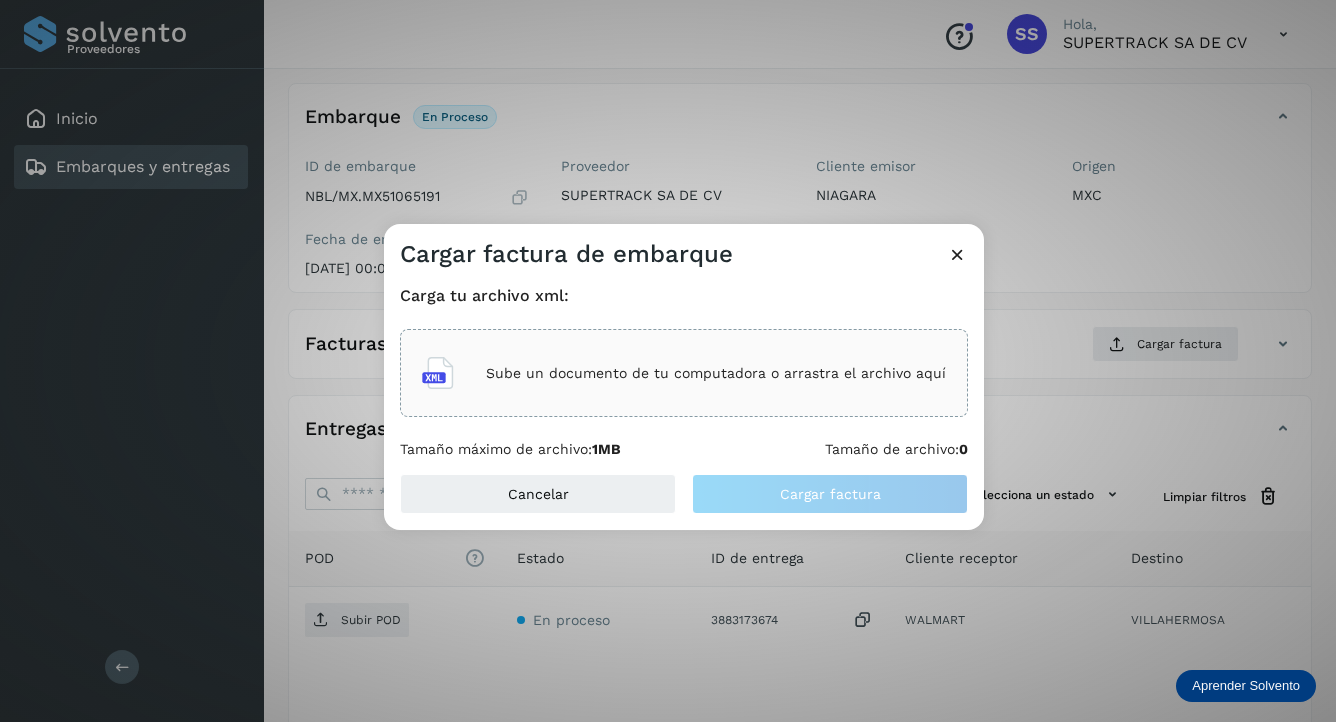 click on "Sube un documento de tu computadora o arrastra el archivo aquí" at bounding box center (716, 373) 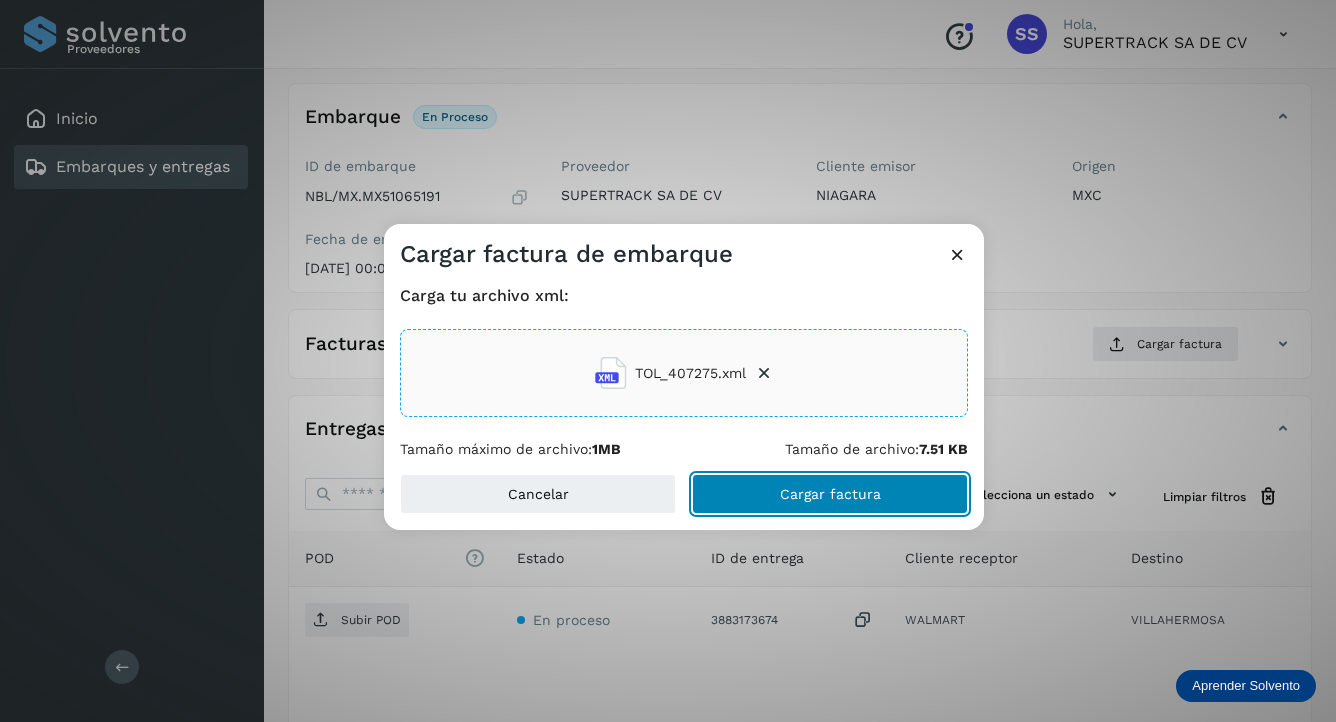 click on "Cargar factura" 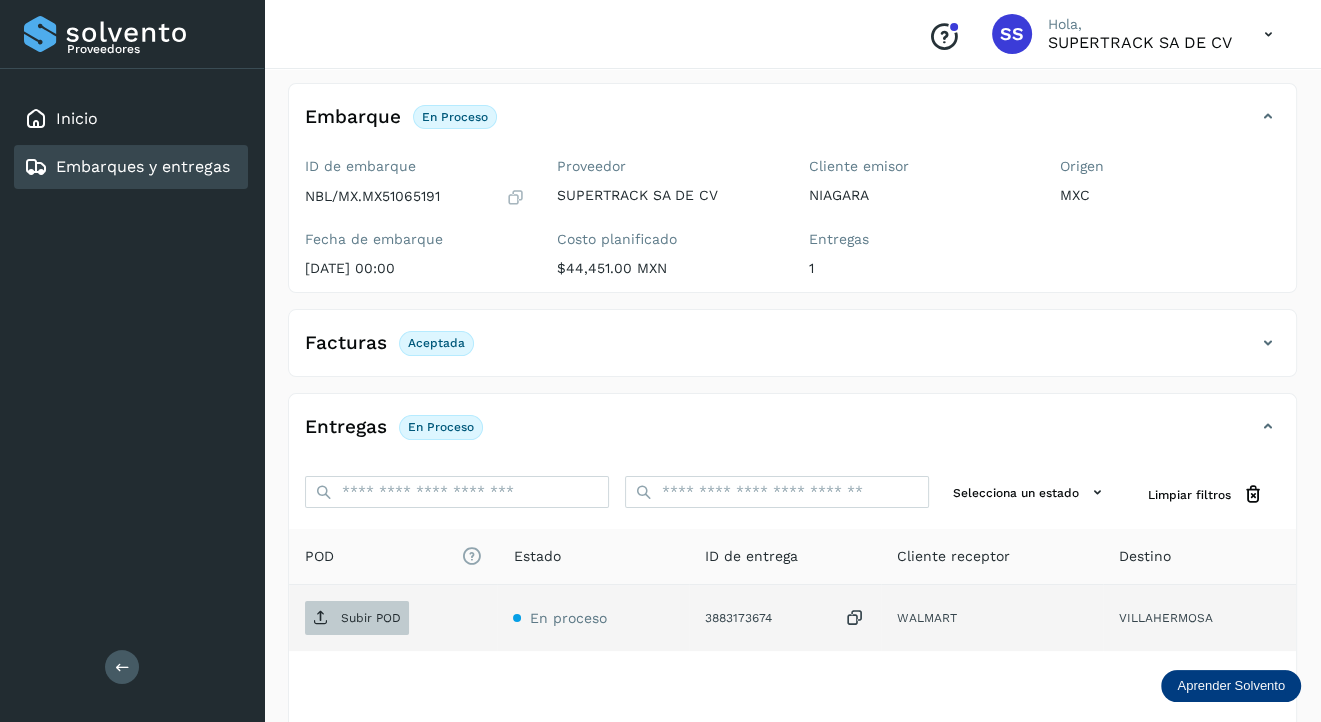 scroll, scrollTop: 200, scrollLeft: 0, axis: vertical 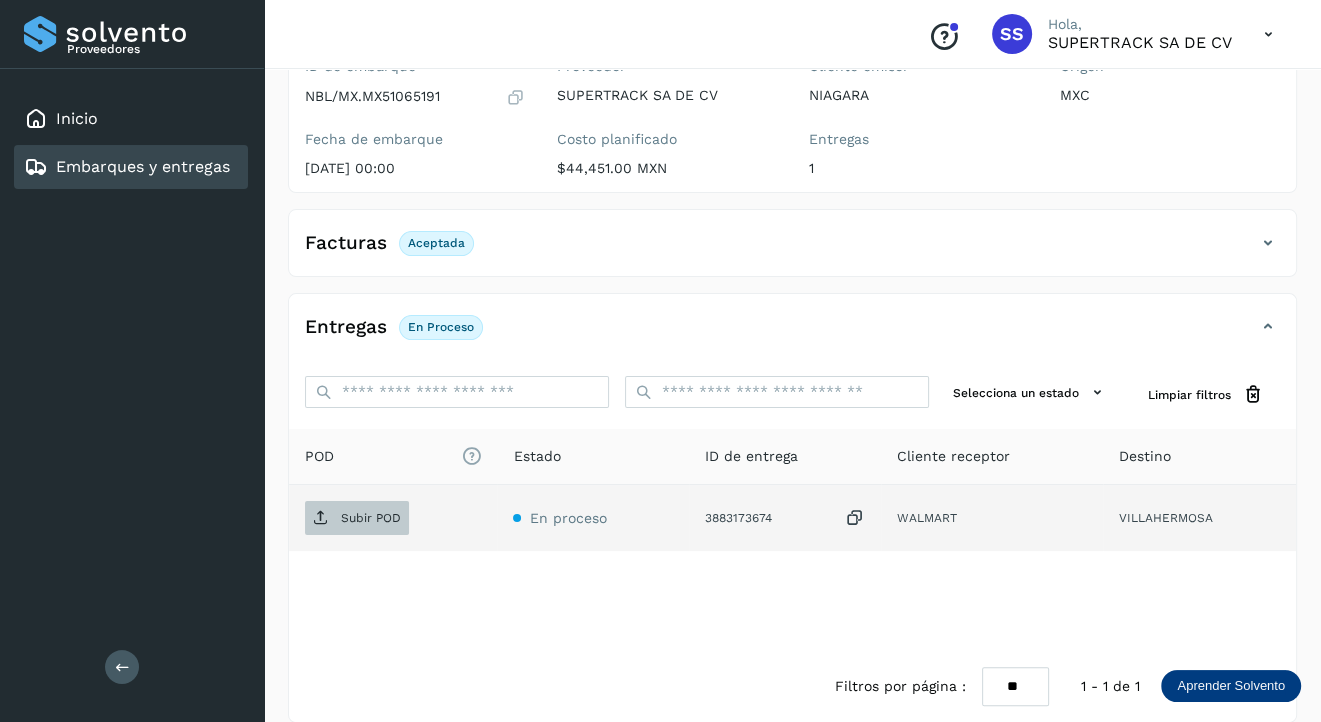 click on "Subir POD" at bounding box center (371, 518) 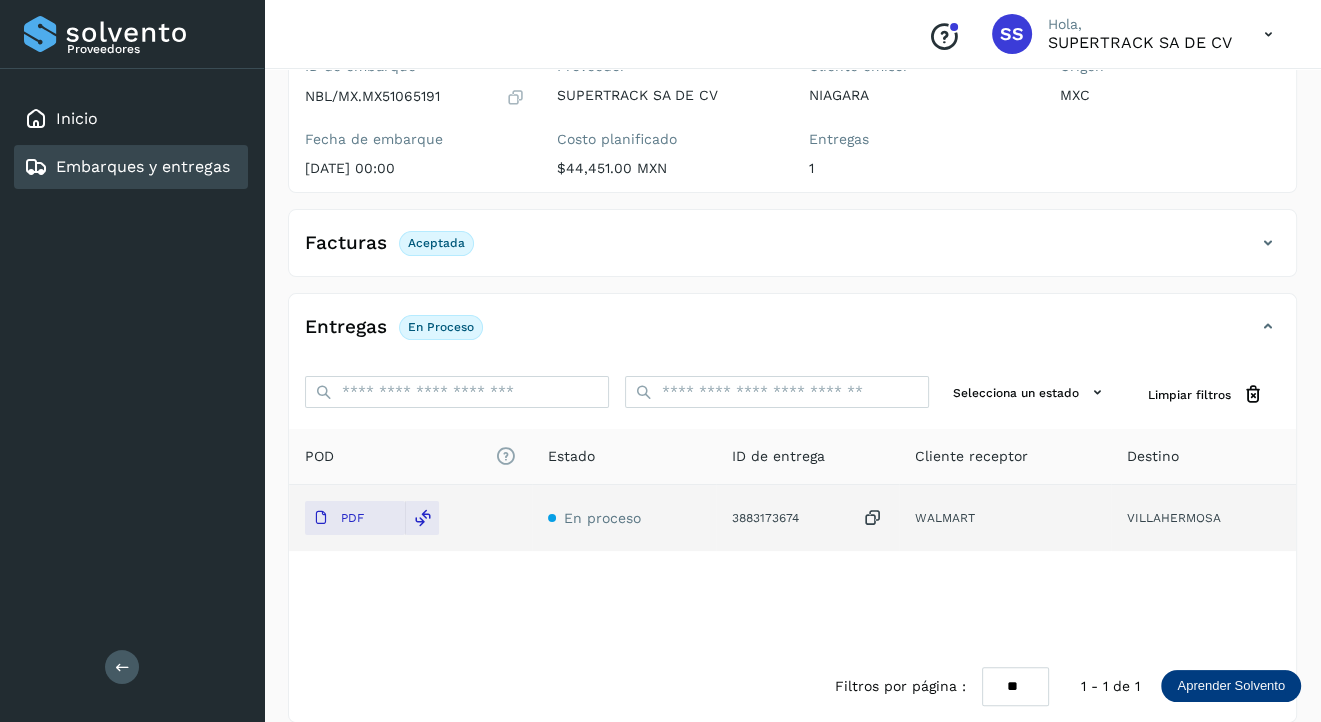 click on "Embarques y entregas" at bounding box center (143, 166) 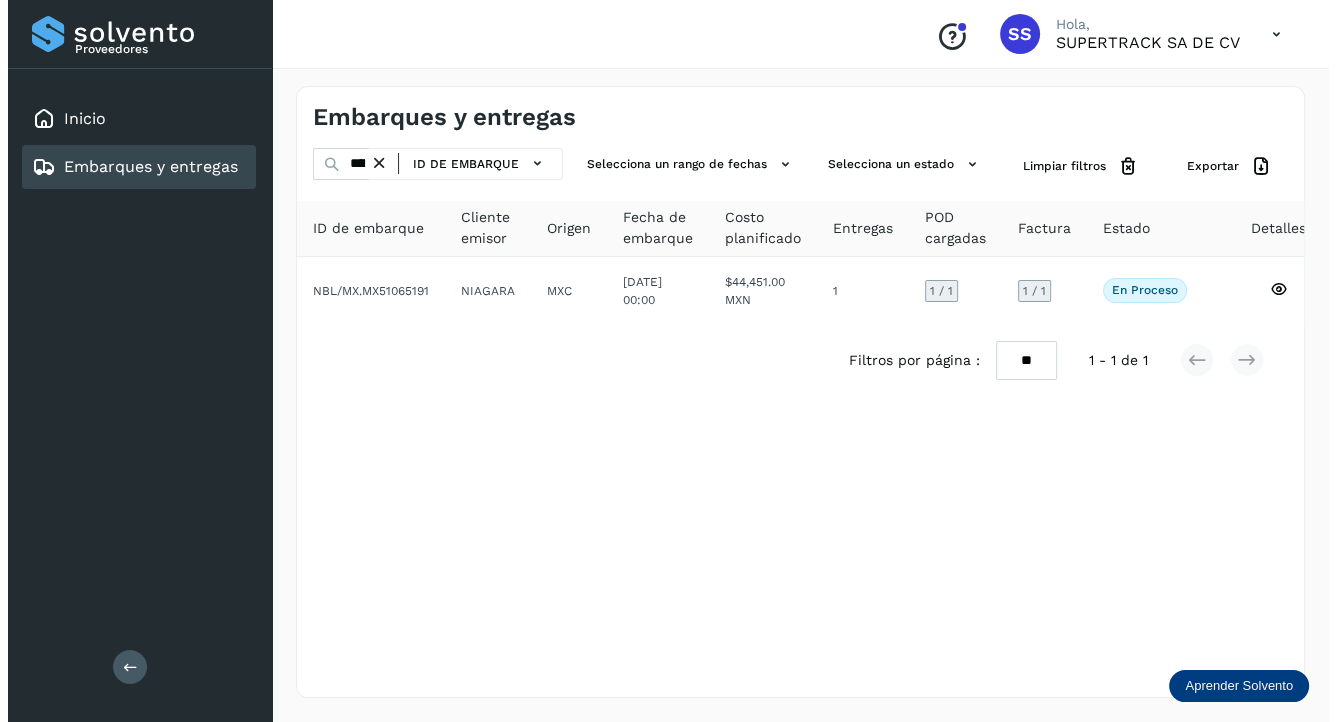 scroll, scrollTop: 0, scrollLeft: 0, axis: both 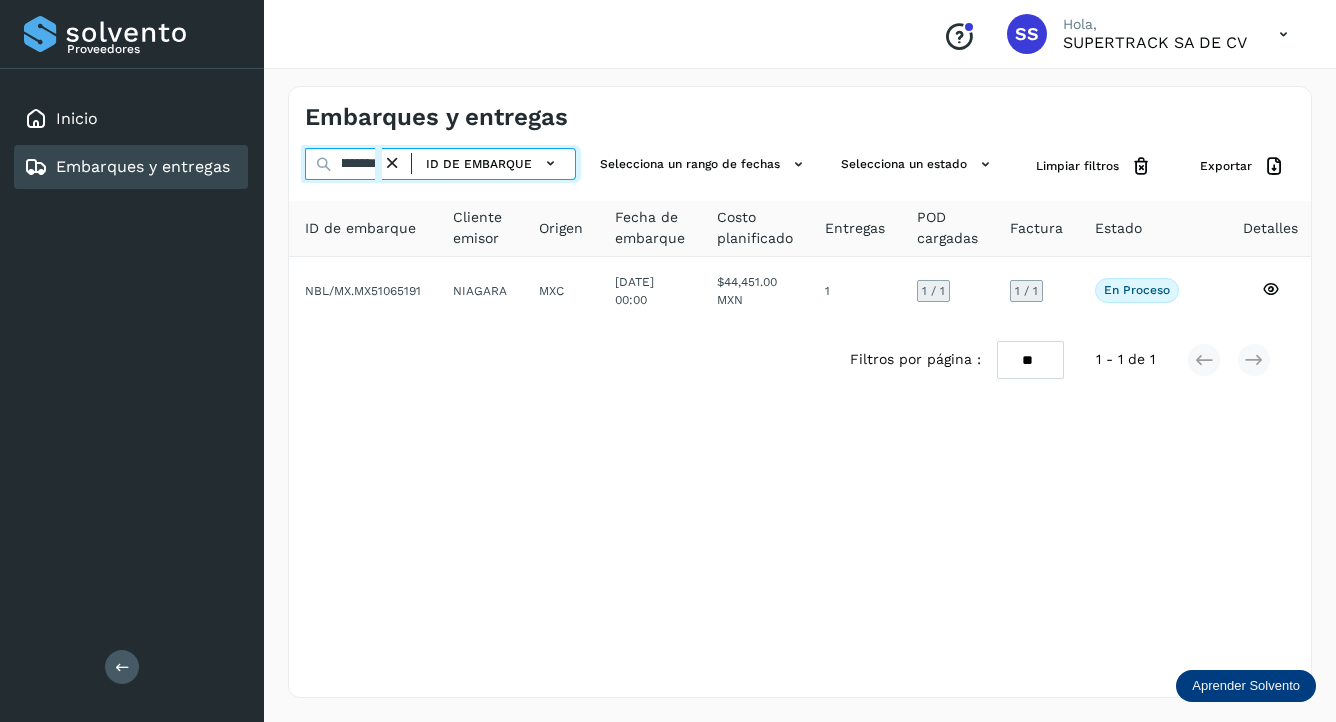 drag, startPoint x: 344, startPoint y: 157, endPoint x: 576, endPoint y: 218, distance: 239.88539 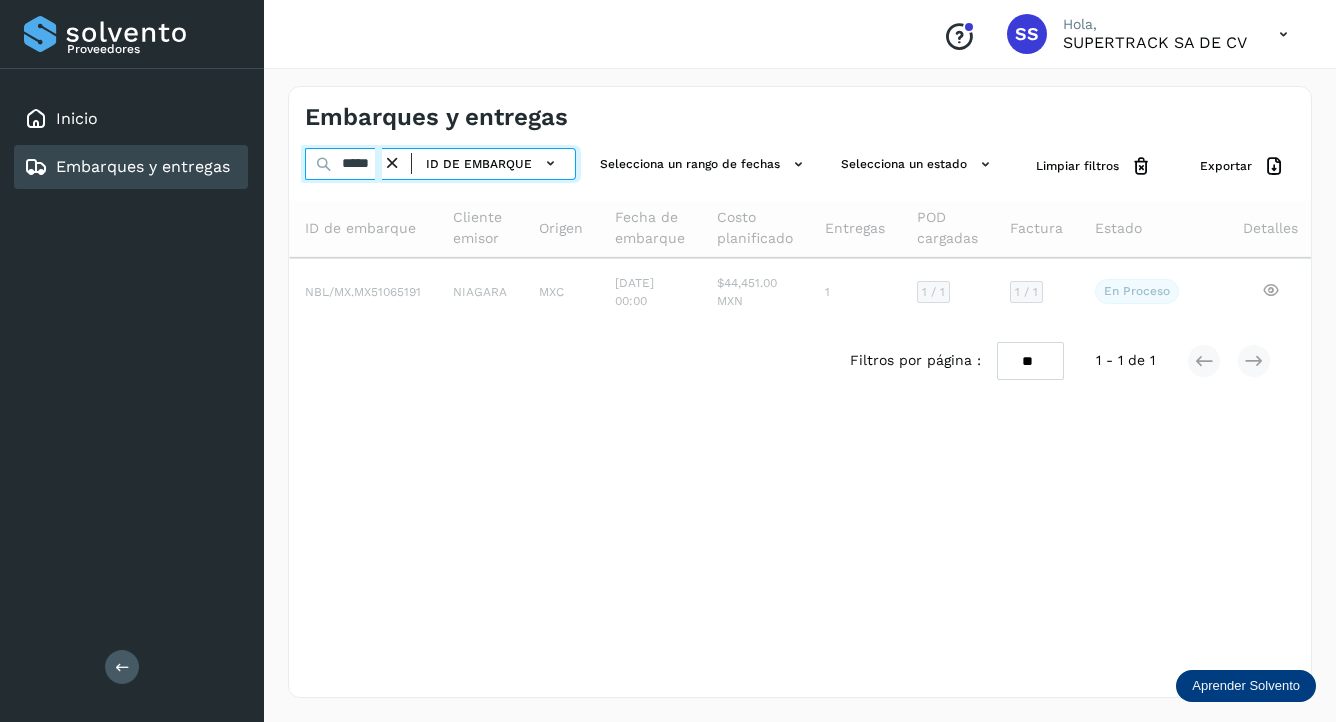 scroll, scrollTop: 0, scrollLeft: 6, axis: horizontal 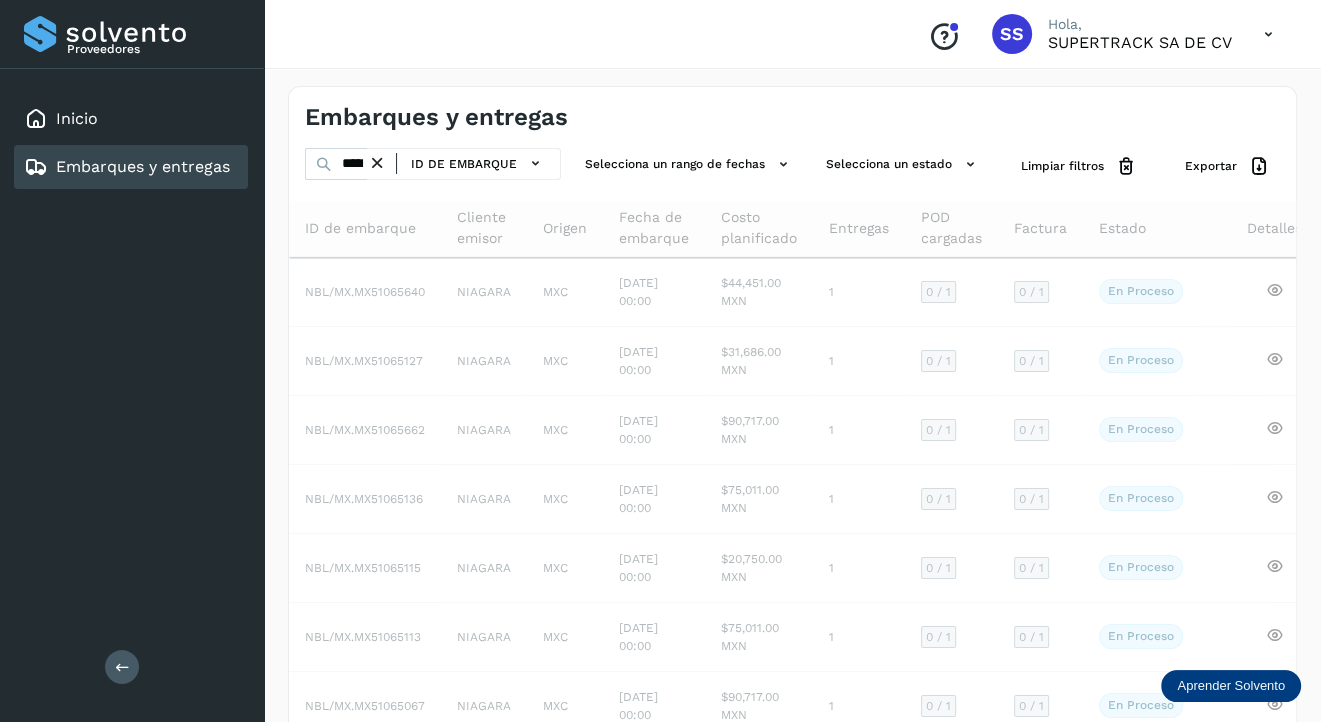 click at bounding box center [377, 163] 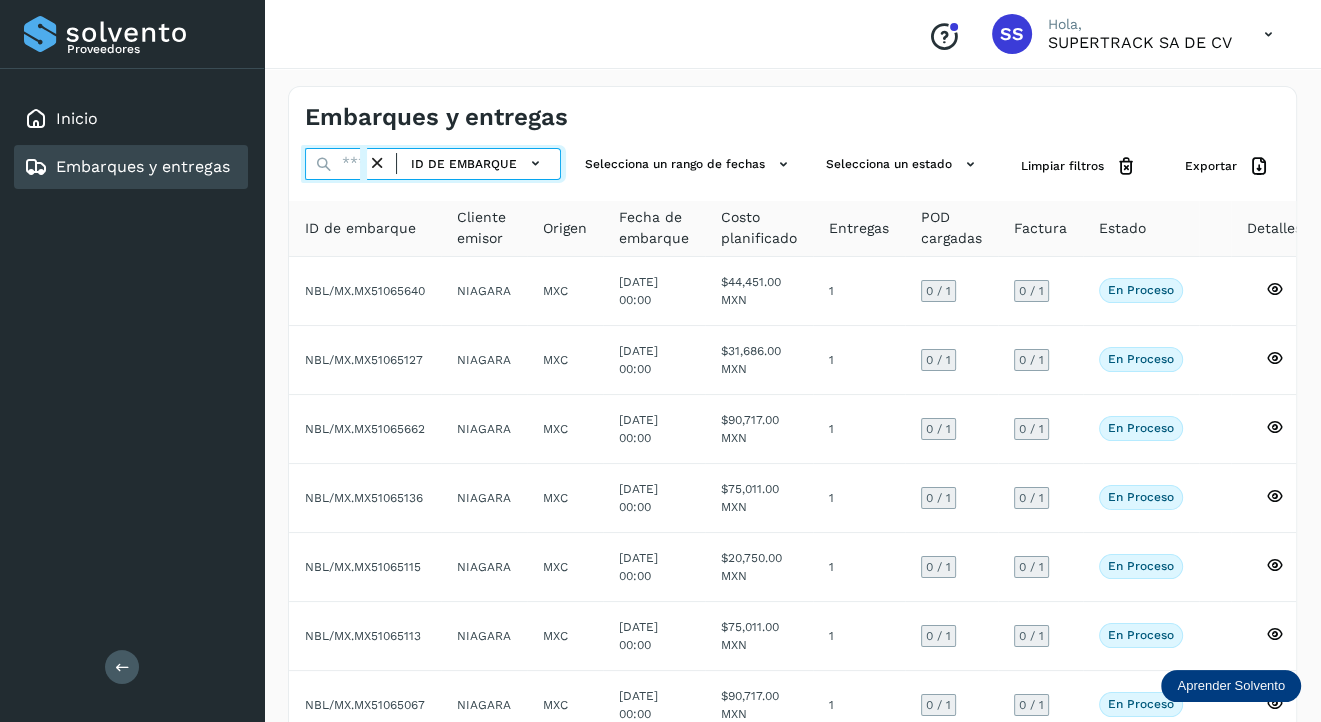 click at bounding box center (336, 164) 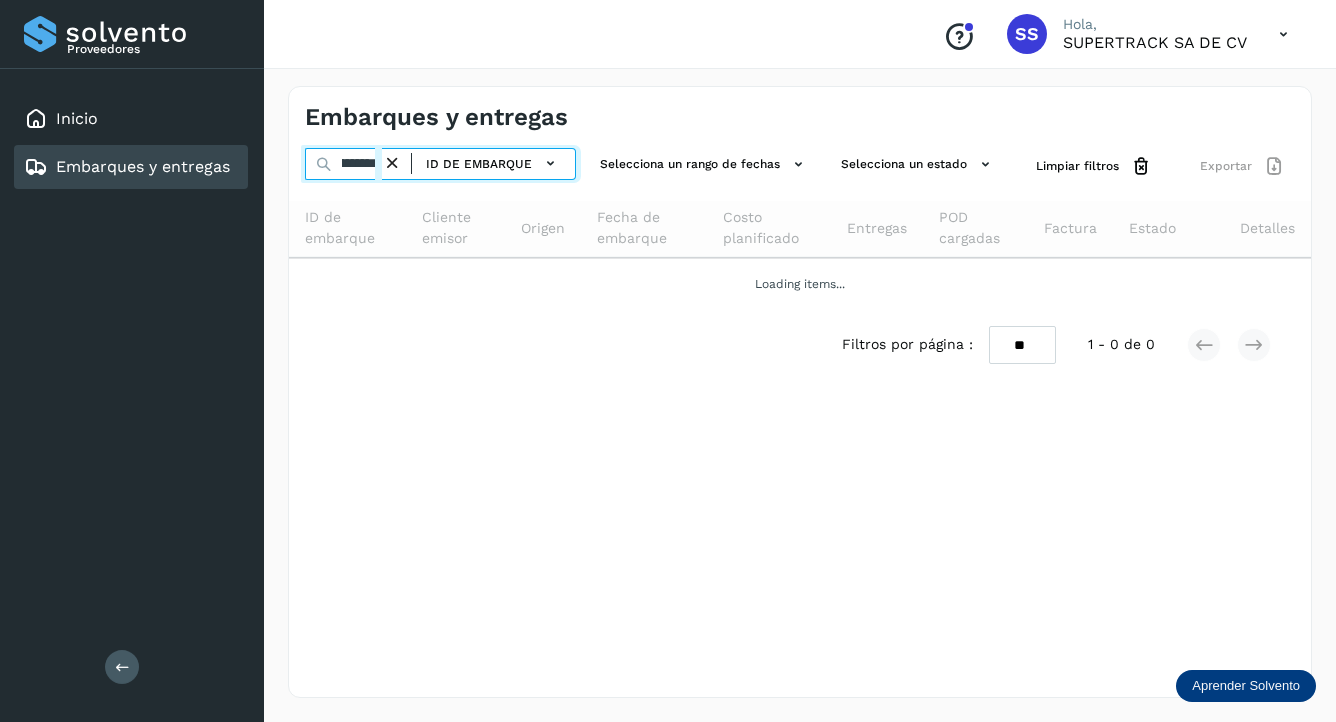 scroll, scrollTop: 0, scrollLeft: 45, axis: horizontal 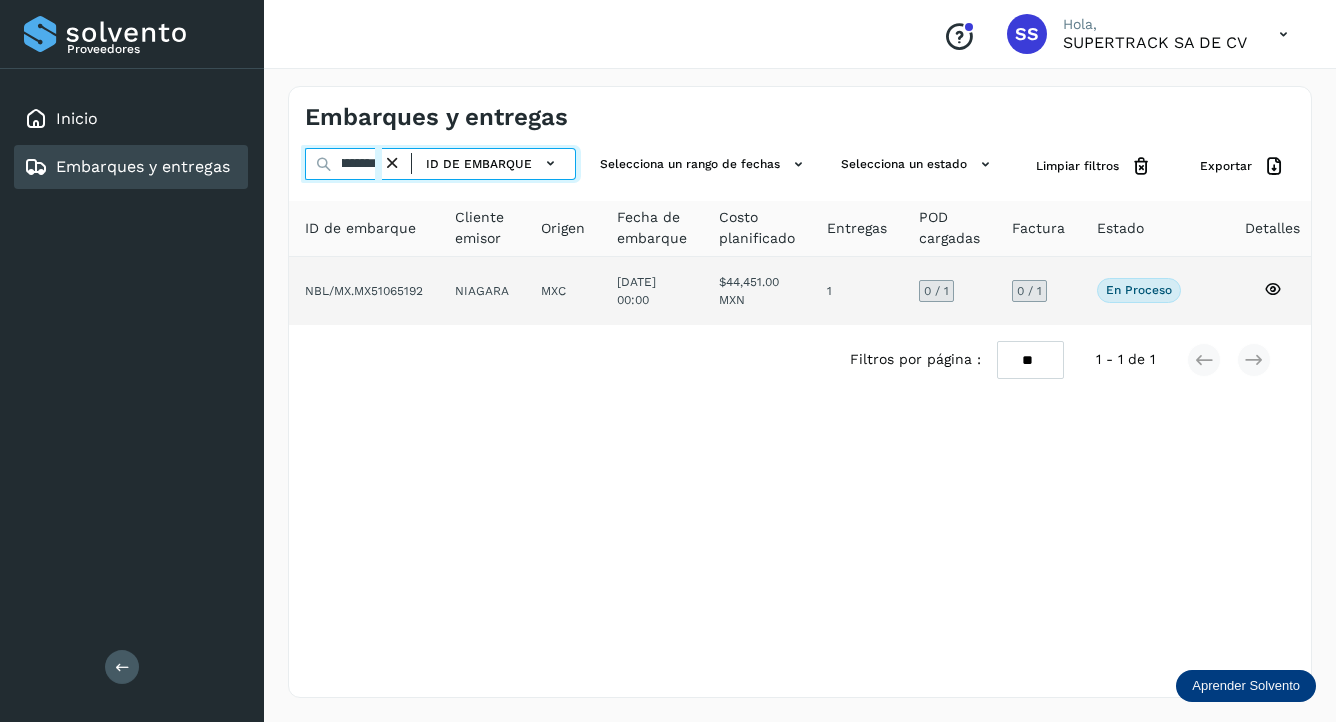 type on "**********" 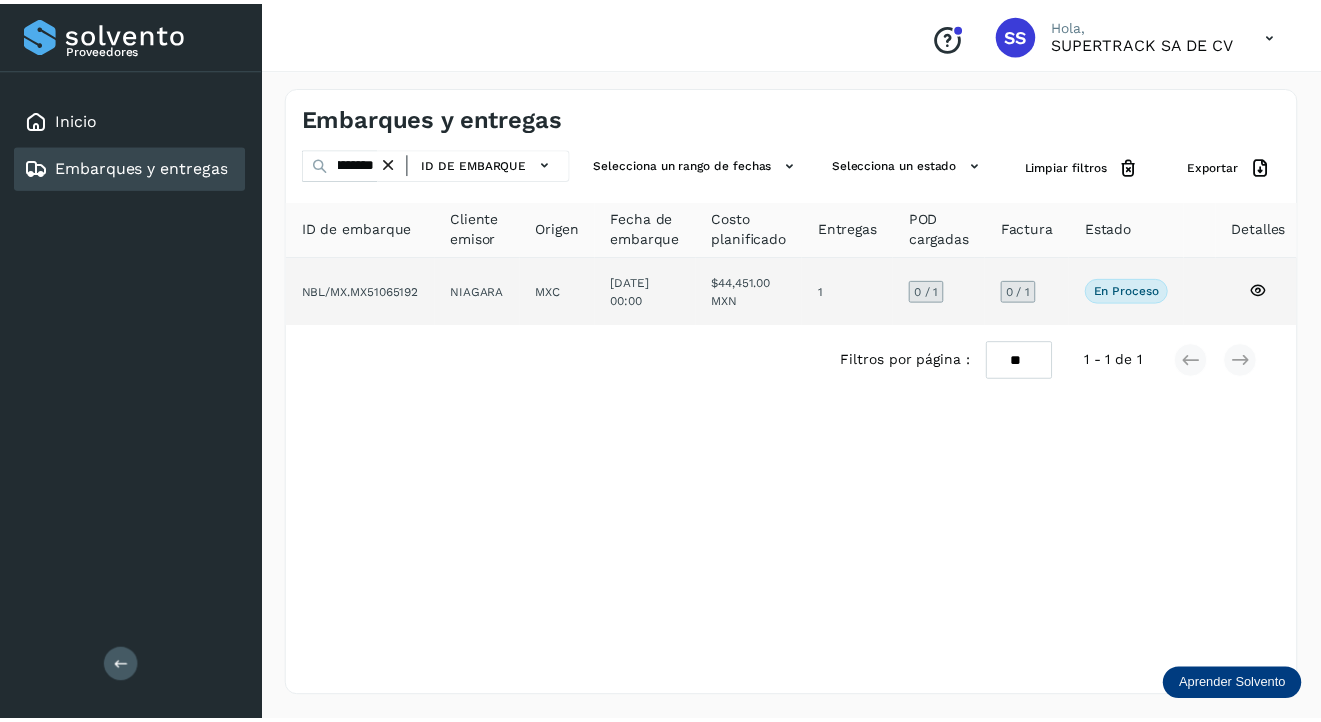 scroll, scrollTop: 0, scrollLeft: 0, axis: both 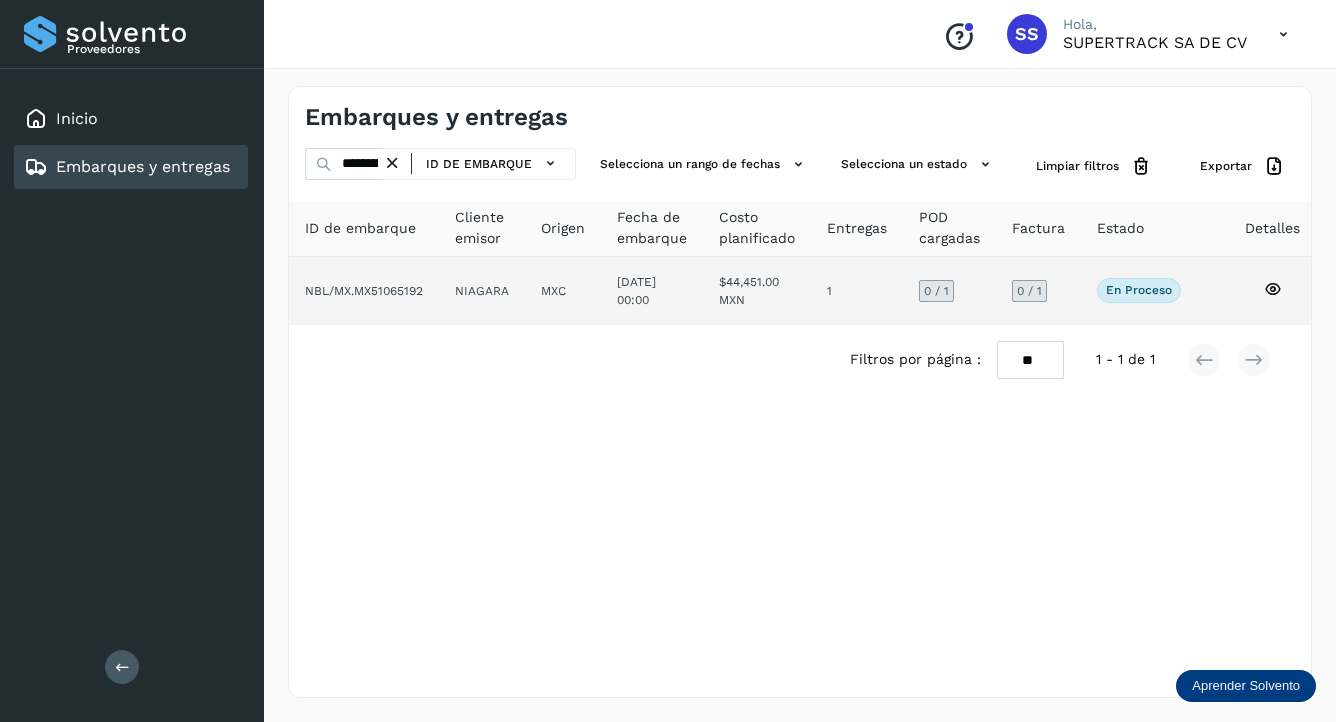 click on "NBL/MX.MX51065192" 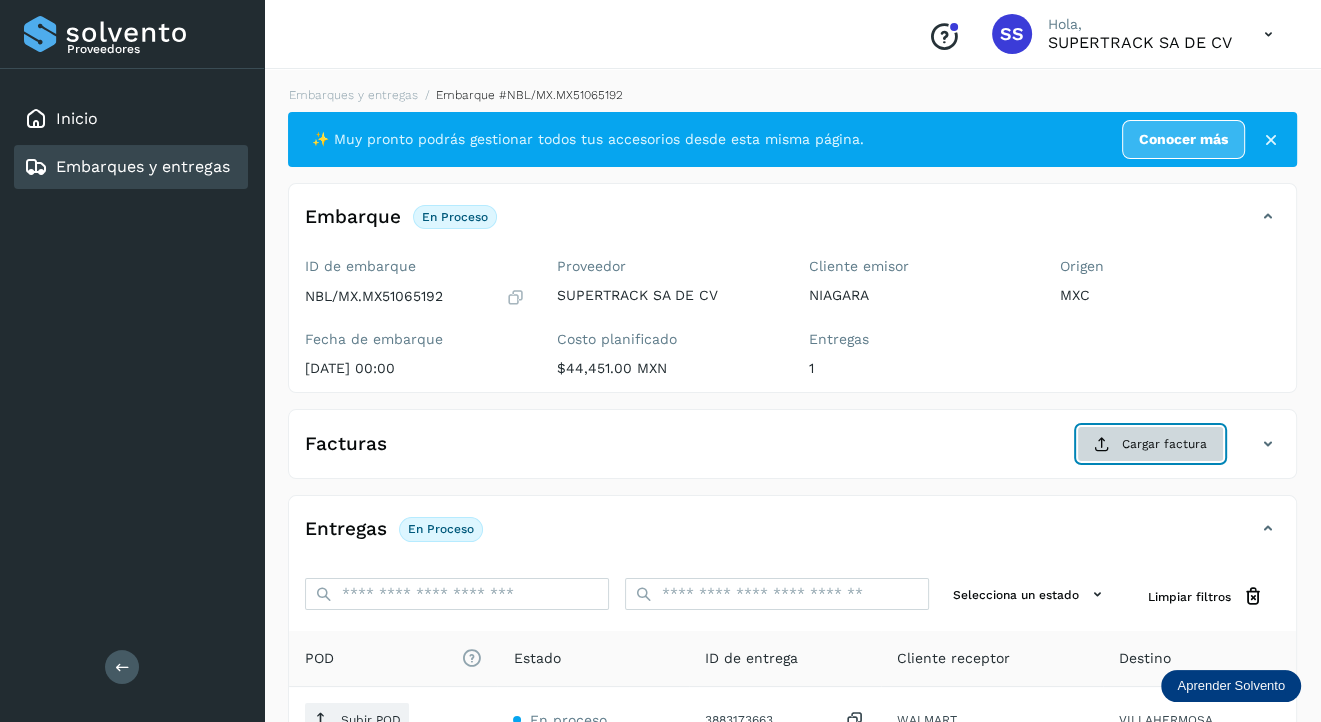 click on "Cargar factura" 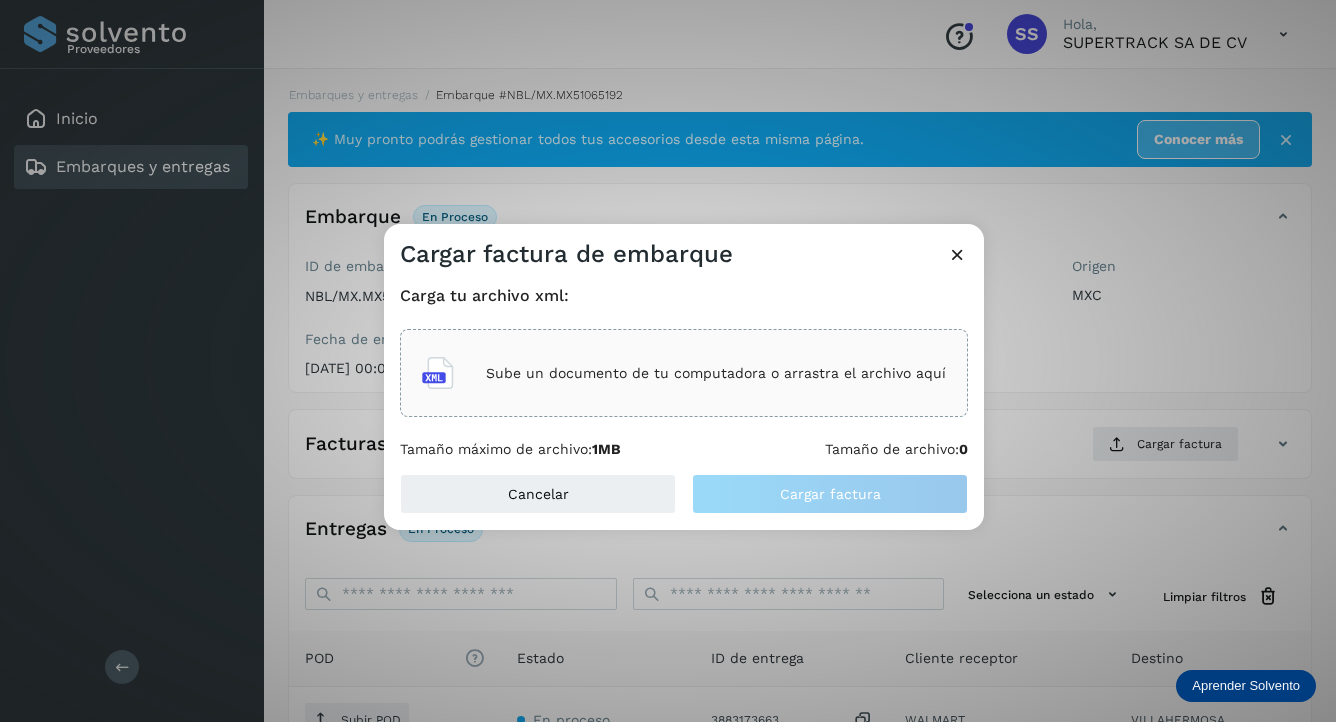 click on "Sube un documento de tu computadora o arrastra el archivo aquí" 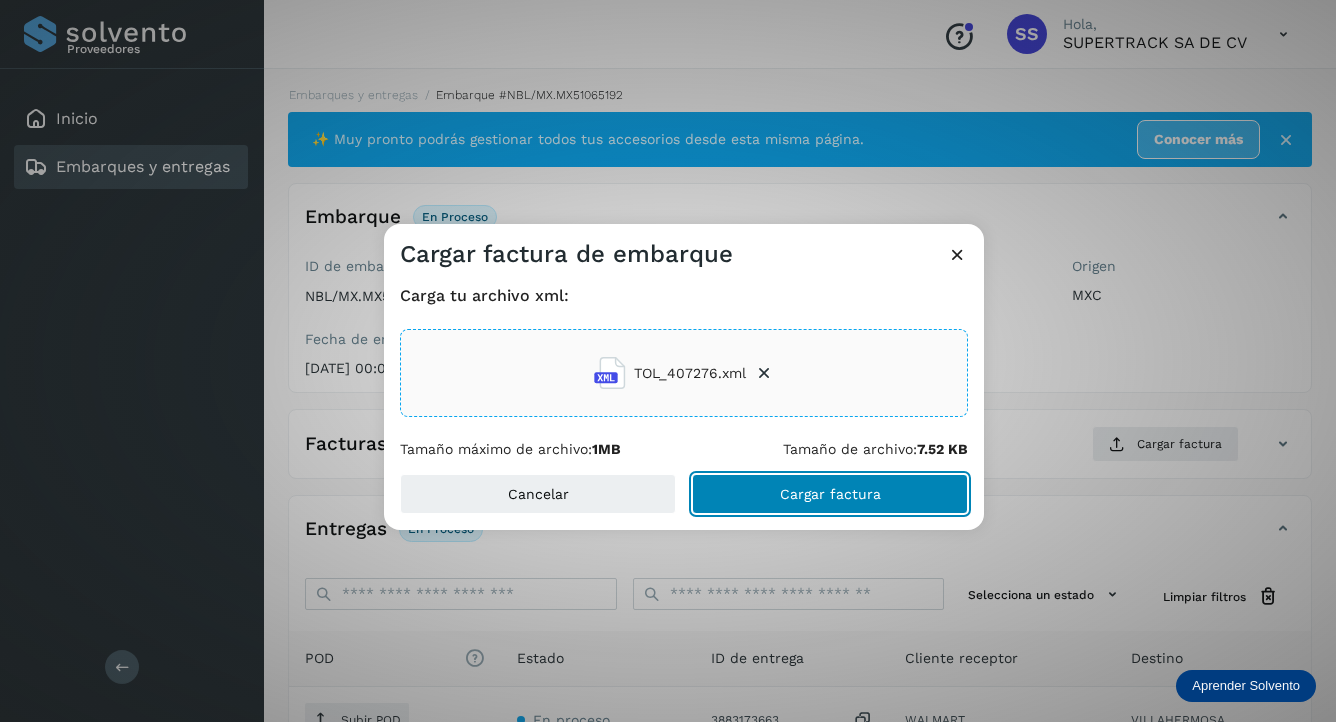 click on "Cargar factura" 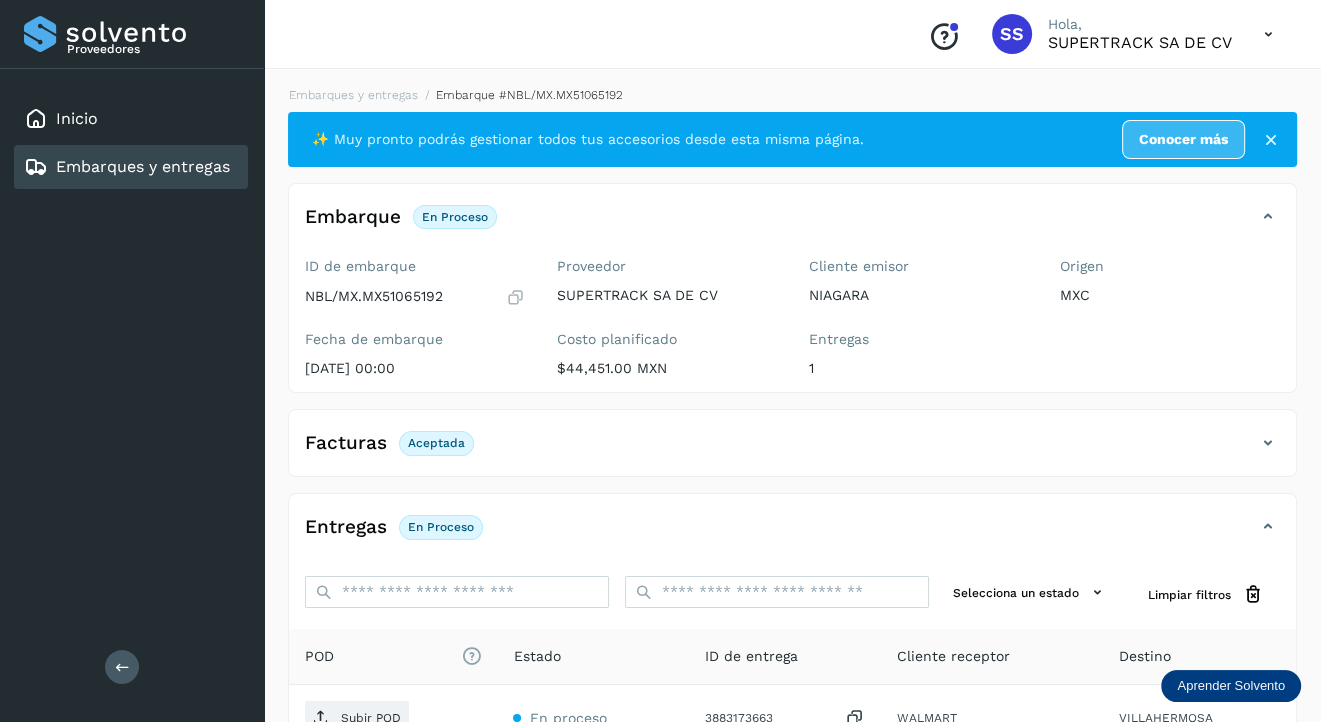 scroll, scrollTop: 200, scrollLeft: 0, axis: vertical 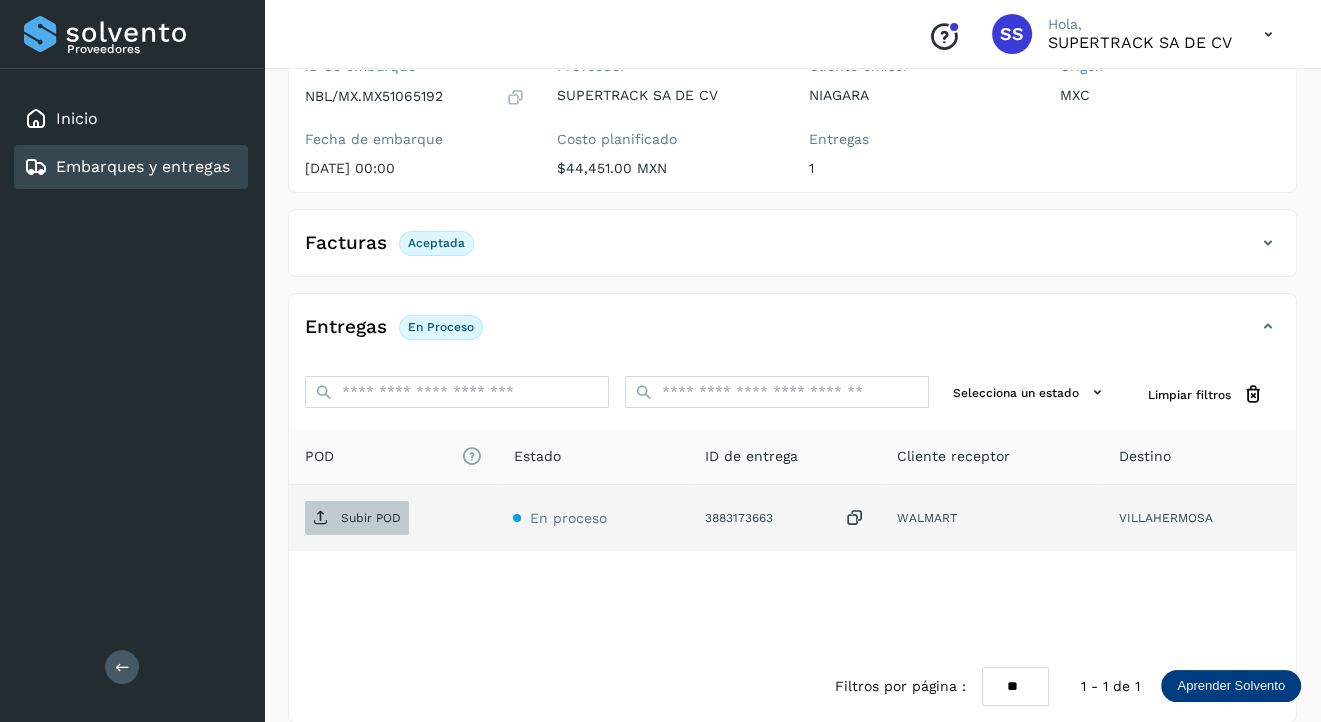 click on "Subir POD" at bounding box center (371, 518) 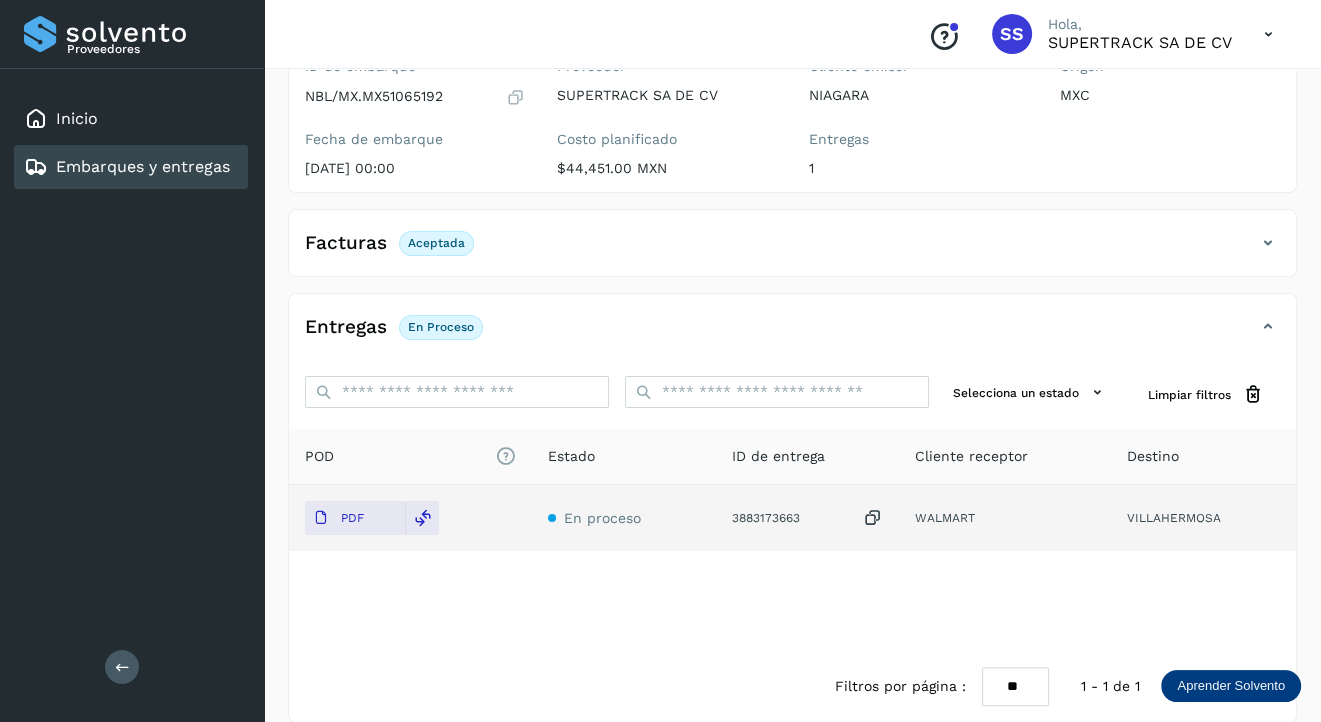 scroll, scrollTop: 223, scrollLeft: 0, axis: vertical 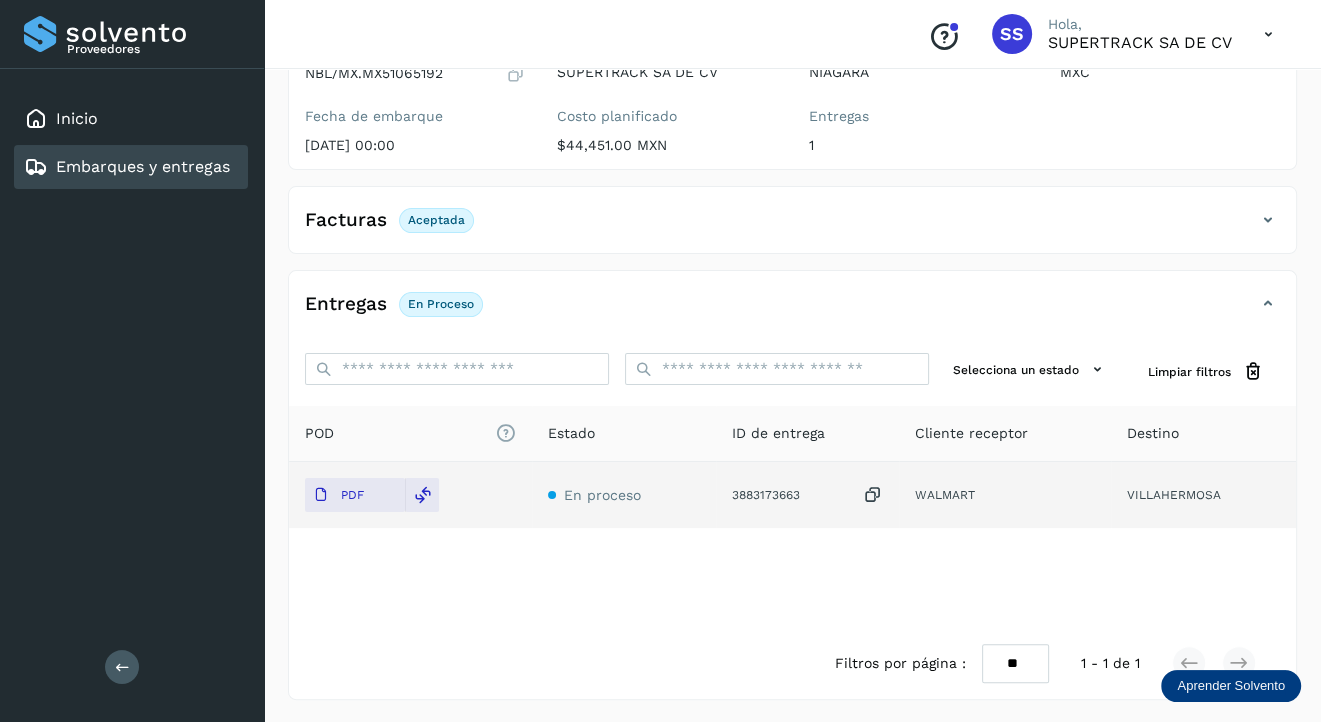 click on "Embarques y entregas" at bounding box center [143, 166] 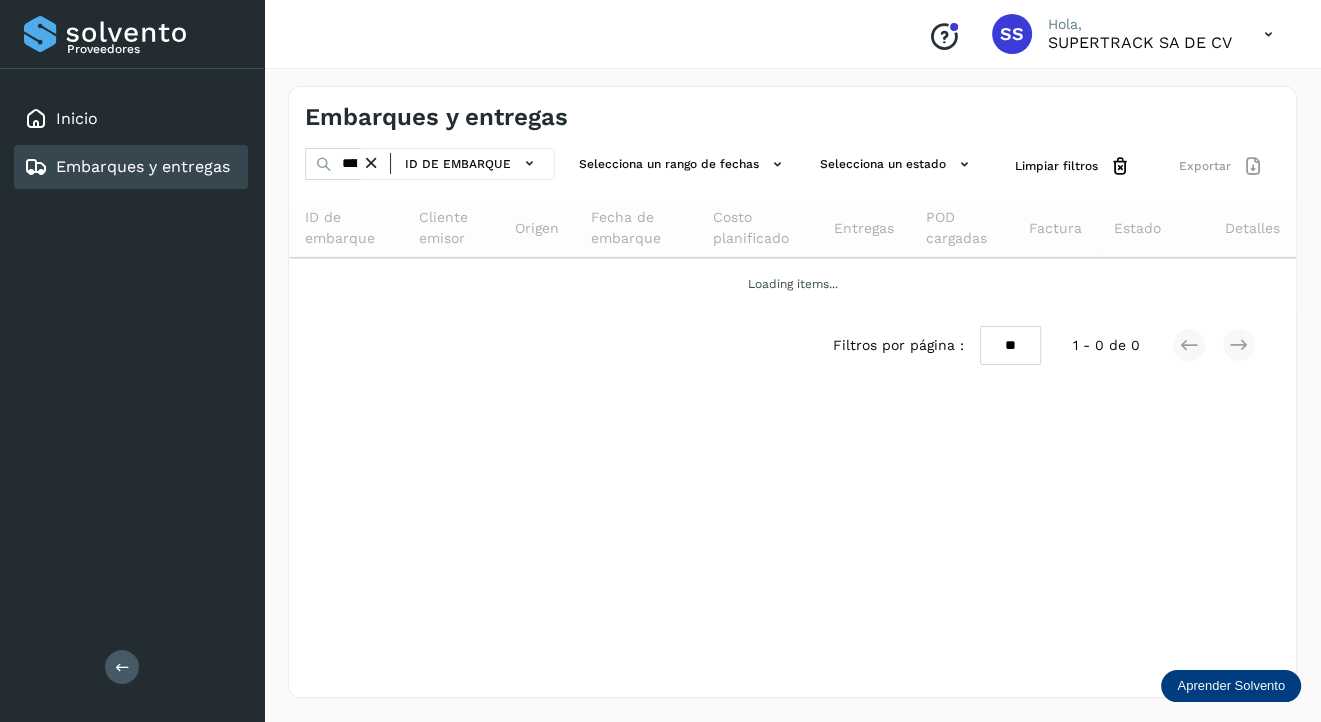 scroll, scrollTop: 0, scrollLeft: 0, axis: both 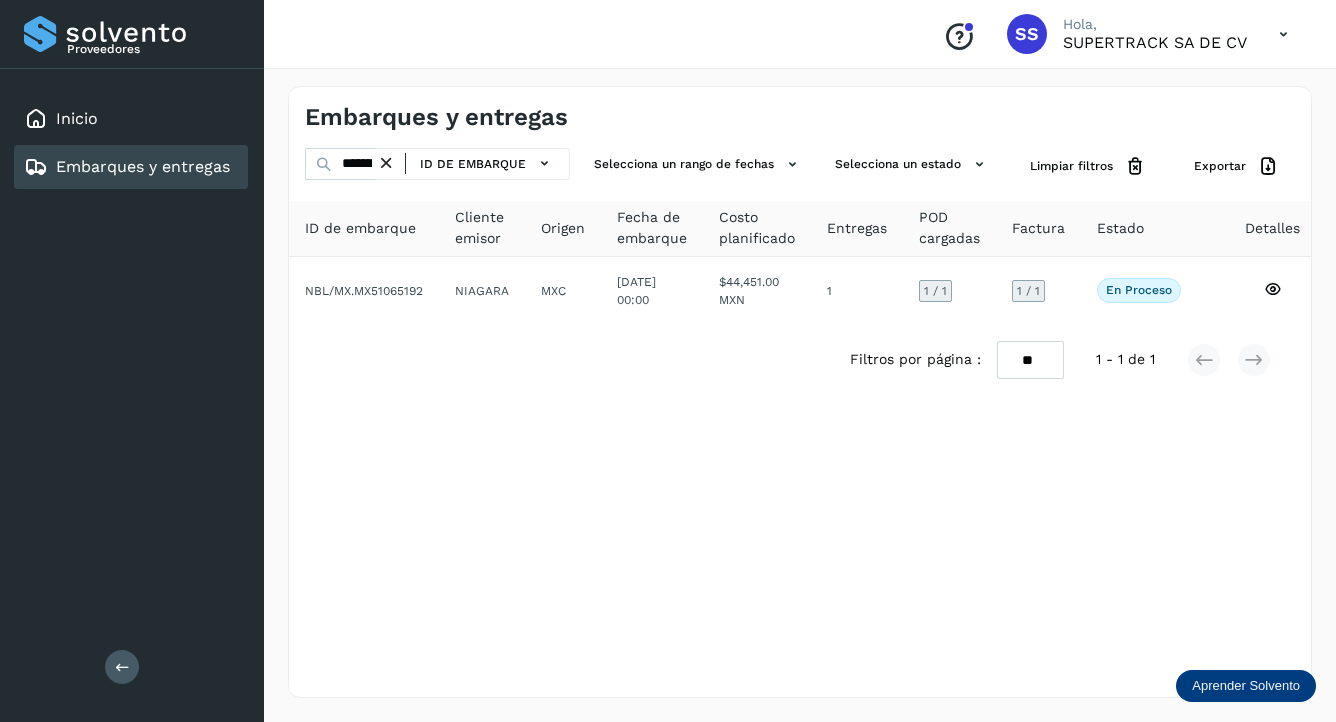 click at bounding box center [386, 163] 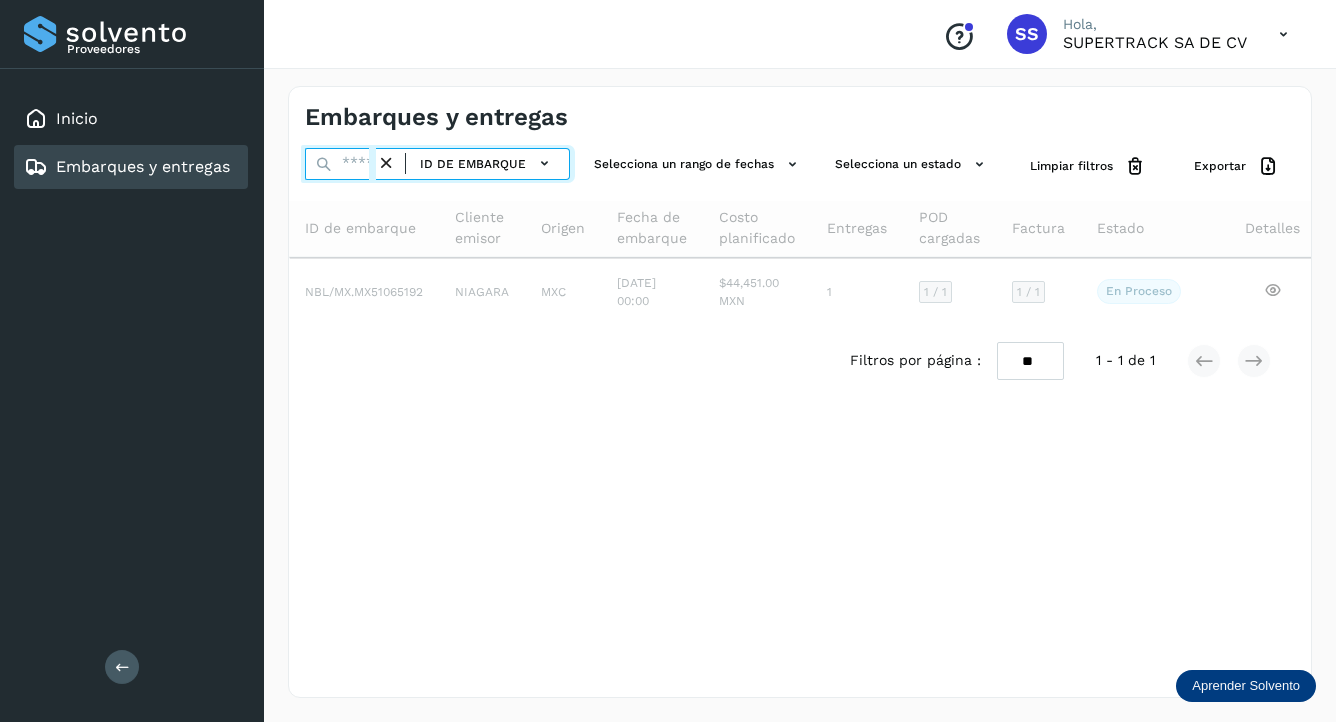 click at bounding box center (340, 164) 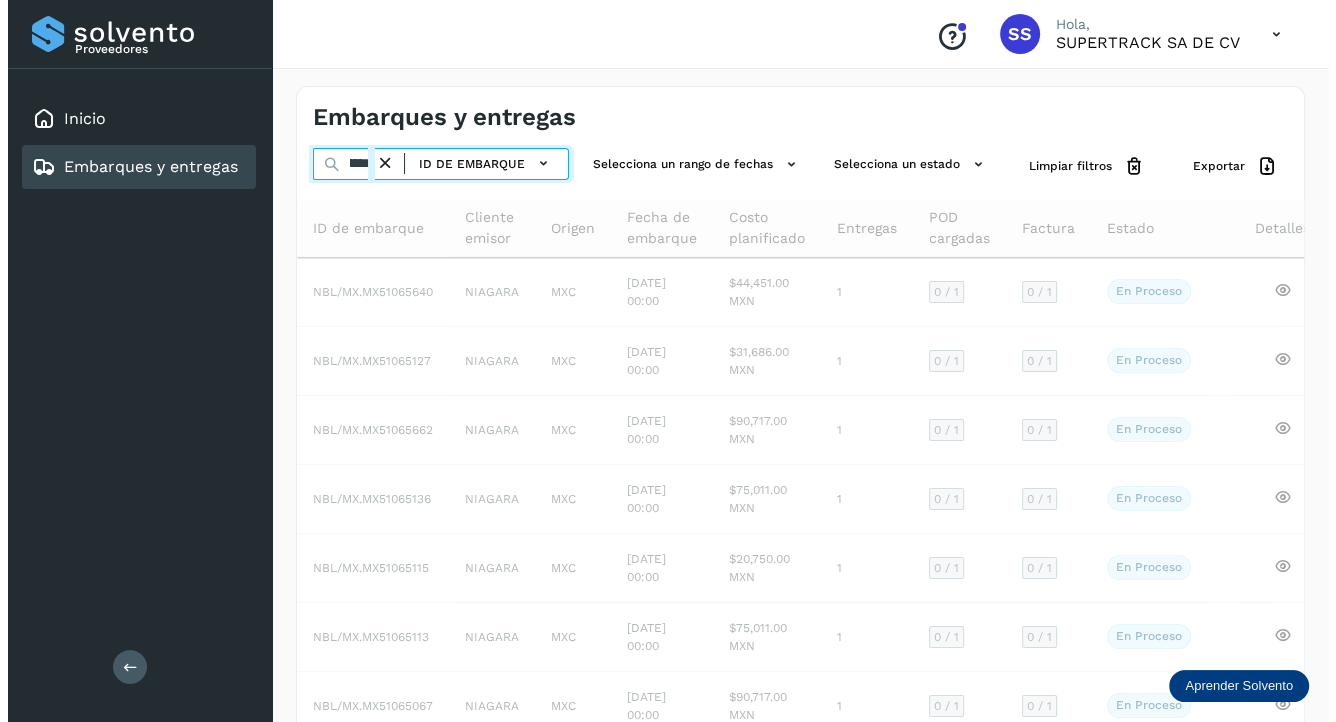 scroll, scrollTop: 0, scrollLeft: 48, axis: horizontal 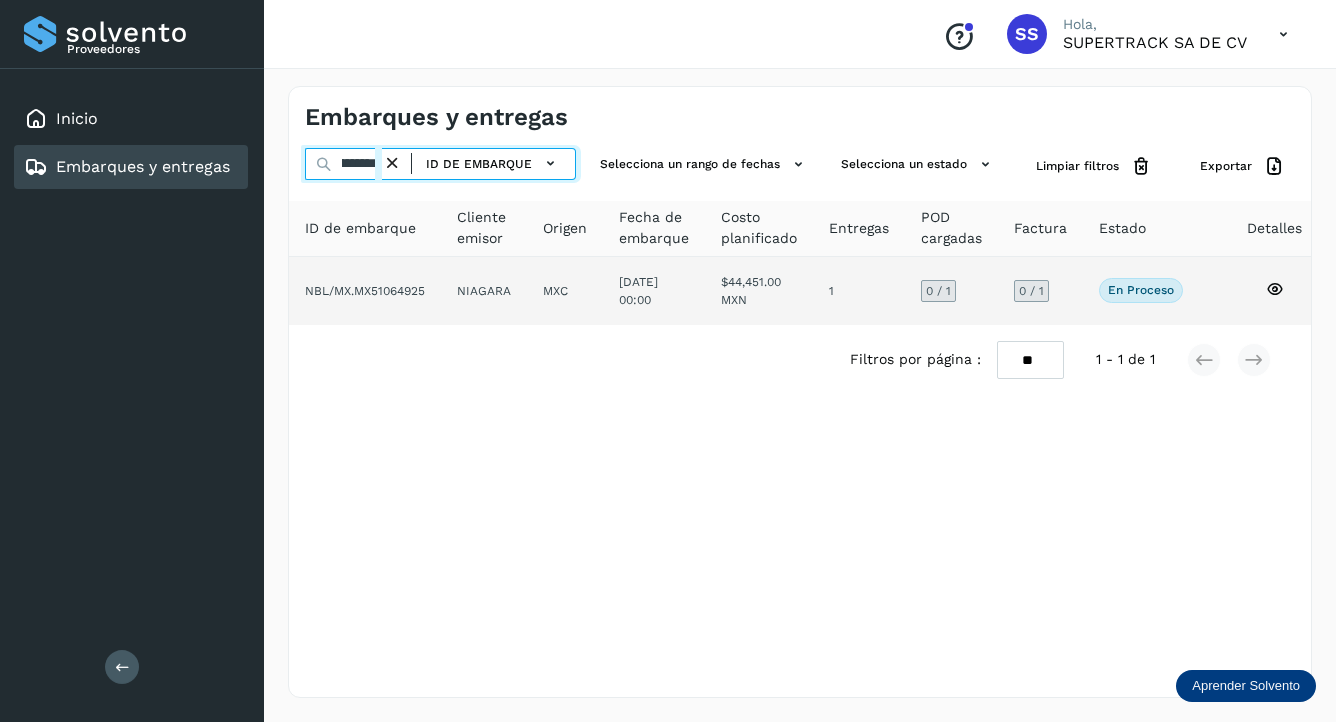 type on "**********" 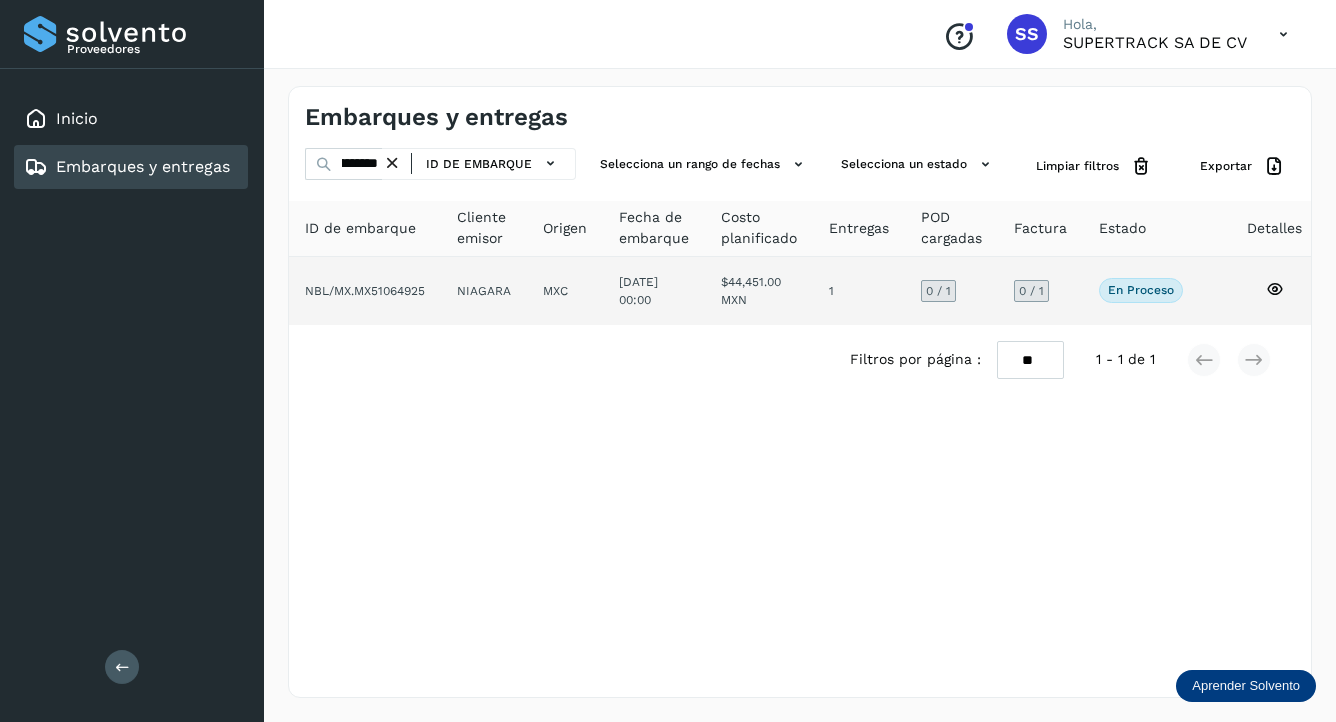 click on "NBL/MX.MX51064925" 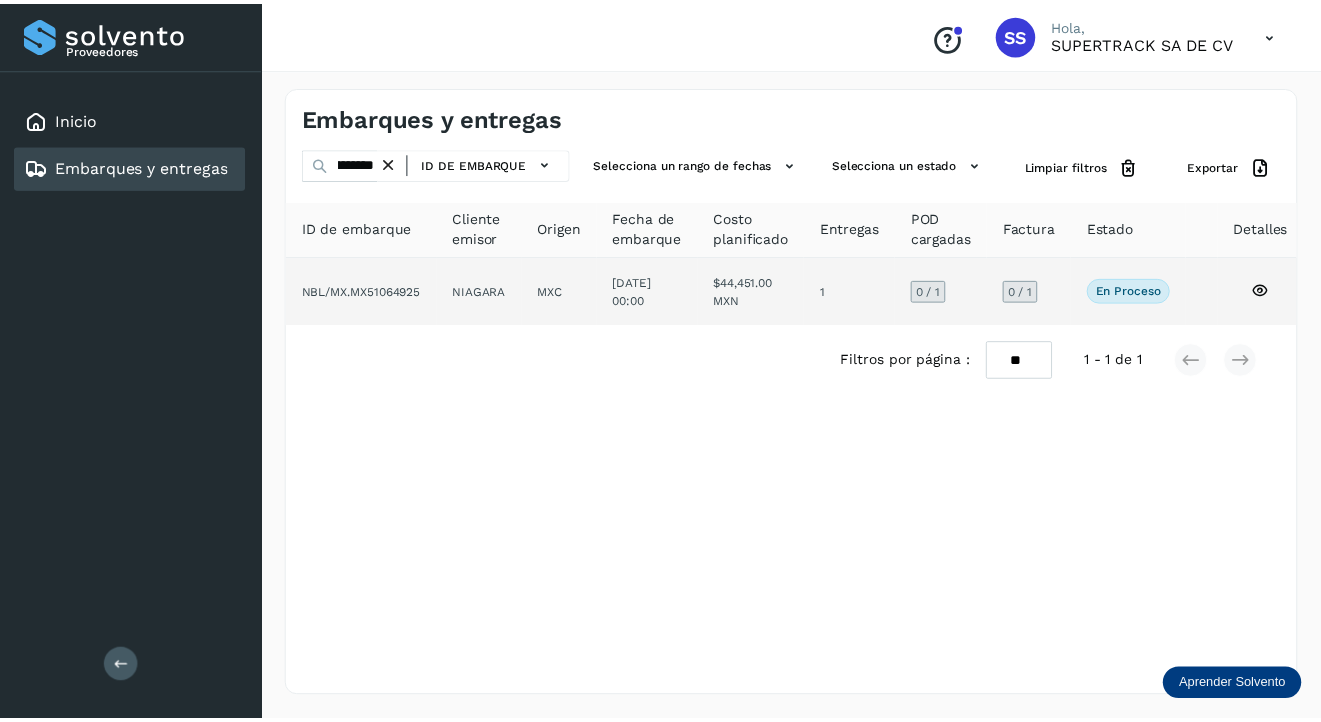 scroll, scrollTop: 0, scrollLeft: 0, axis: both 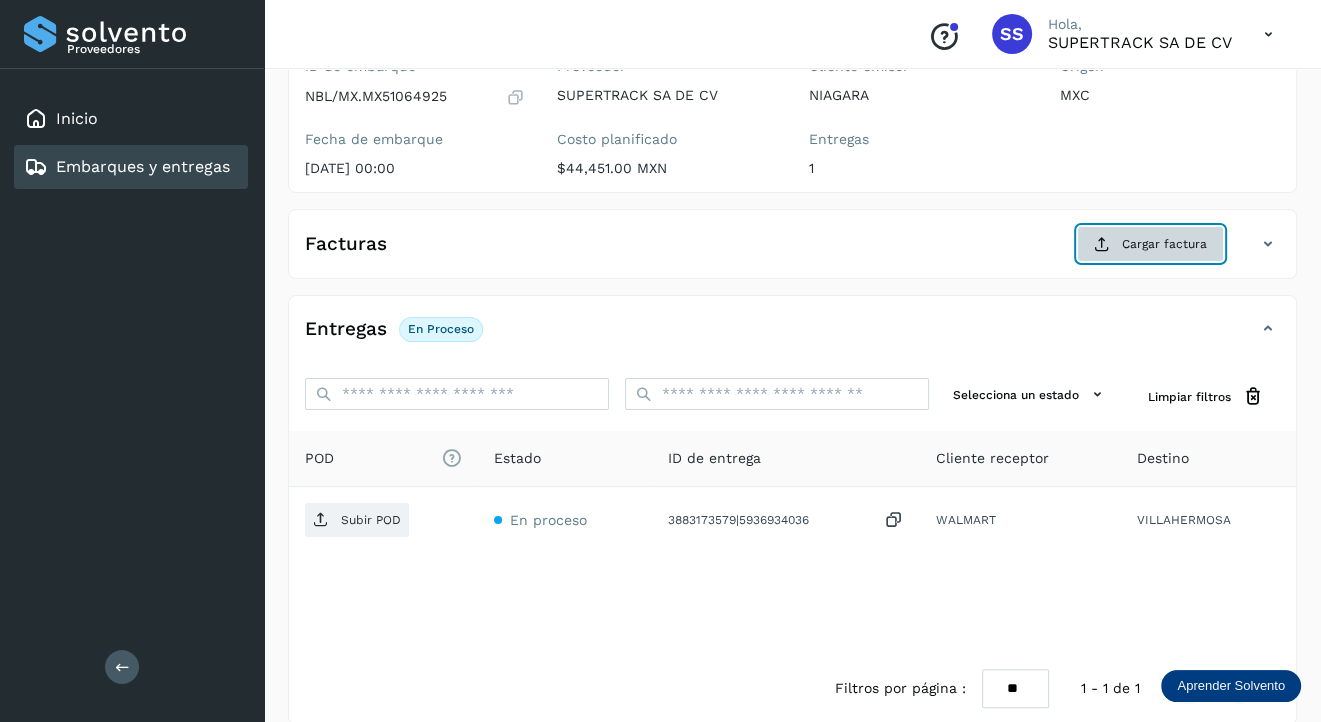 click on "Cargar factura" 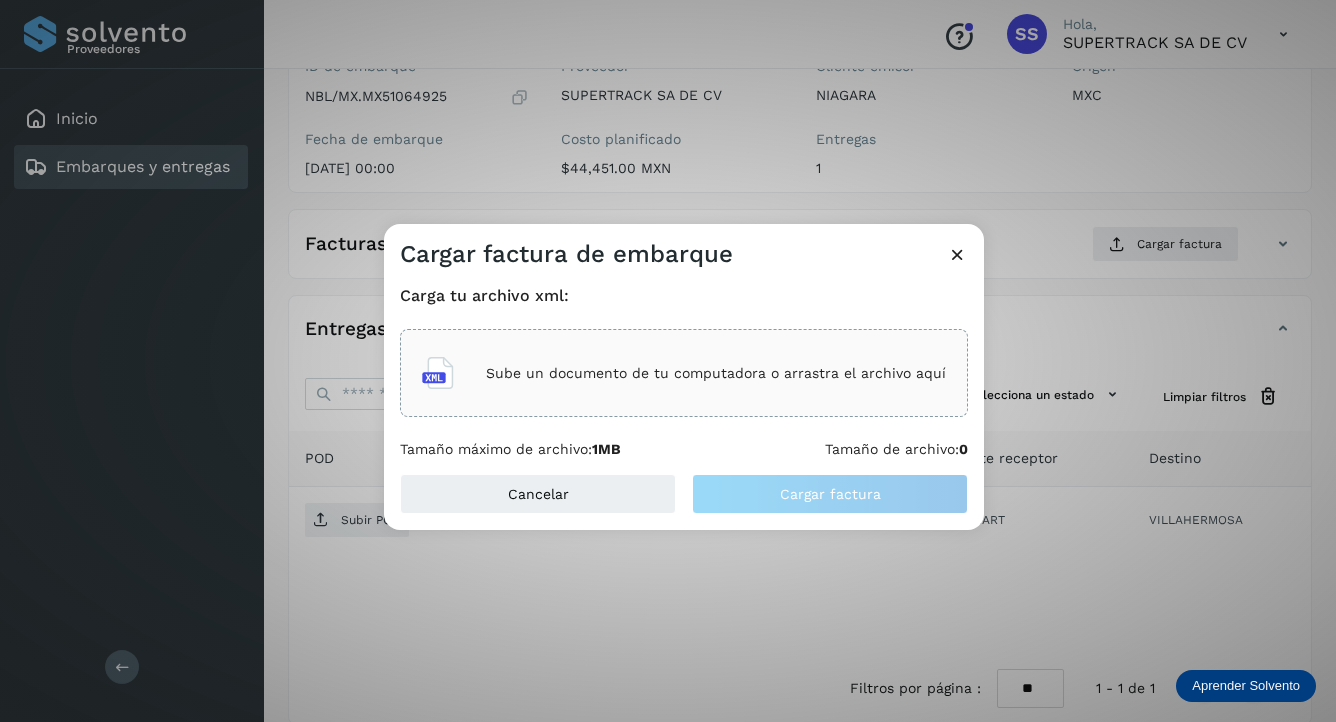 click on "Sube un documento de tu computadora o arrastra el archivo aquí" at bounding box center [716, 373] 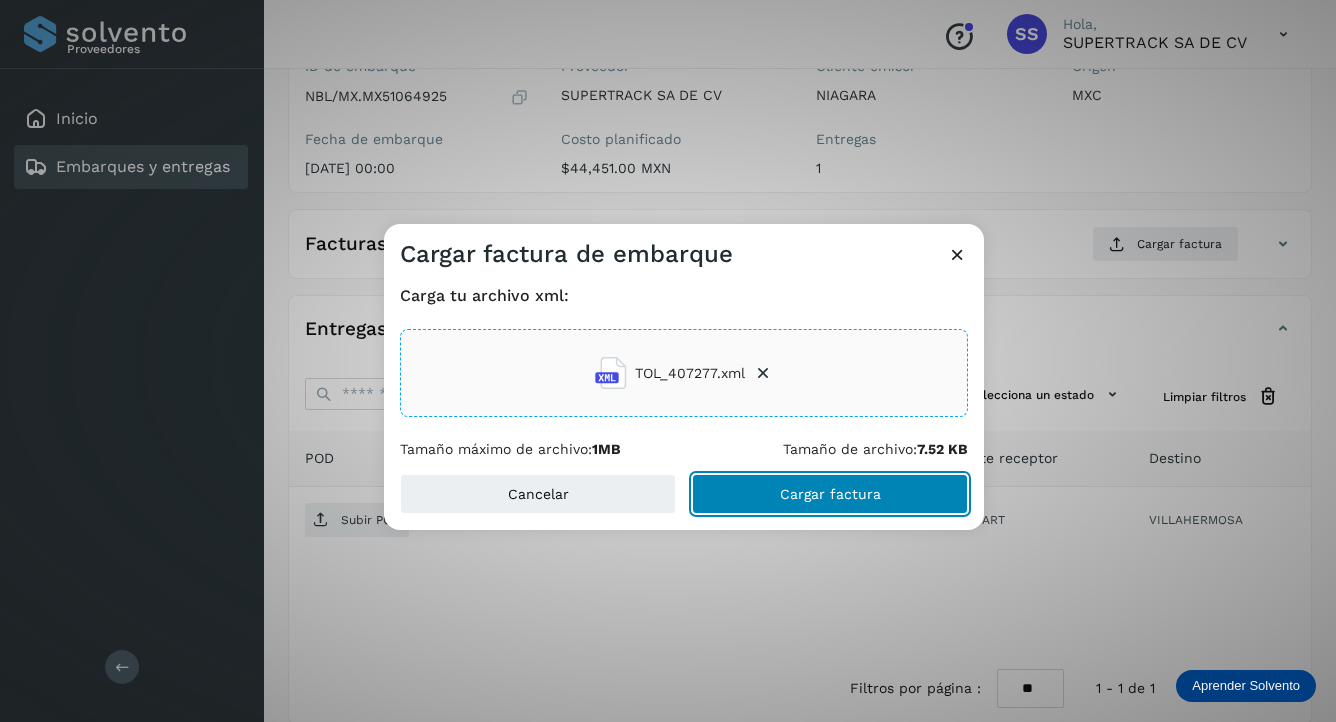 click on "Cargar factura" 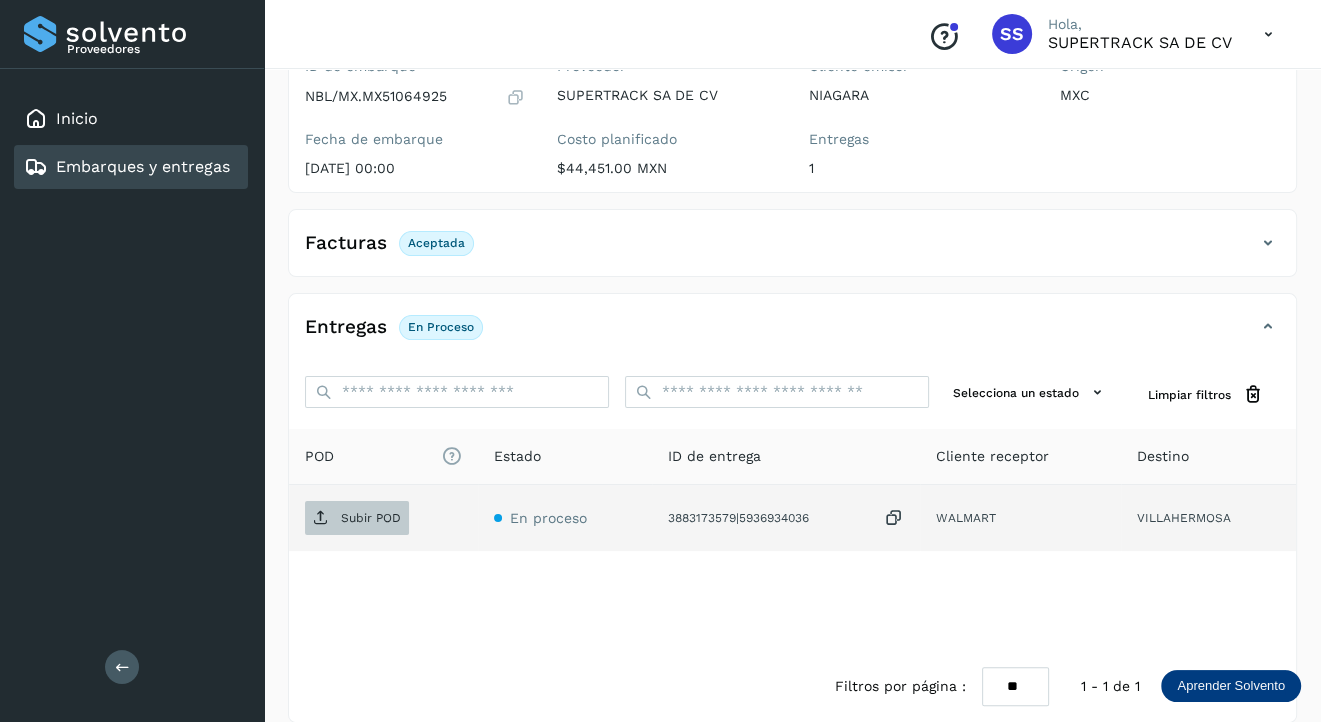 click on "Subir POD" at bounding box center (357, 518) 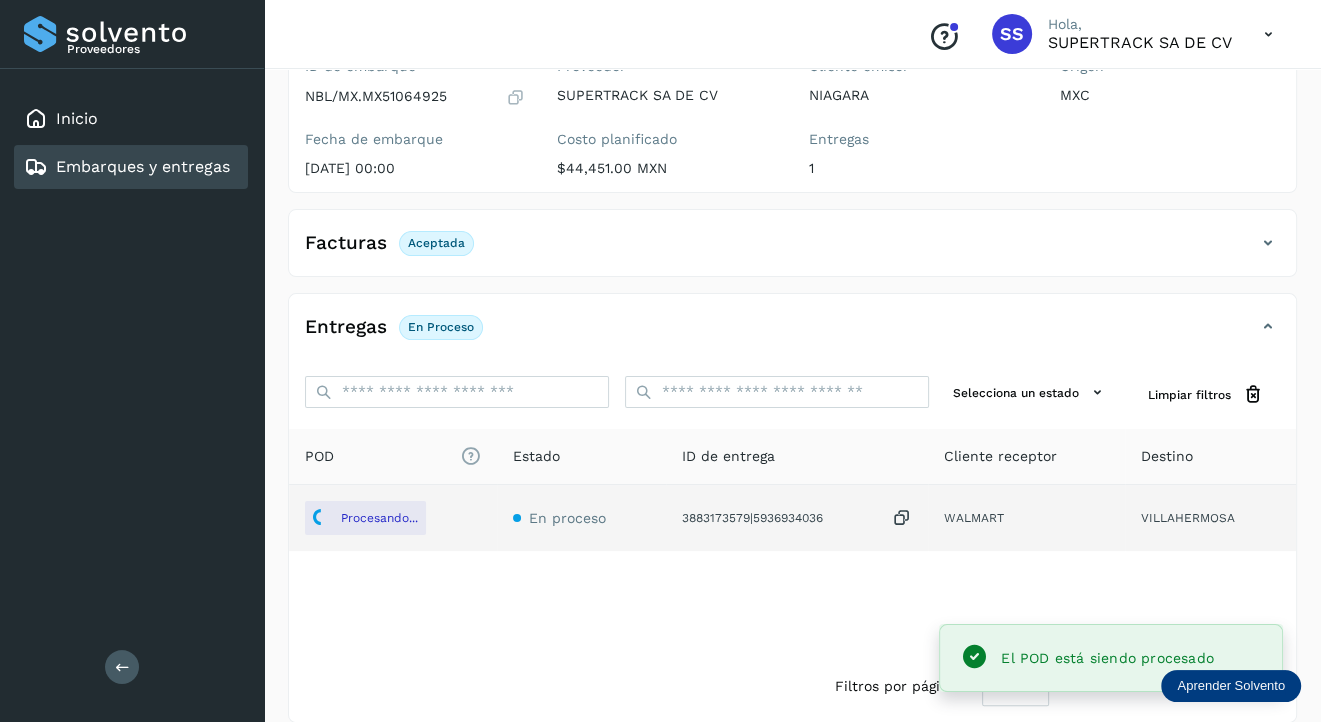 click on "Embarques y entregas" at bounding box center (143, 166) 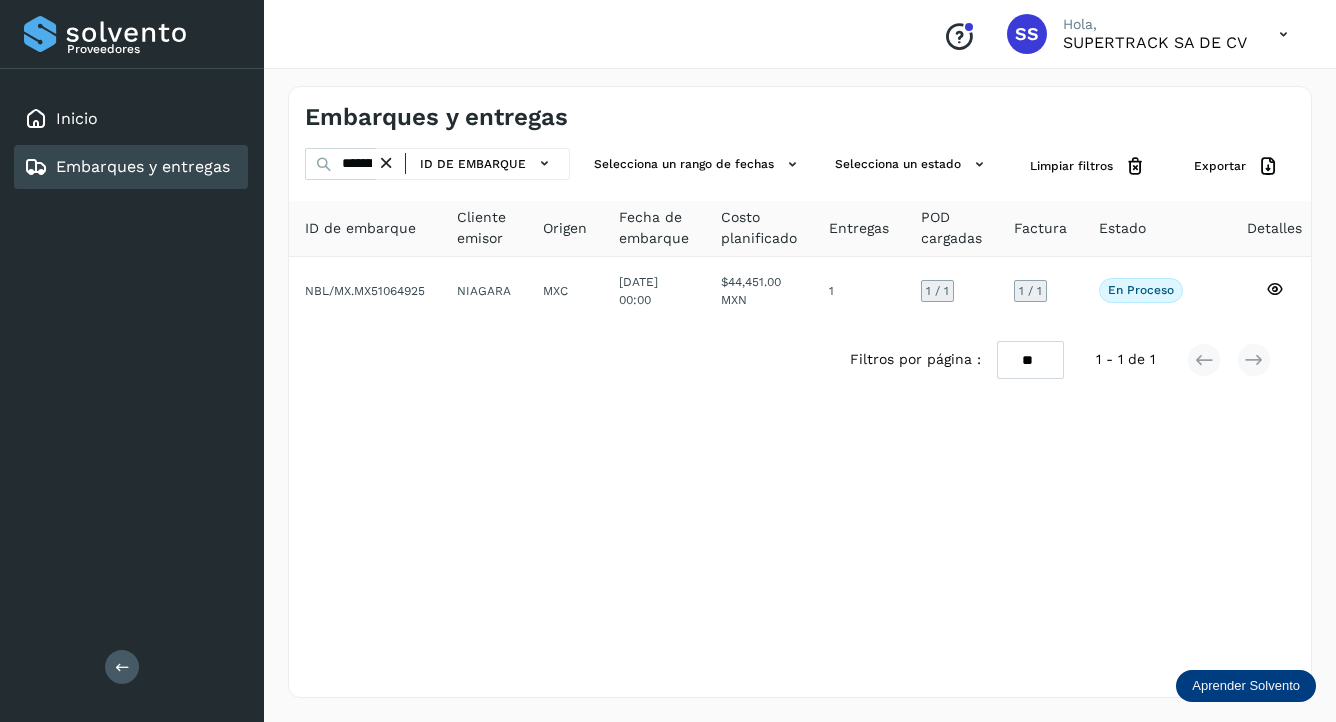 click at bounding box center [386, 163] 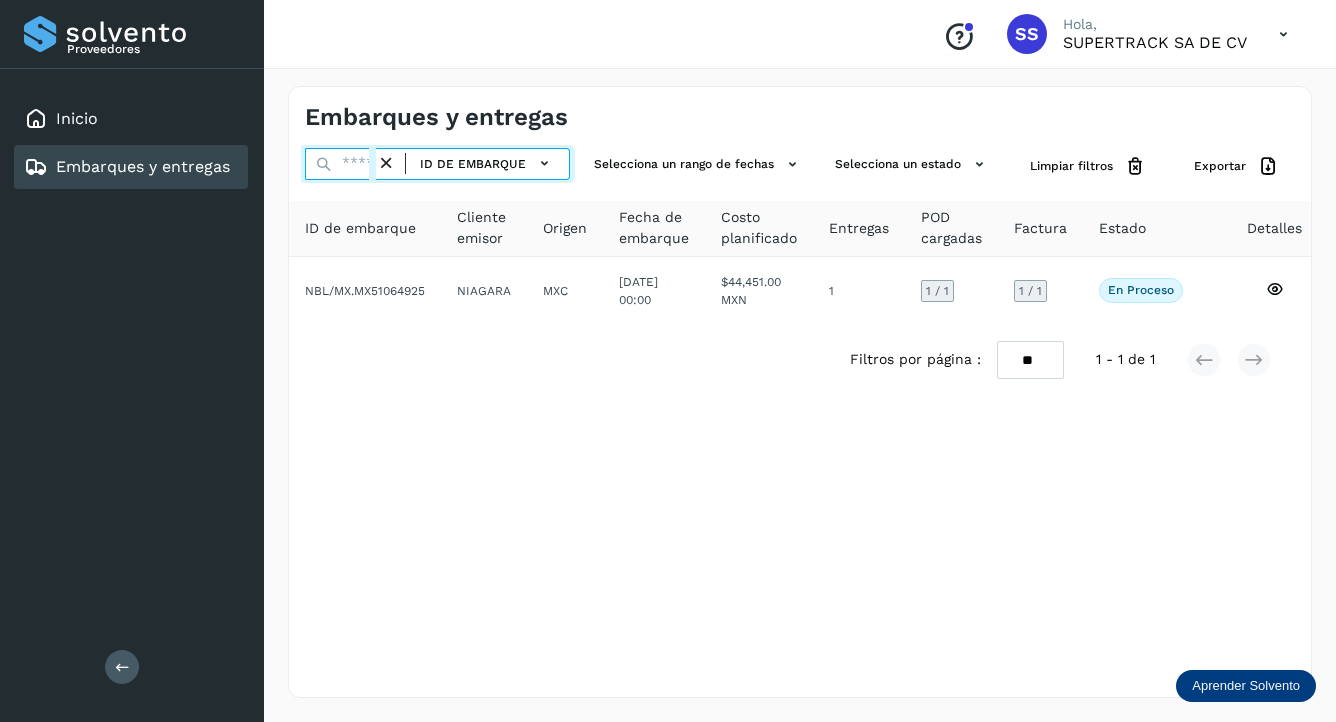 click at bounding box center [340, 164] 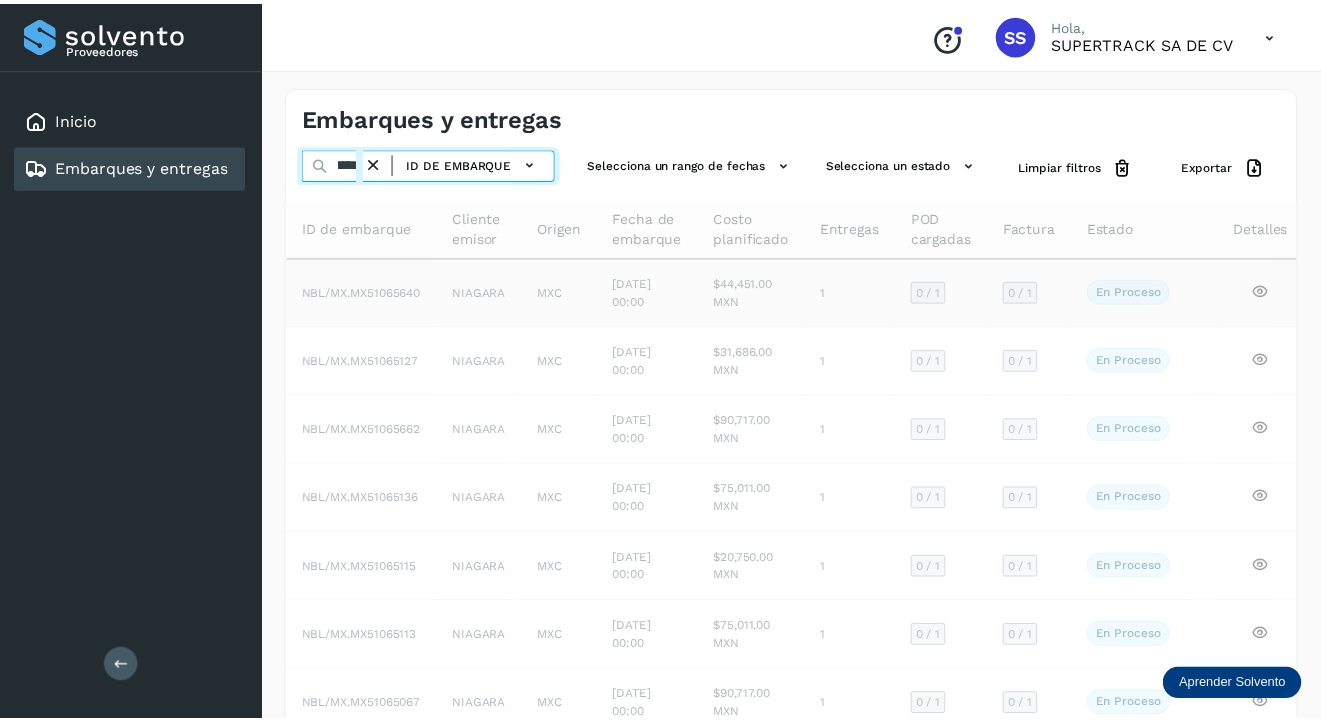 scroll, scrollTop: 0, scrollLeft: 45, axis: horizontal 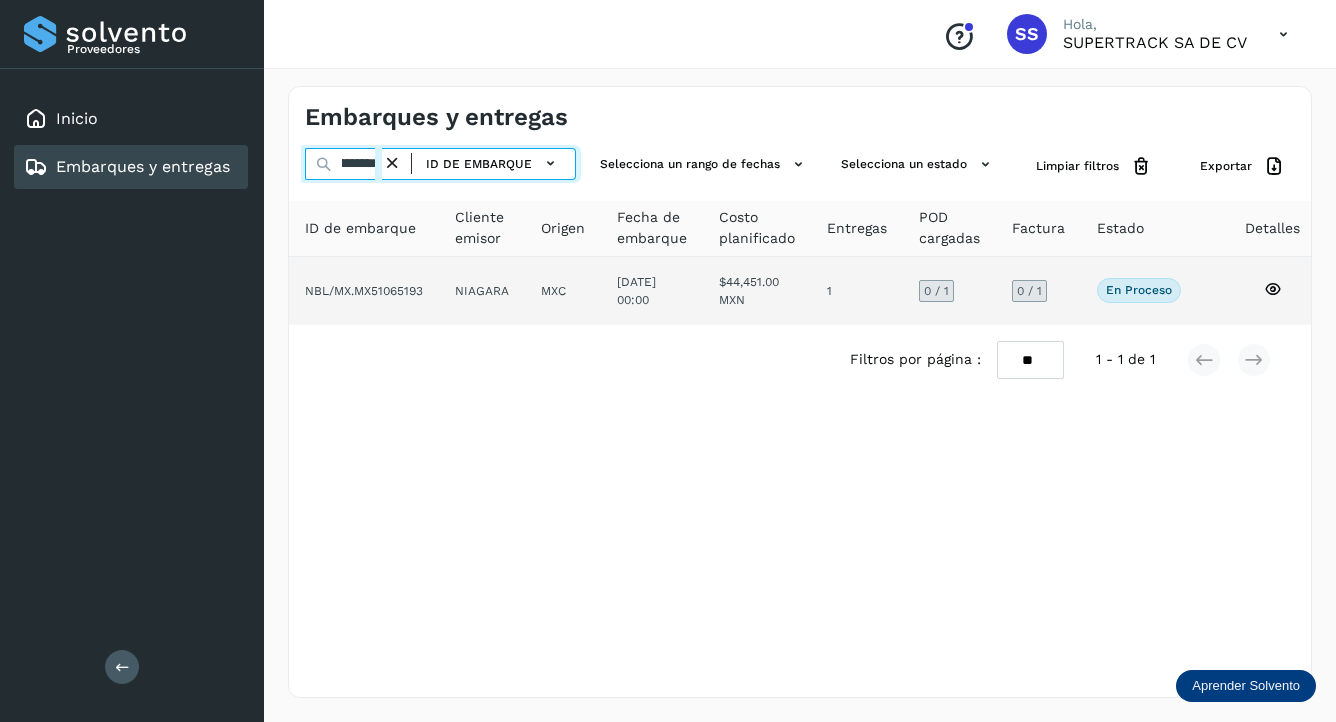 type on "**********" 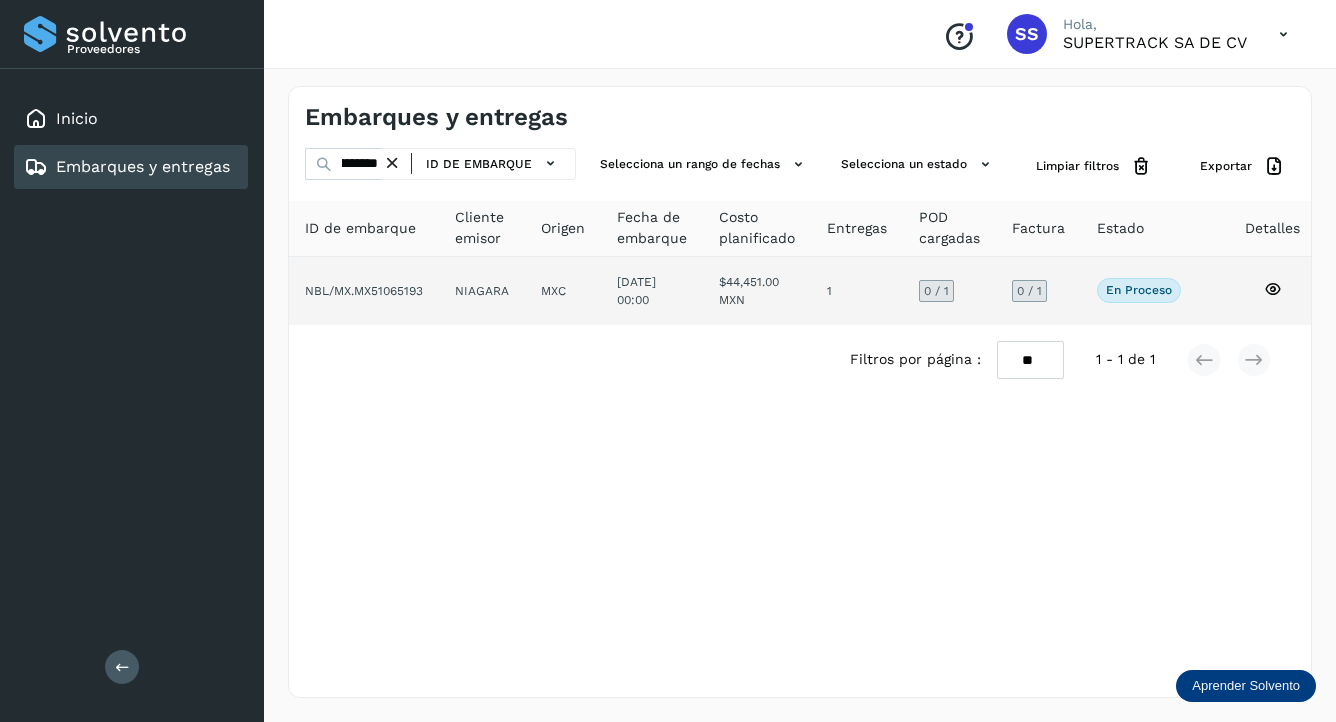 click on "NBL/MX.MX51065193" 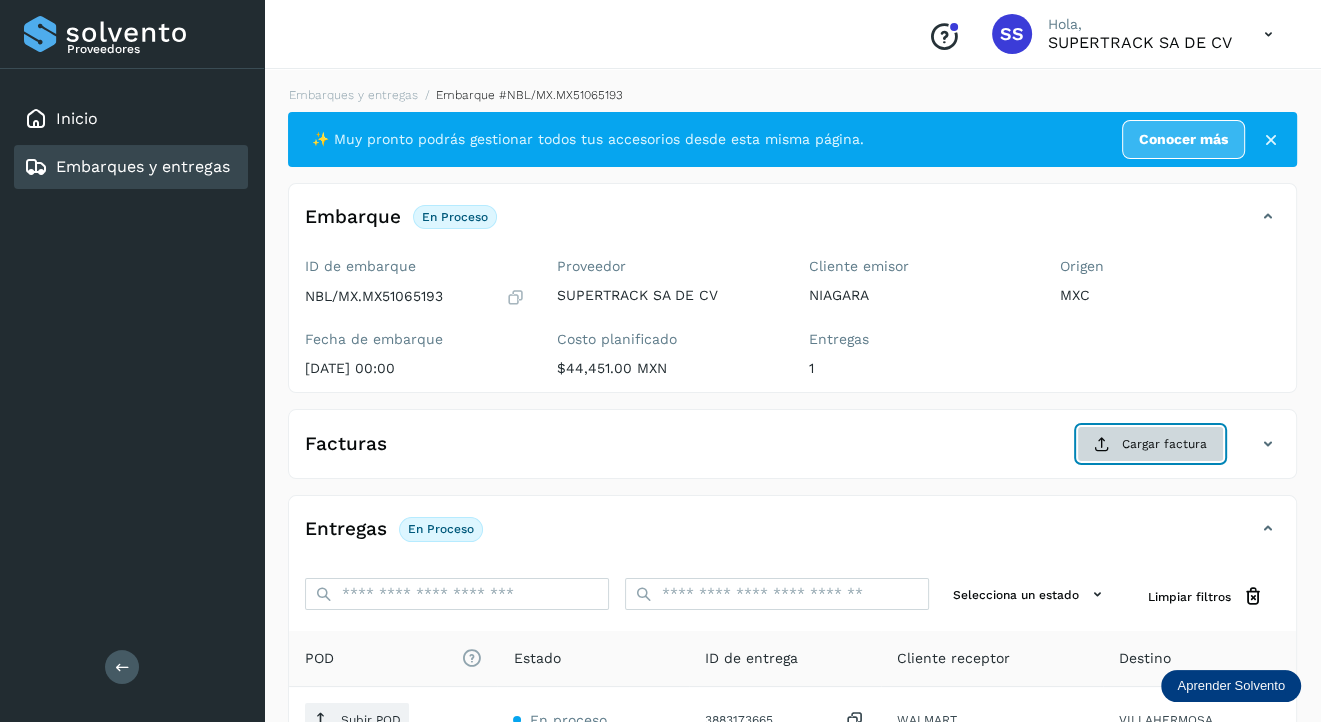 click on "Cargar factura" 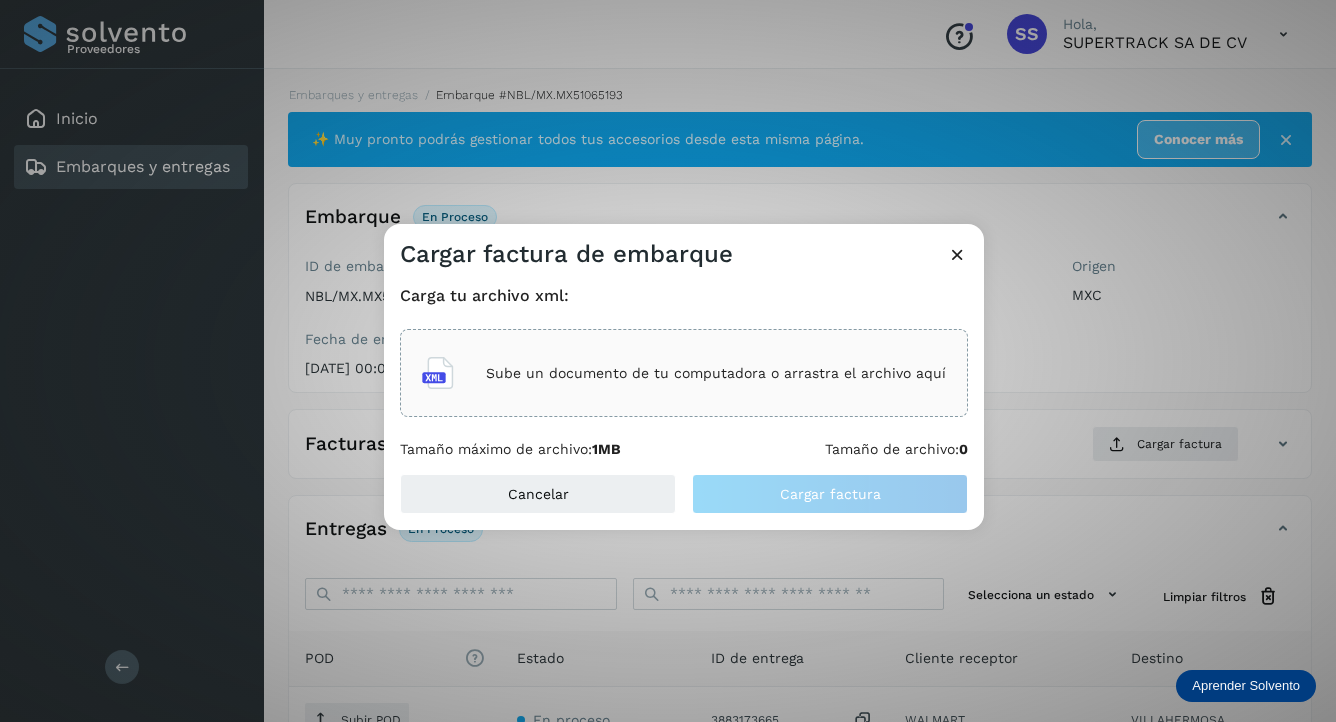click on "Sube un documento de tu computadora o arrastra el archivo aquí" at bounding box center [716, 373] 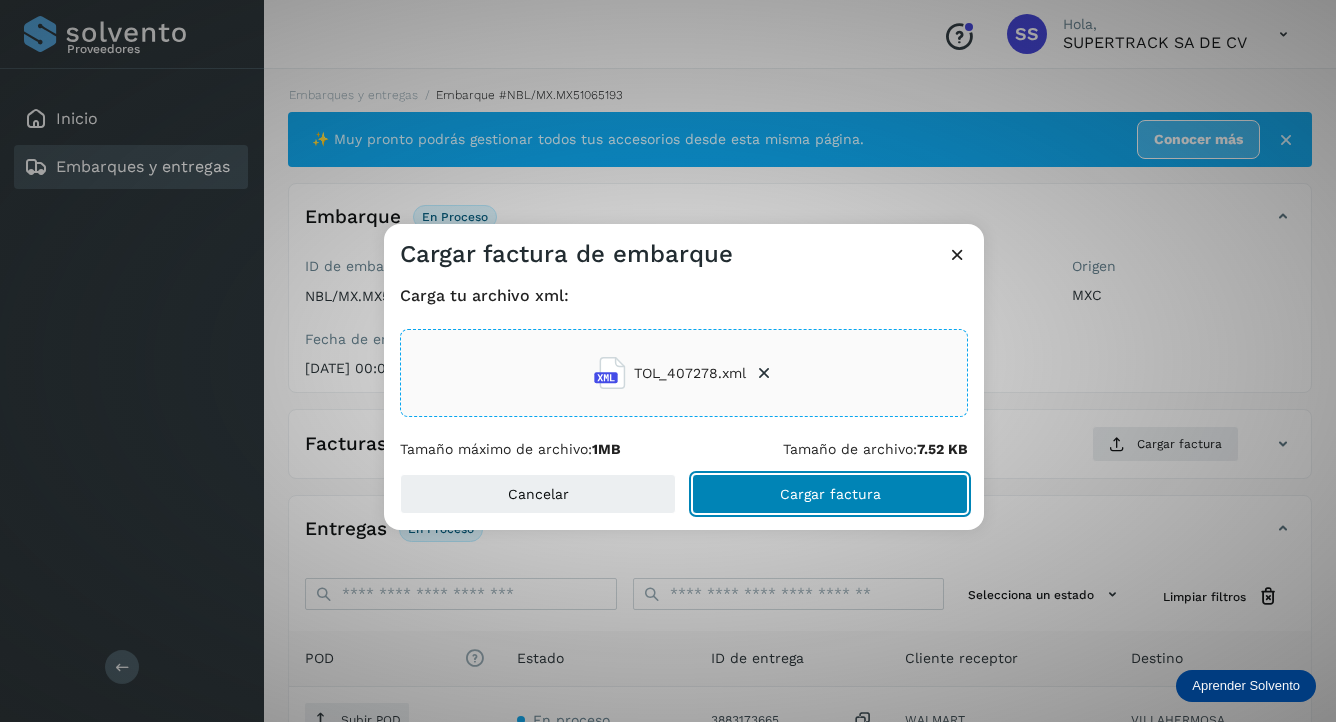 click on "Cargar factura" 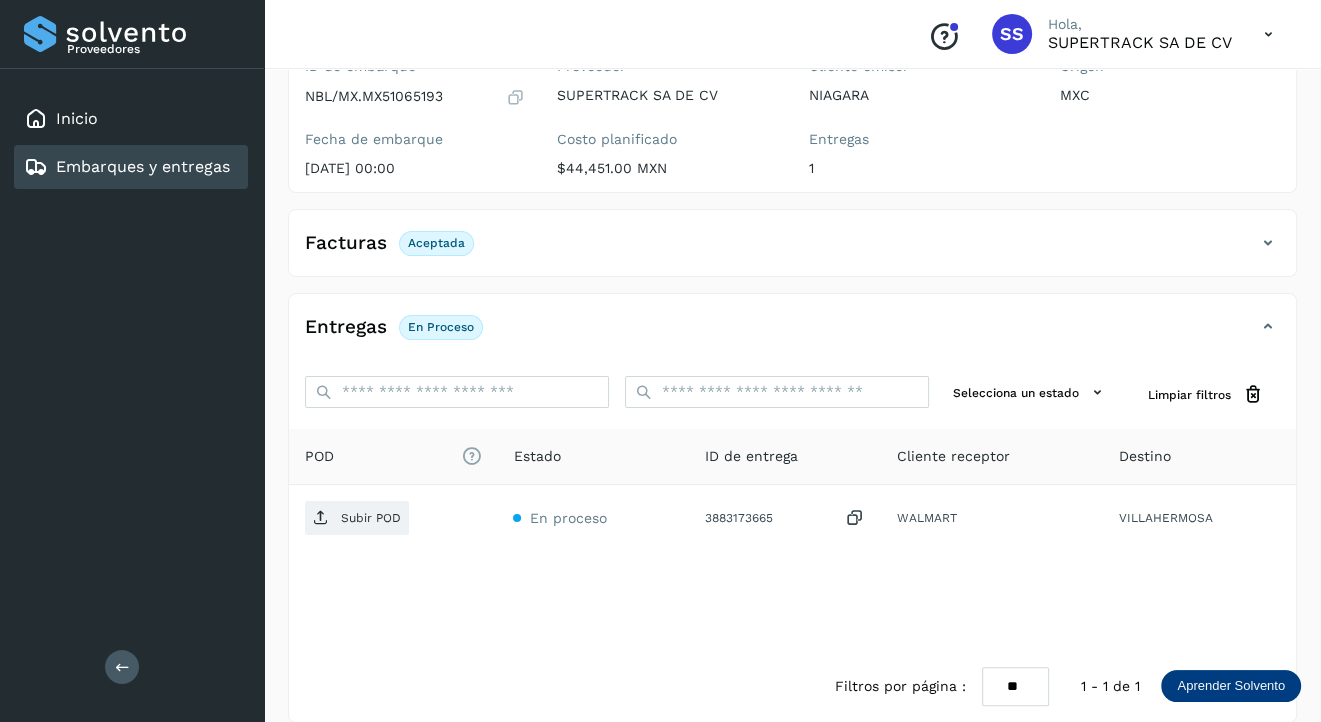 scroll, scrollTop: 223, scrollLeft: 0, axis: vertical 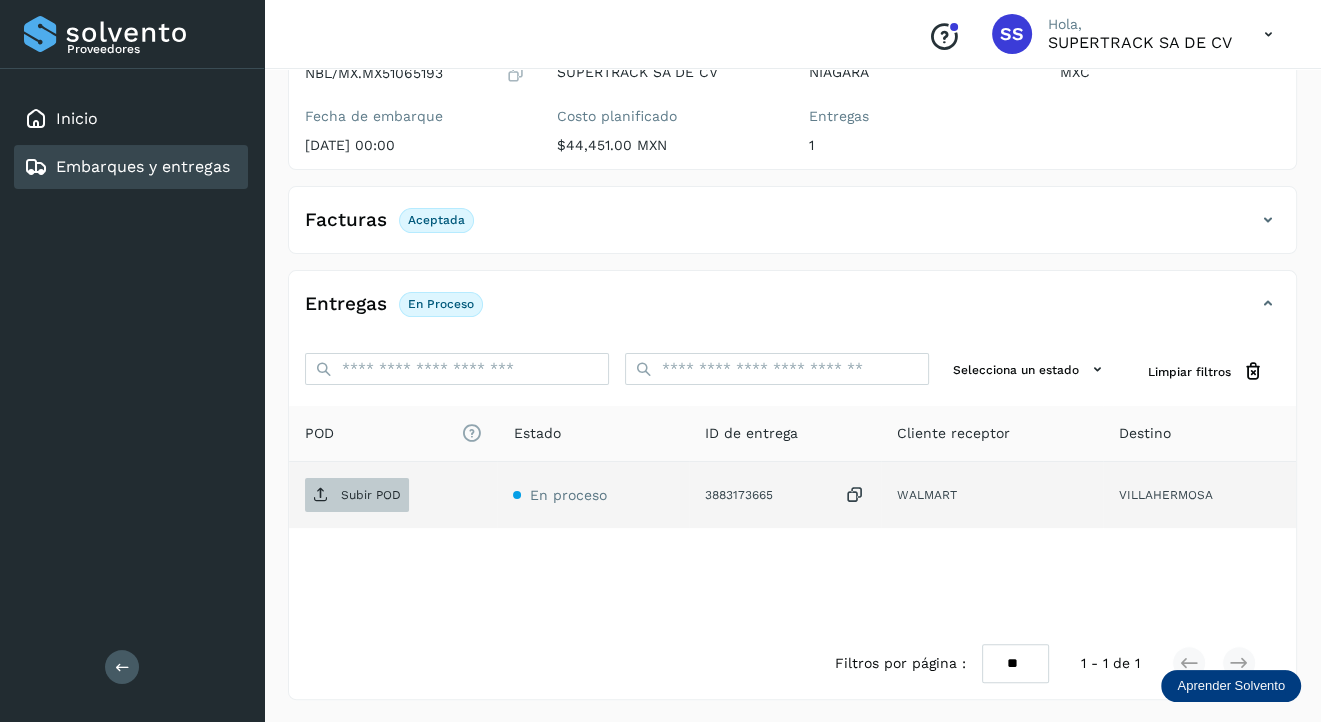 click on "Subir POD" at bounding box center [371, 495] 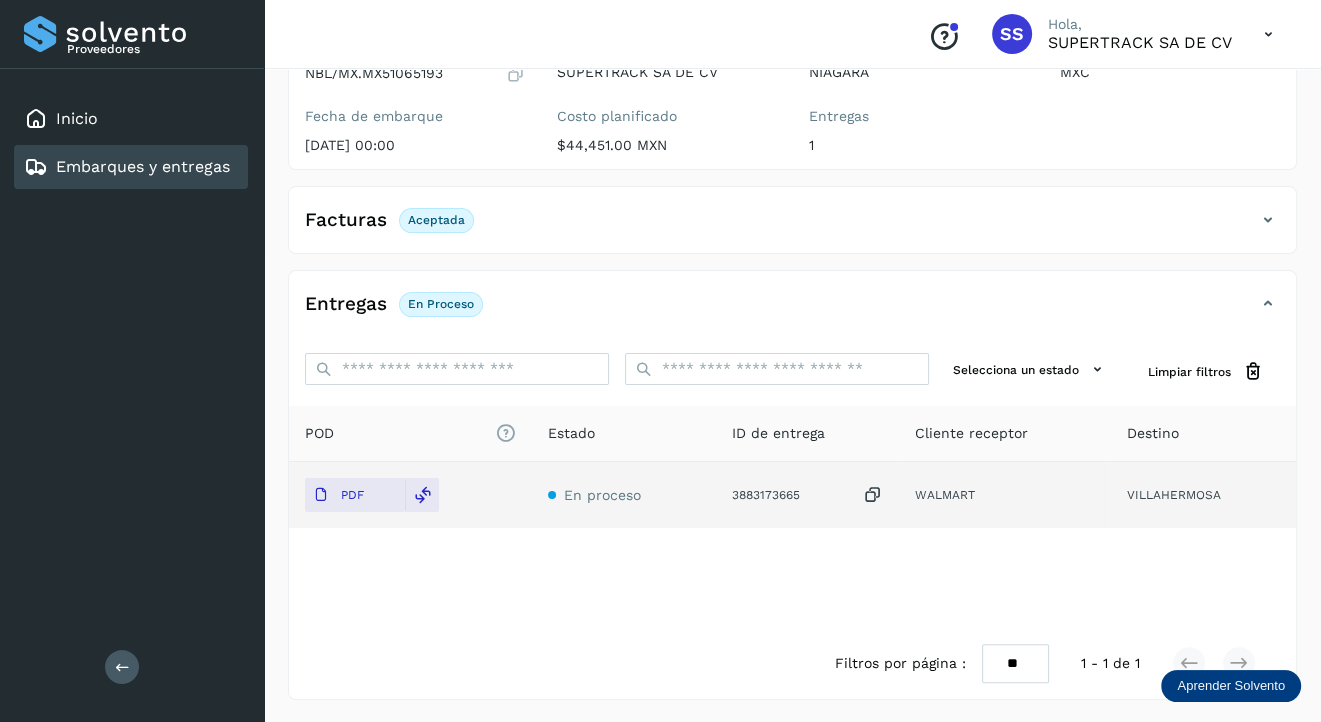 click on "Embarques y entregas" at bounding box center (143, 166) 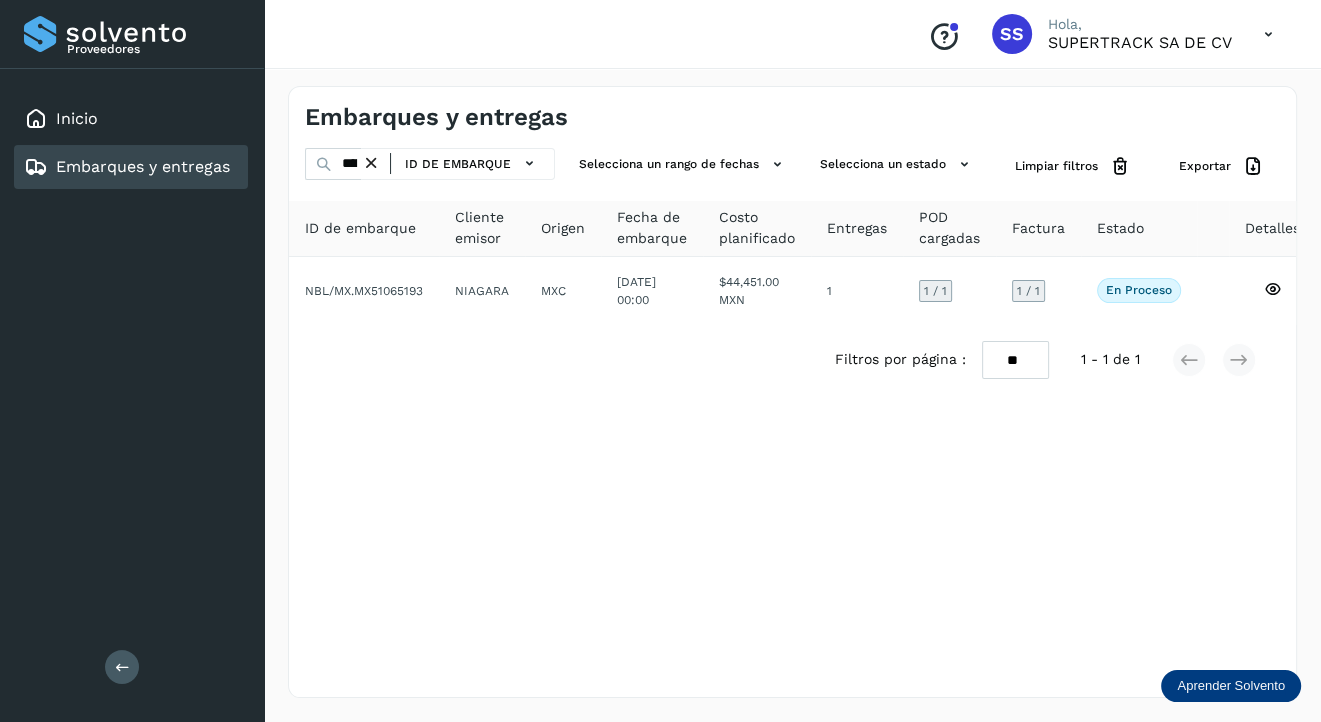 scroll, scrollTop: 0, scrollLeft: 0, axis: both 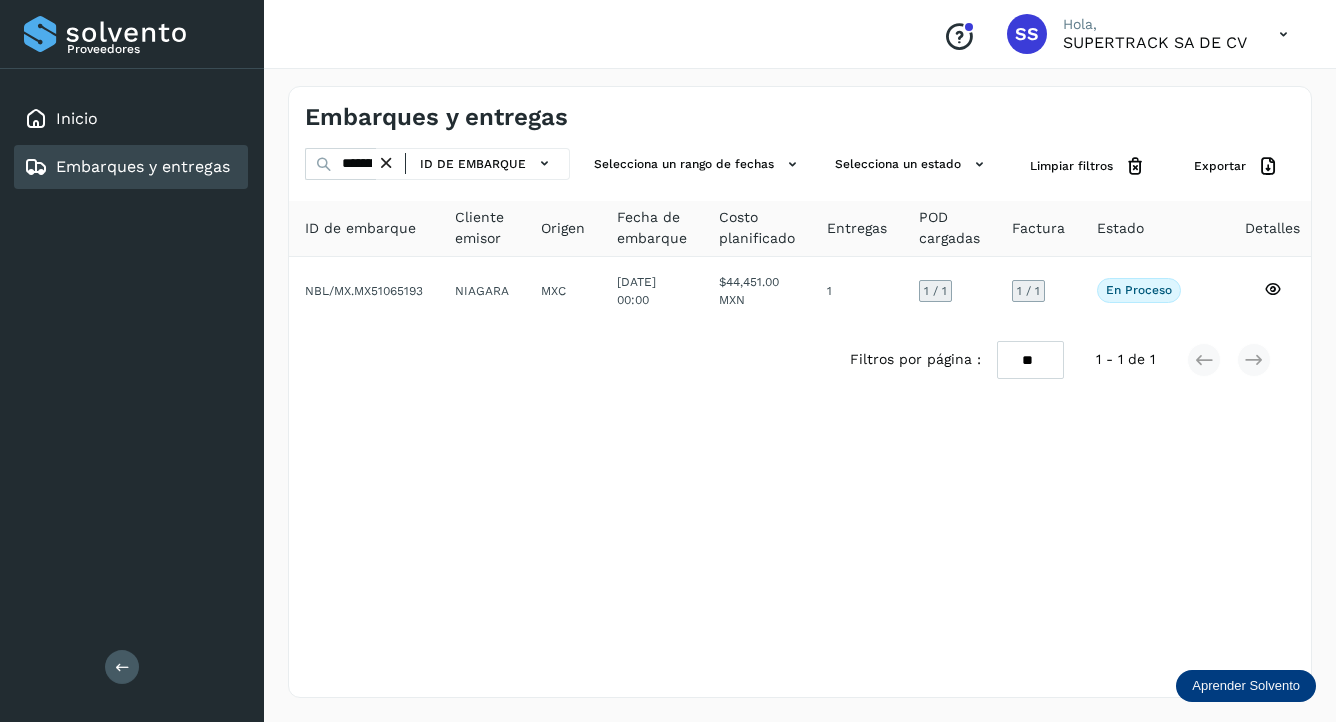 click on "Embarques y entregas" at bounding box center (143, 166) 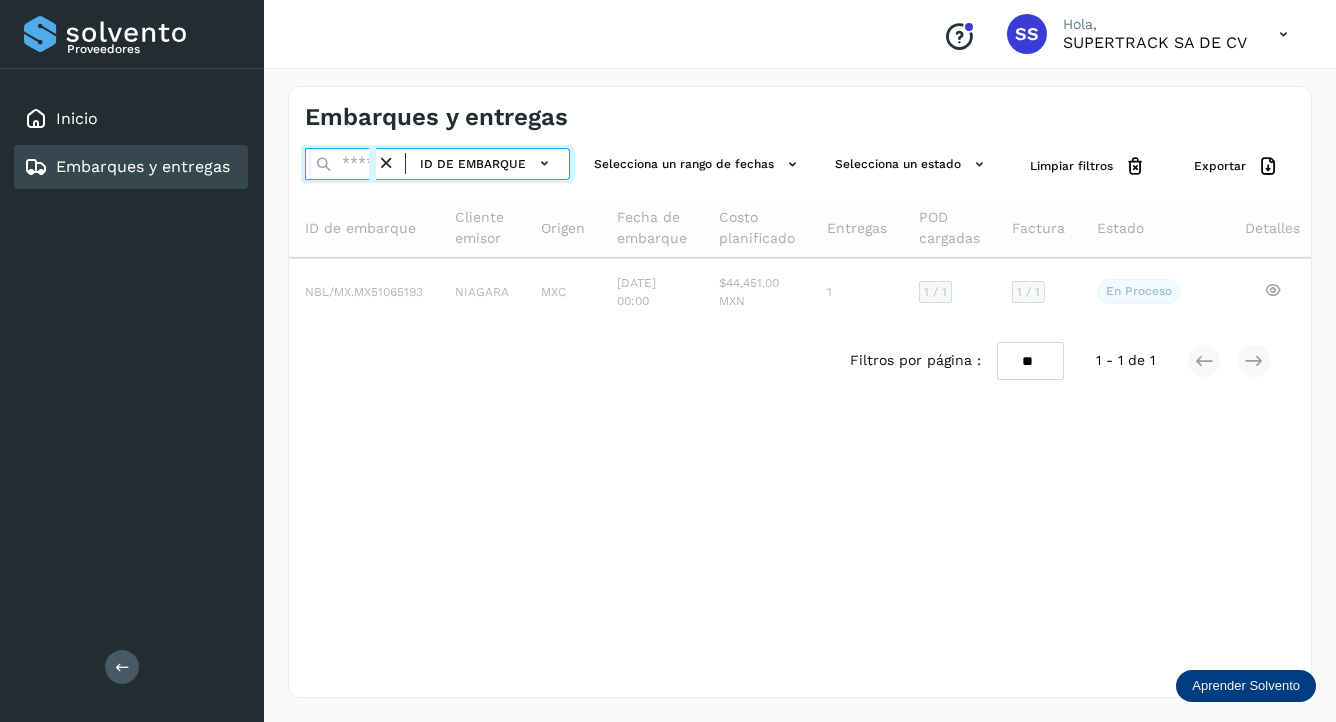 click at bounding box center [340, 164] 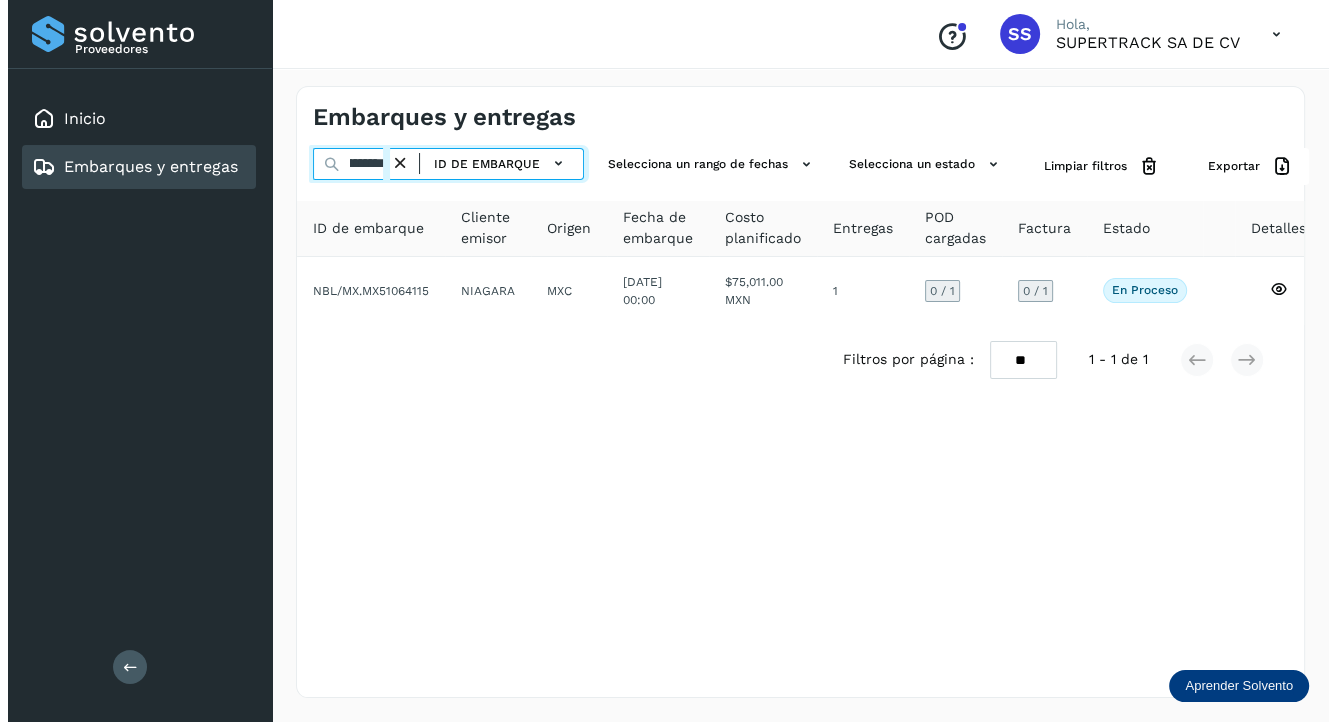 scroll, scrollTop: 0, scrollLeft: 42, axis: horizontal 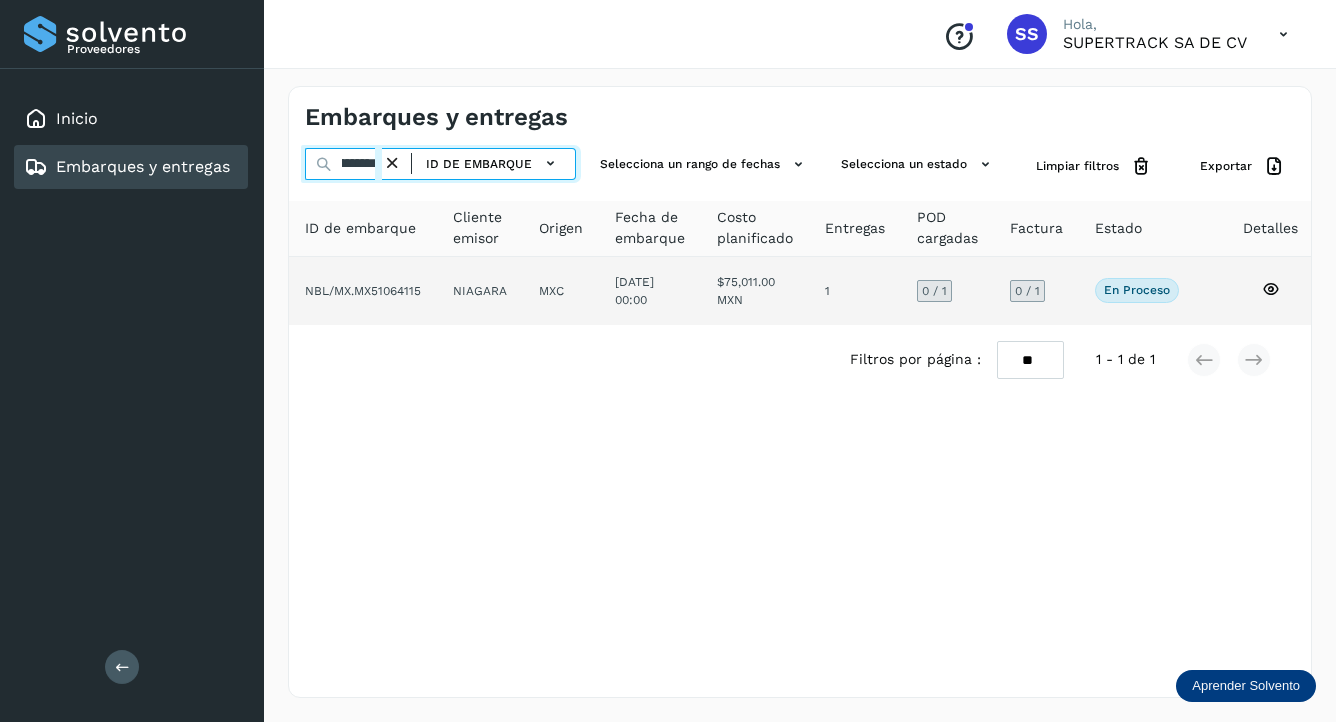 type on "**********" 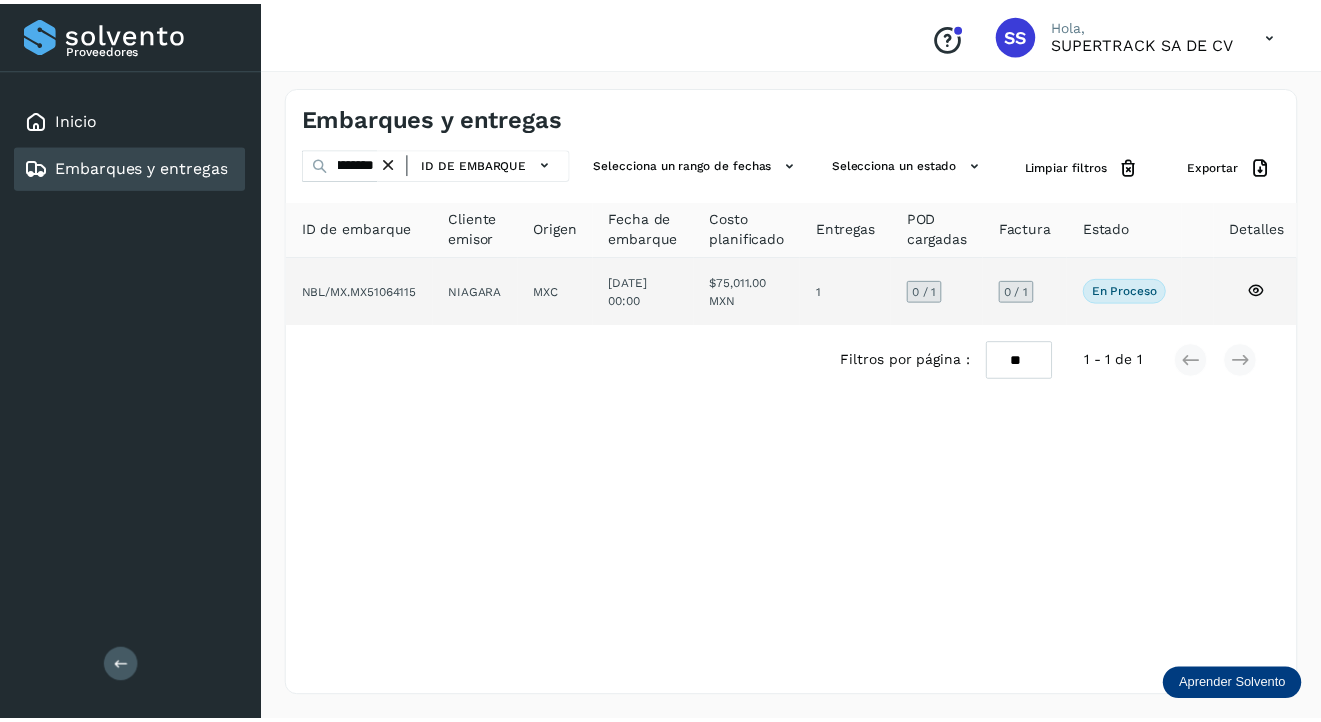 scroll, scrollTop: 0, scrollLeft: 0, axis: both 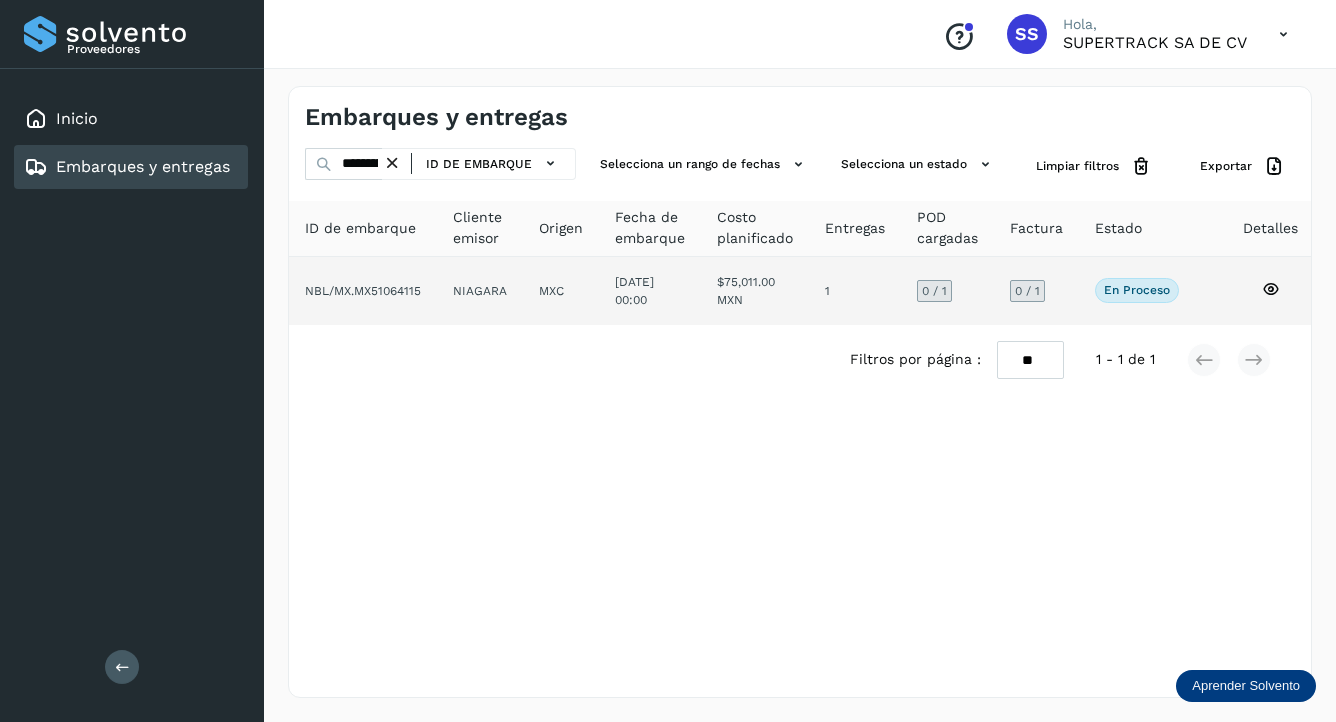 click on "NBL/MX.MX51064115" 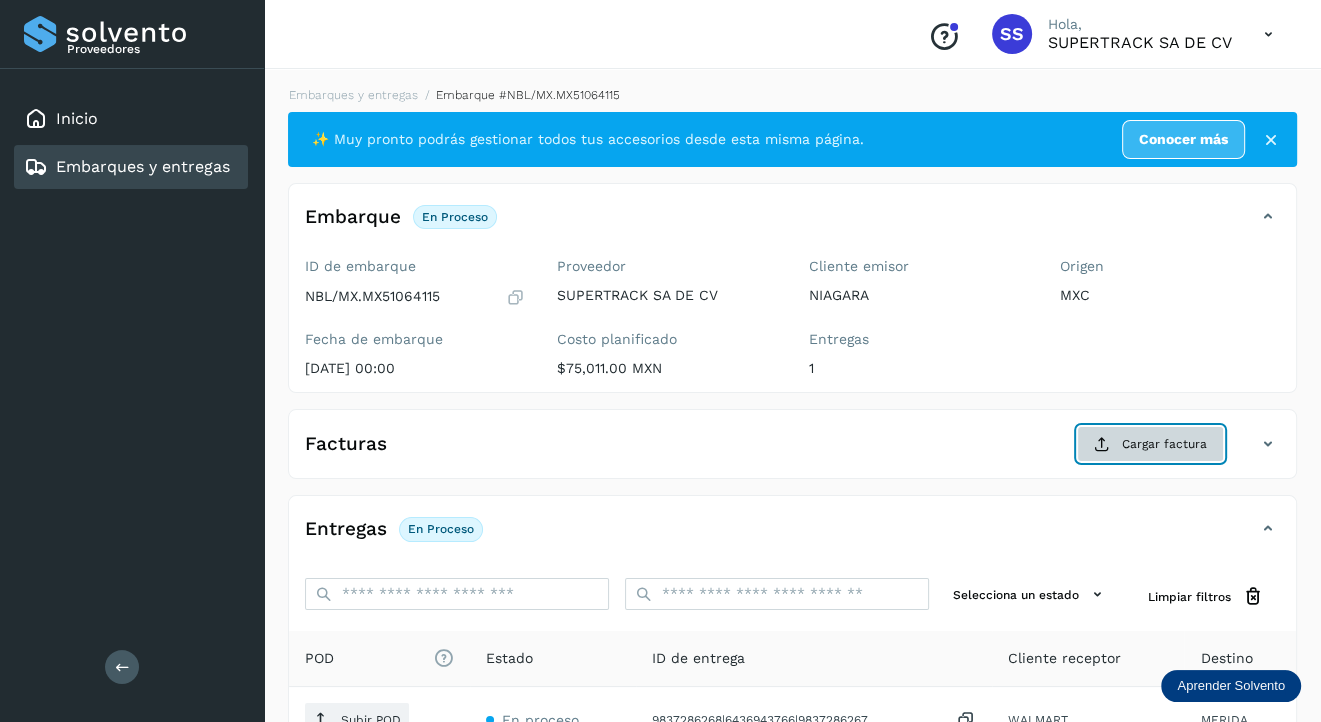 click on "Cargar factura" 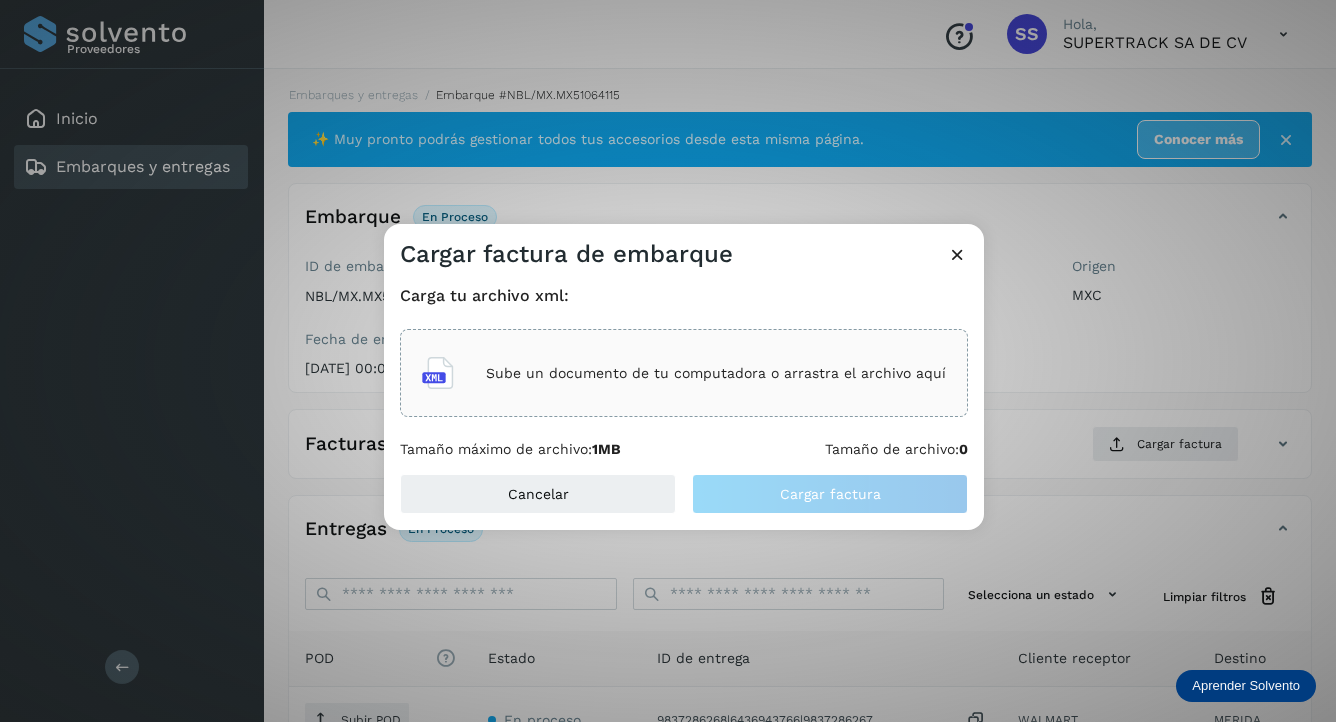 click on "Sube un documento de tu computadora o arrastra el archivo aquí" at bounding box center (716, 373) 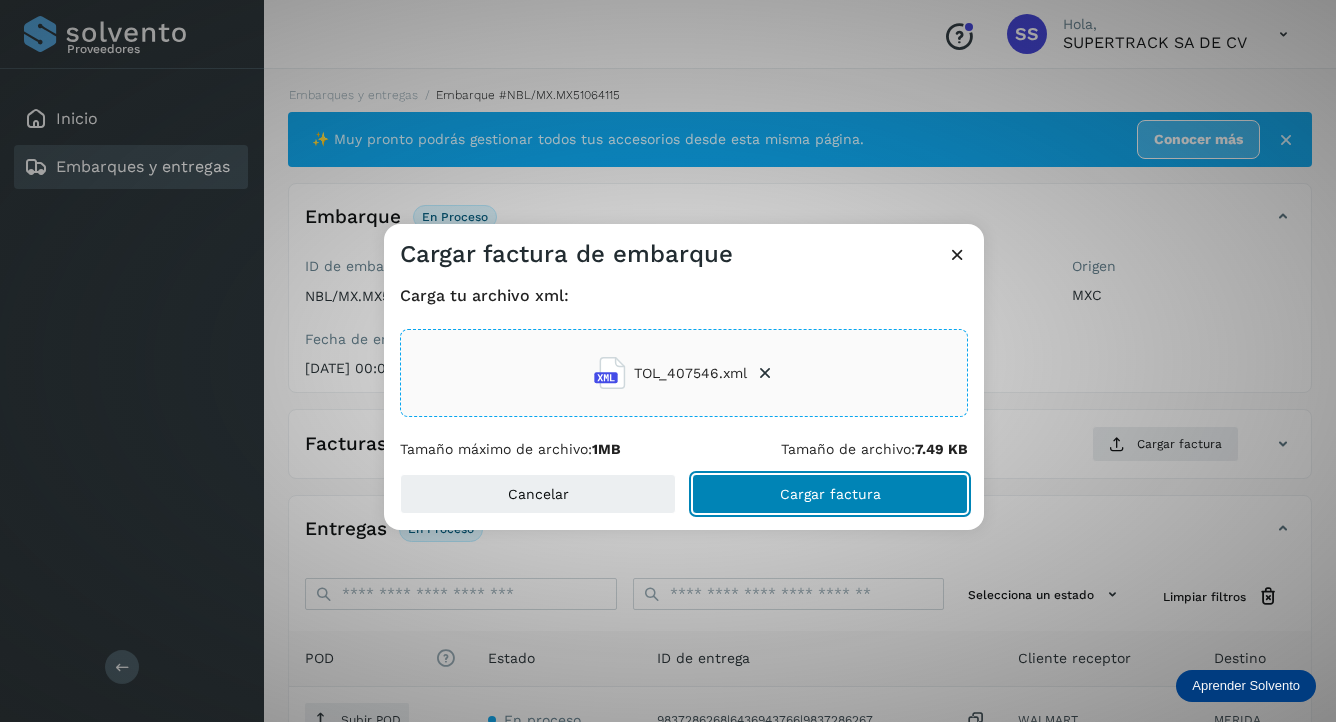 click on "Cargar factura" 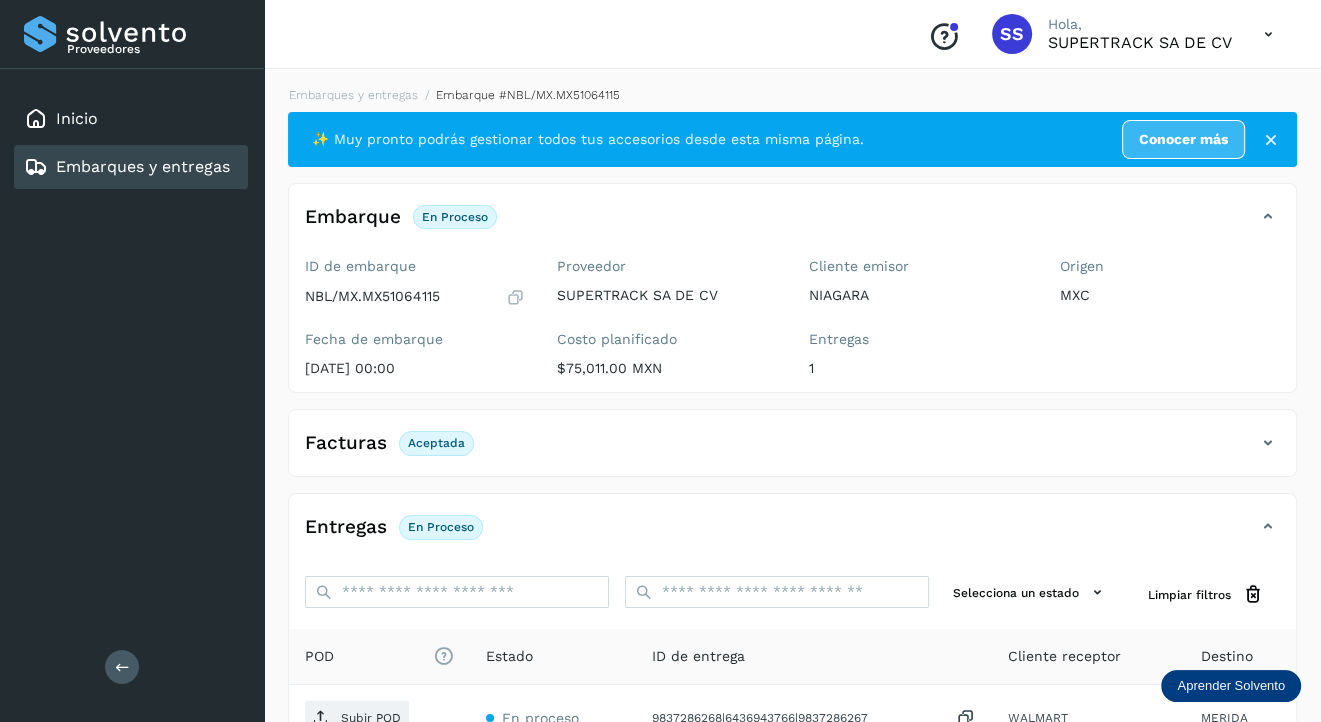 scroll, scrollTop: 223, scrollLeft: 0, axis: vertical 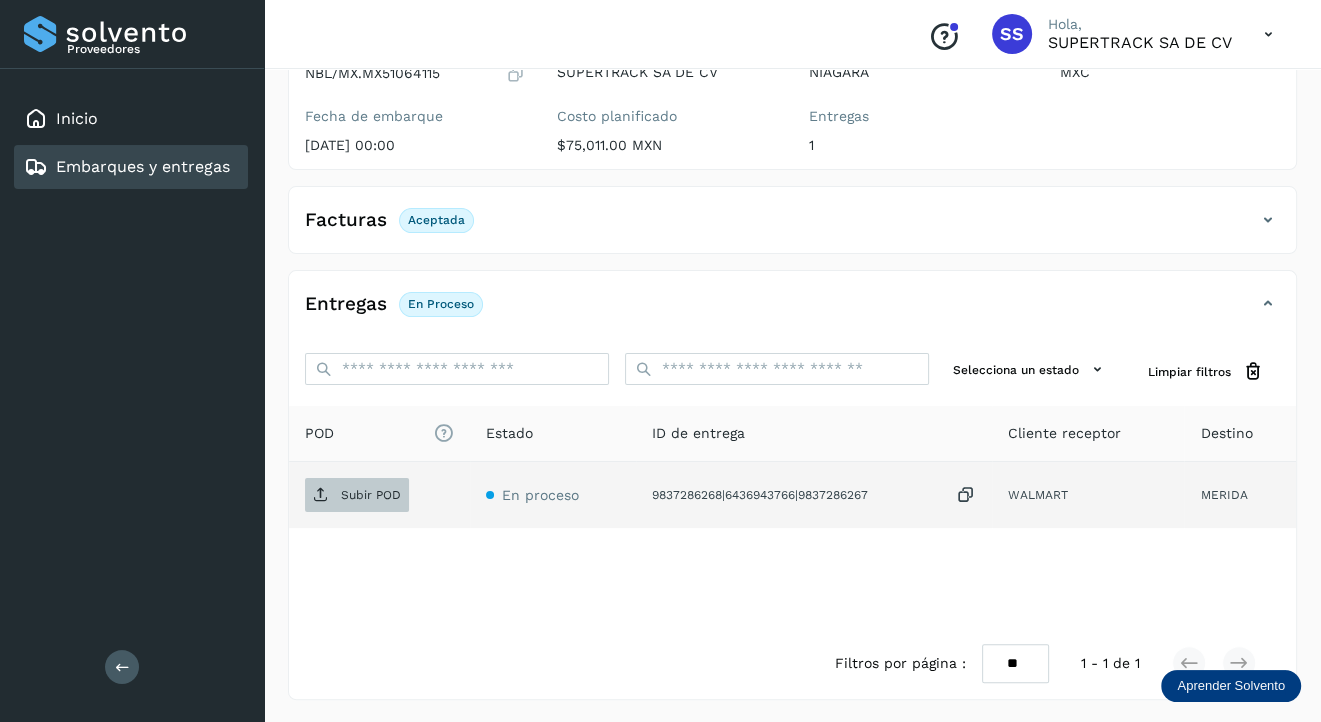 click on "Subir POD" at bounding box center (371, 495) 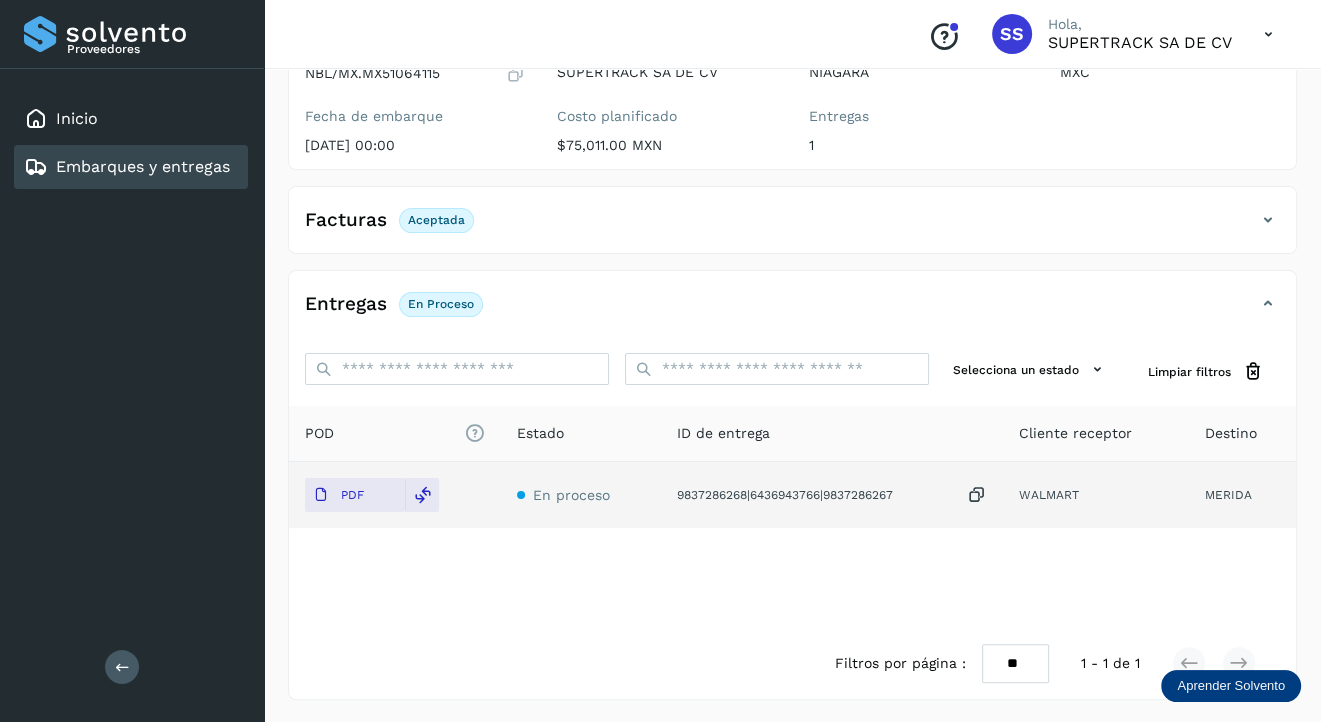 click on "Embarques y entregas" at bounding box center [143, 166] 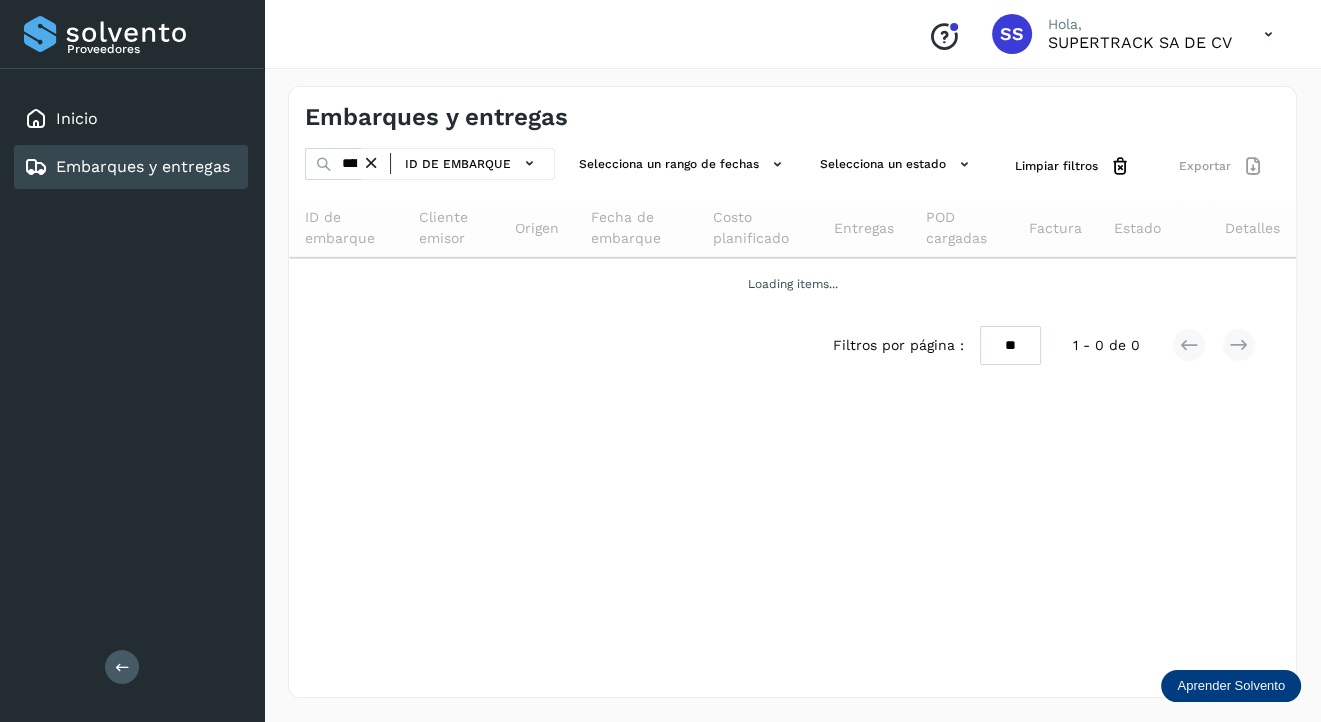 scroll, scrollTop: 0, scrollLeft: 0, axis: both 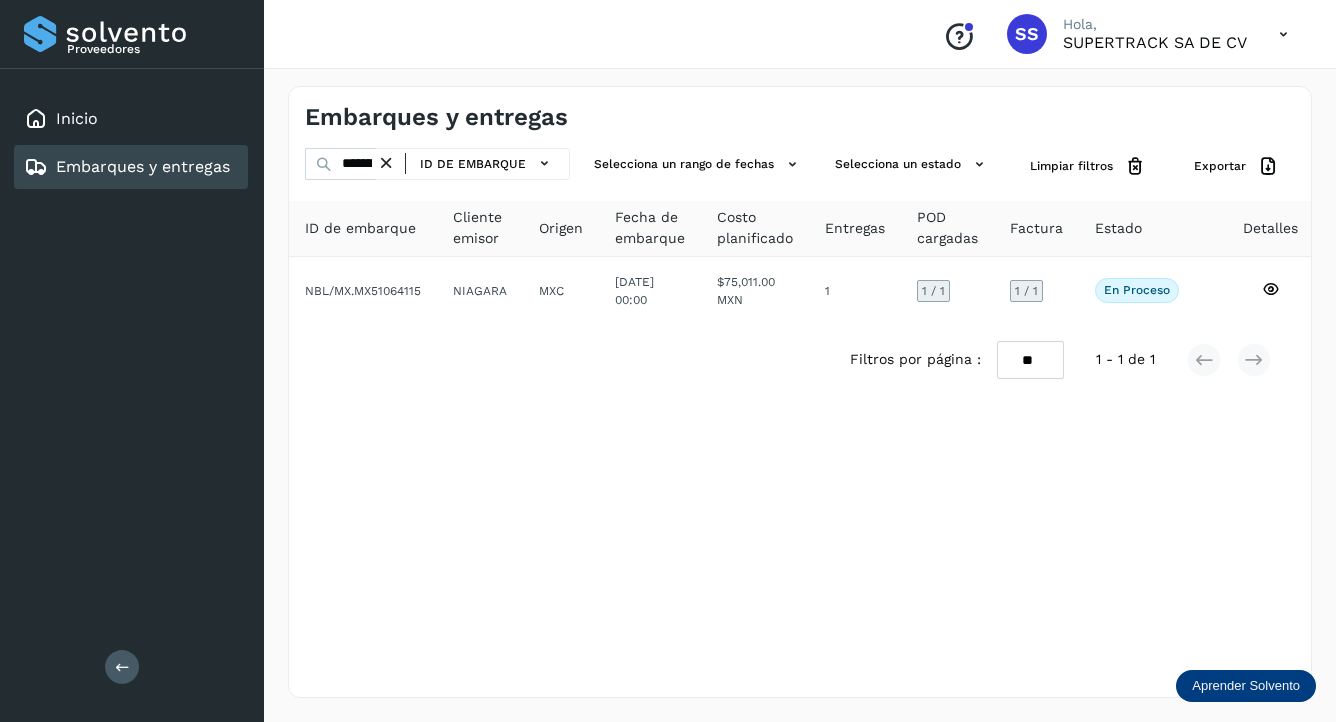 click at bounding box center (386, 163) 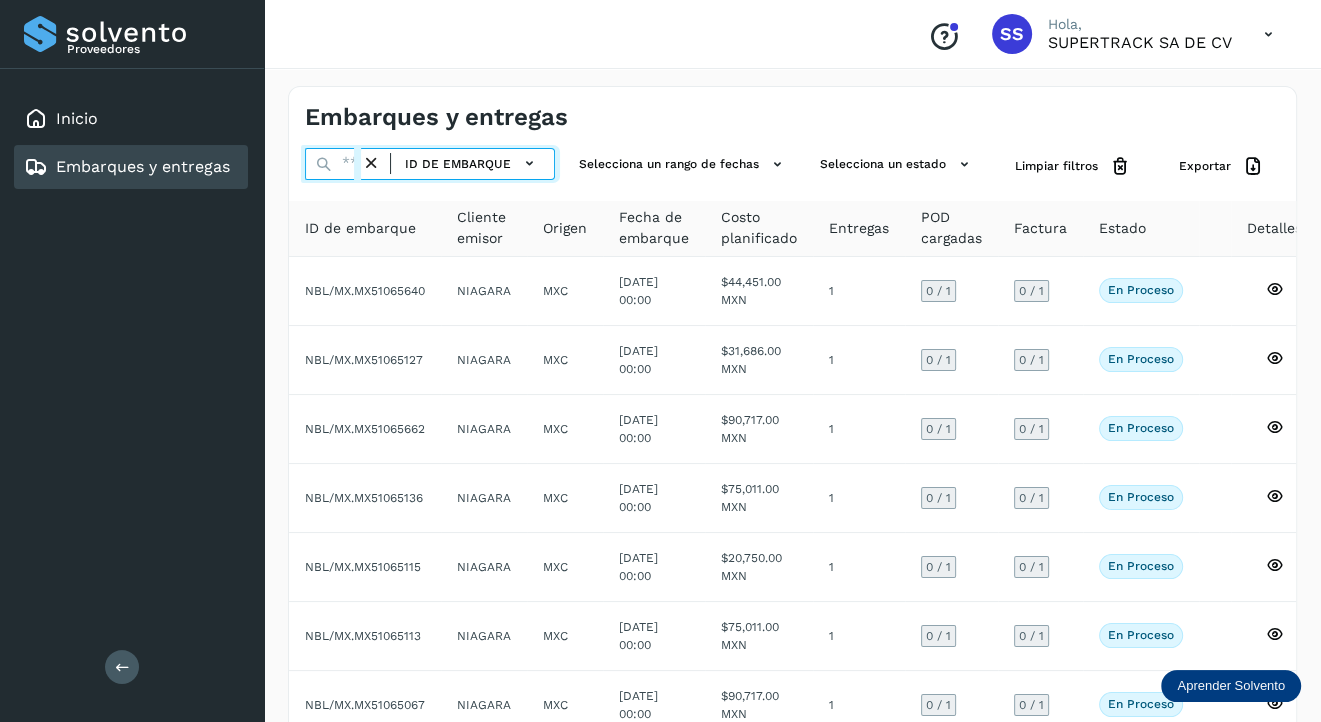 click at bounding box center [333, 164] 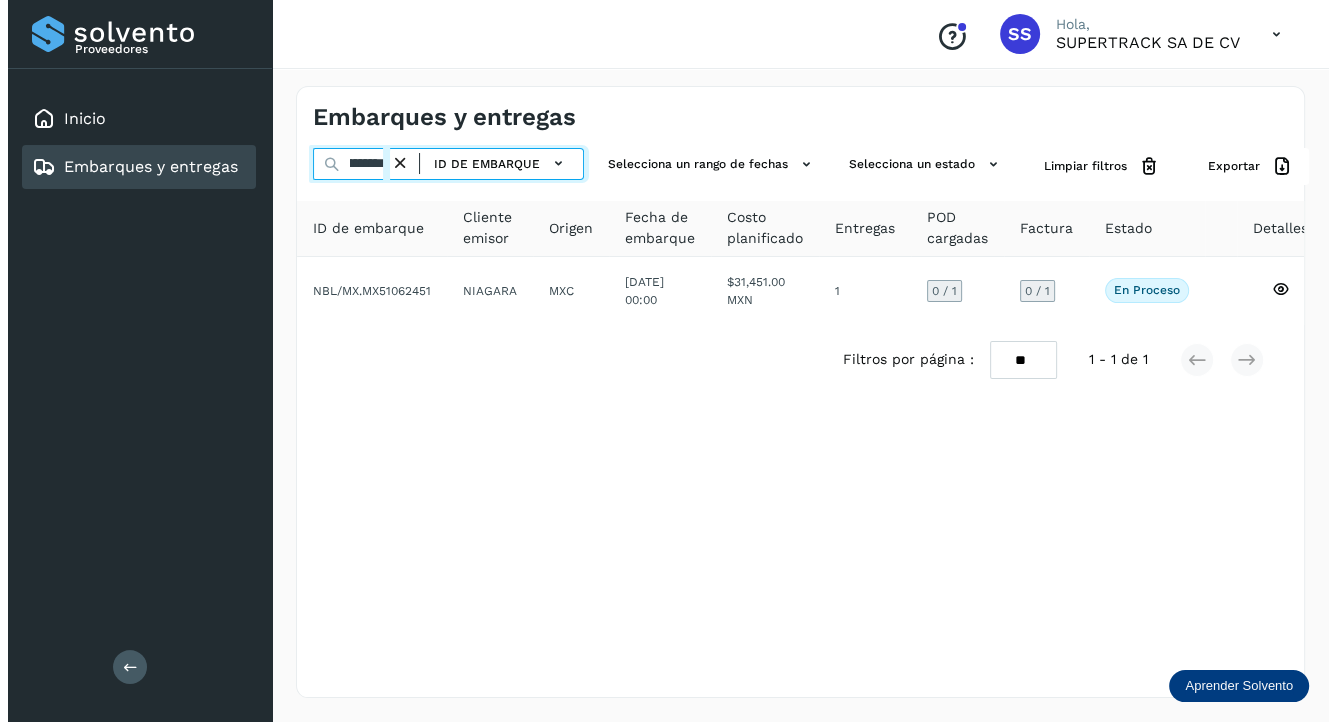 scroll, scrollTop: 0, scrollLeft: 44, axis: horizontal 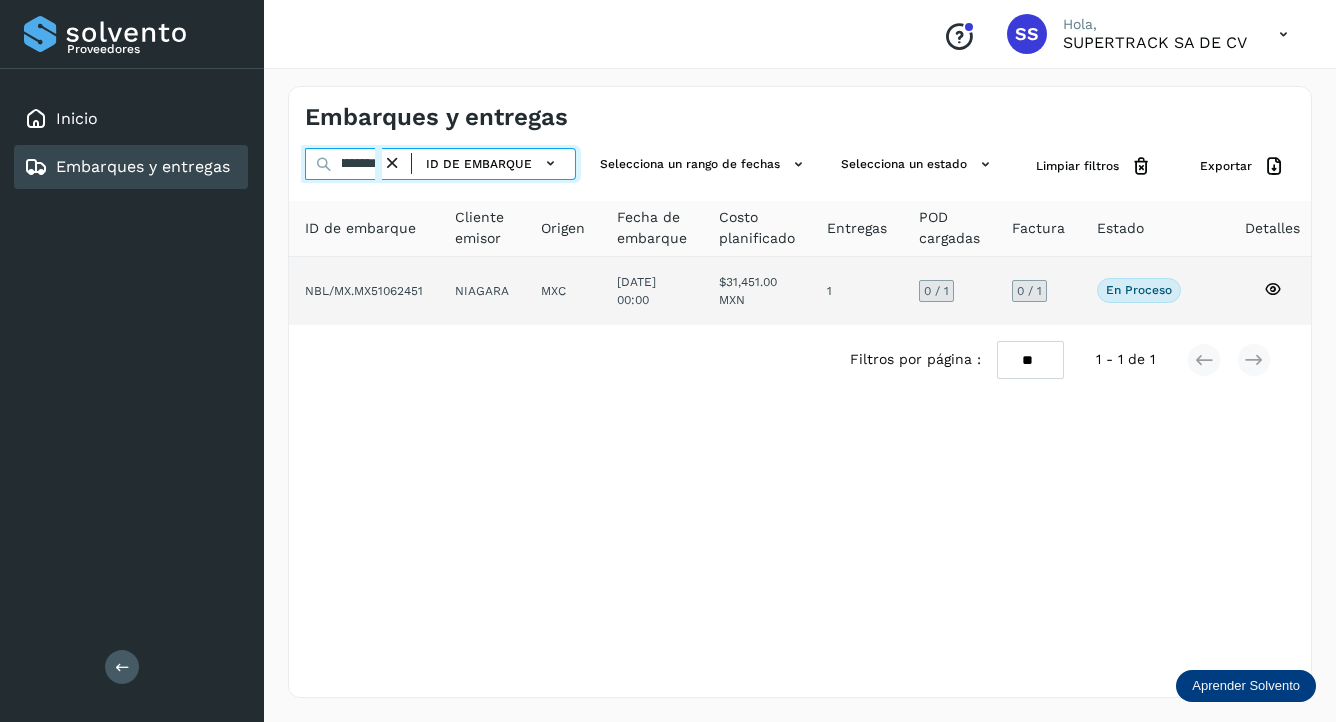 type on "**********" 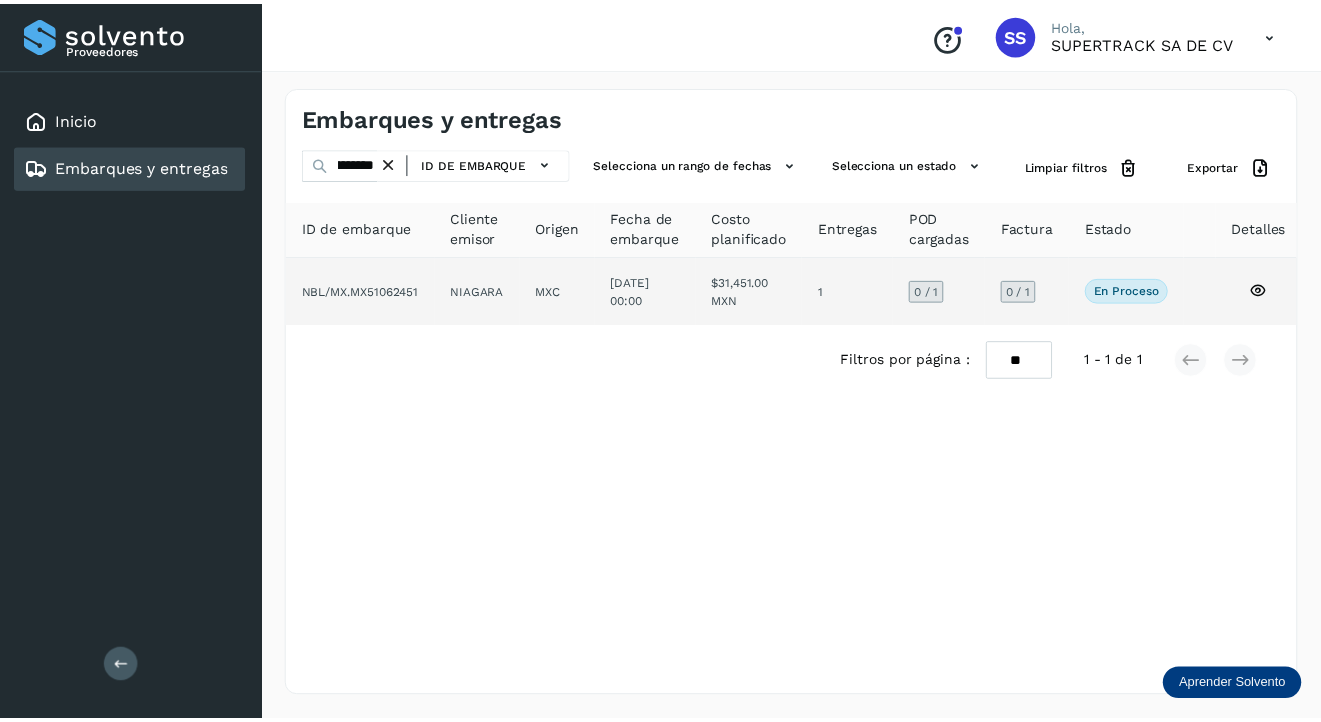scroll, scrollTop: 0, scrollLeft: 0, axis: both 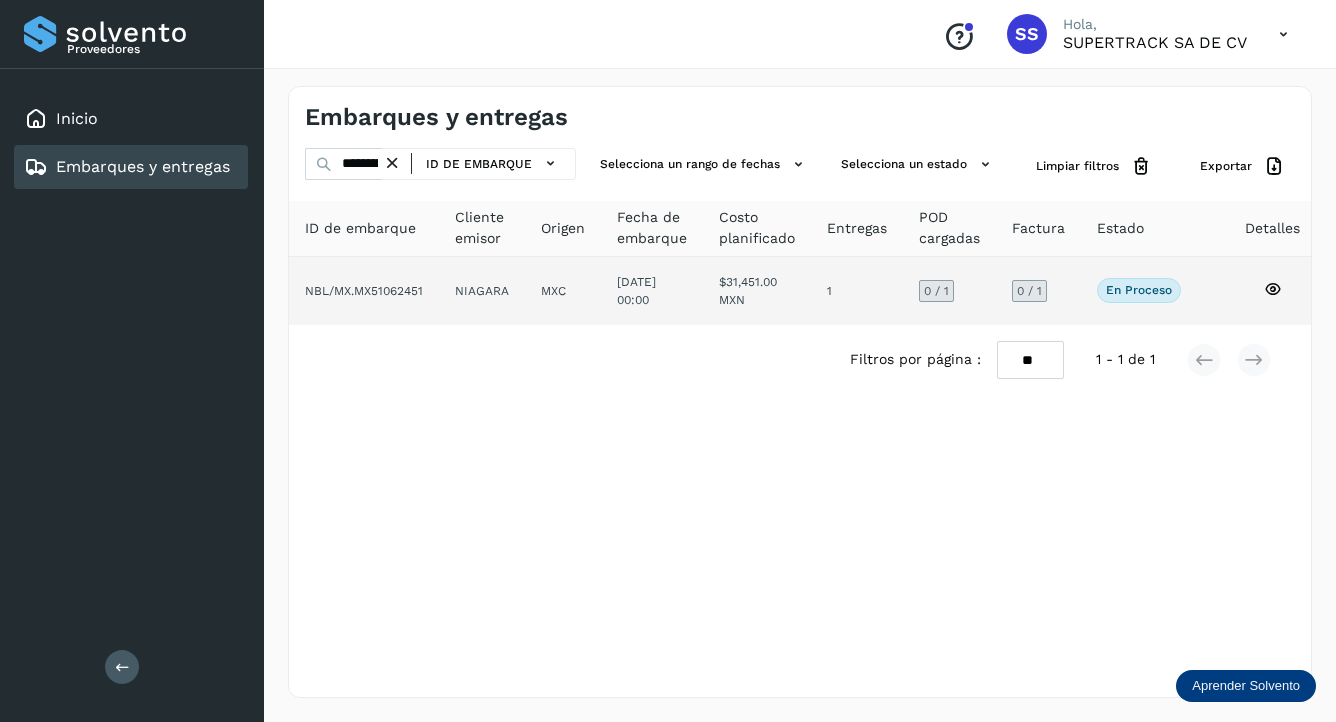click on "NBL/MX.MX51062451" 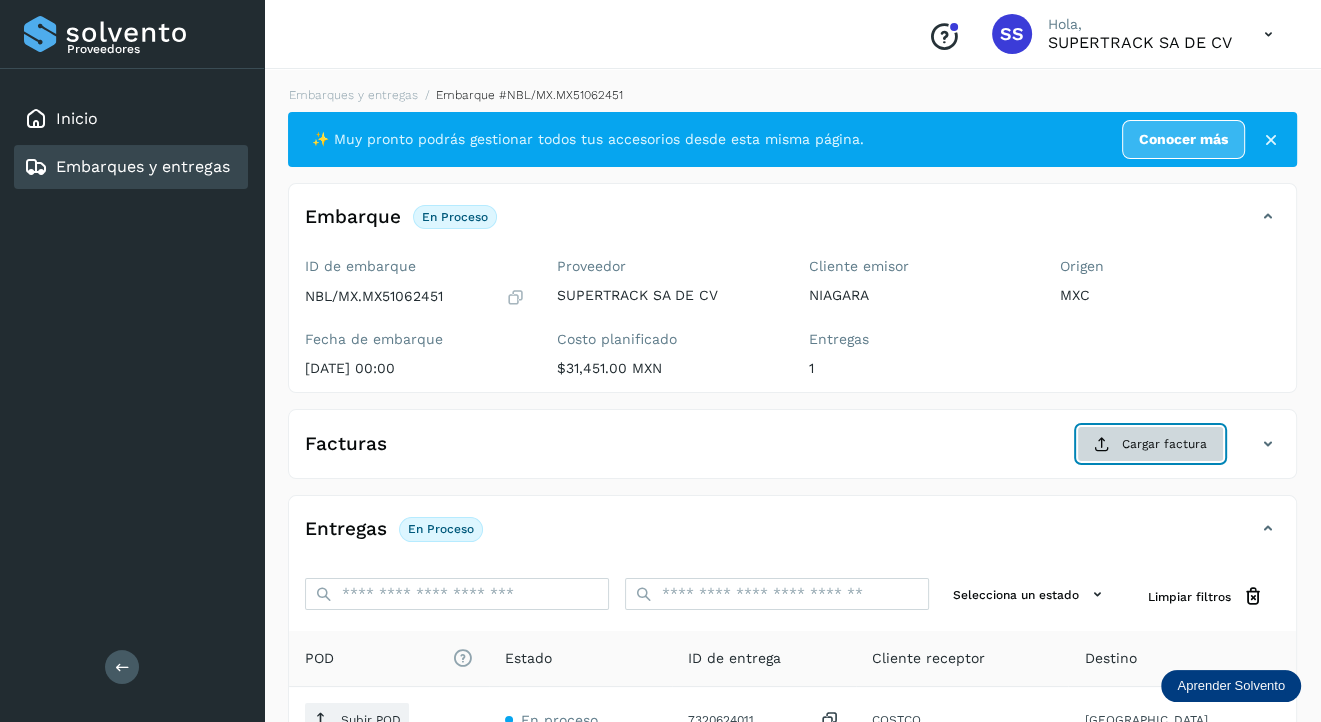 click on "Cargar factura" 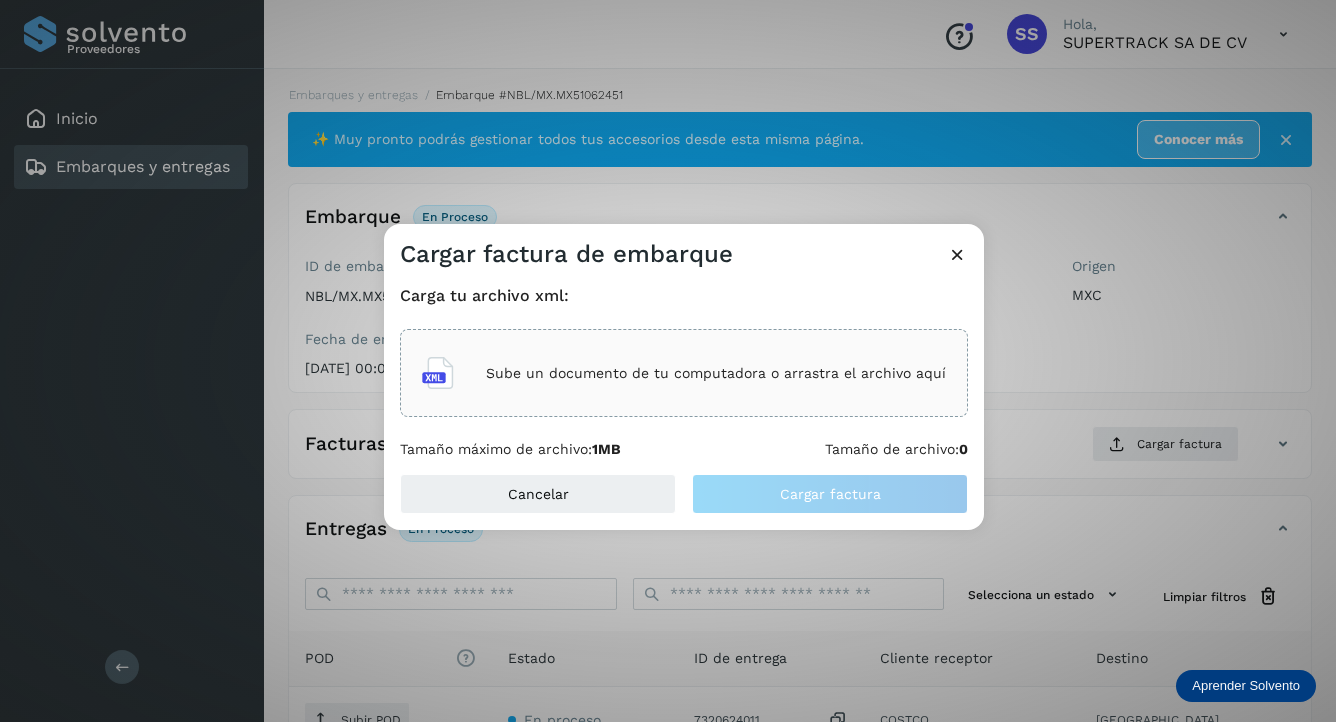click on "Sube un documento de tu computadora o arrastra el archivo aquí" at bounding box center [716, 373] 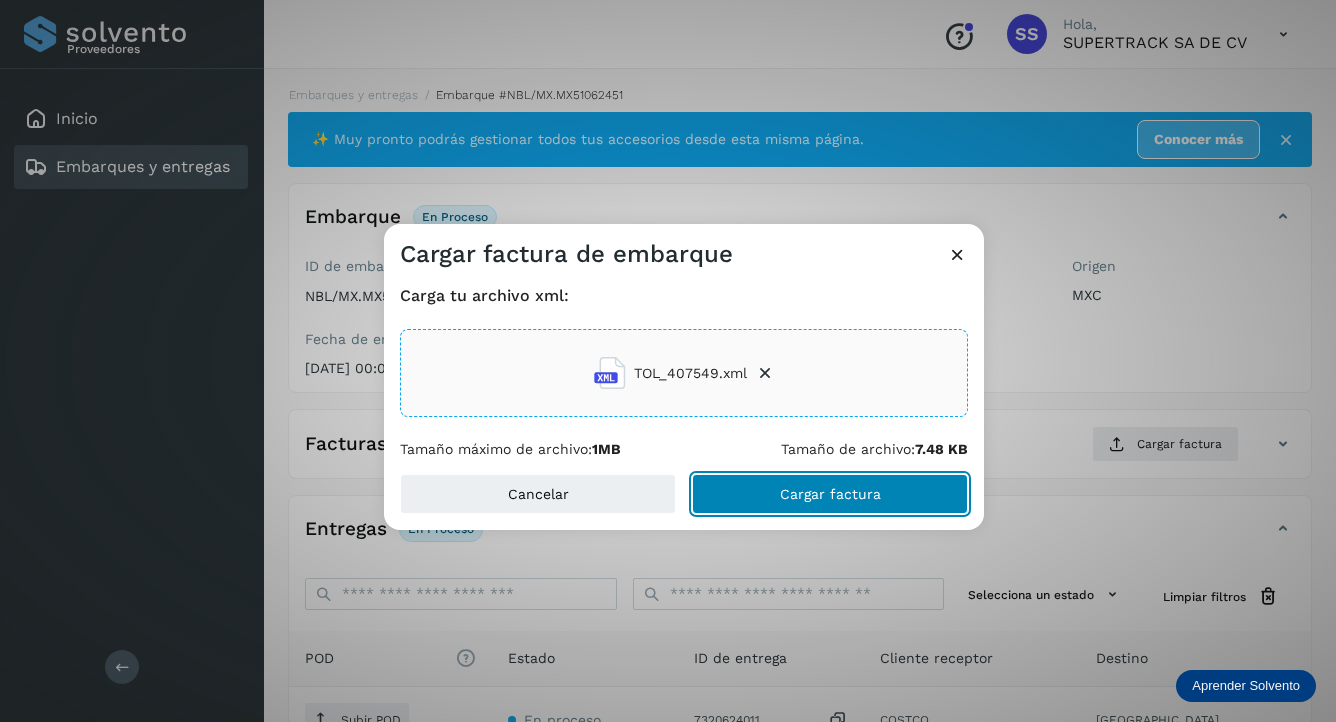 click on "Cargar factura" 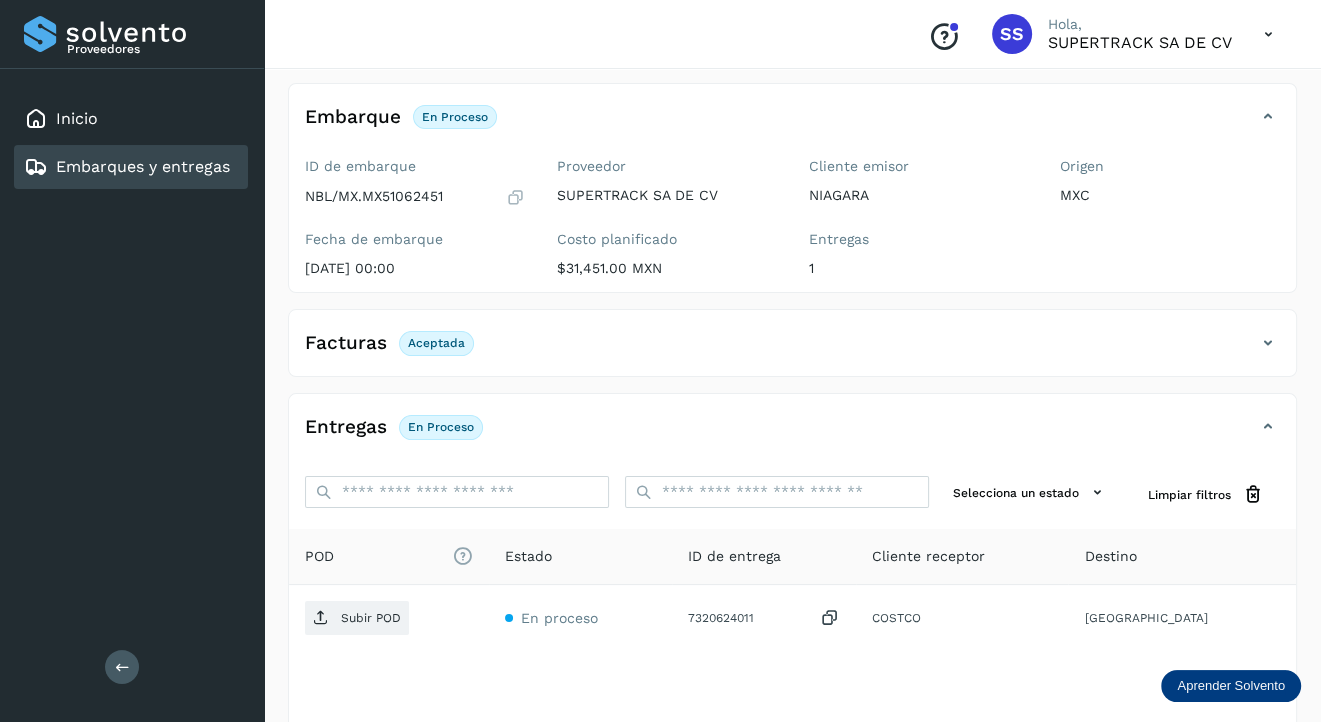 scroll, scrollTop: 223, scrollLeft: 0, axis: vertical 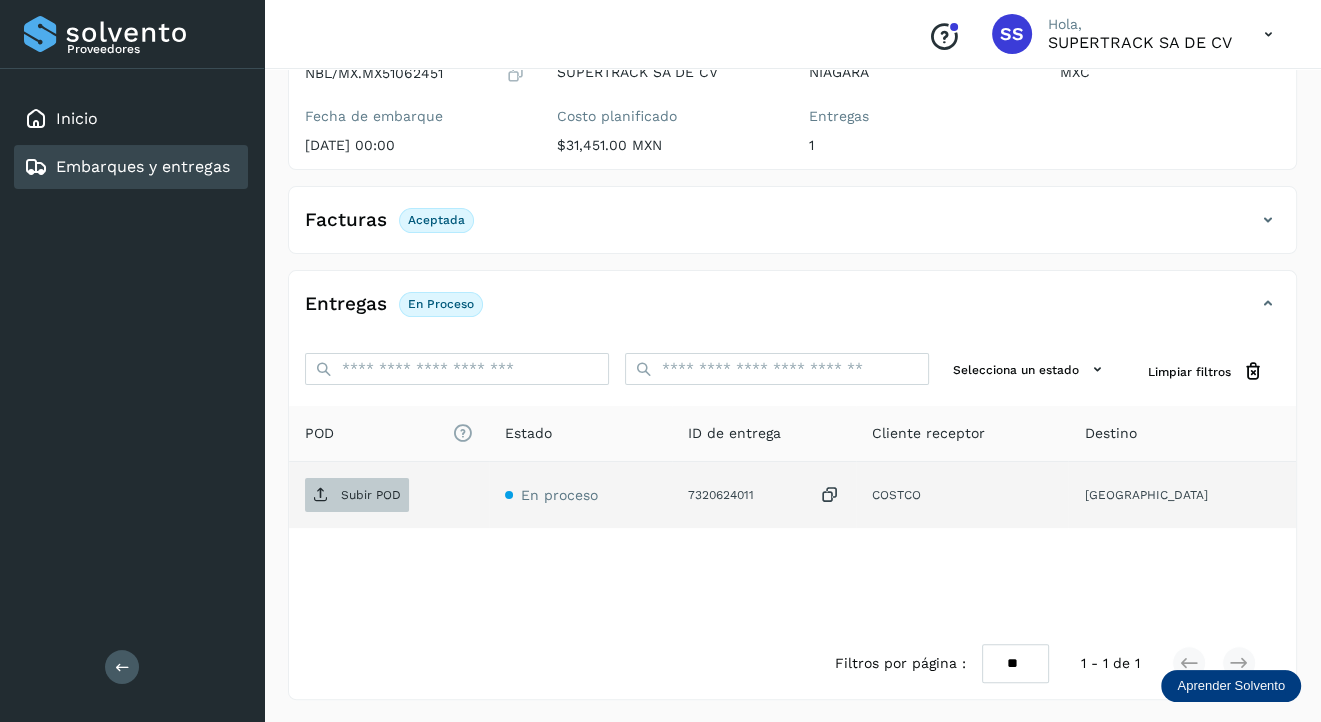 click on "Subir POD" at bounding box center [357, 495] 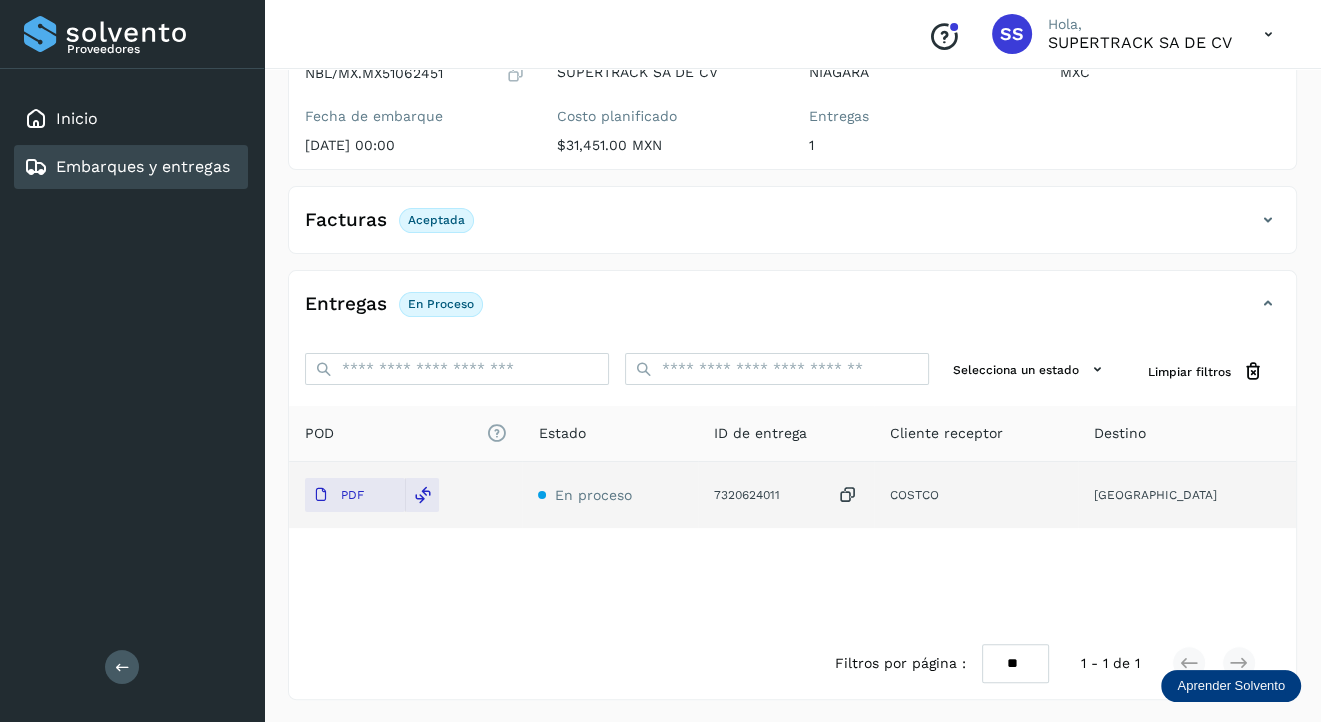 click on "Embarques y entregas" at bounding box center (143, 166) 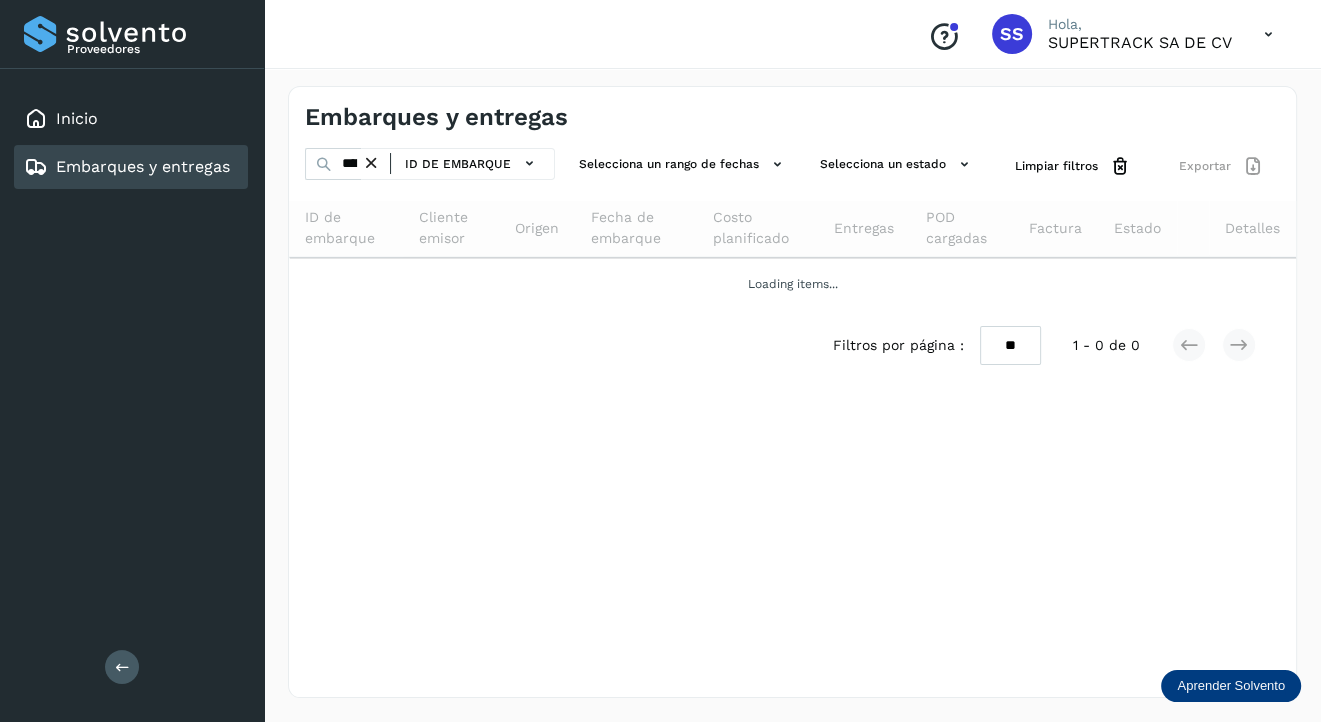 scroll, scrollTop: 0, scrollLeft: 0, axis: both 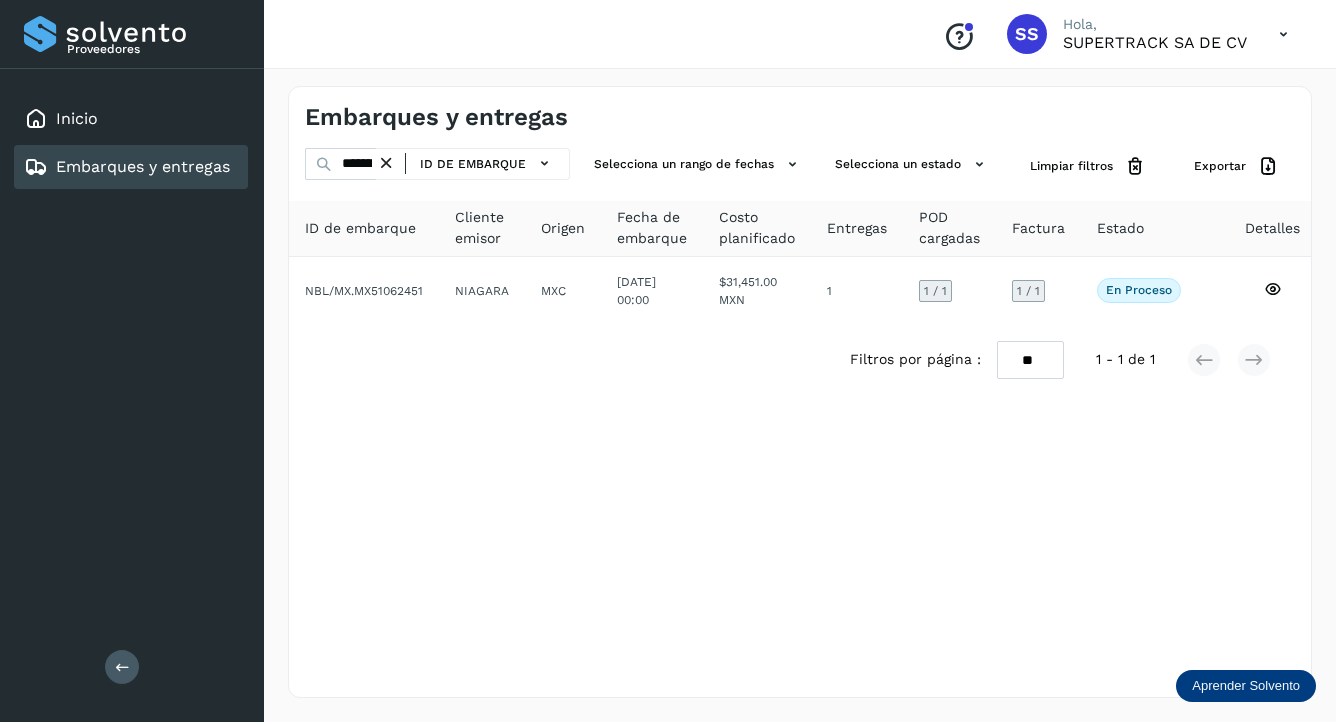 click at bounding box center [386, 163] 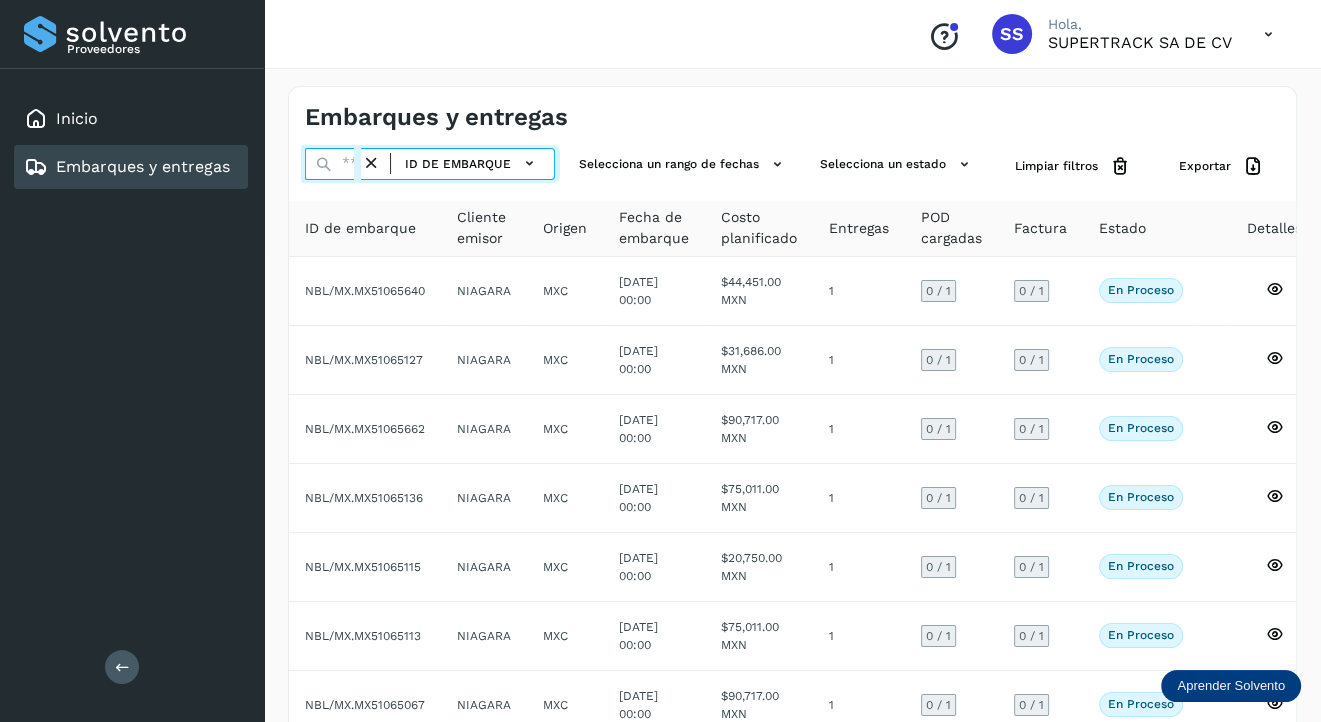 click at bounding box center (333, 164) 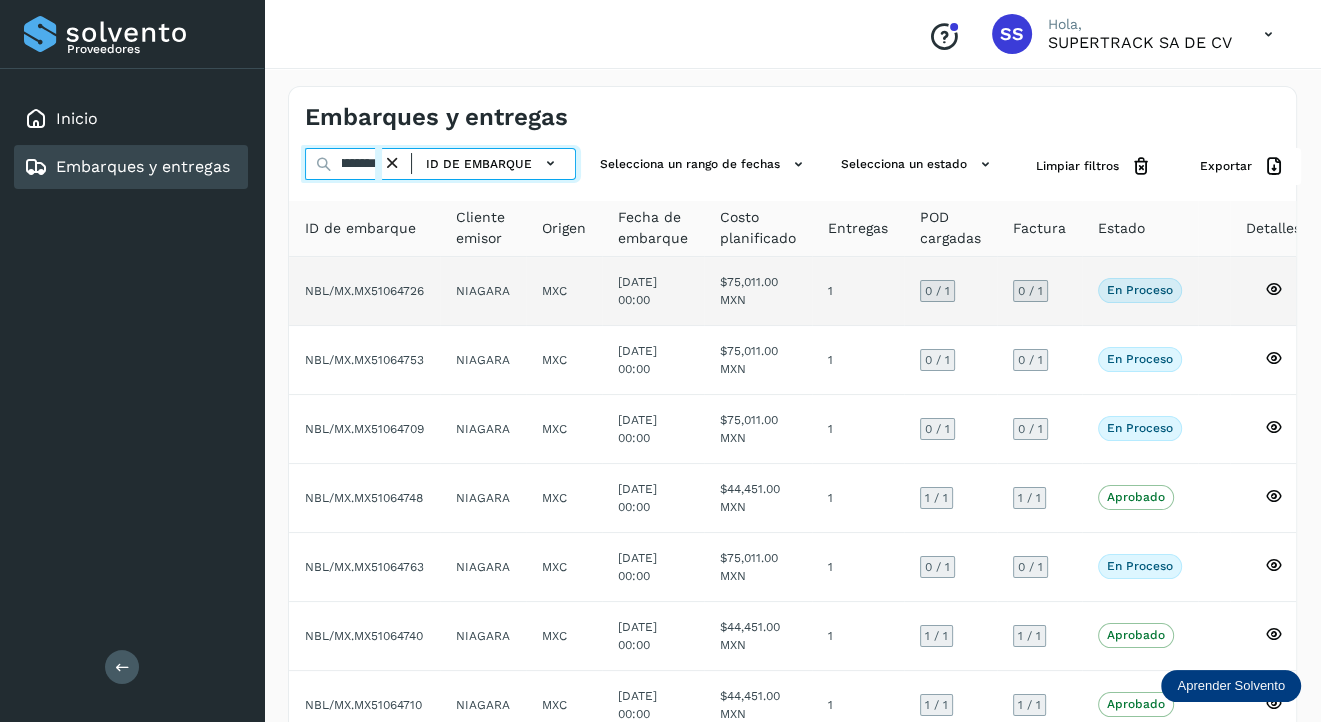 scroll, scrollTop: 0, scrollLeft: 47, axis: horizontal 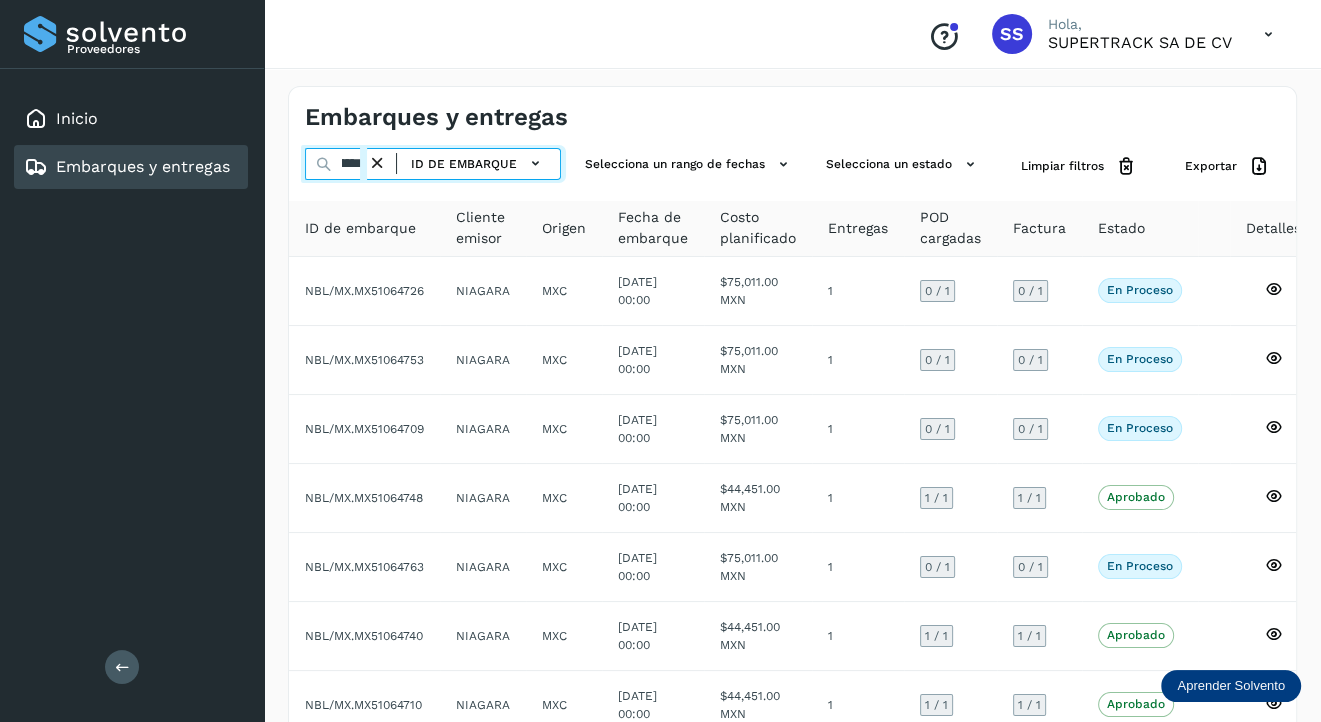 type on "**********" 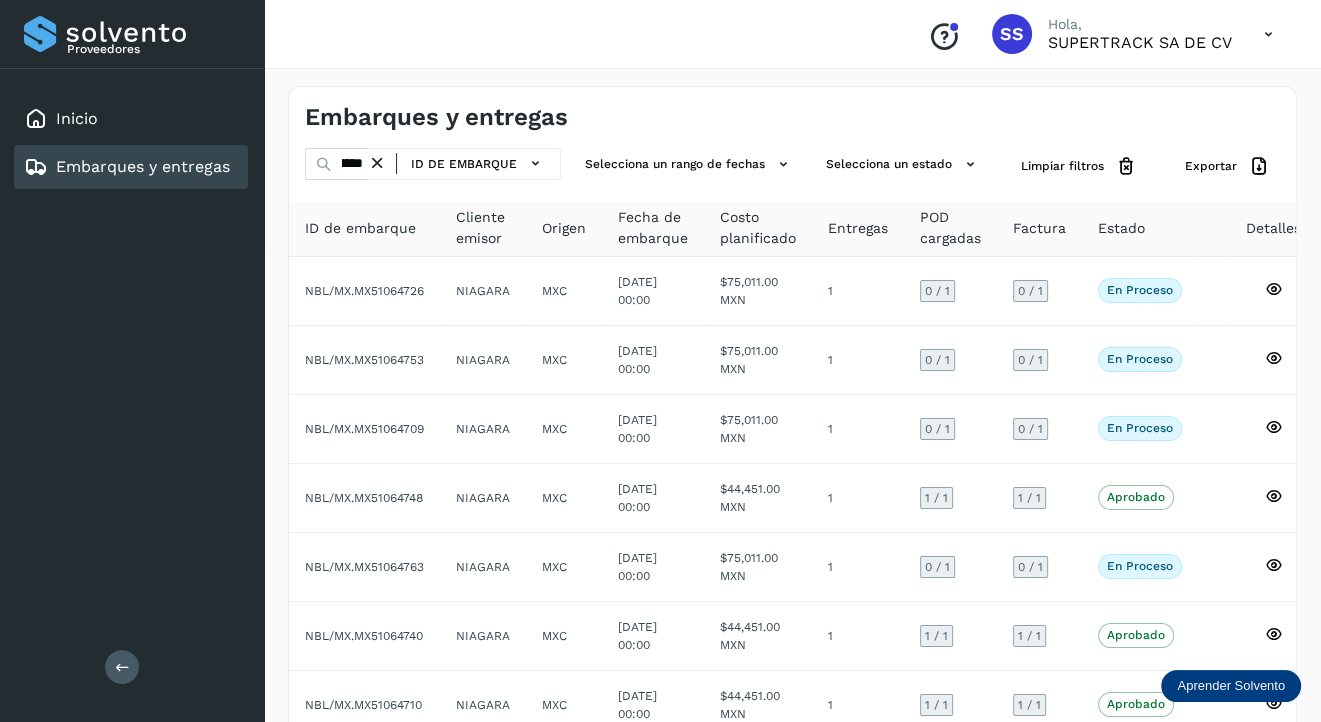 scroll, scrollTop: 0, scrollLeft: 0, axis: both 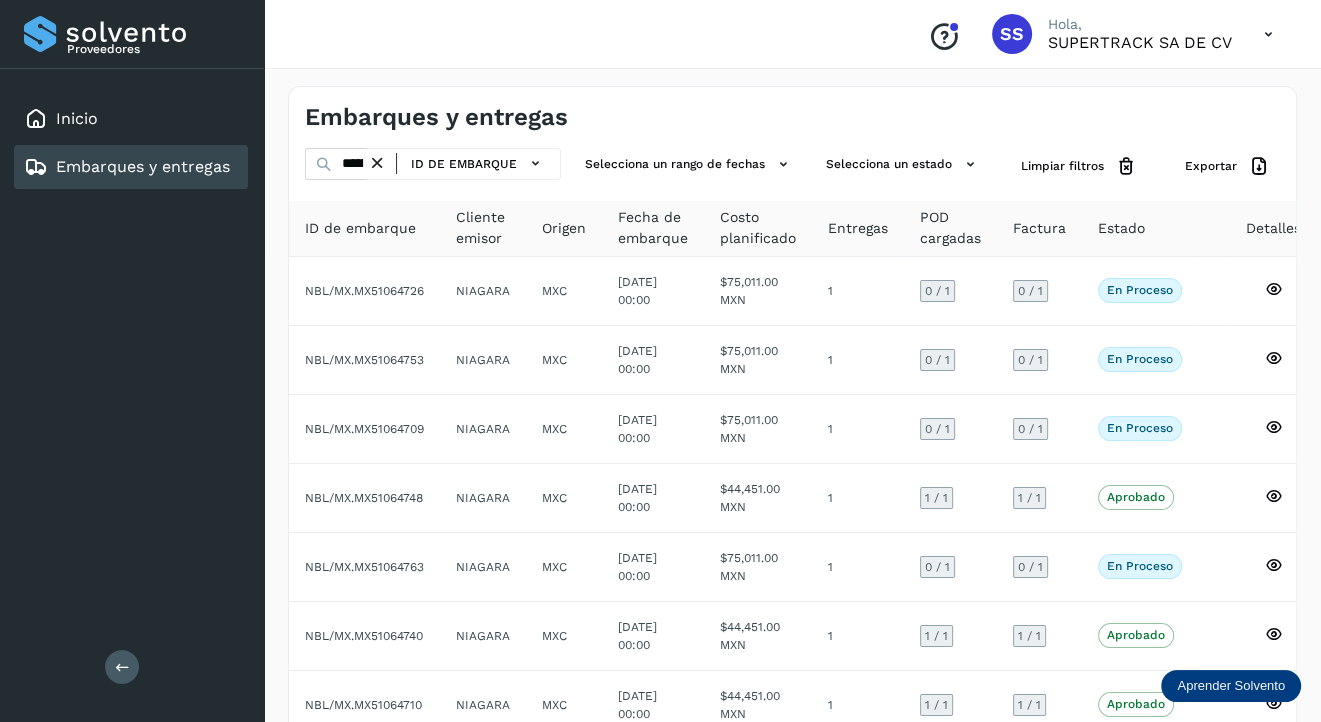 click at bounding box center [377, 163] 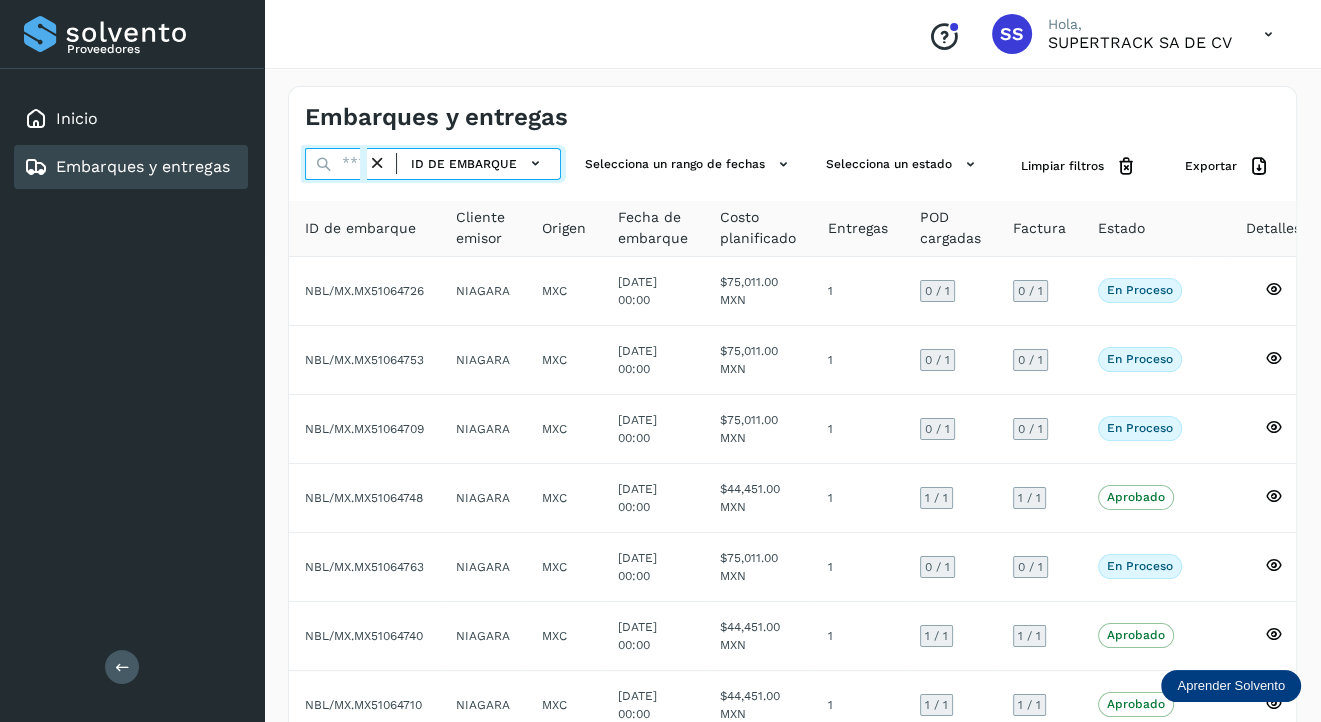 click at bounding box center [336, 164] 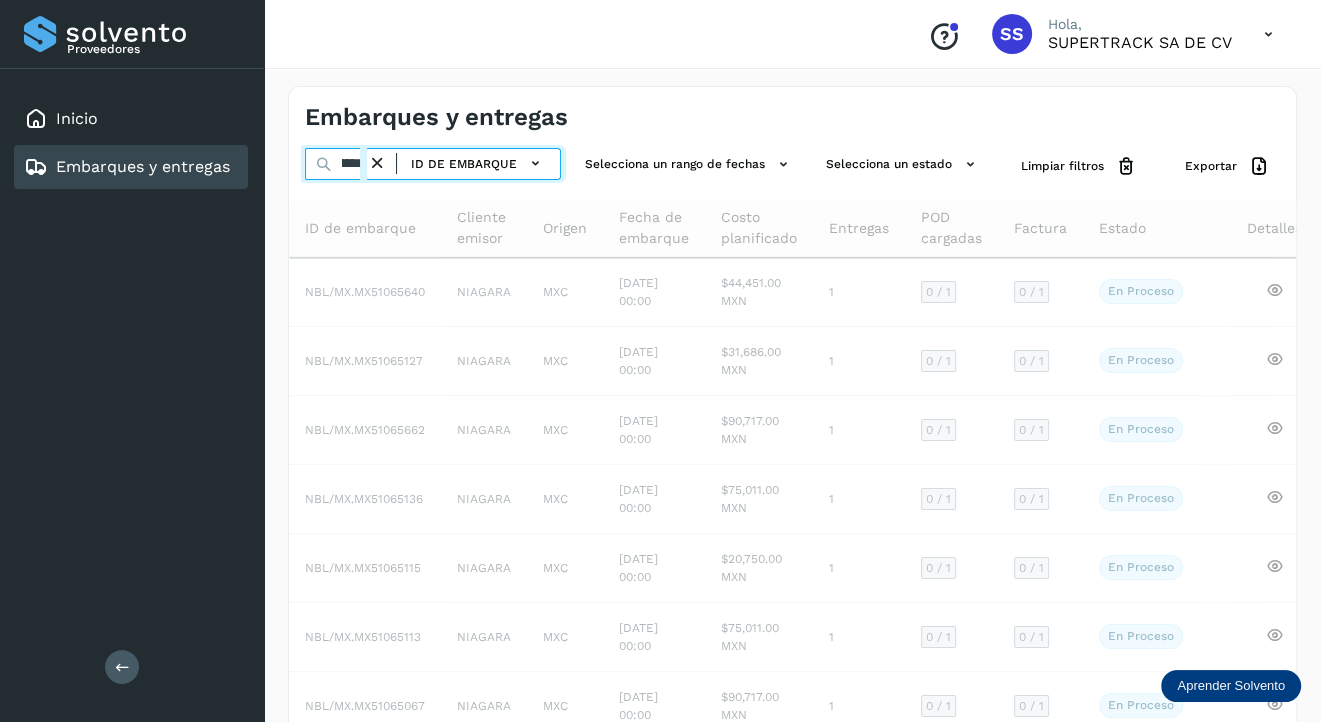 scroll, scrollTop: 0, scrollLeft: 47, axis: horizontal 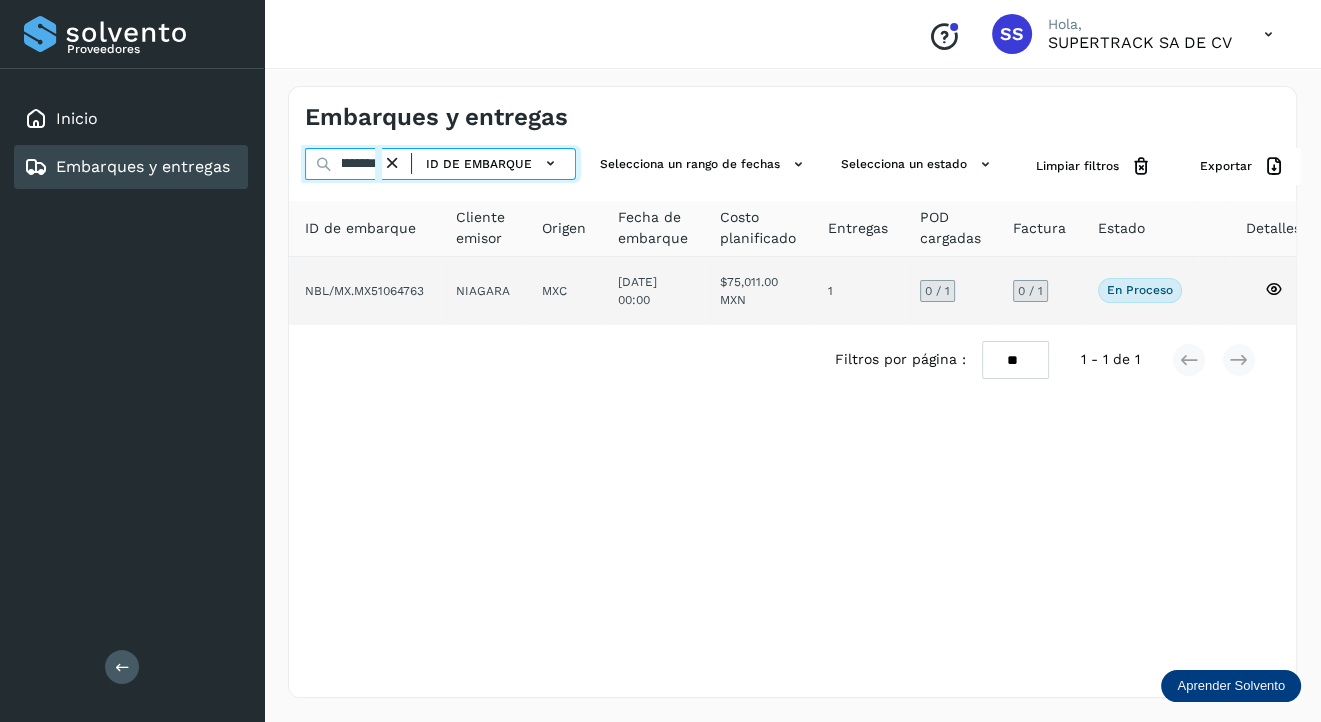 type on "**********" 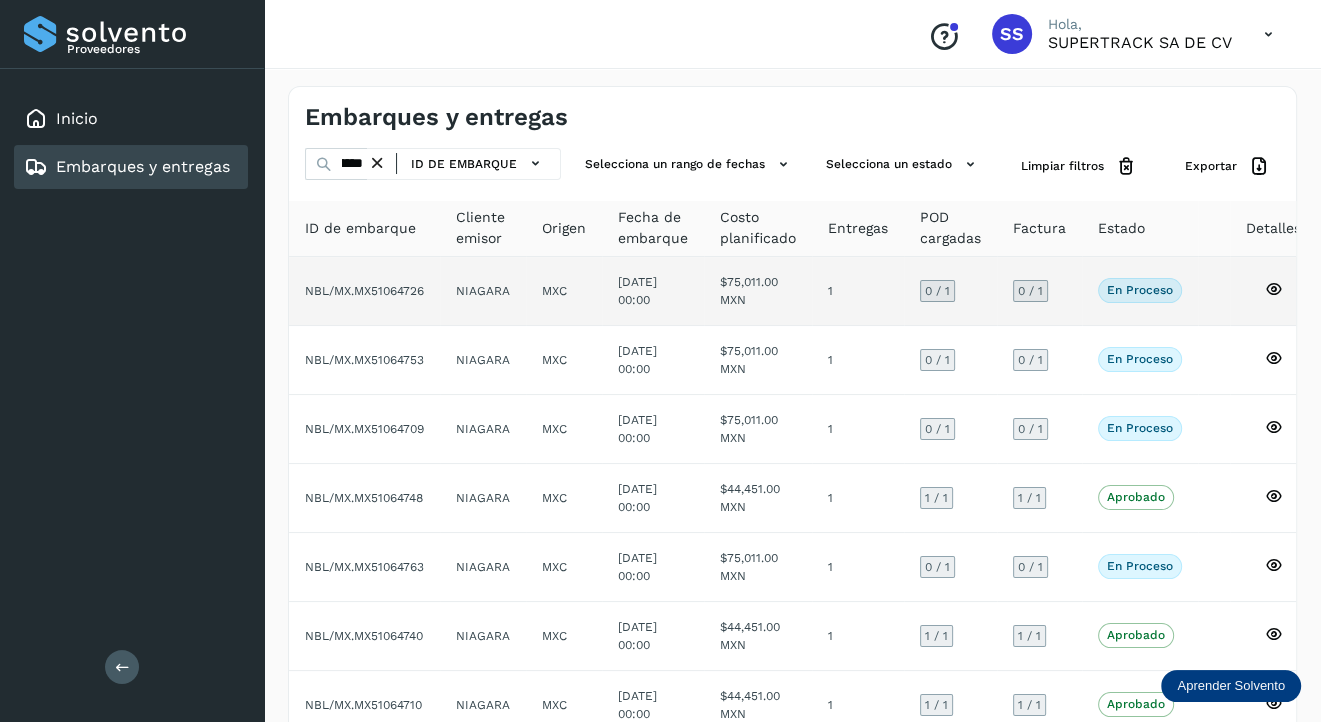 scroll, scrollTop: 0, scrollLeft: 0, axis: both 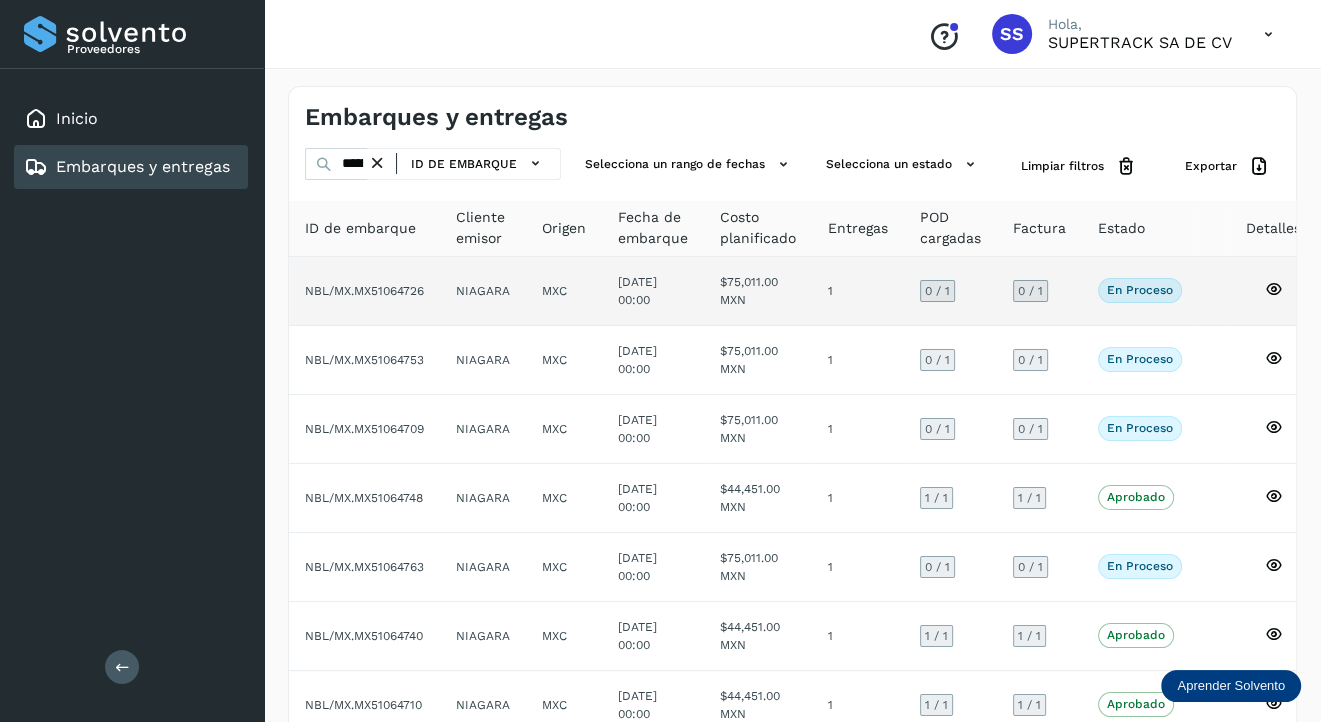 click on "MXC" 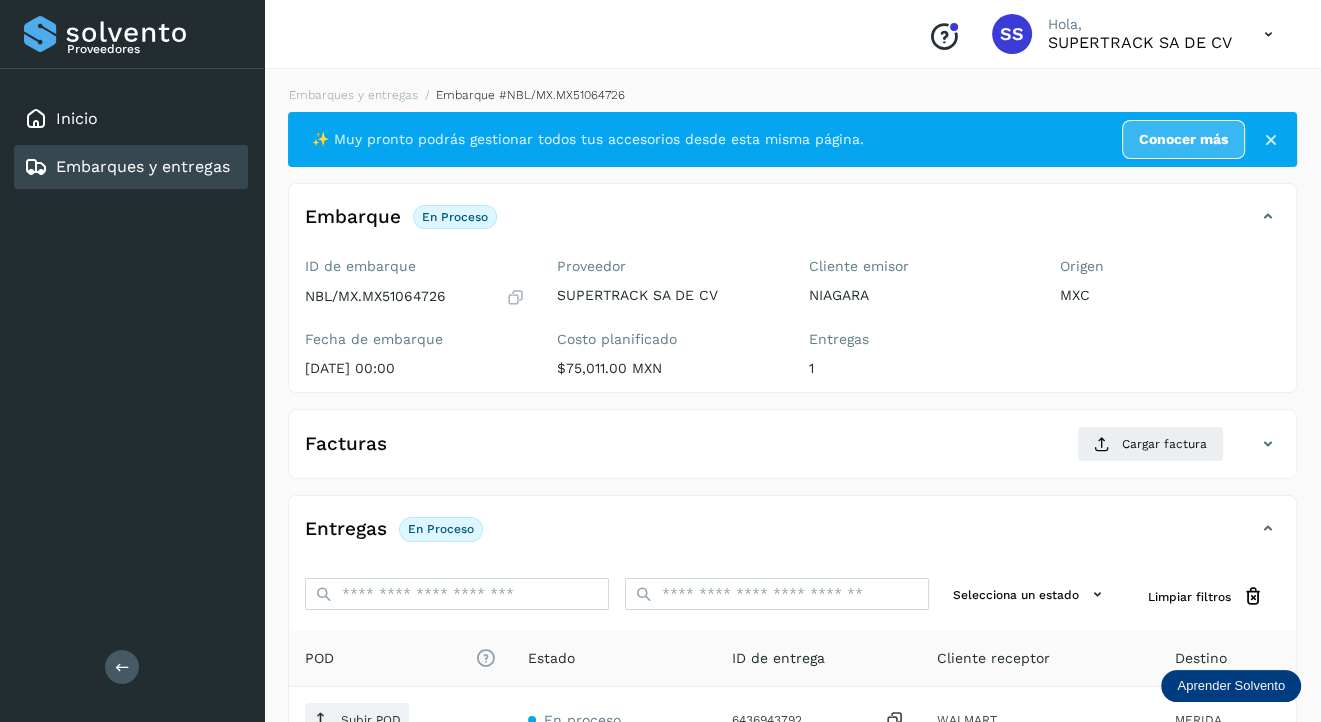 click on "Embarques y entregas" at bounding box center [143, 166] 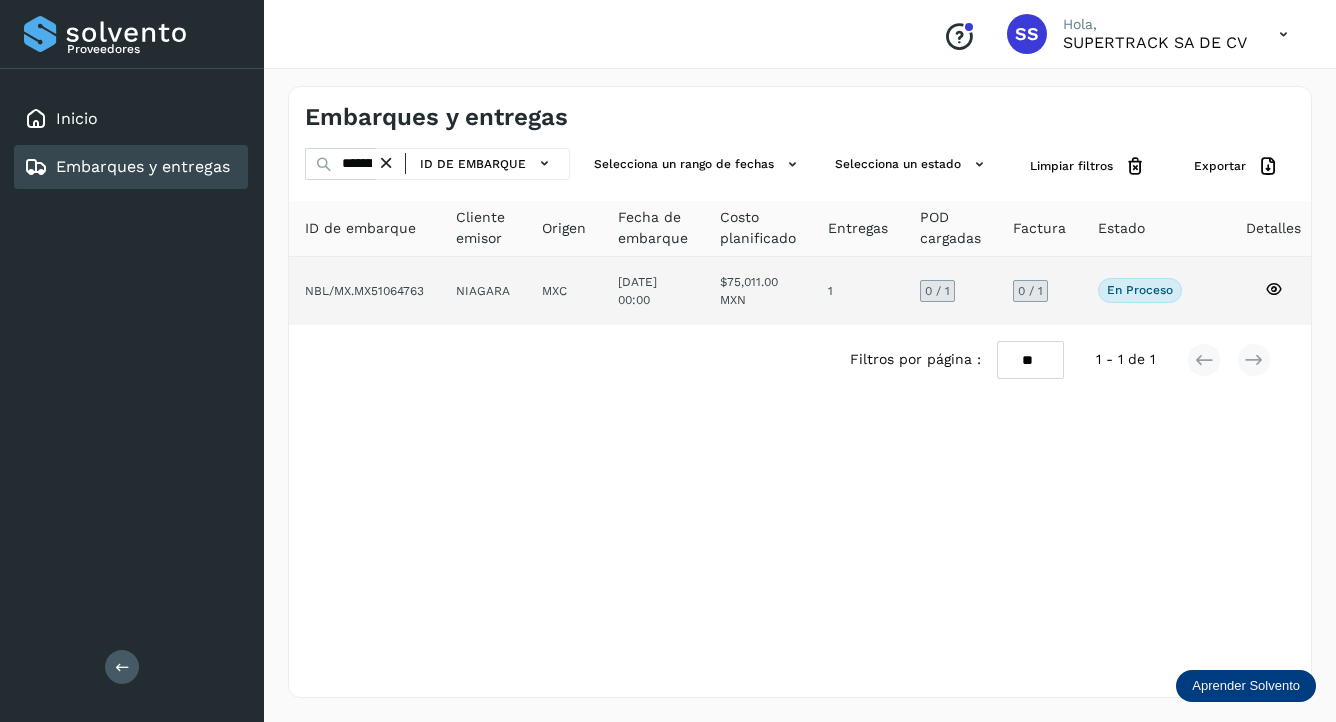 click on "NBL/MX.MX51064763" 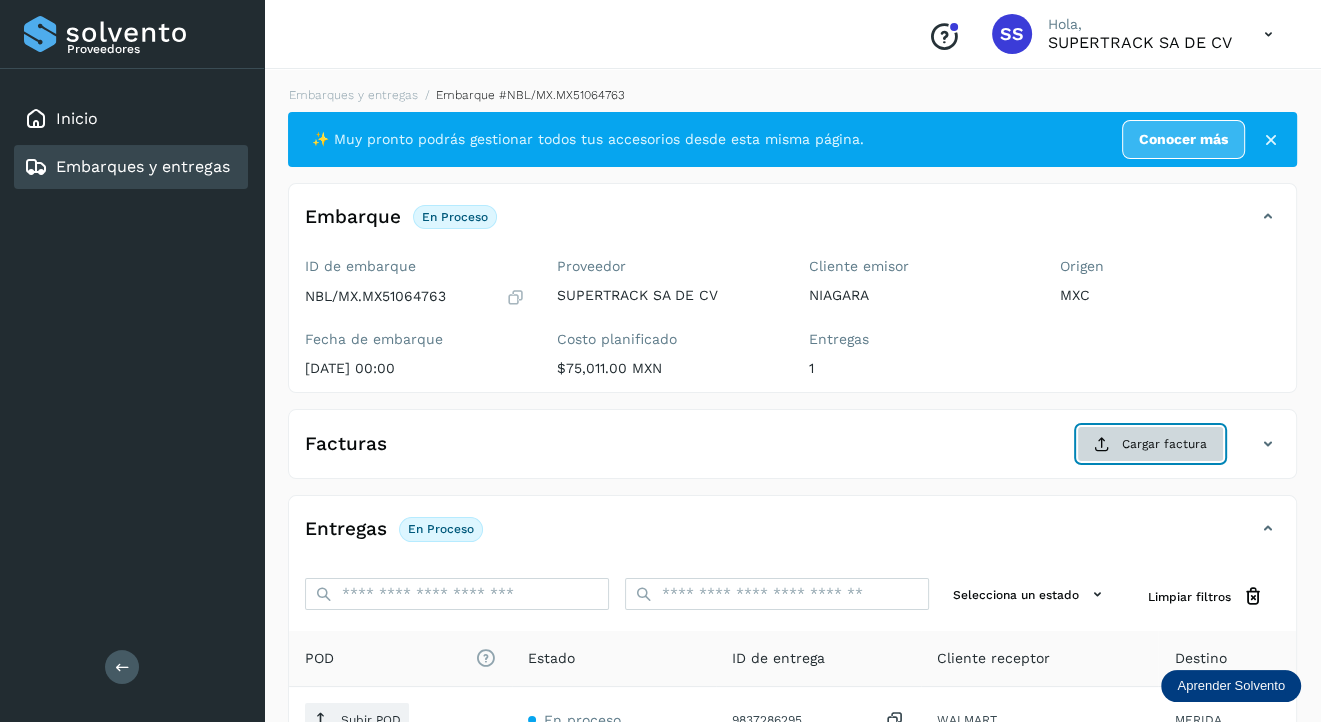 click on "Cargar factura" 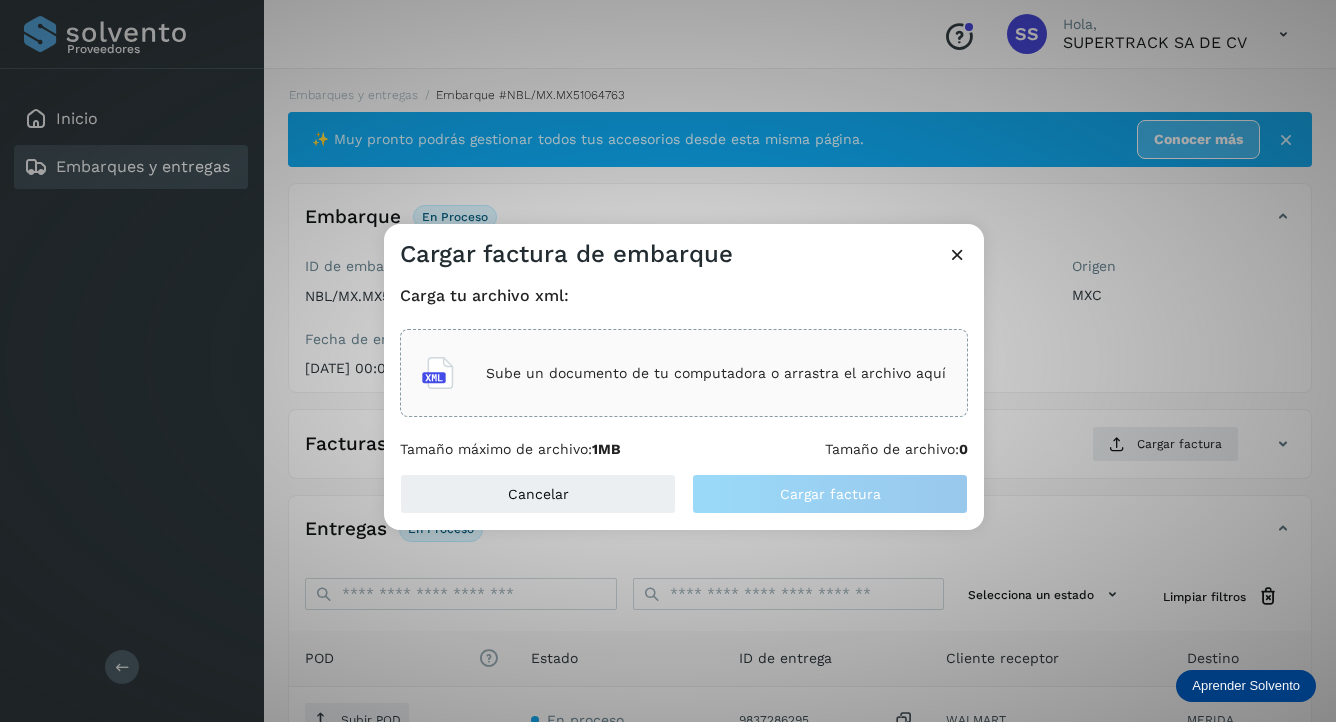 click on "Sube un documento de tu computadora o arrastra el archivo aquí" 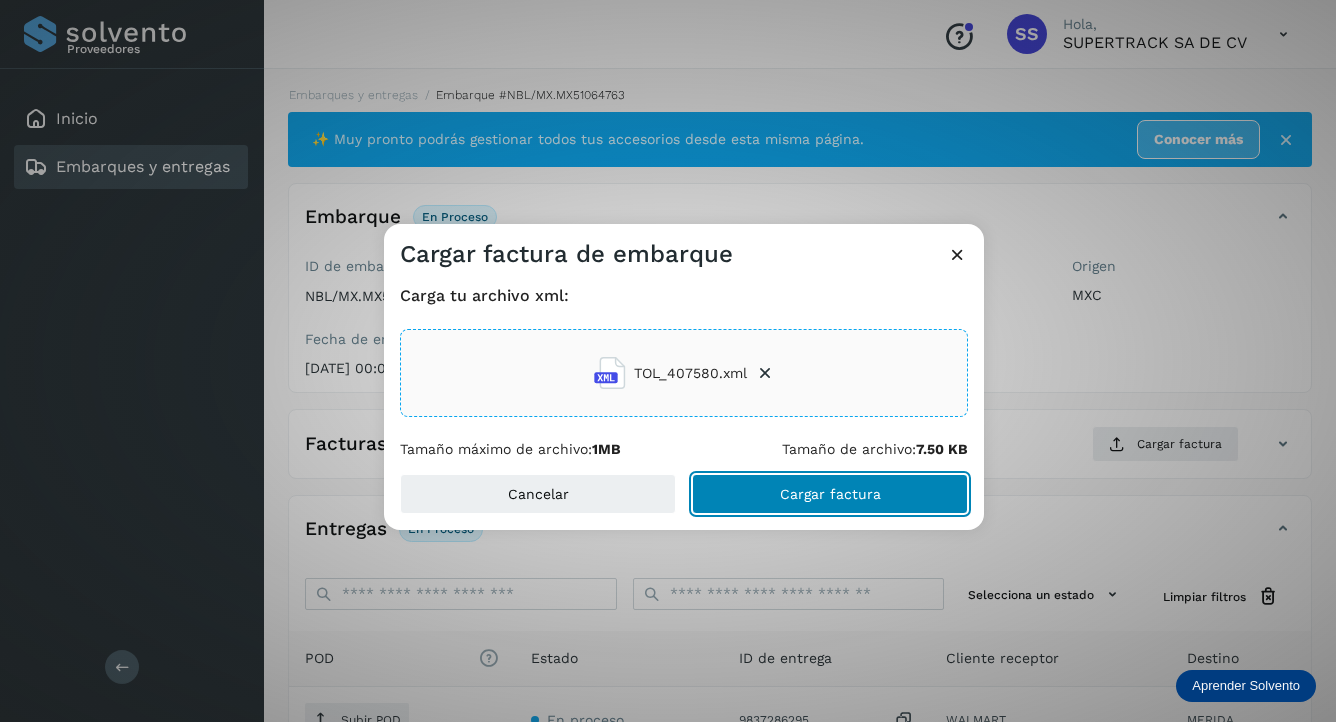 click on "Cargar factura" 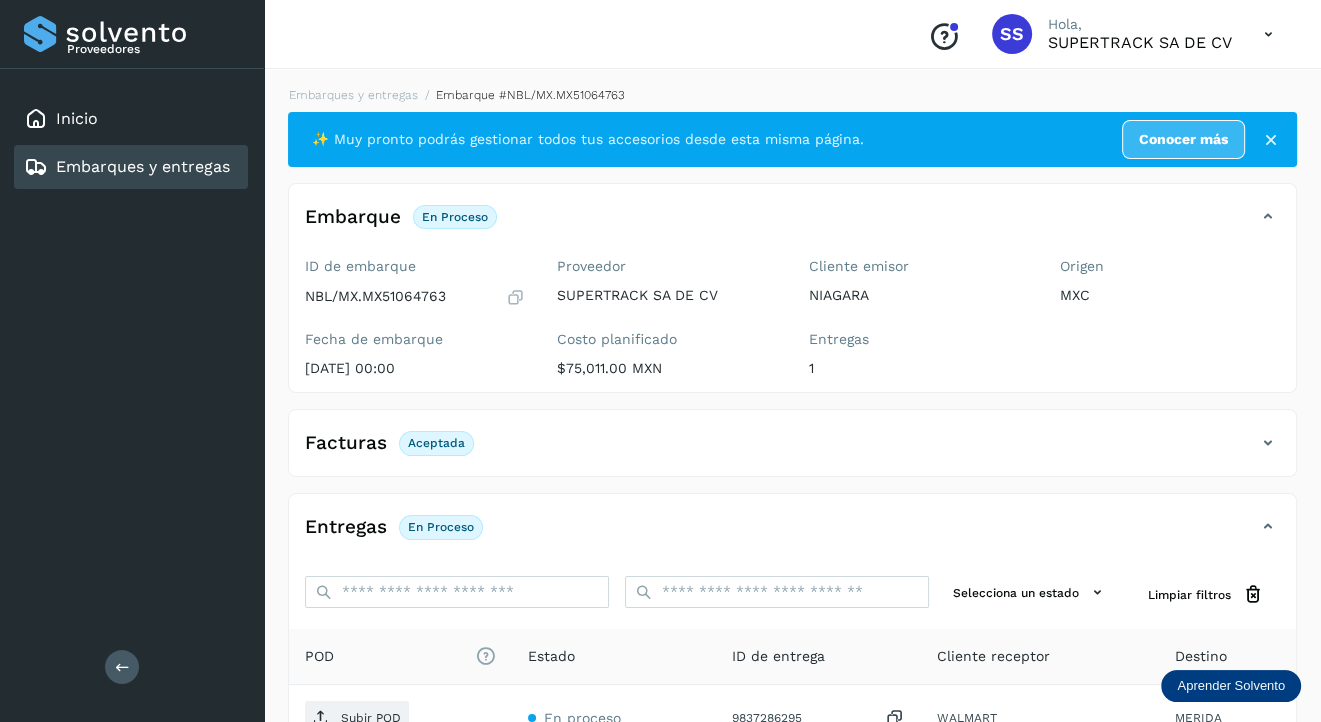 scroll, scrollTop: 200, scrollLeft: 0, axis: vertical 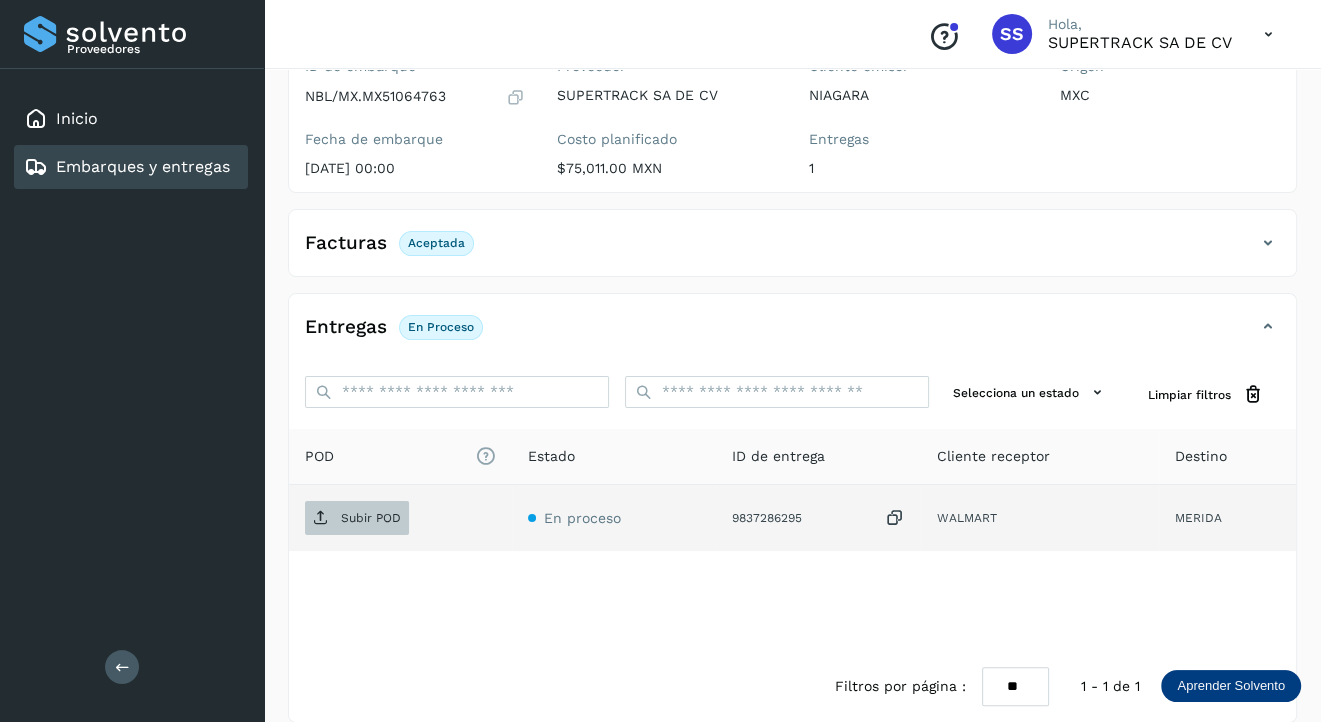 click on "Subir POD" at bounding box center (371, 518) 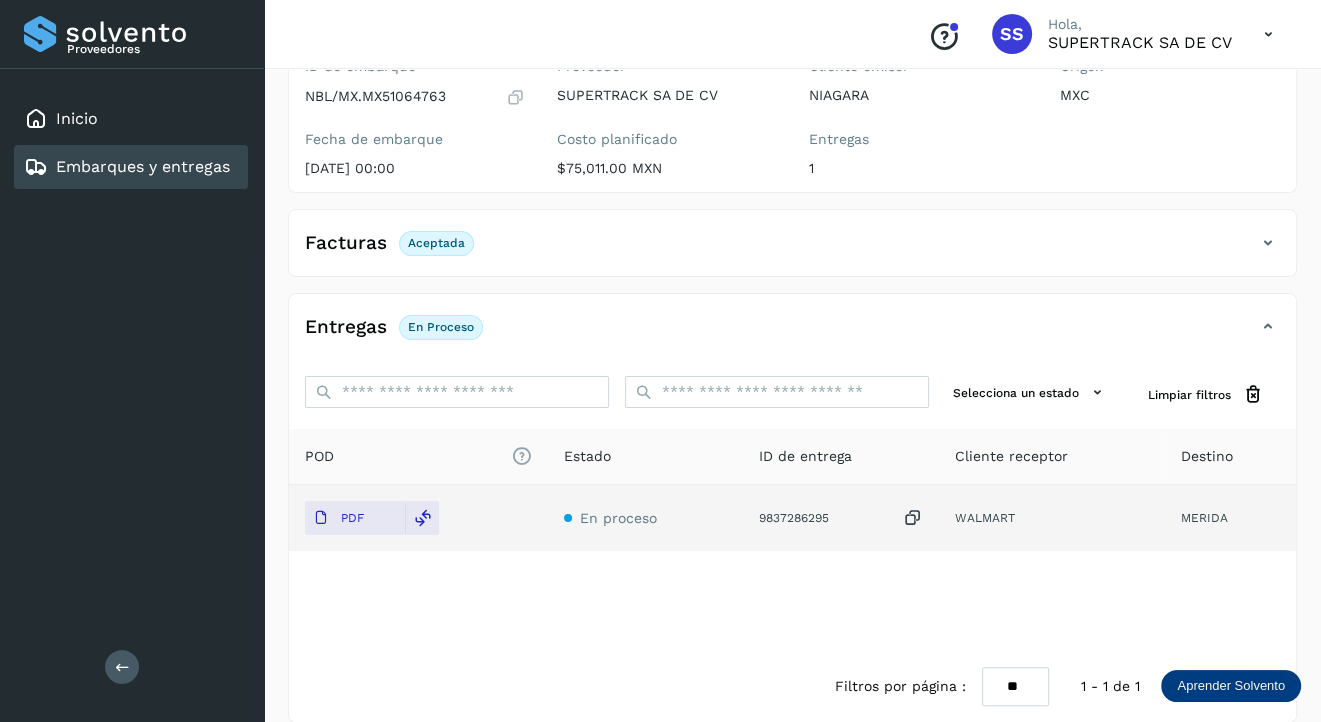 scroll, scrollTop: 223, scrollLeft: 0, axis: vertical 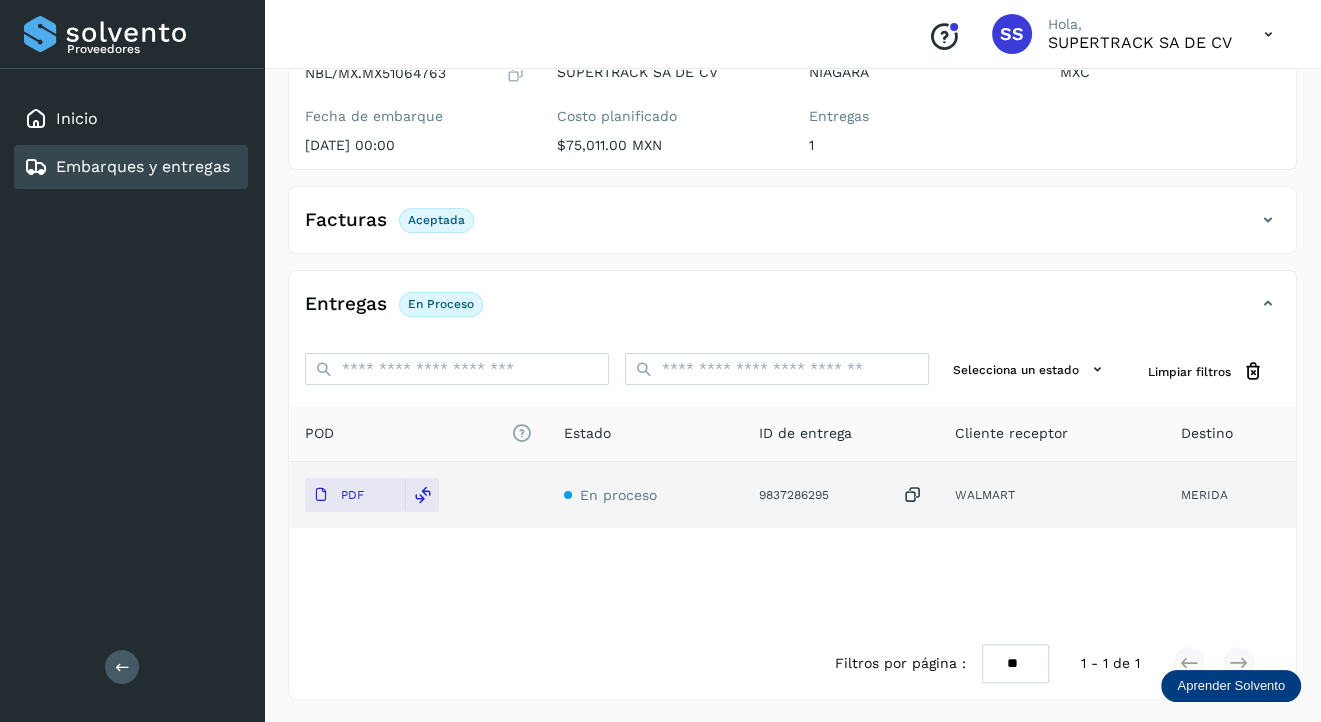 click on "POD
El tamaño máximo de archivo es de 20 Mb.
Estado ID de entrega Cliente receptor Destino PDF En proceso 9837286295  [PERSON_NAME]" 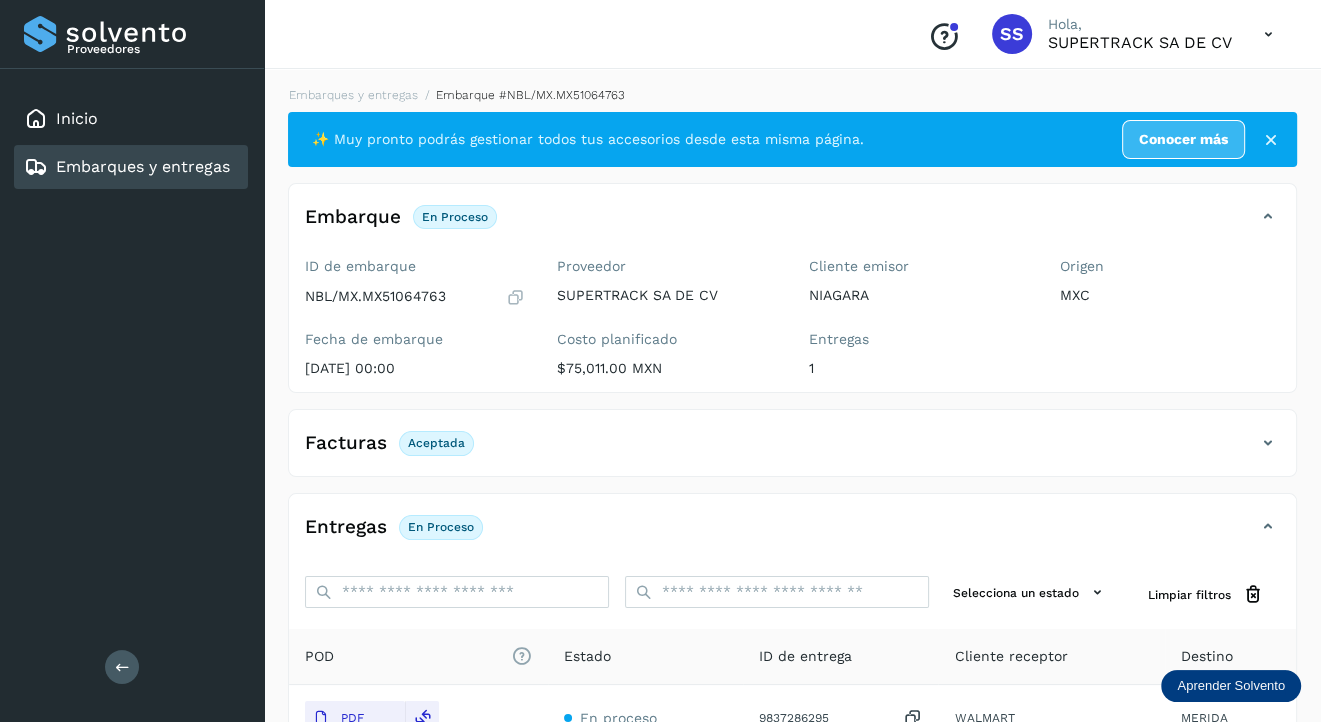 click on "Embarques y entregas" at bounding box center [143, 166] 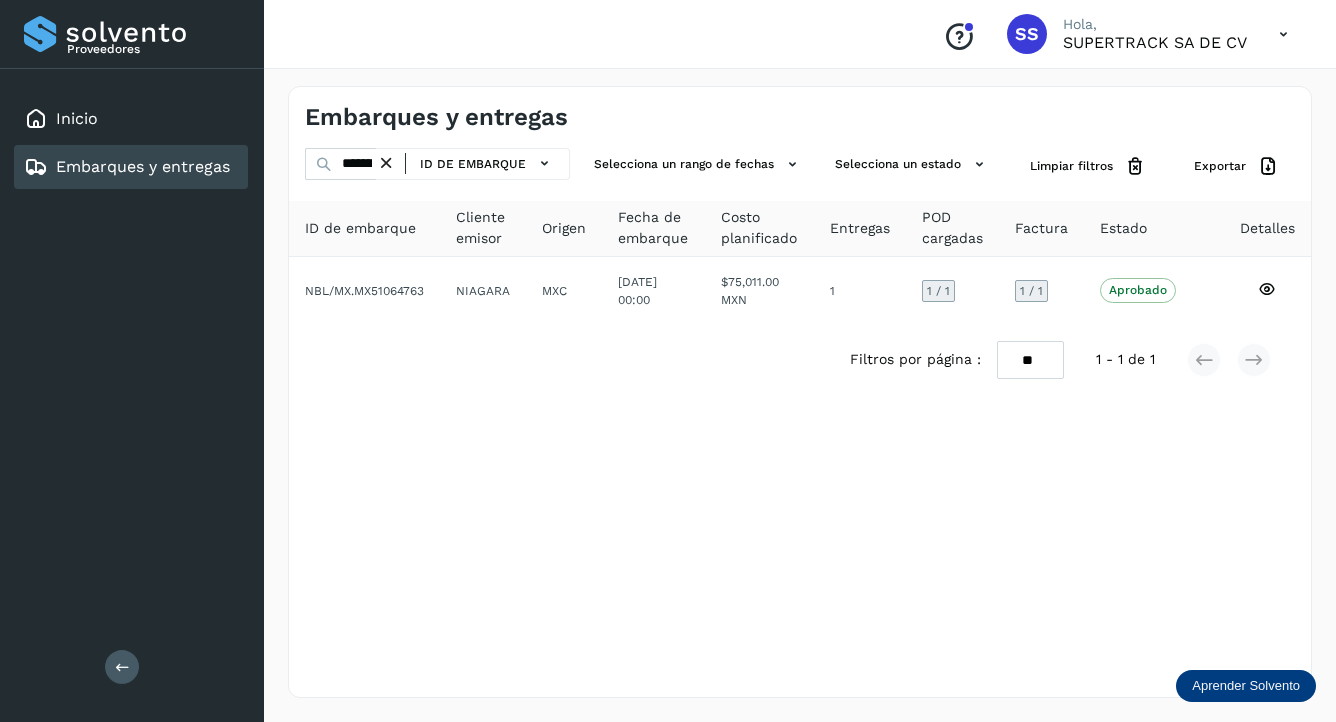 click on "Embarques y entregas" at bounding box center (143, 166) 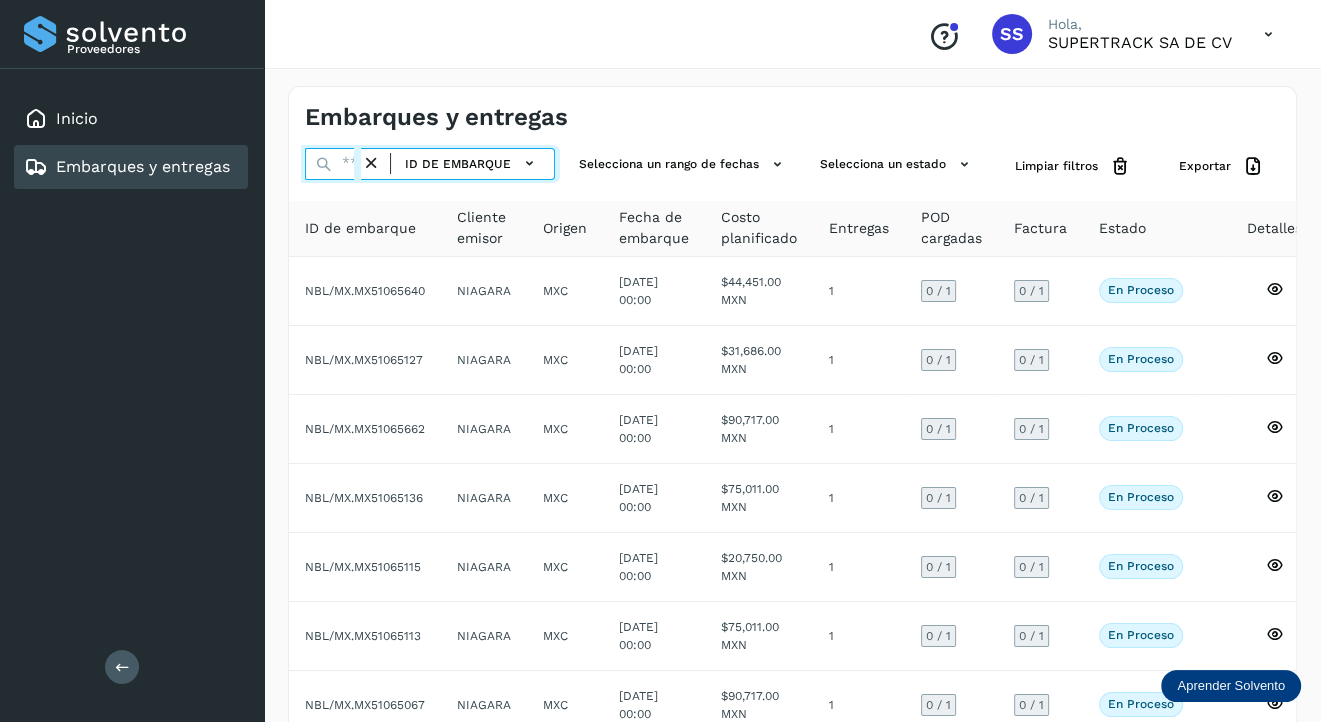 click at bounding box center (333, 164) 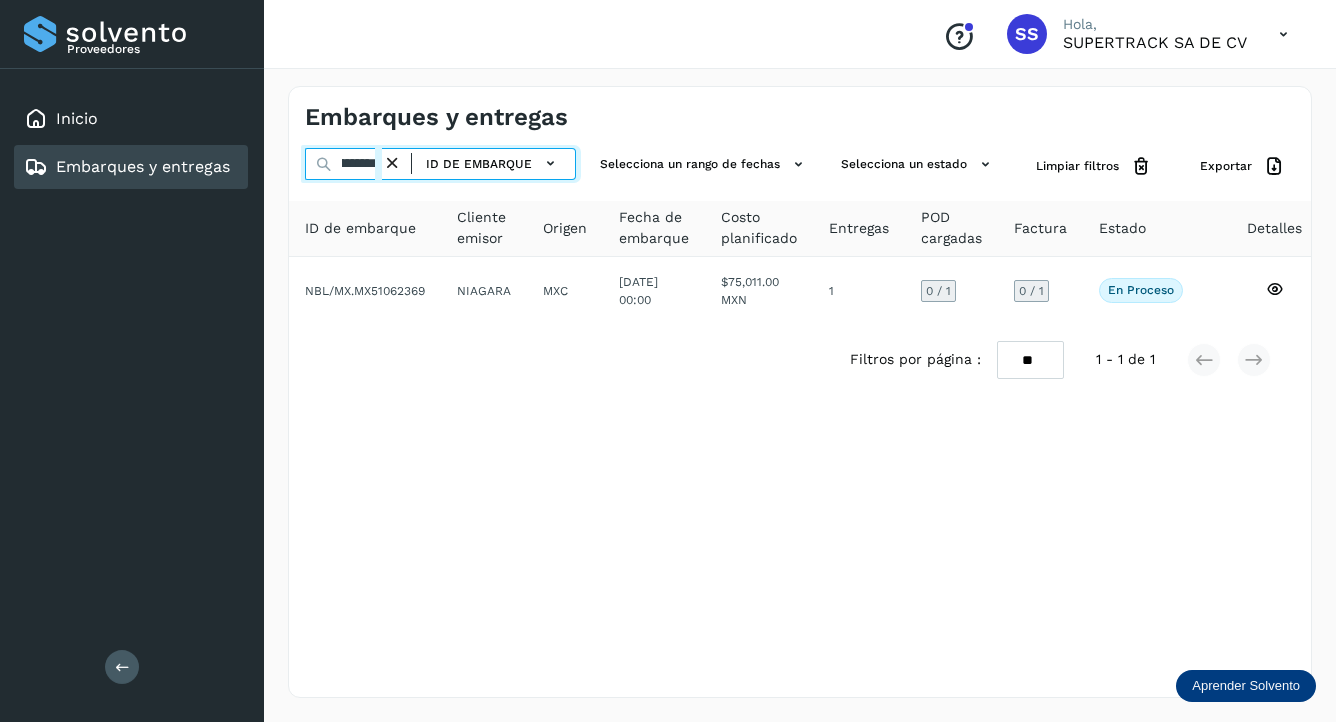 scroll, scrollTop: 0, scrollLeft: 48, axis: horizontal 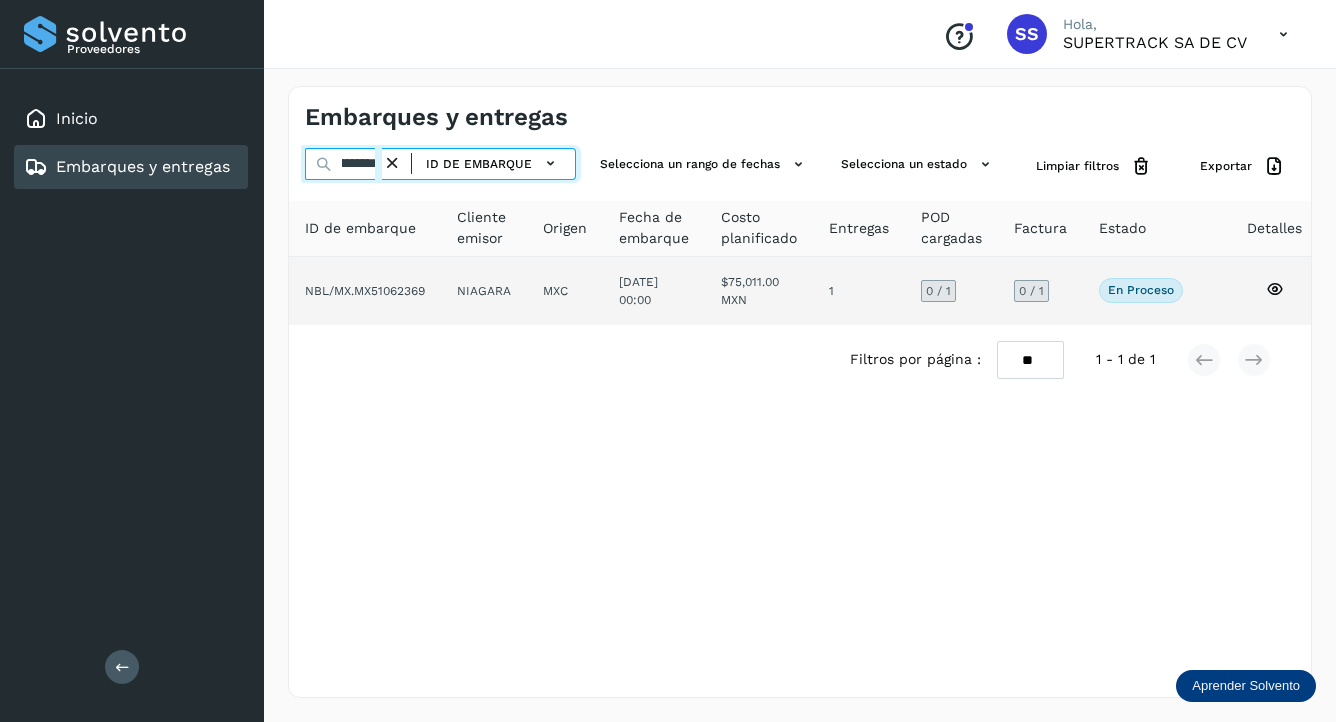 type on "**********" 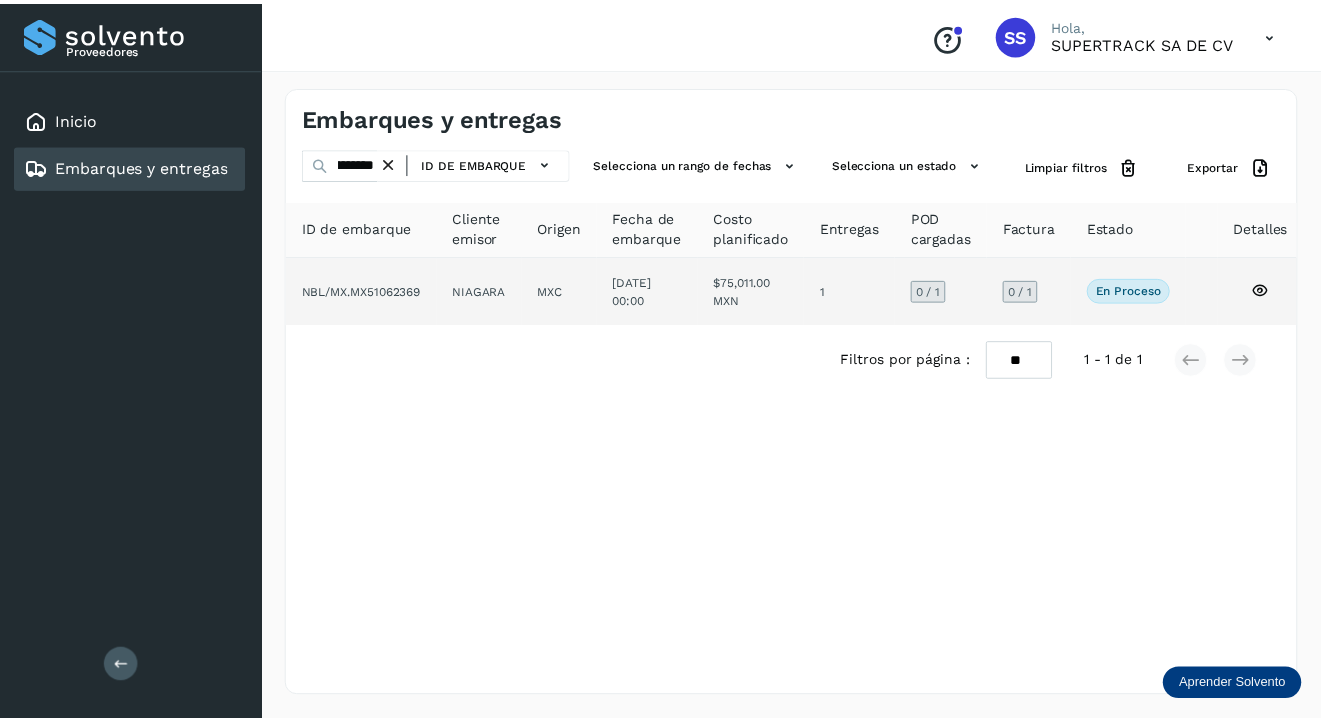 scroll, scrollTop: 0, scrollLeft: 0, axis: both 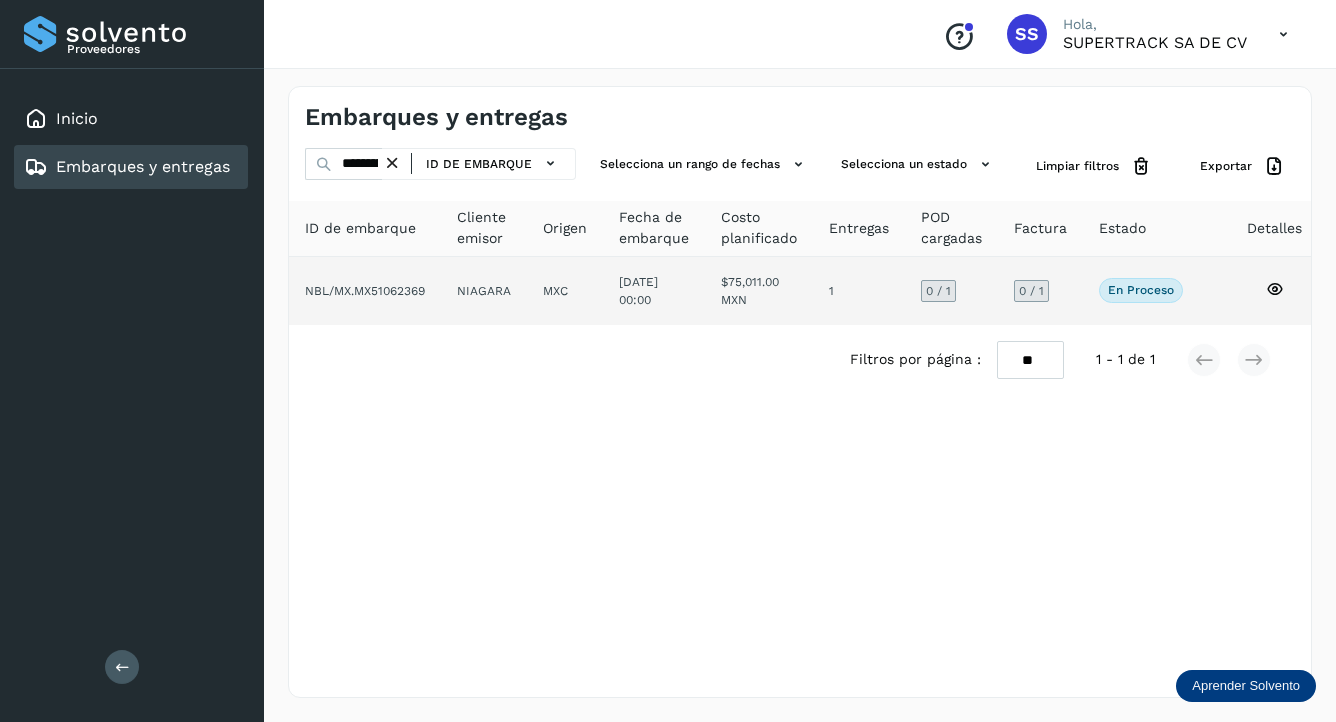 click on "NBL/MX.MX51062369" 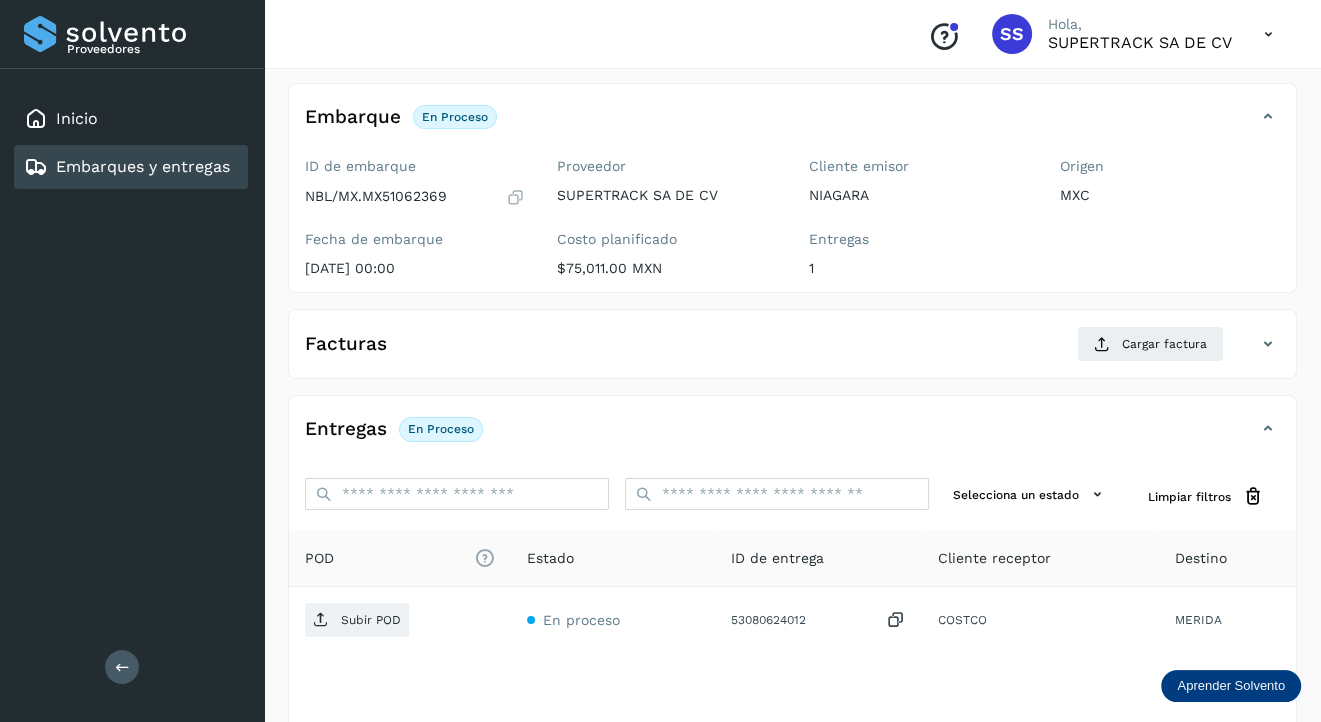 scroll, scrollTop: 200, scrollLeft: 0, axis: vertical 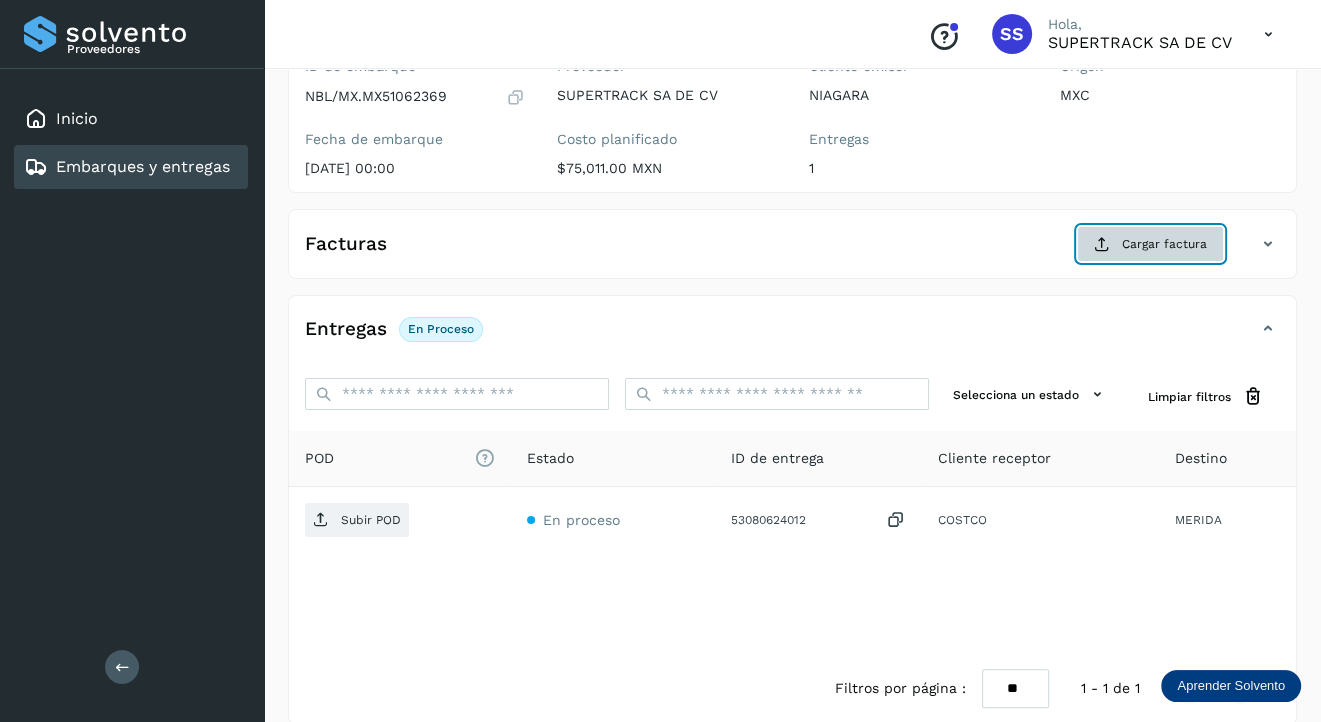 click on "Cargar factura" 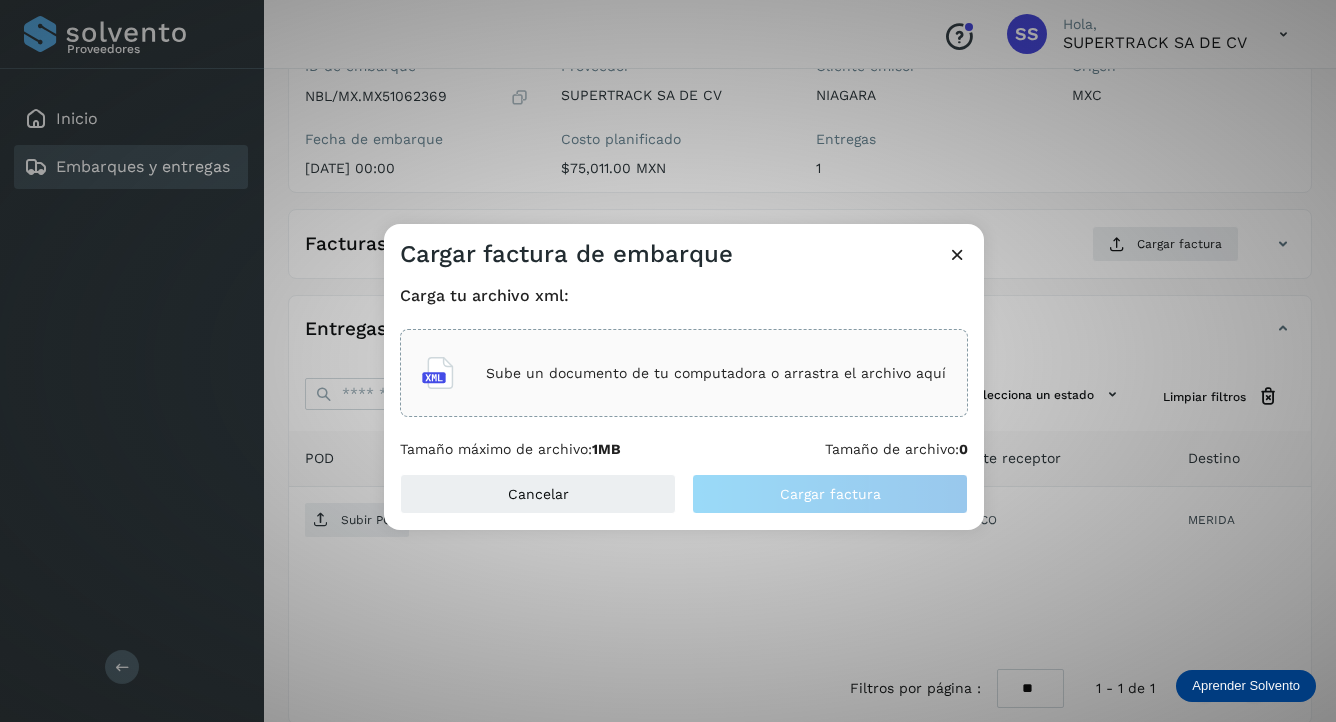 click on "Sube un documento de tu computadora o arrastra el archivo aquí" 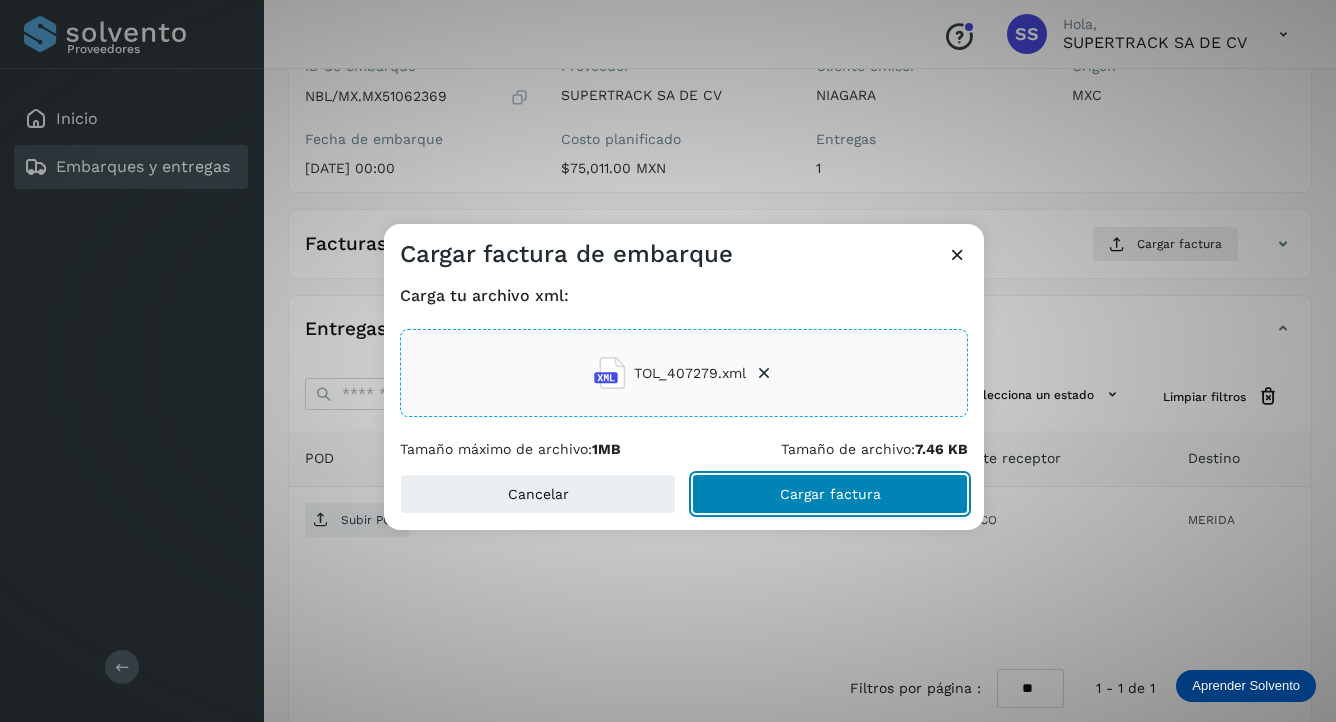 click on "Cargar factura" 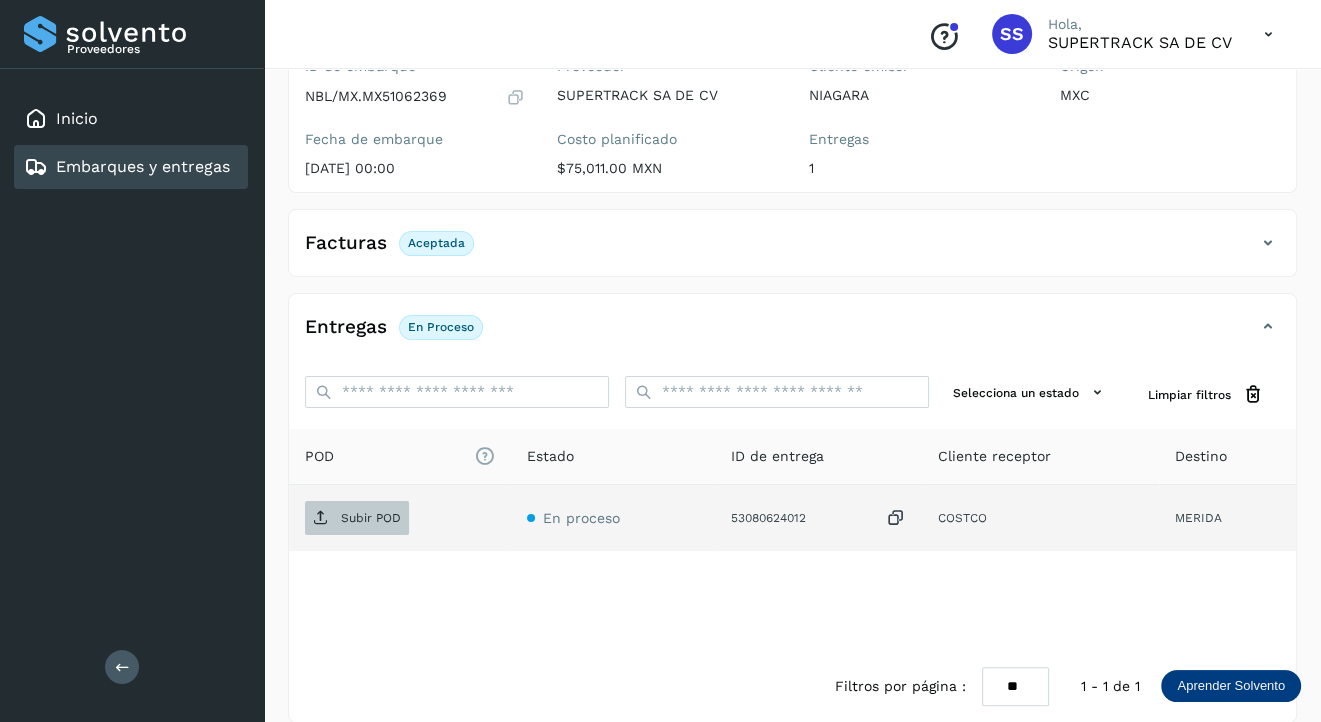 click on "Subir POD" at bounding box center (371, 518) 